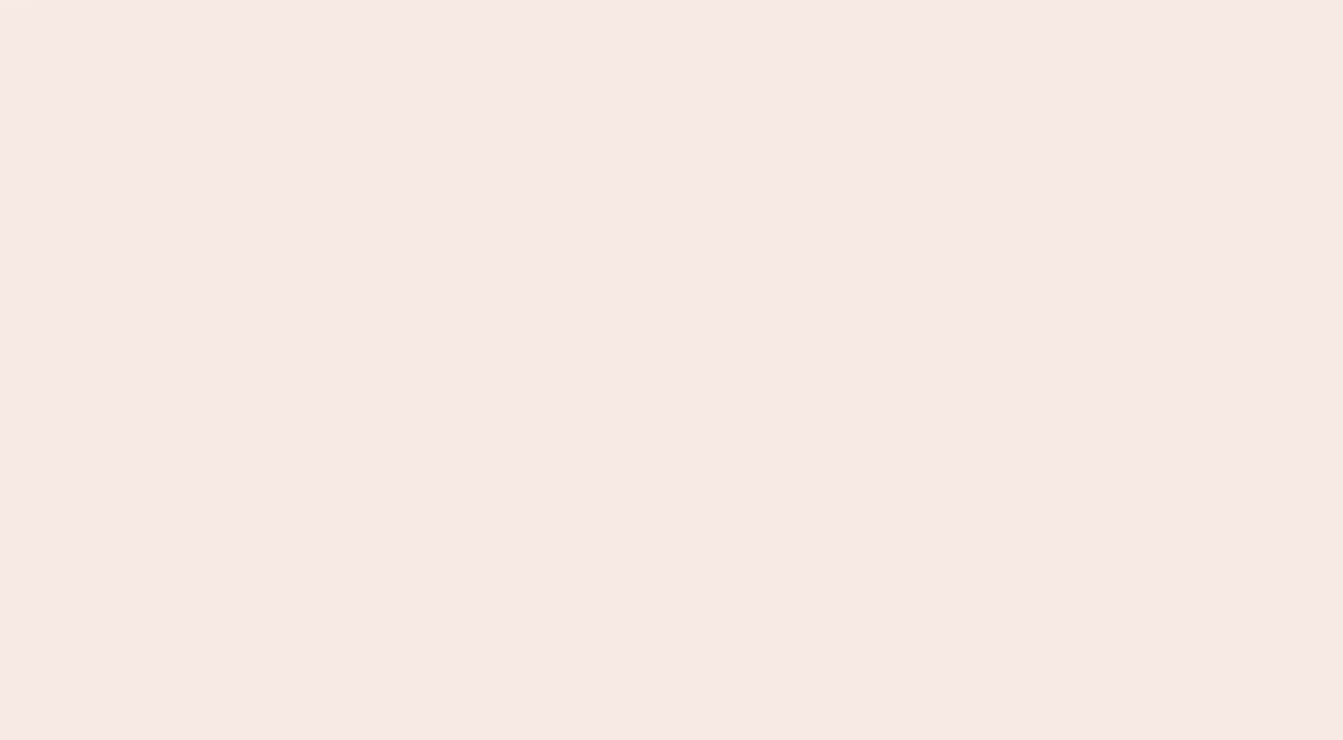 scroll, scrollTop: 0, scrollLeft: 0, axis: both 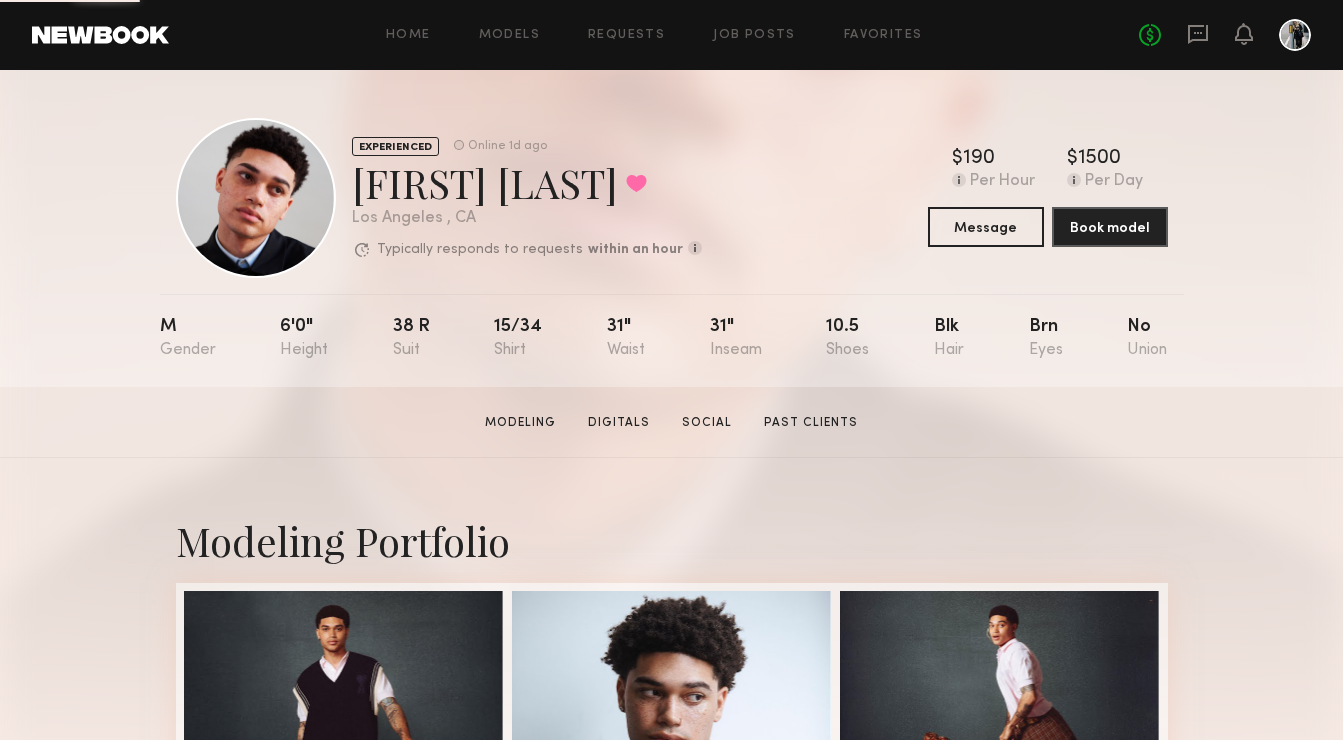 click on "Home Models Requests Job Posts Favorites Sign Out No fees up to $5,000" 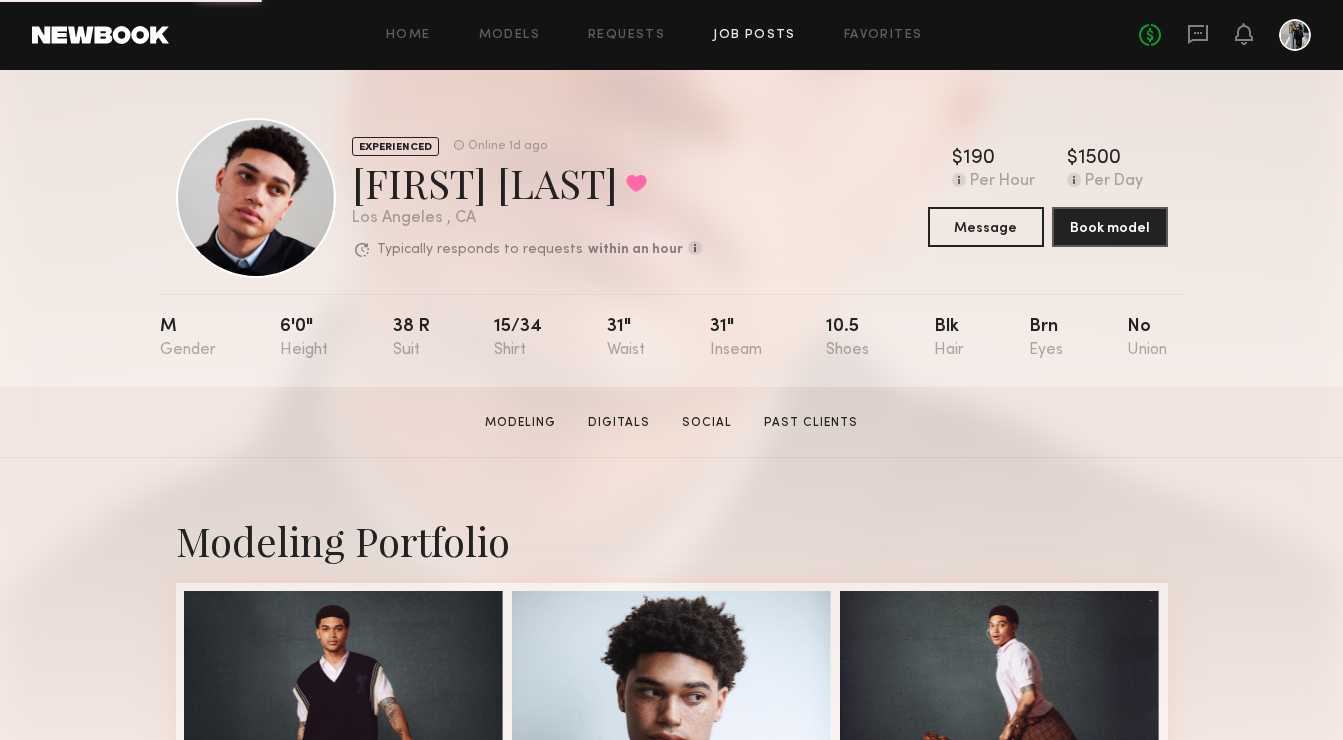 click on "Job Posts" 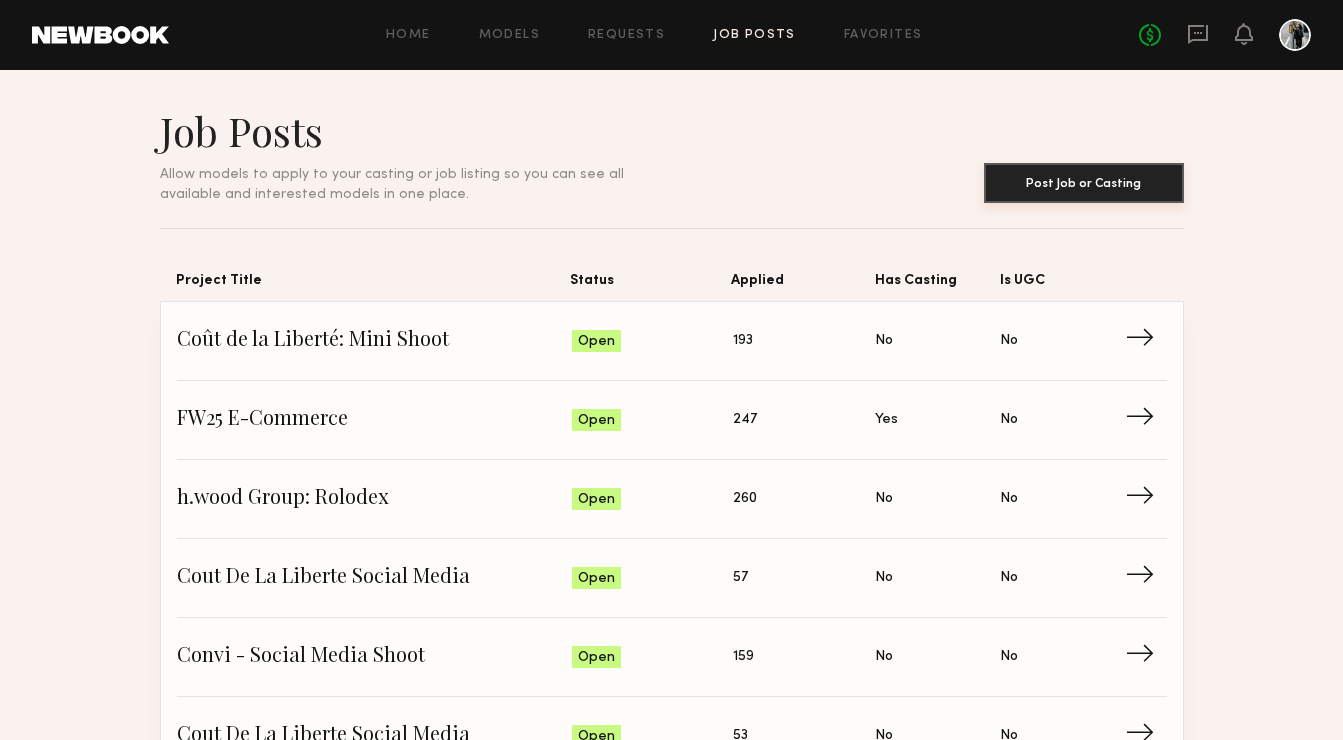 click on "Post Job or Casting" 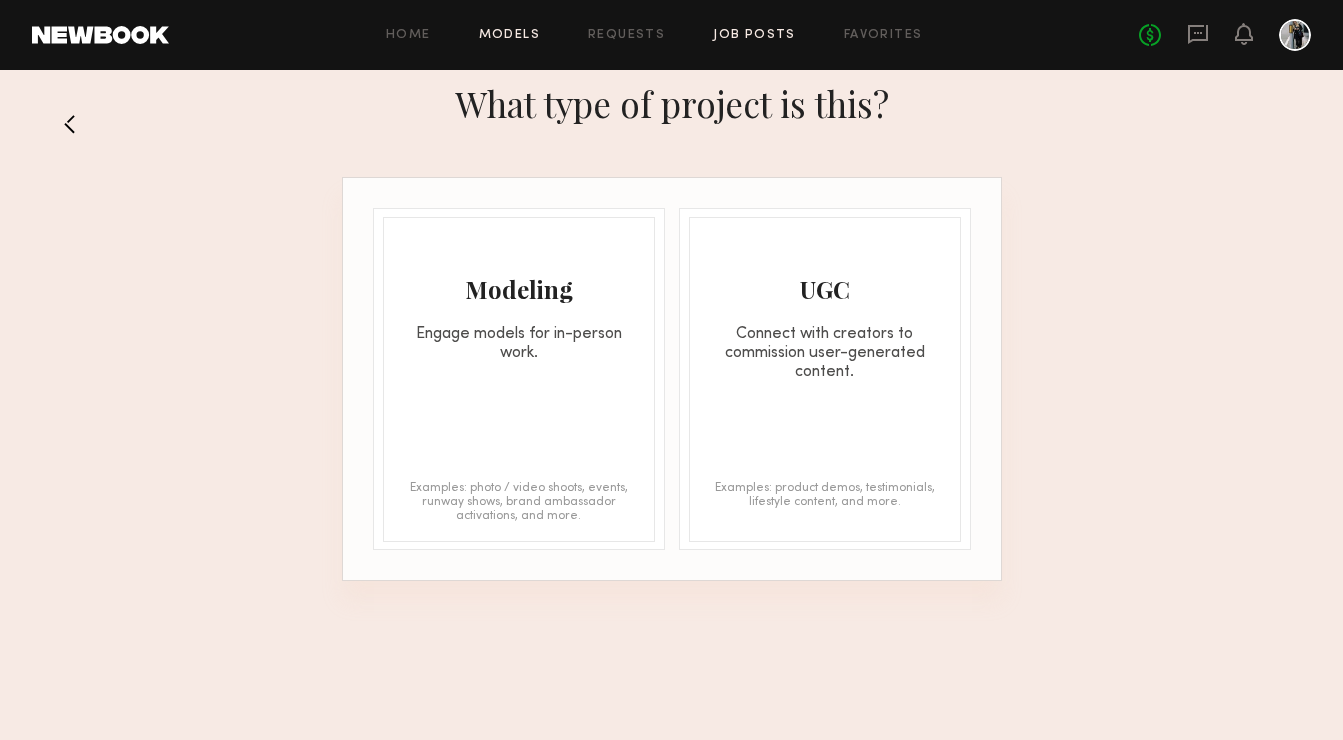 click on "Models" 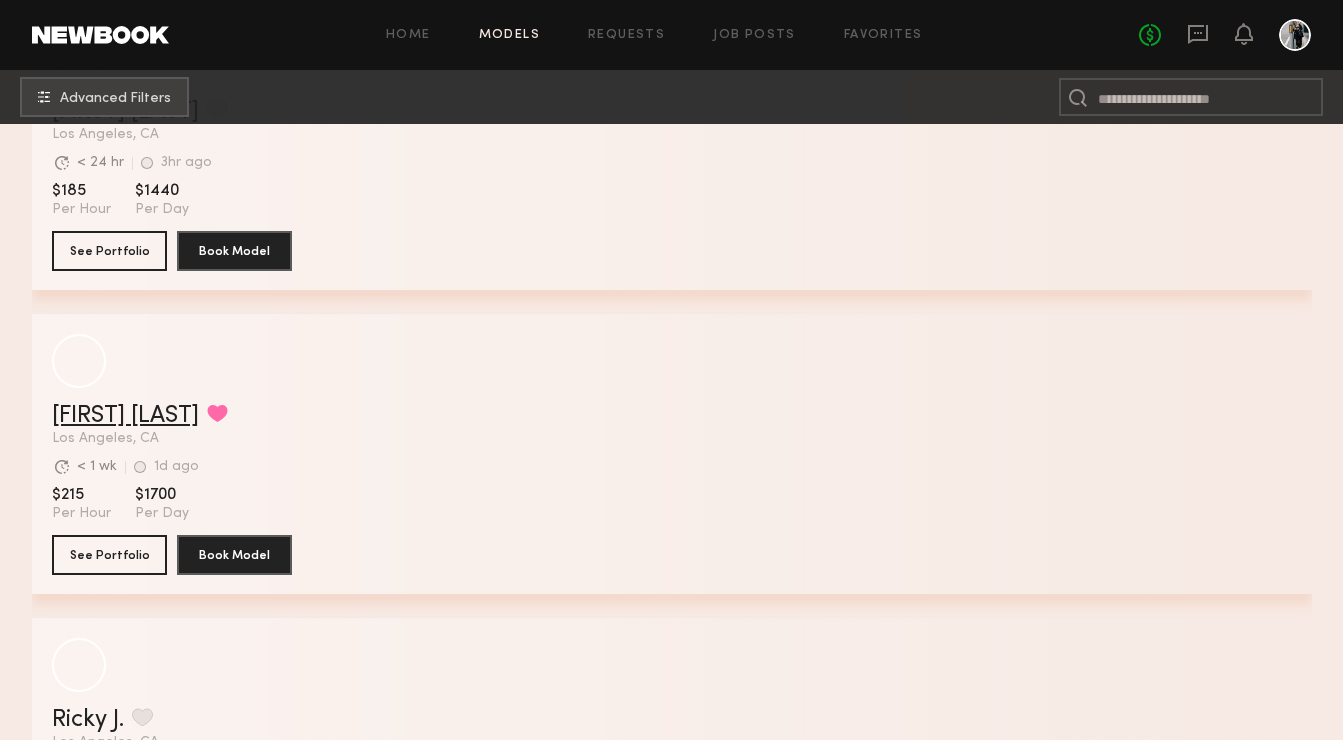 scroll, scrollTop: 1034, scrollLeft: 0, axis: vertical 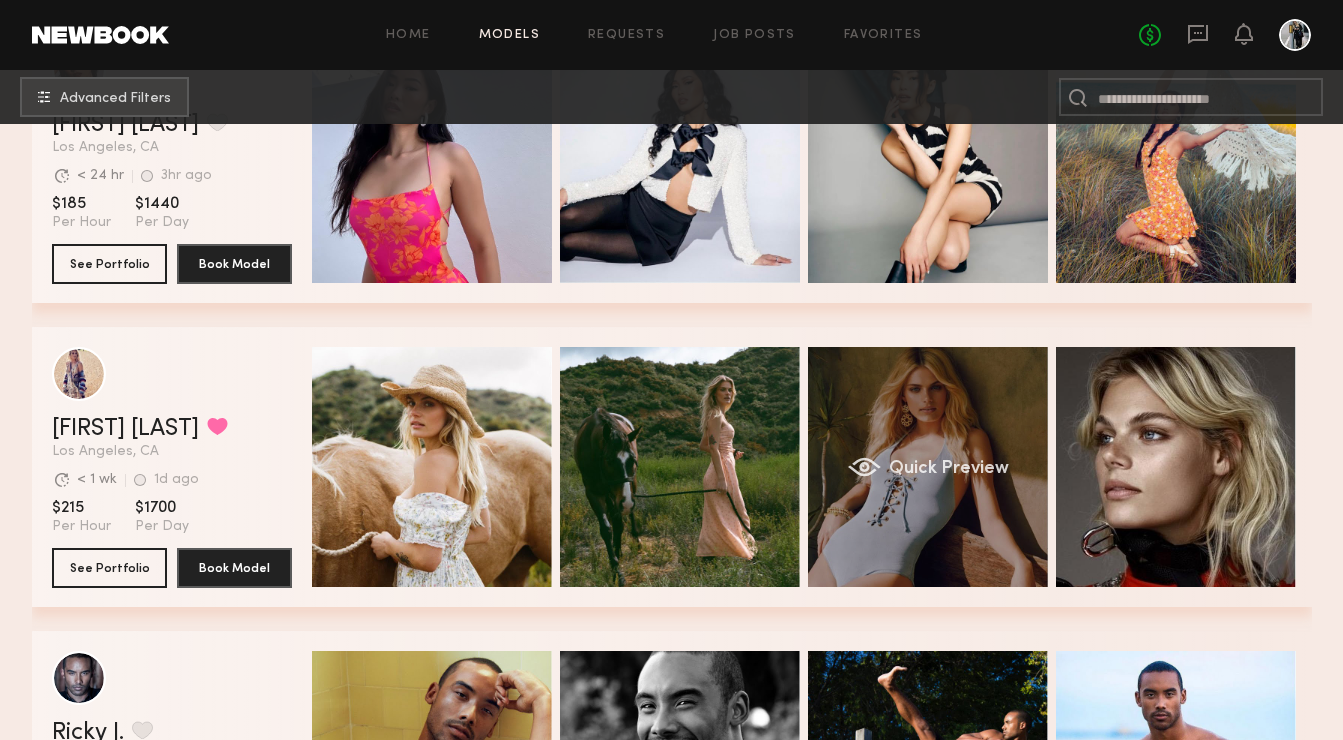 click on "Quick Preview" 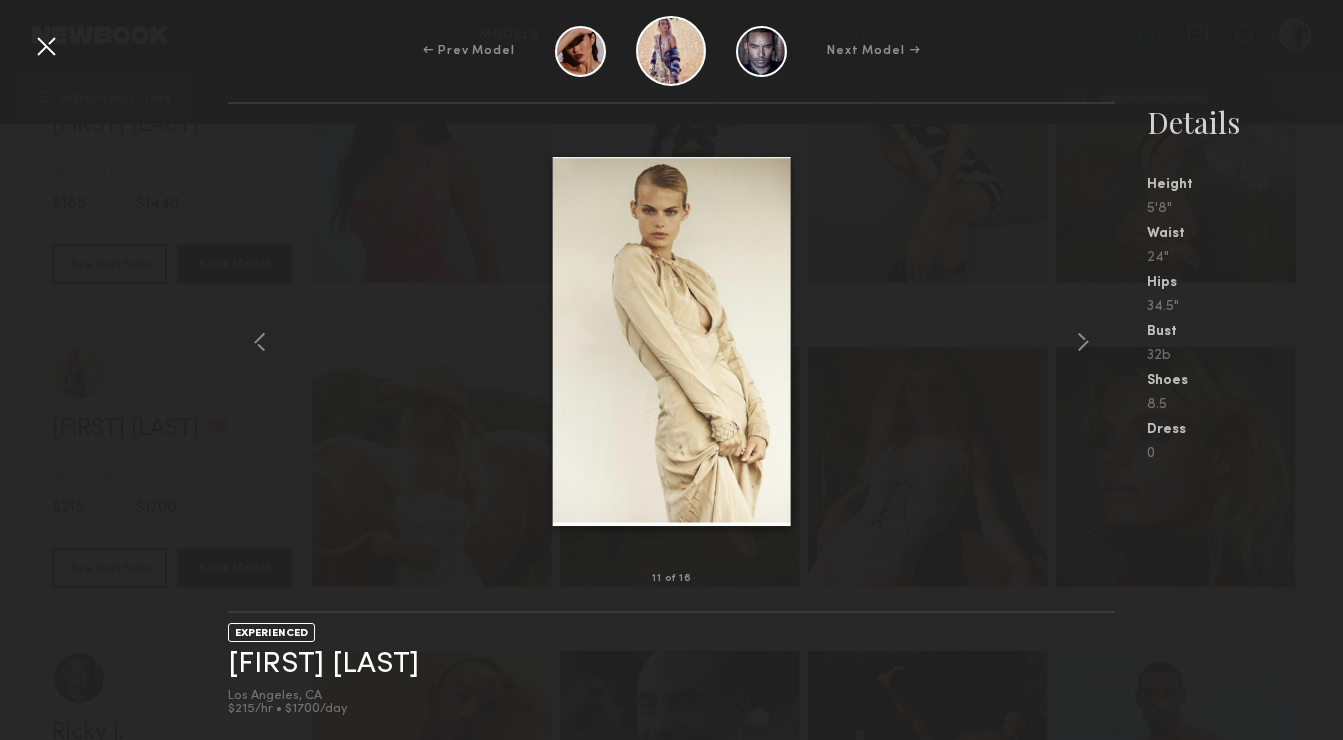 click on "11 of 16" at bounding box center (671, 357) 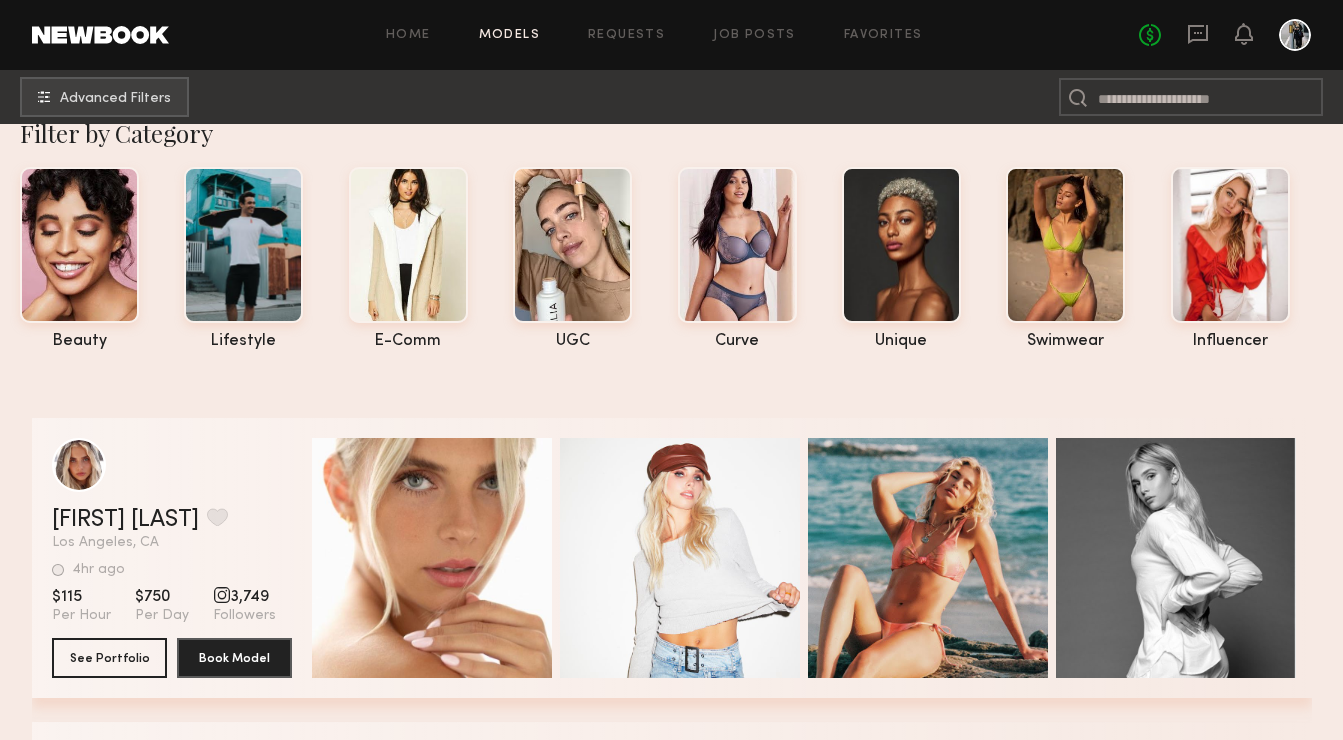 scroll, scrollTop: 0, scrollLeft: 0, axis: both 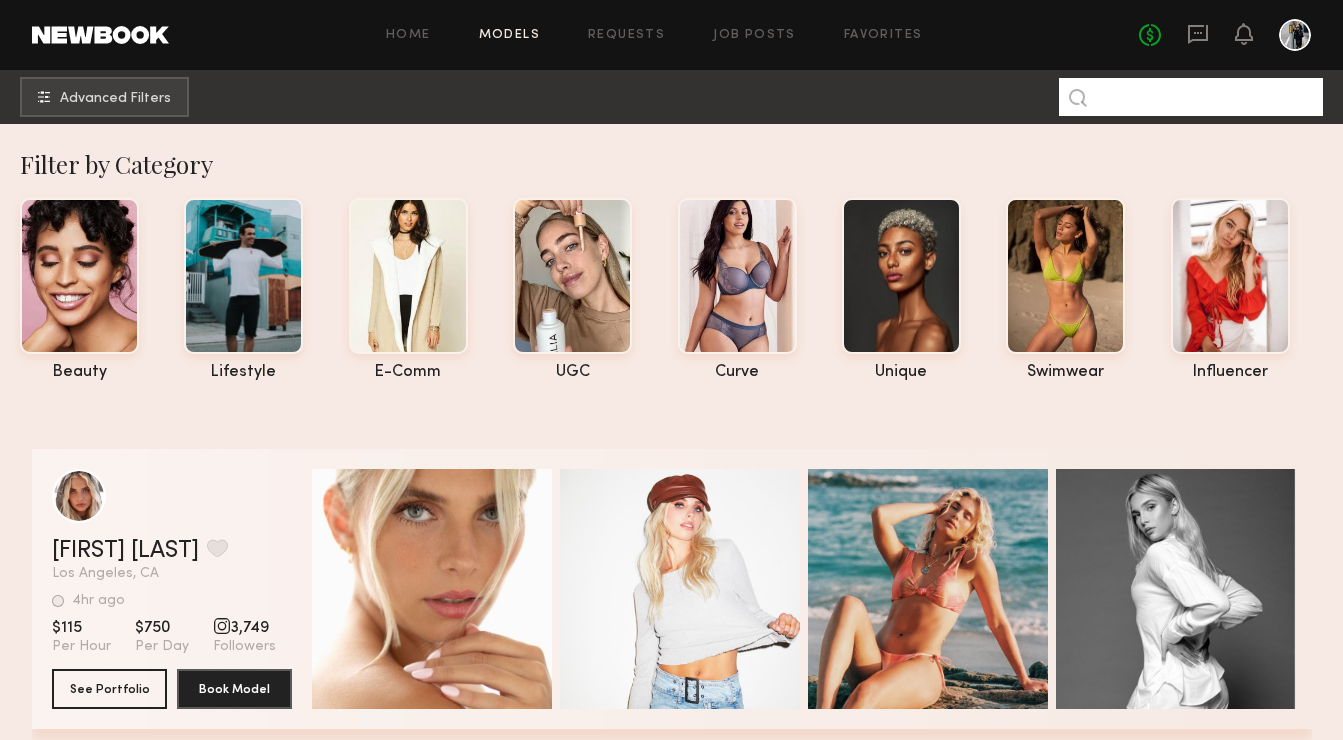click 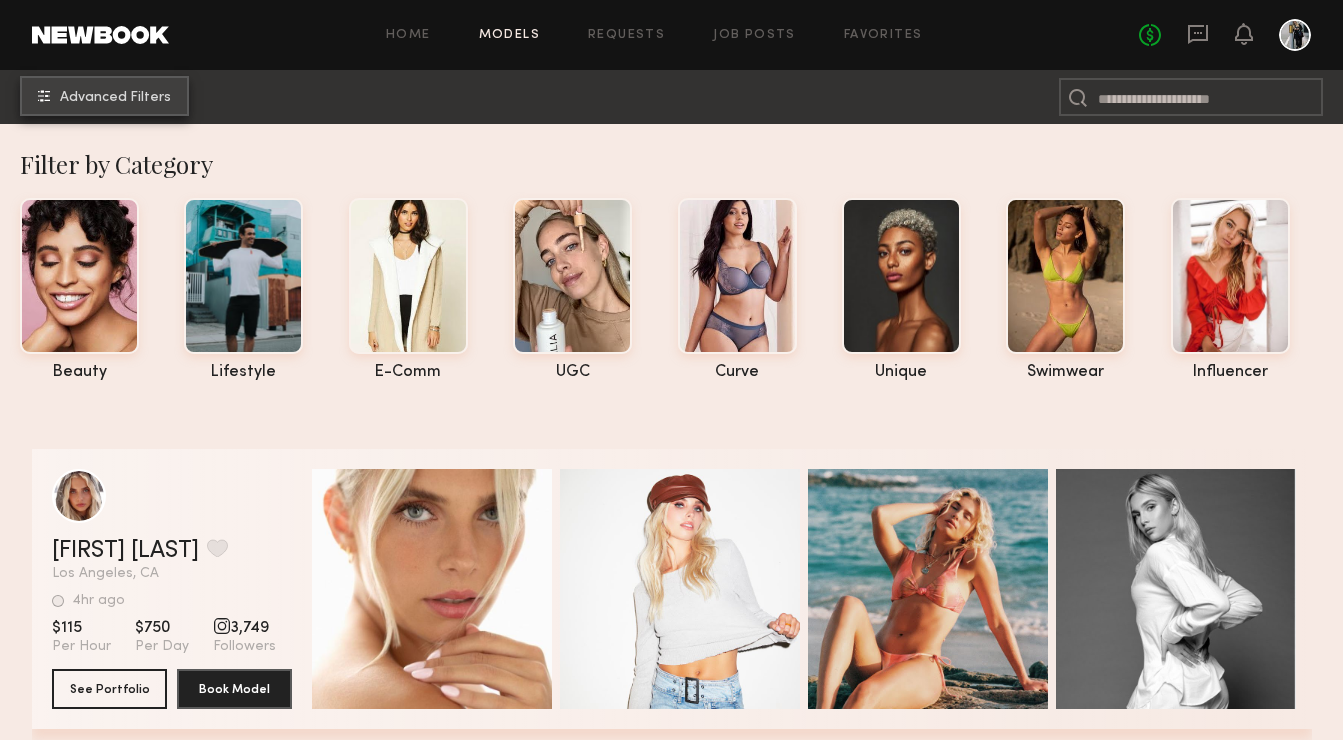 click on "Advanced Filters" 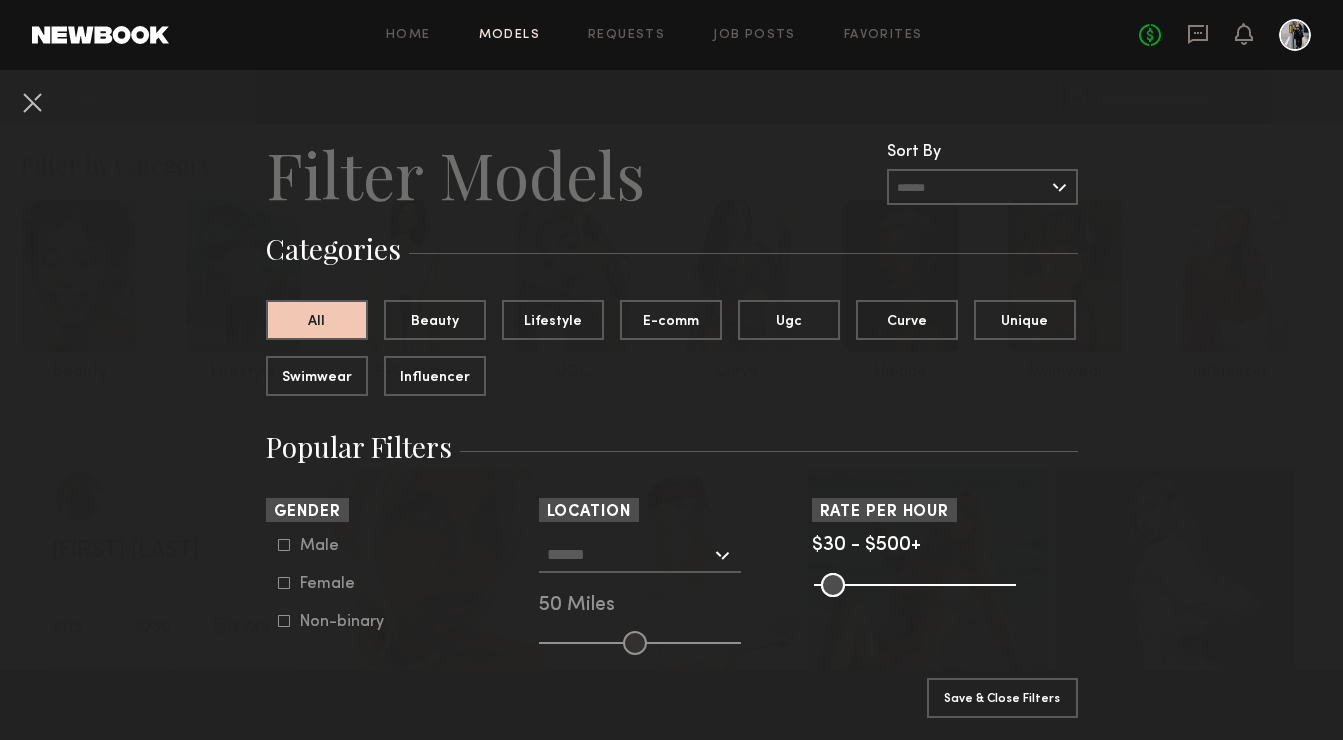 click on "Female" 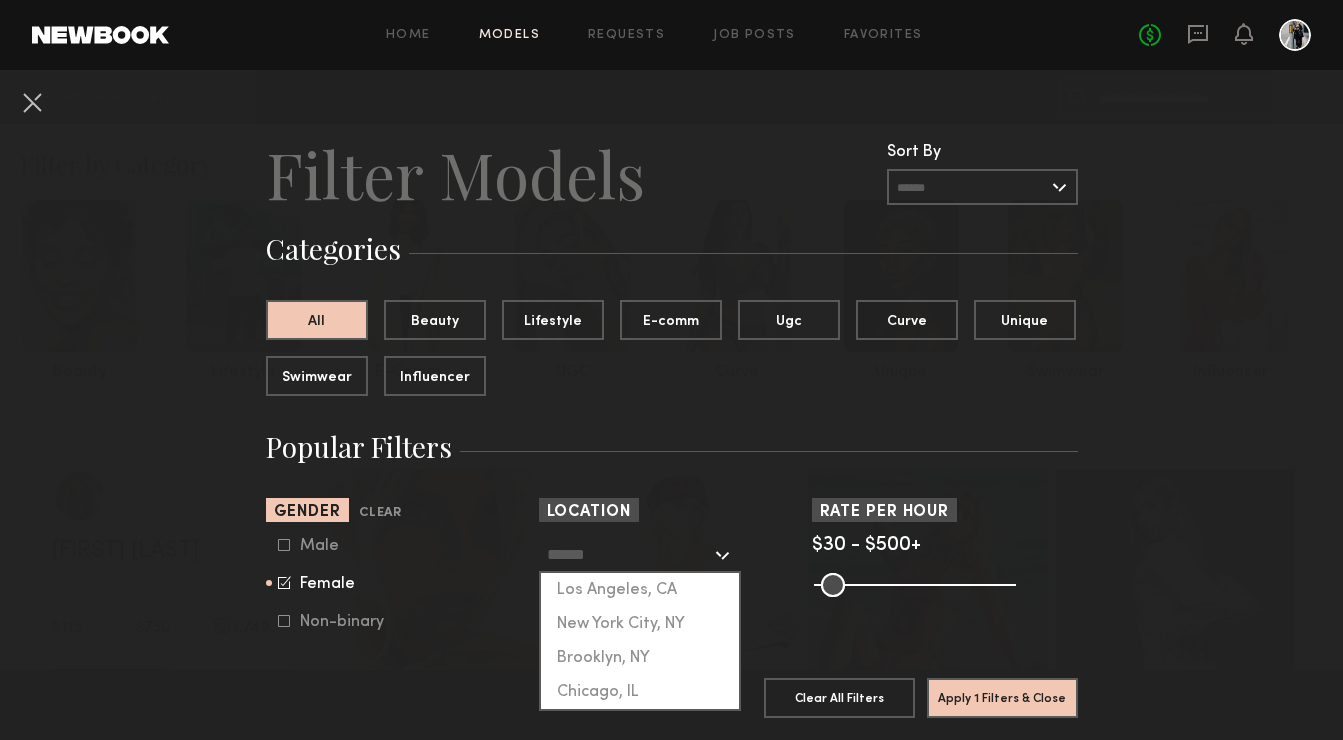 click 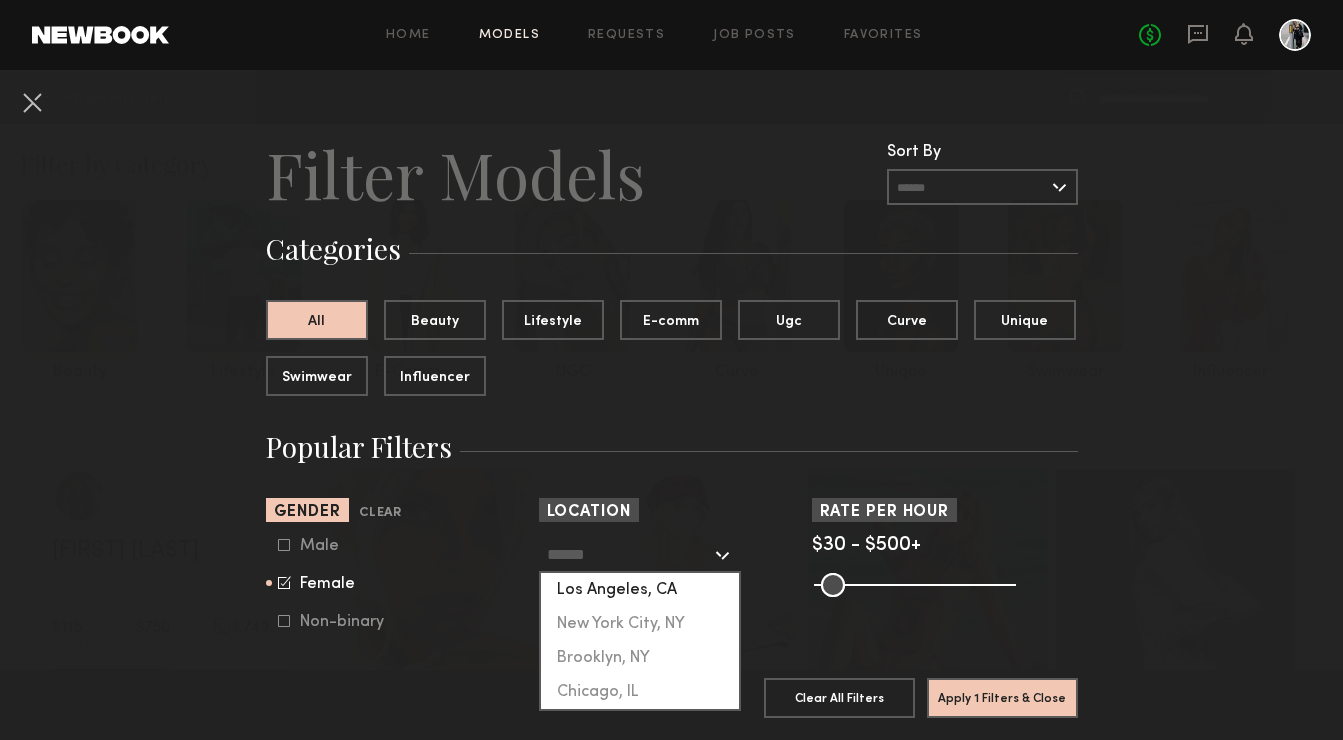 click on "Los Angeles, CA" 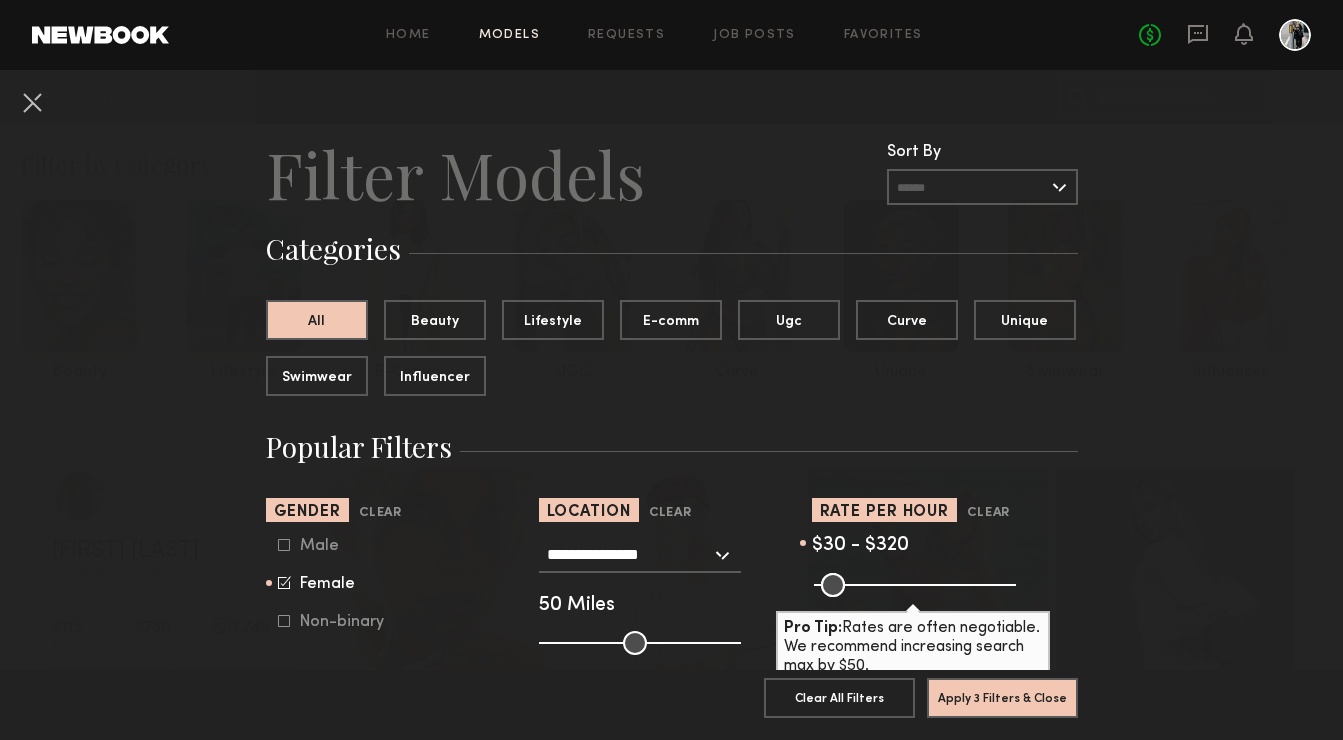 drag, startPoint x: 1005, startPoint y: 584, endPoint x: 935, endPoint y: 597, distance: 71.19691 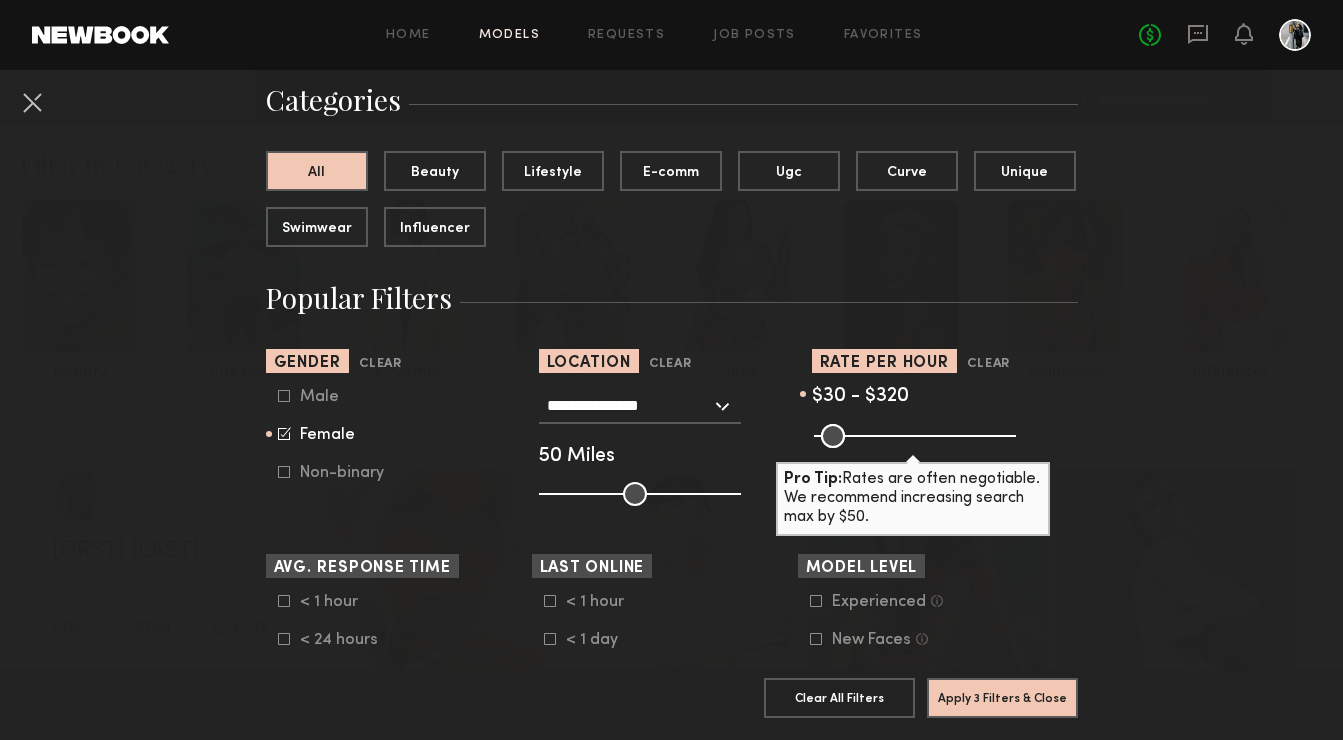 scroll, scrollTop: 161, scrollLeft: 0, axis: vertical 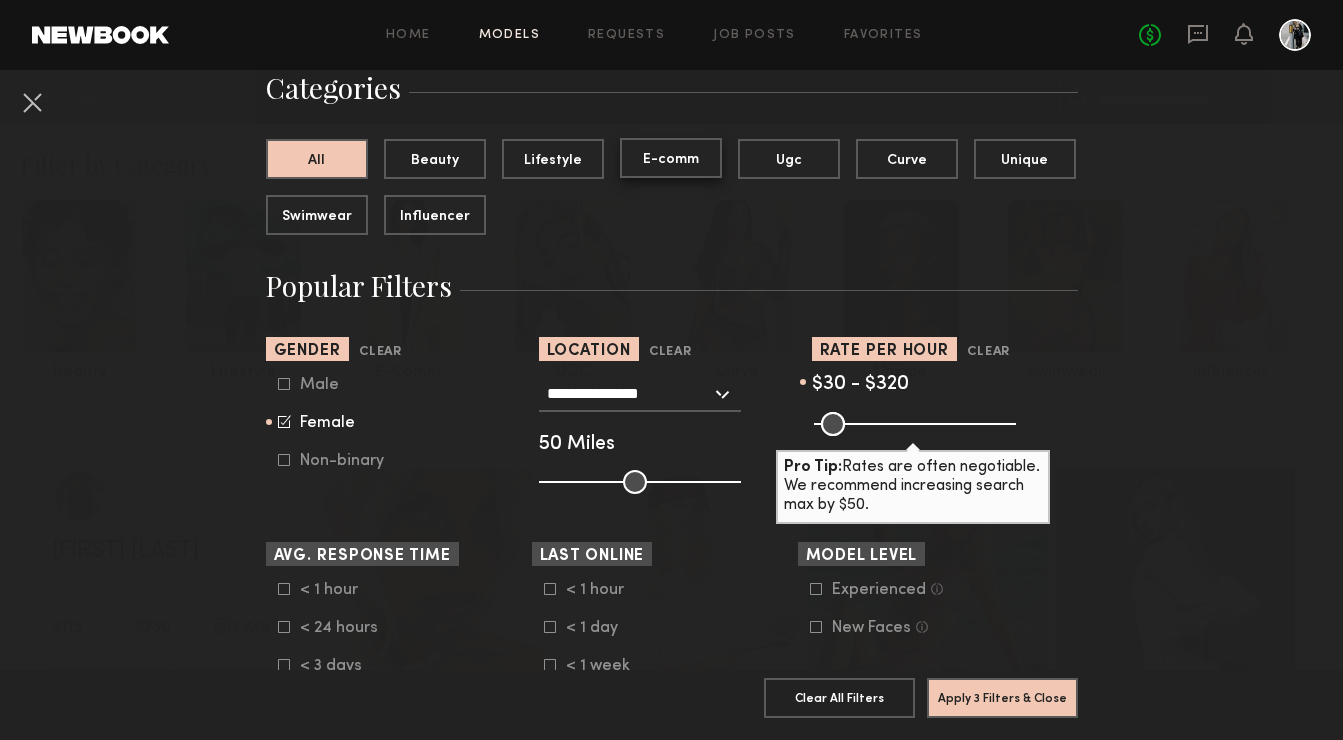 click on "E-comm" 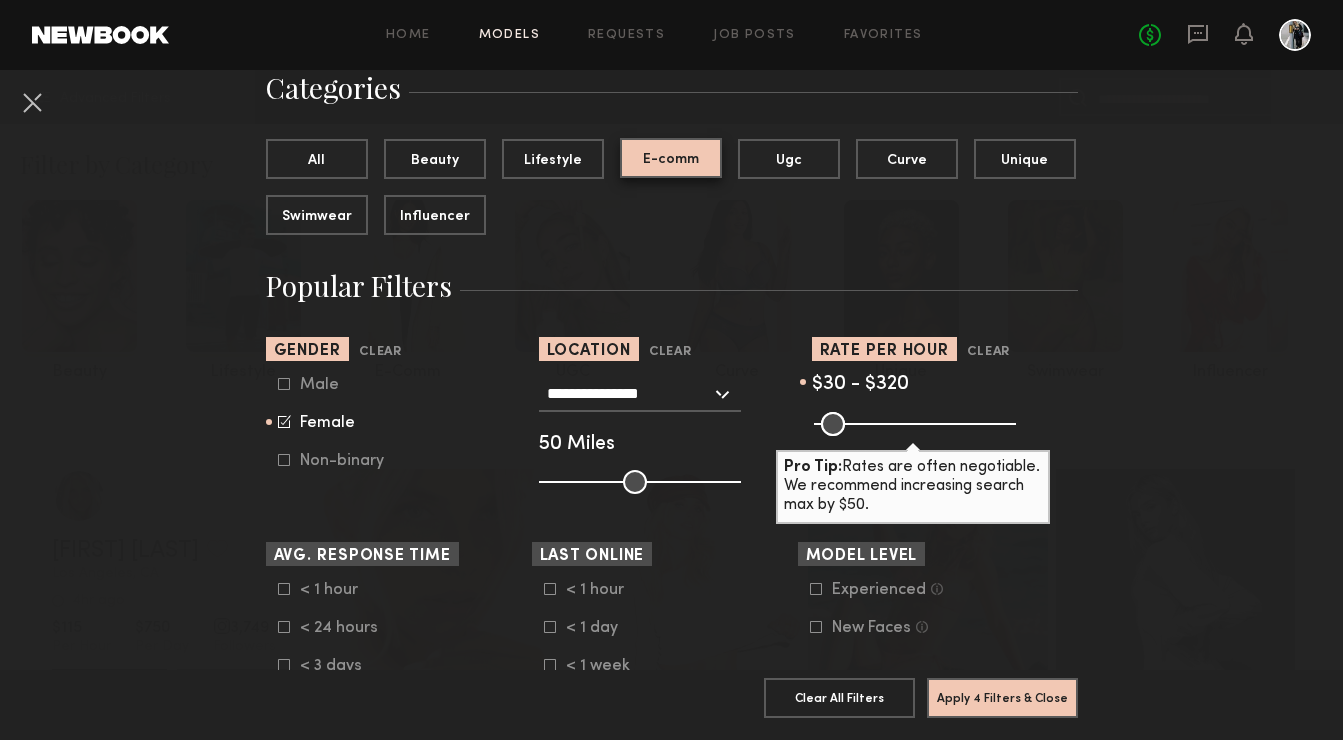 click on "E-comm" 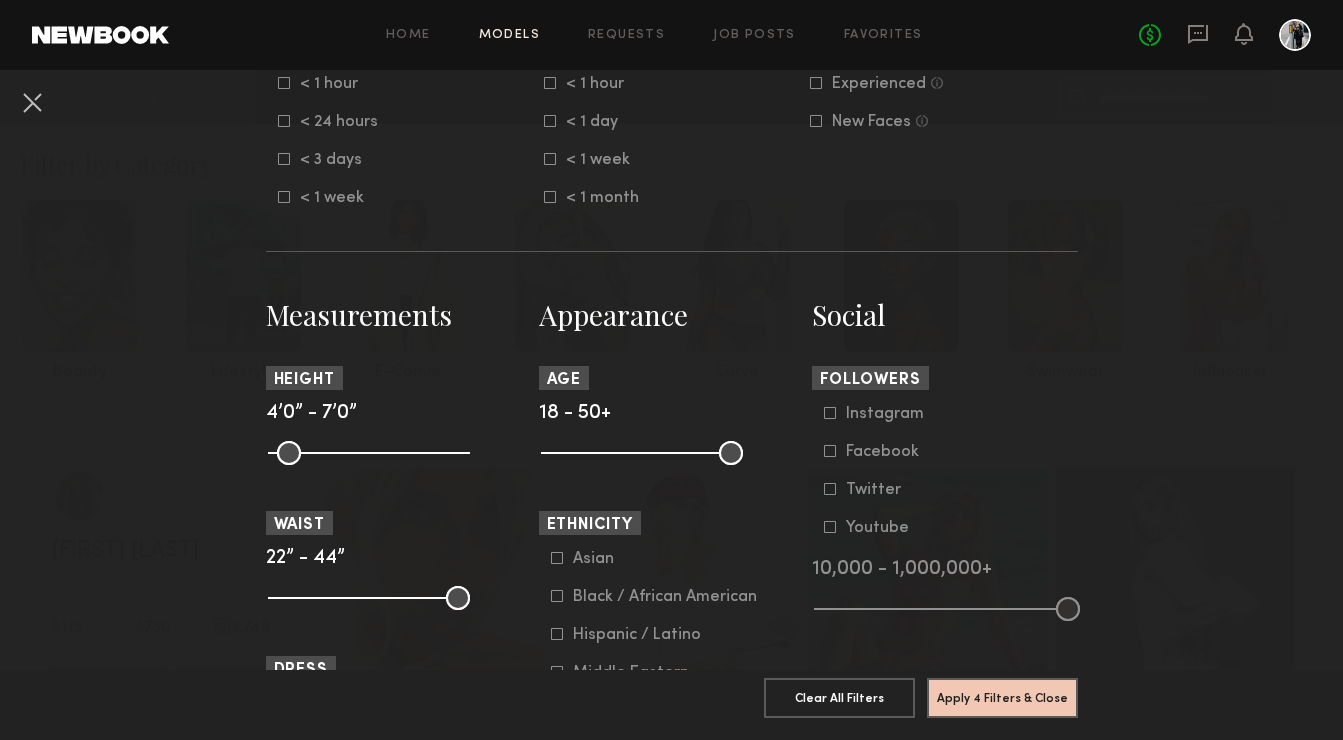 scroll, scrollTop: 669, scrollLeft: 0, axis: vertical 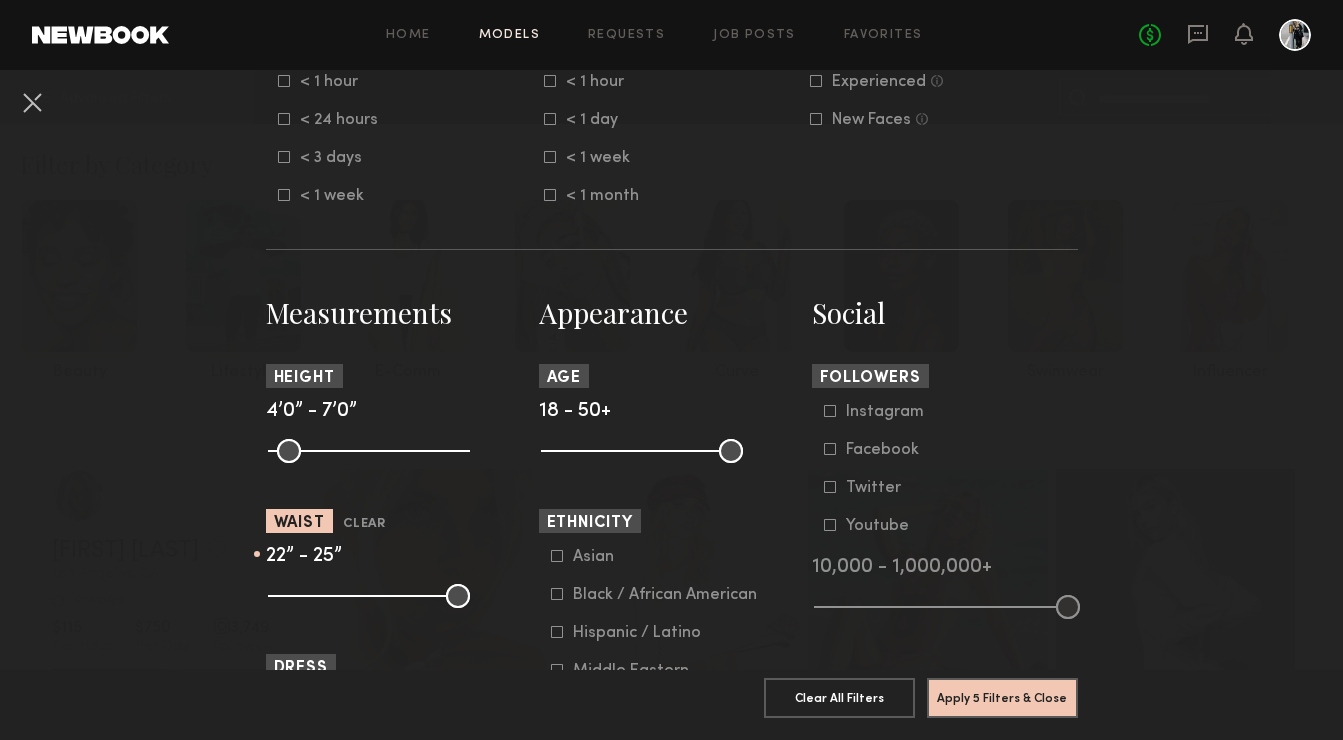 drag, startPoint x: 449, startPoint y: 609, endPoint x: 302, endPoint y: 608, distance: 147.0034 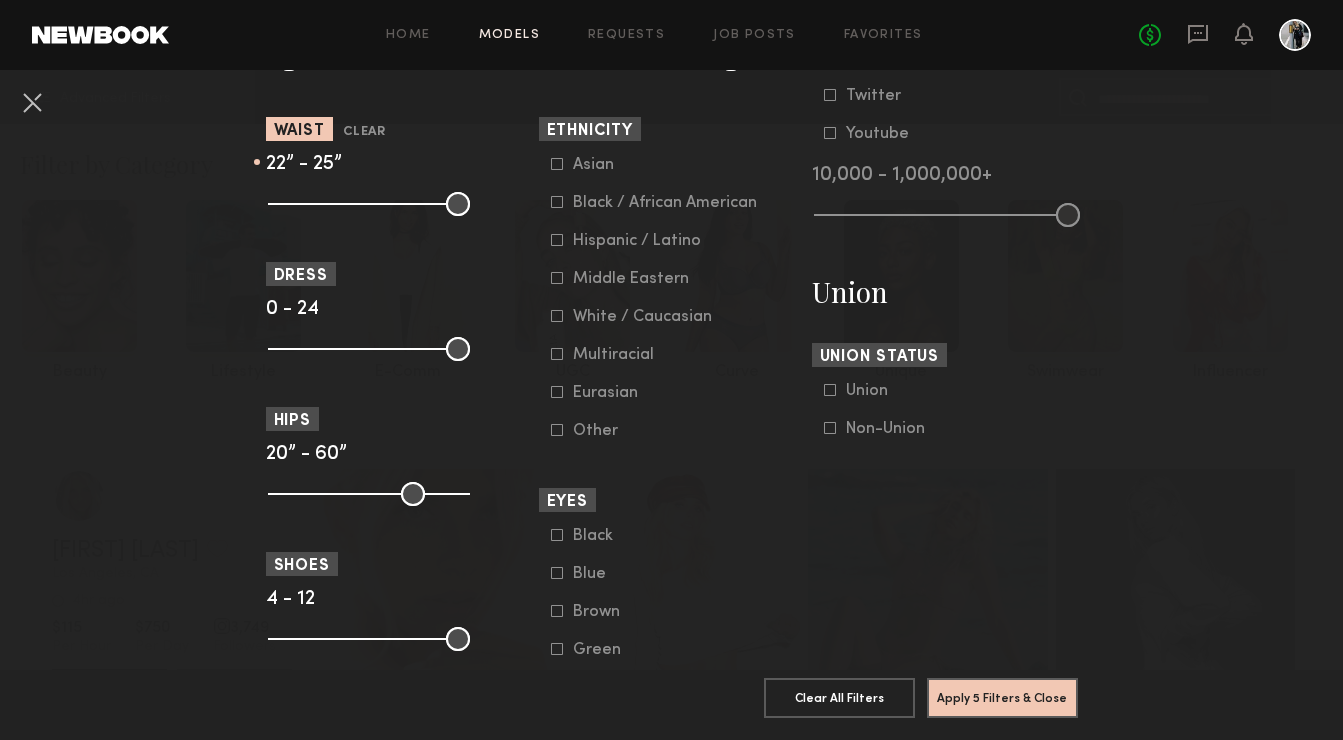scroll, scrollTop: 1065, scrollLeft: 0, axis: vertical 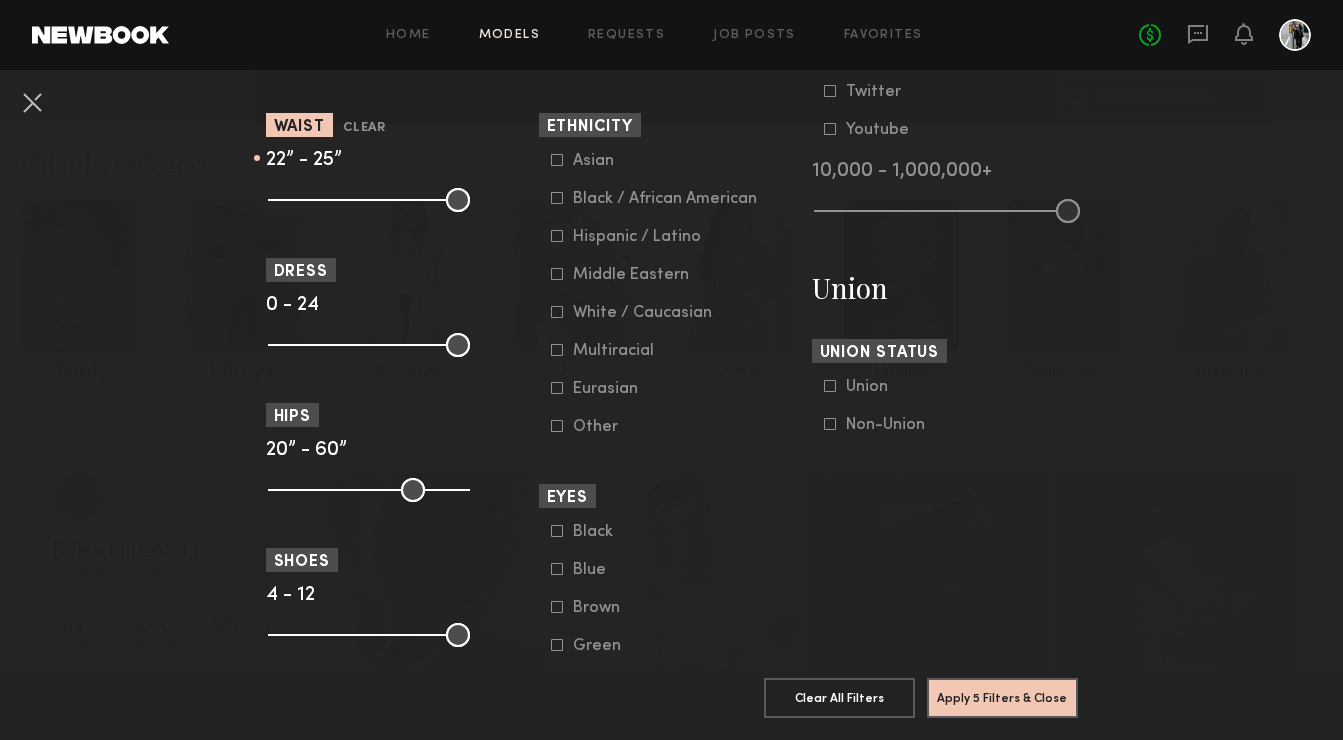 click 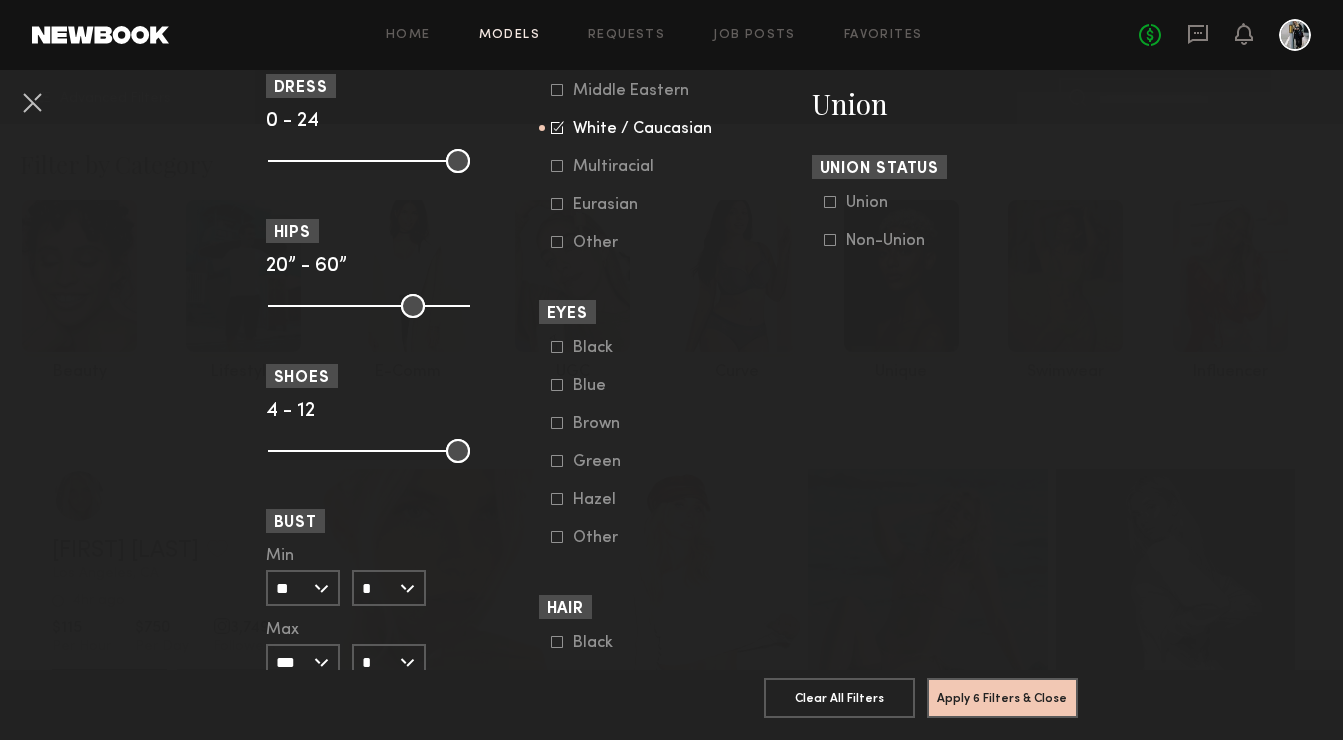 scroll, scrollTop: 1565, scrollLeft: 0, axis: vertical 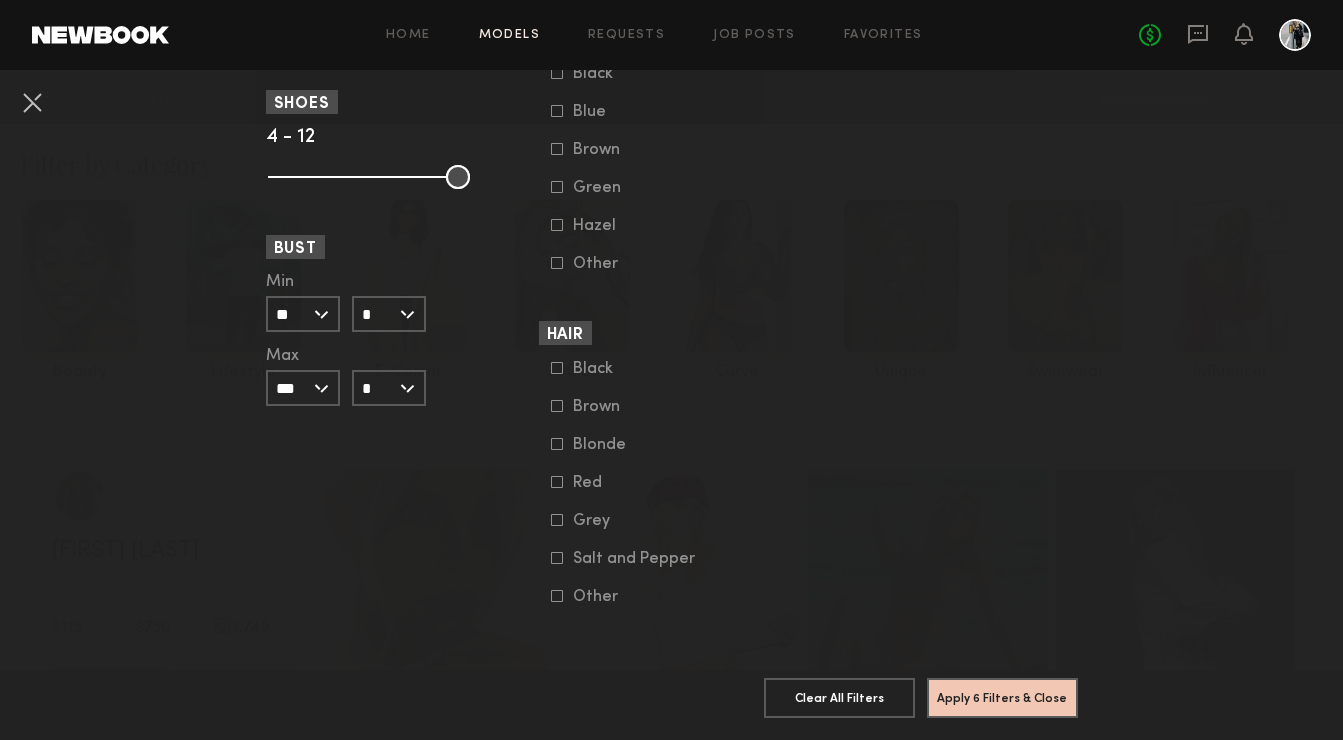 click 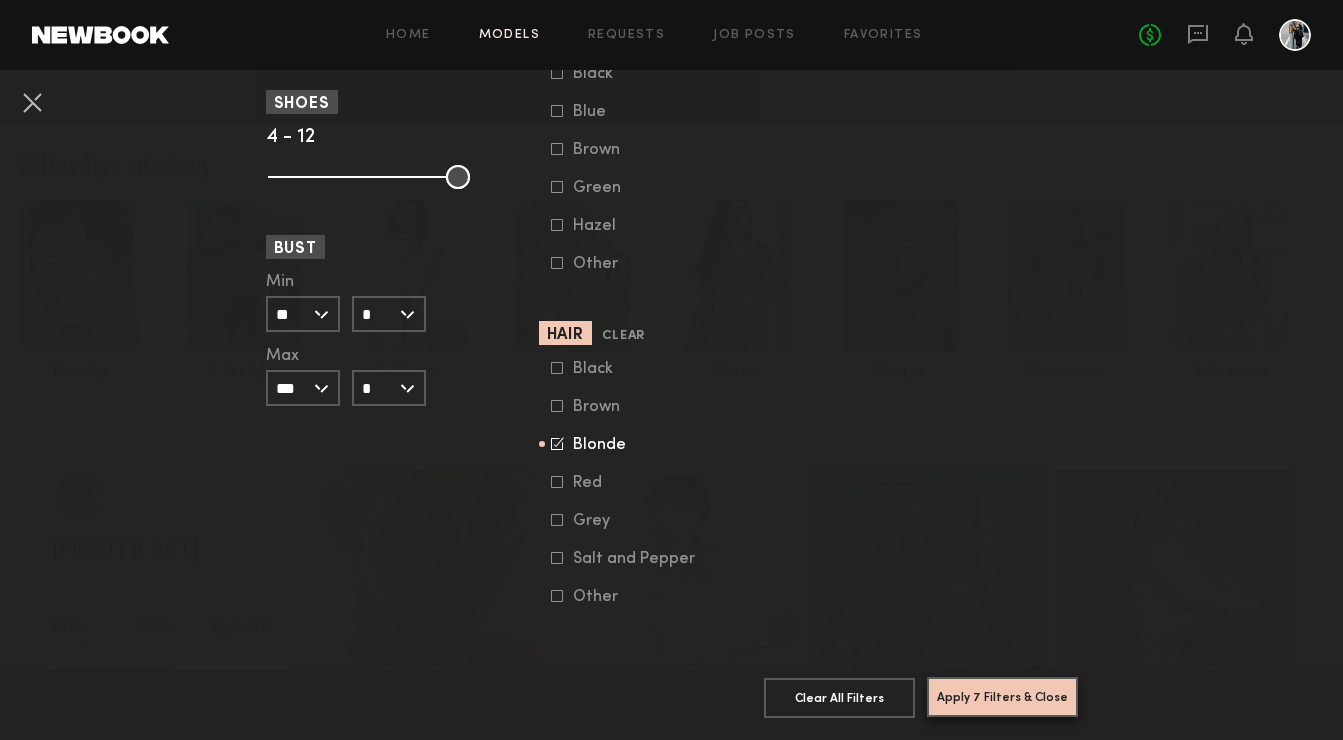 click on "Apply 7 Filters & Close" 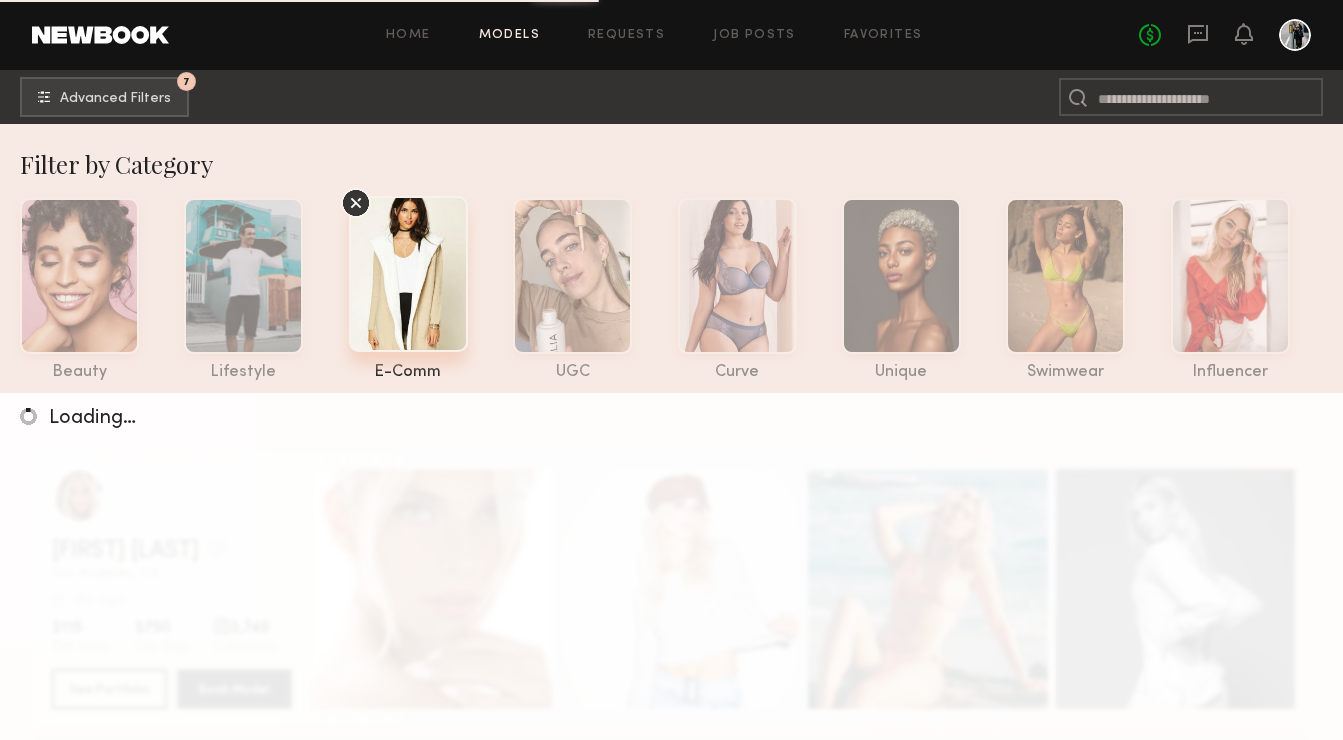 click 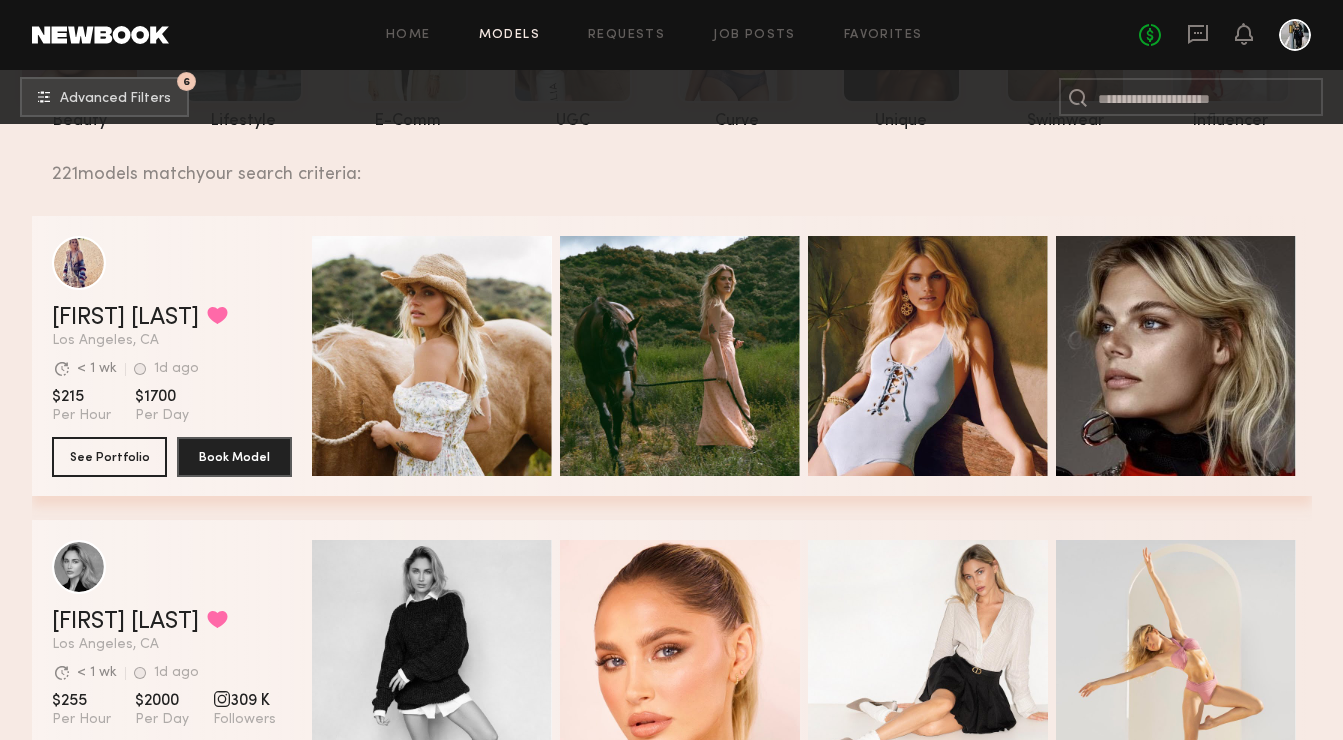 scroll, scrollTop: 262, scrollLeft: 0, axis: vertical 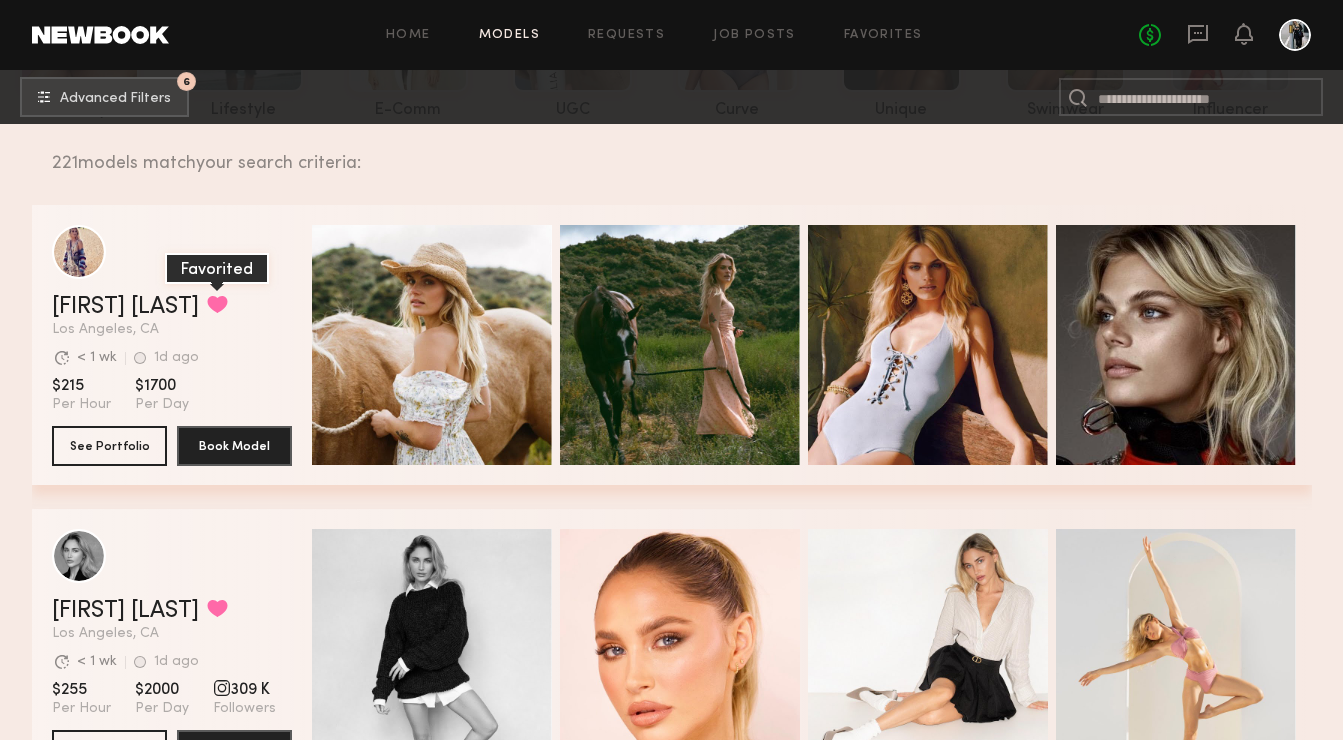 click 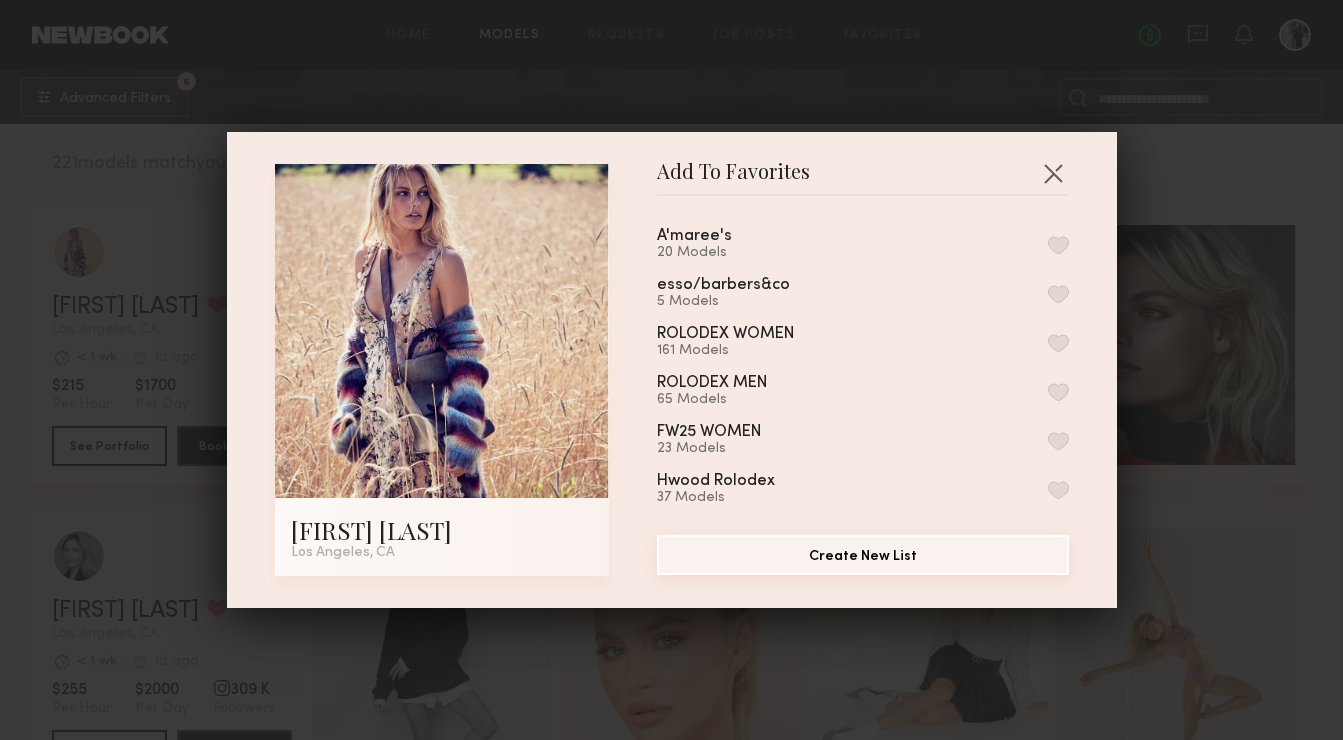 click on "Create New List" at bounding box center [863, 555] 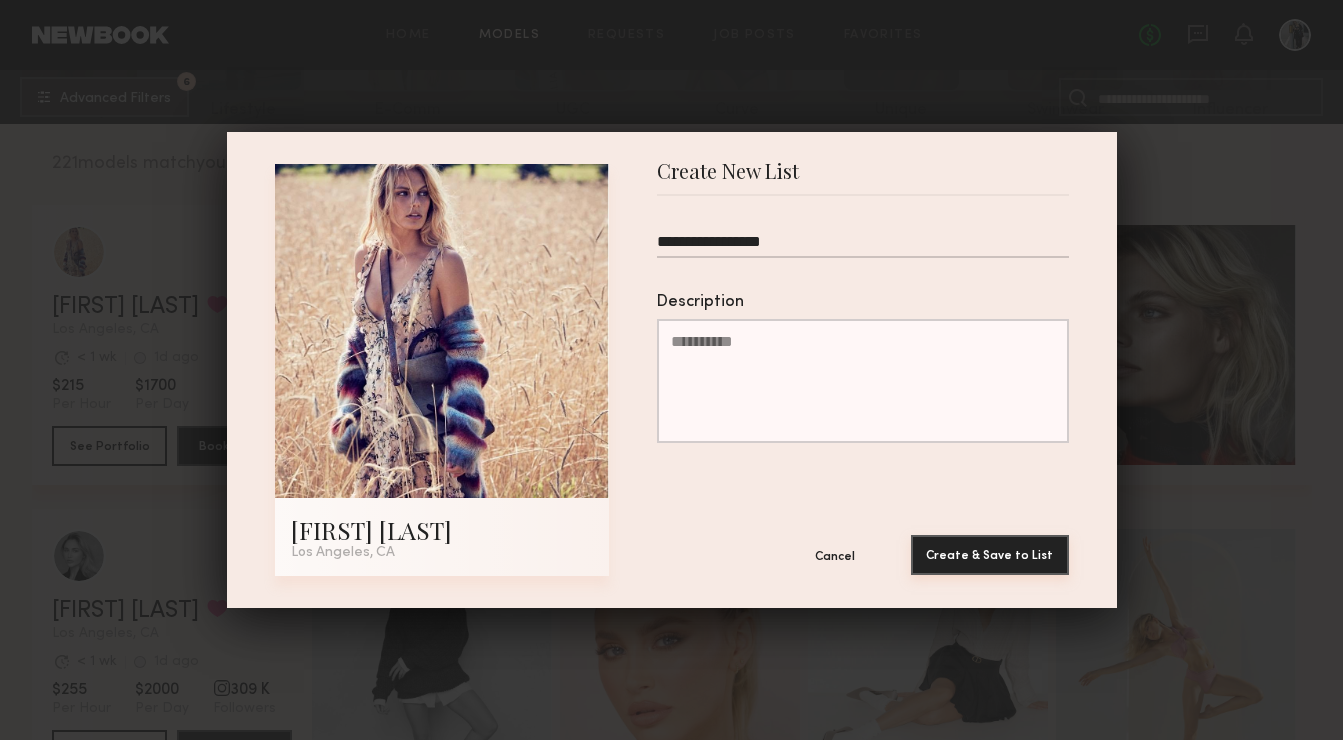 type on "**********" 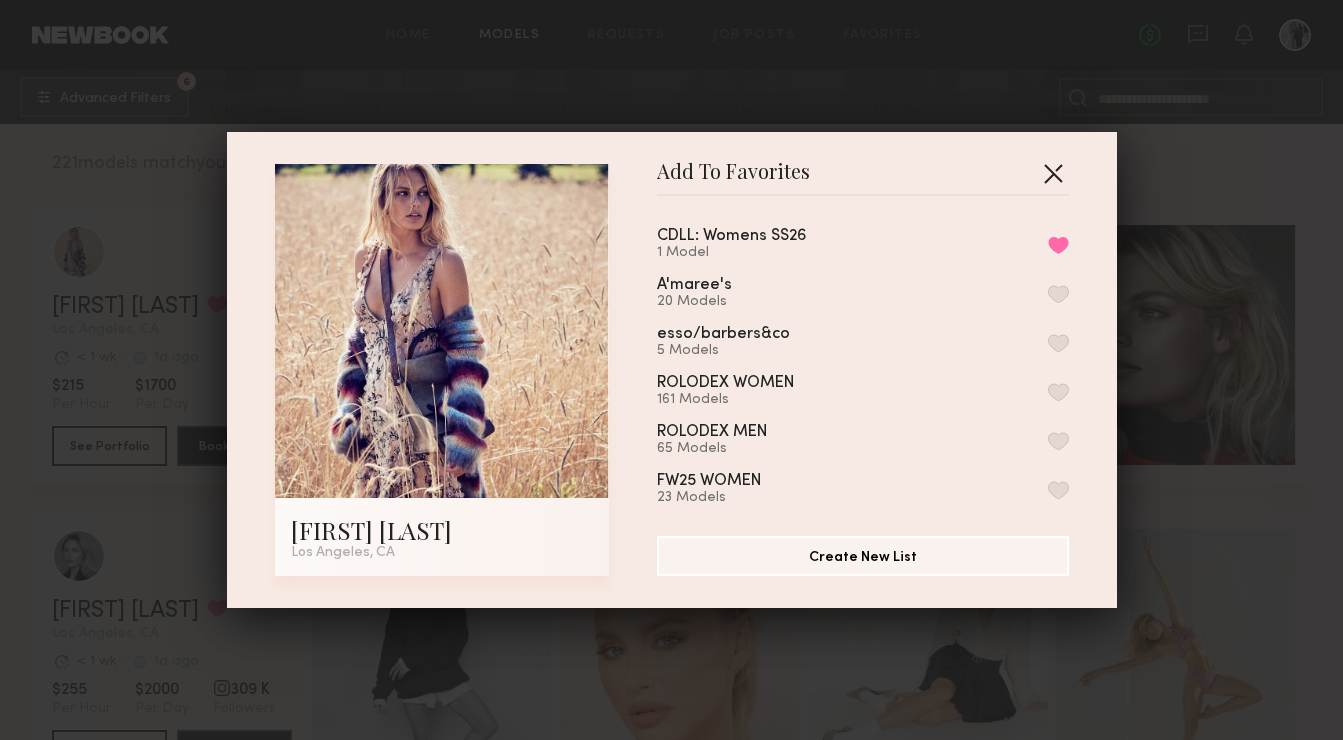 click at bounding box center (1053, 173) 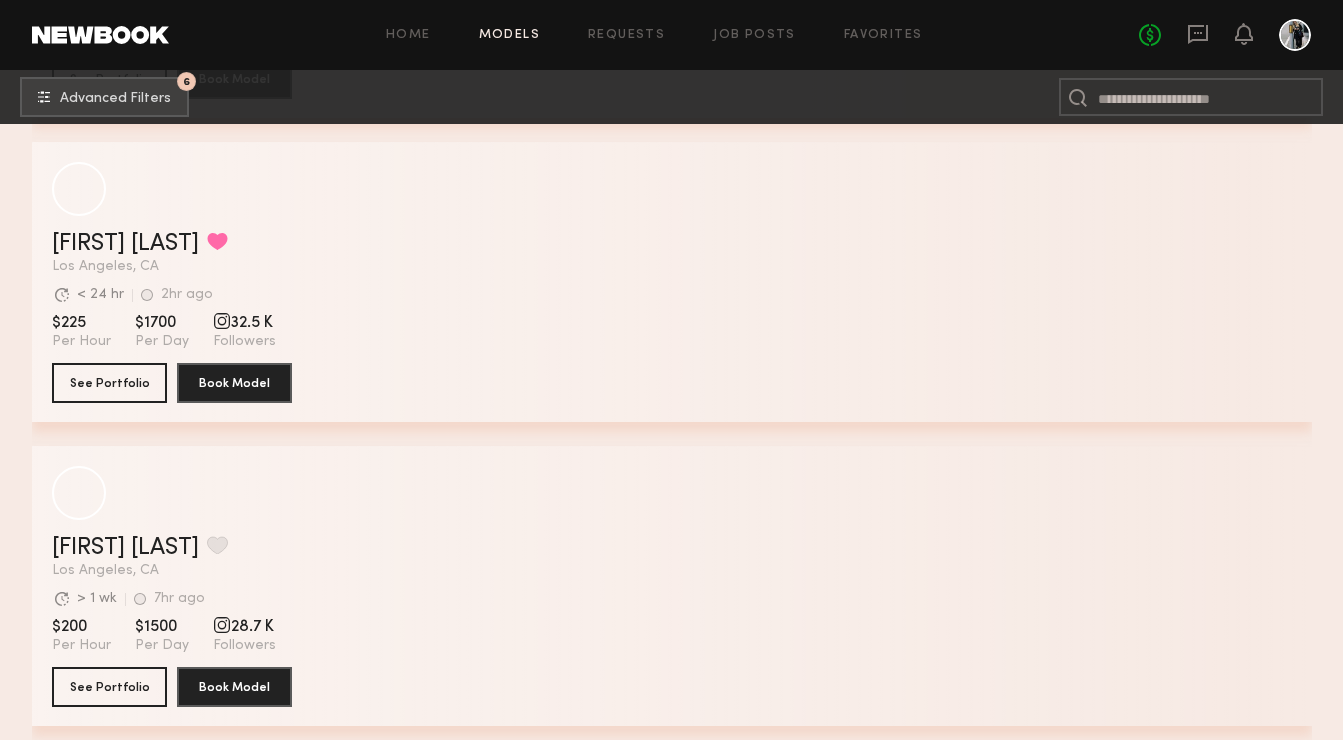 scroll, scrollTop: 2190, scrollLeft: 0, axis: vertical 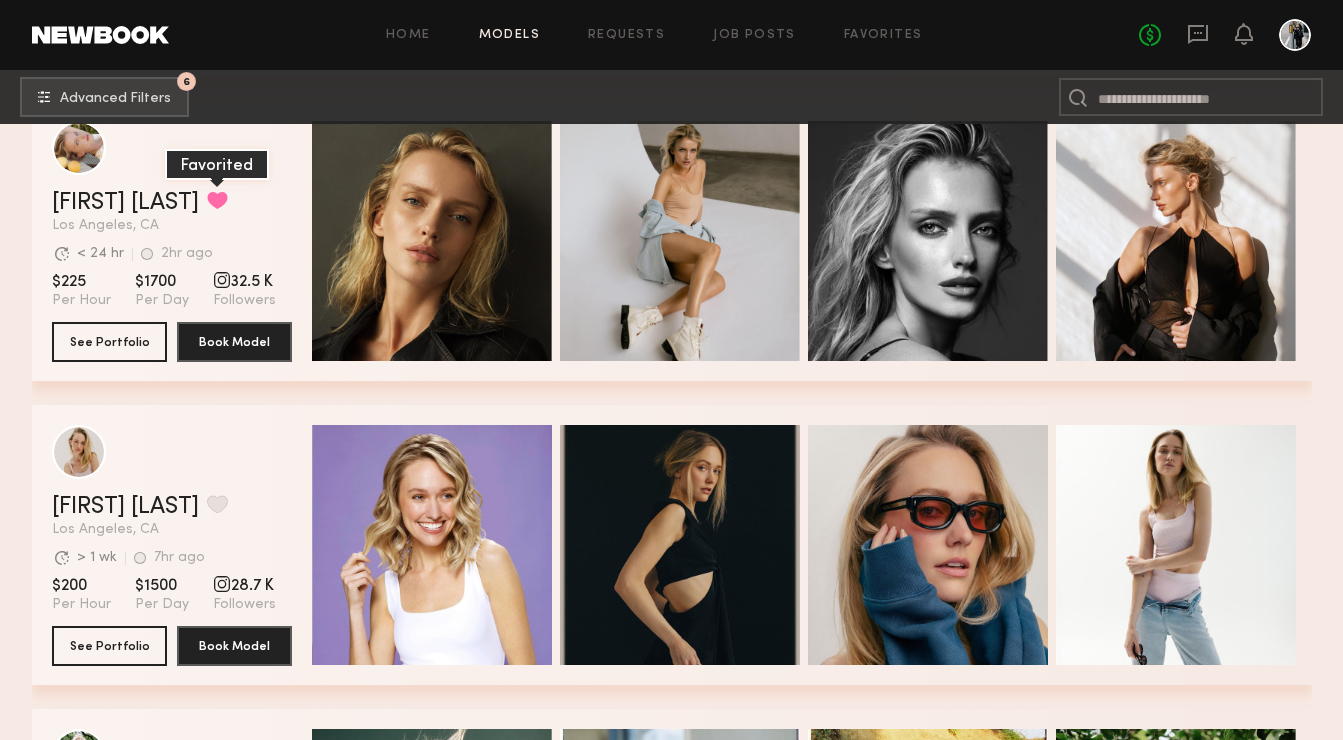 click 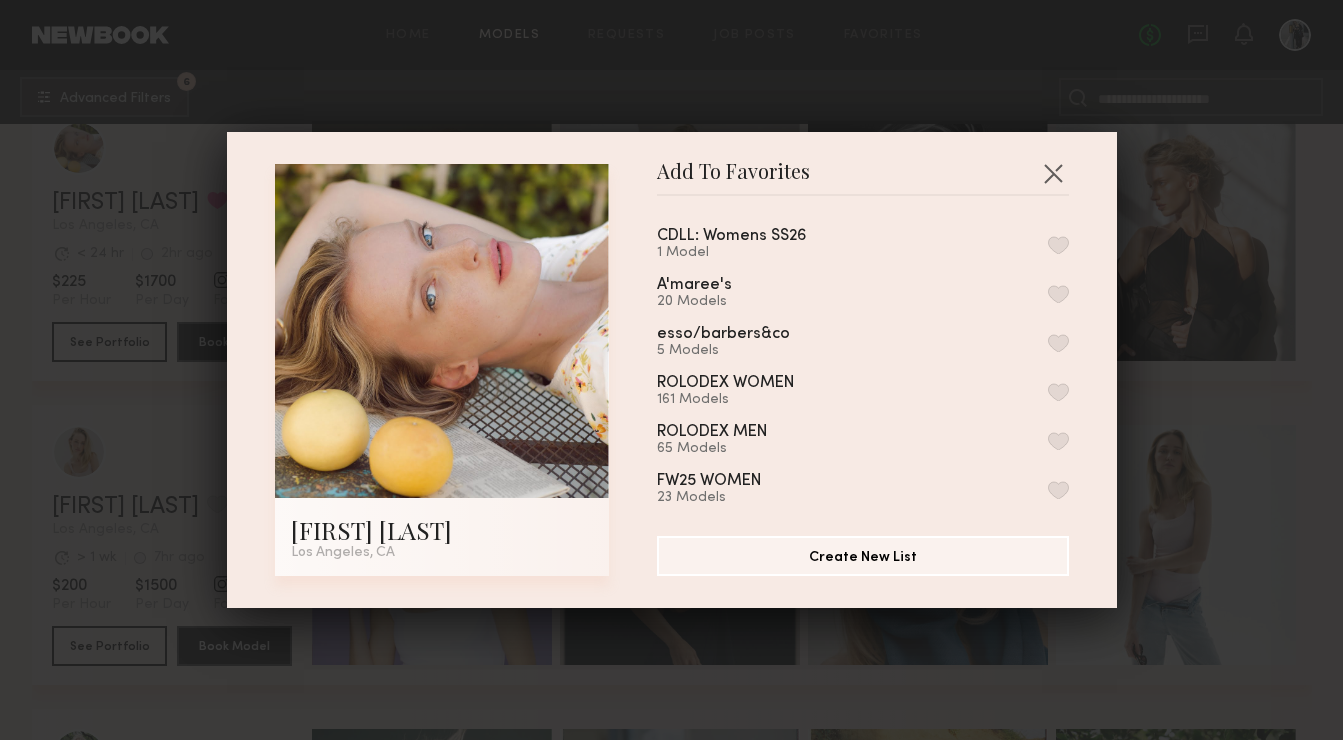 click at bounding box center [1058, 245] 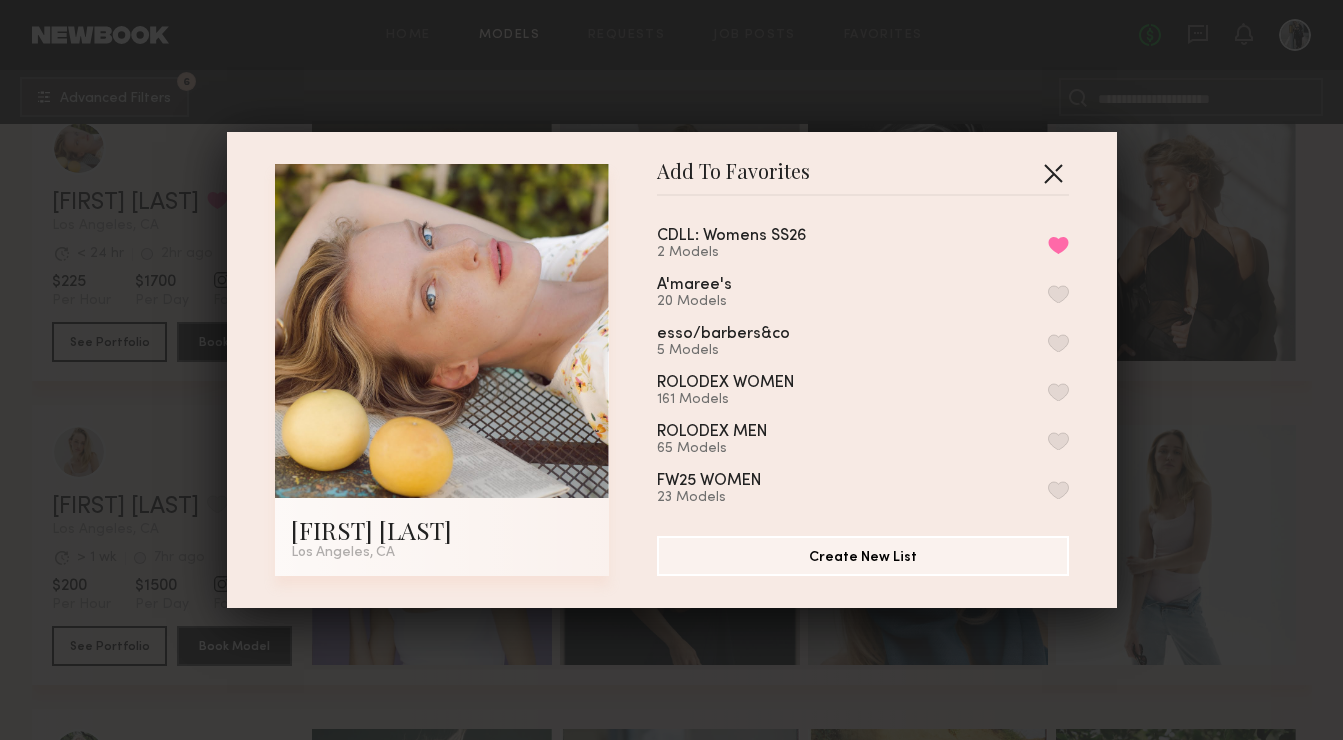 click at bounding box center (1053, 173) 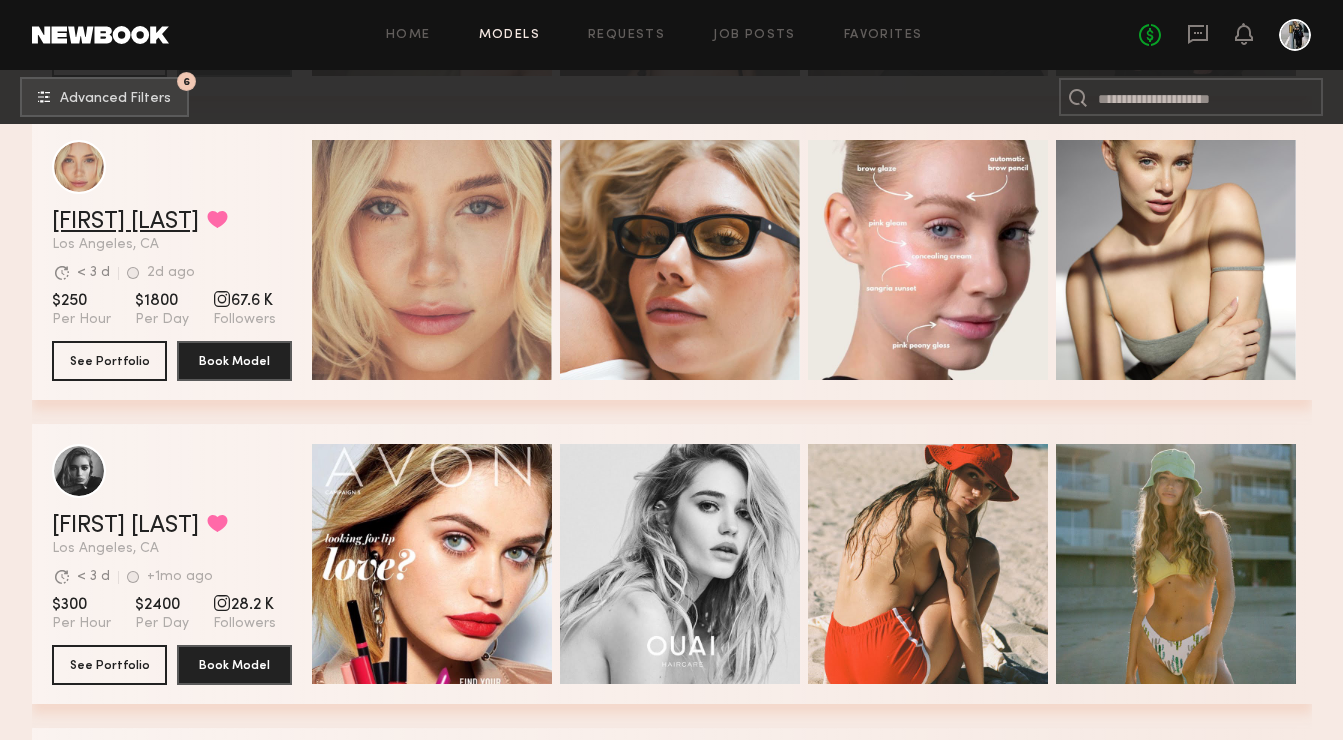 scroll, scrollTop: 3384, scrollLeft: 0, axis: vertical 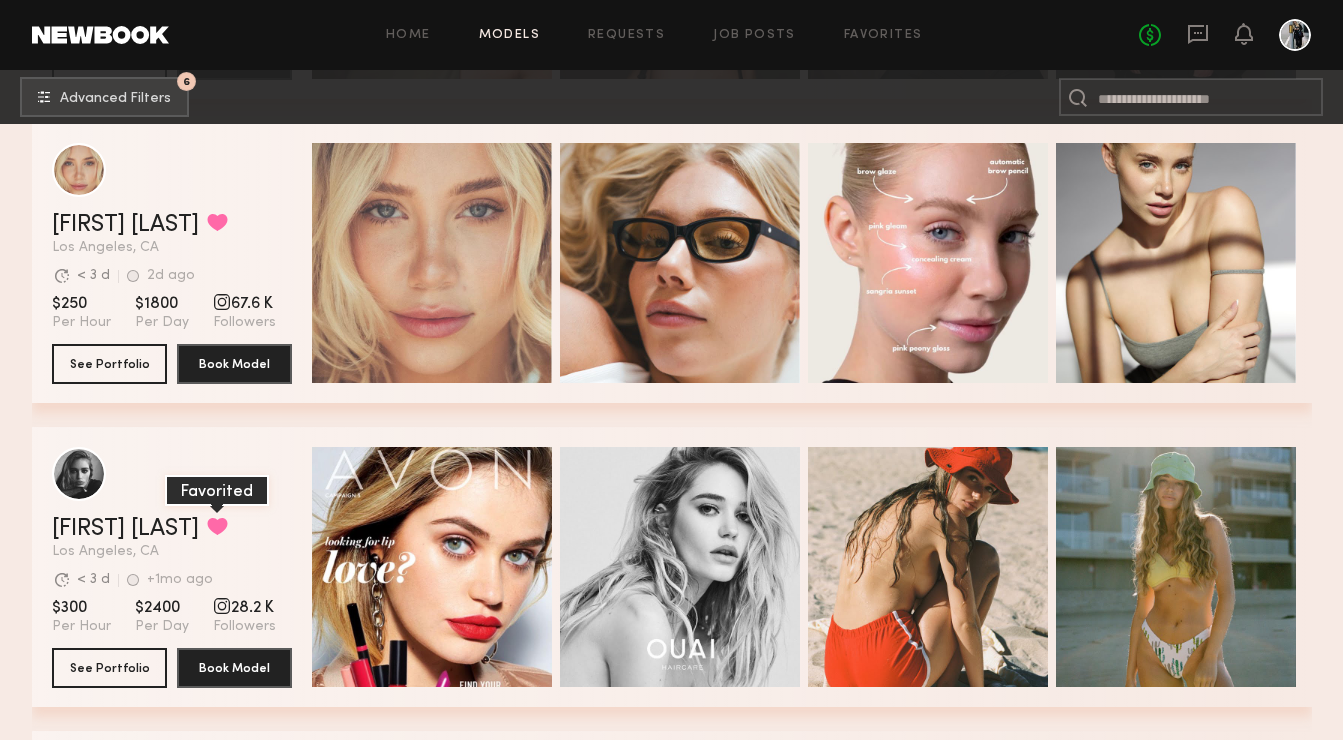 click 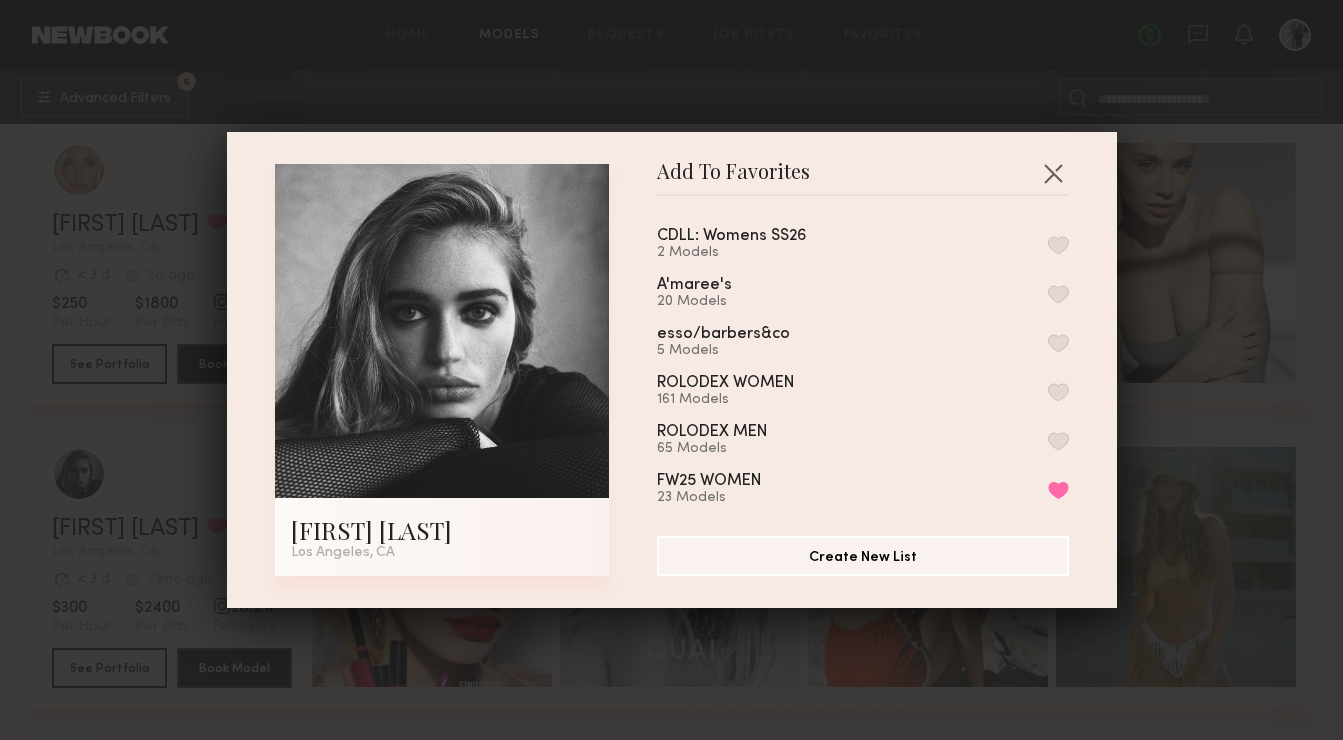 click on "CDLL: Womens SS26 2   Models A'maree's 20   Models esso/barbers&co 5   Models ROLODEX WOMEN 161   Models ROLODEX MEN 65   Models FW25 WOMEN 23   Models Remove from favorite list Hwood Rolodex 37   Models Cout De La Liberte 33   Models Rose Gold Saint Tropez 31   Models Rose Gold Campaign 6   Models Pizzana Top Selects 11   Models Fat Sal's list 16   Models Remove from favorite list Osadia - Male Models 5   Models Curatorial Dept. 6   Models The Shirt 17   Models Osadía - Female Models 13   Models Remove from favorite list My Favorites 0   Models" at bounding box center [873, 358] 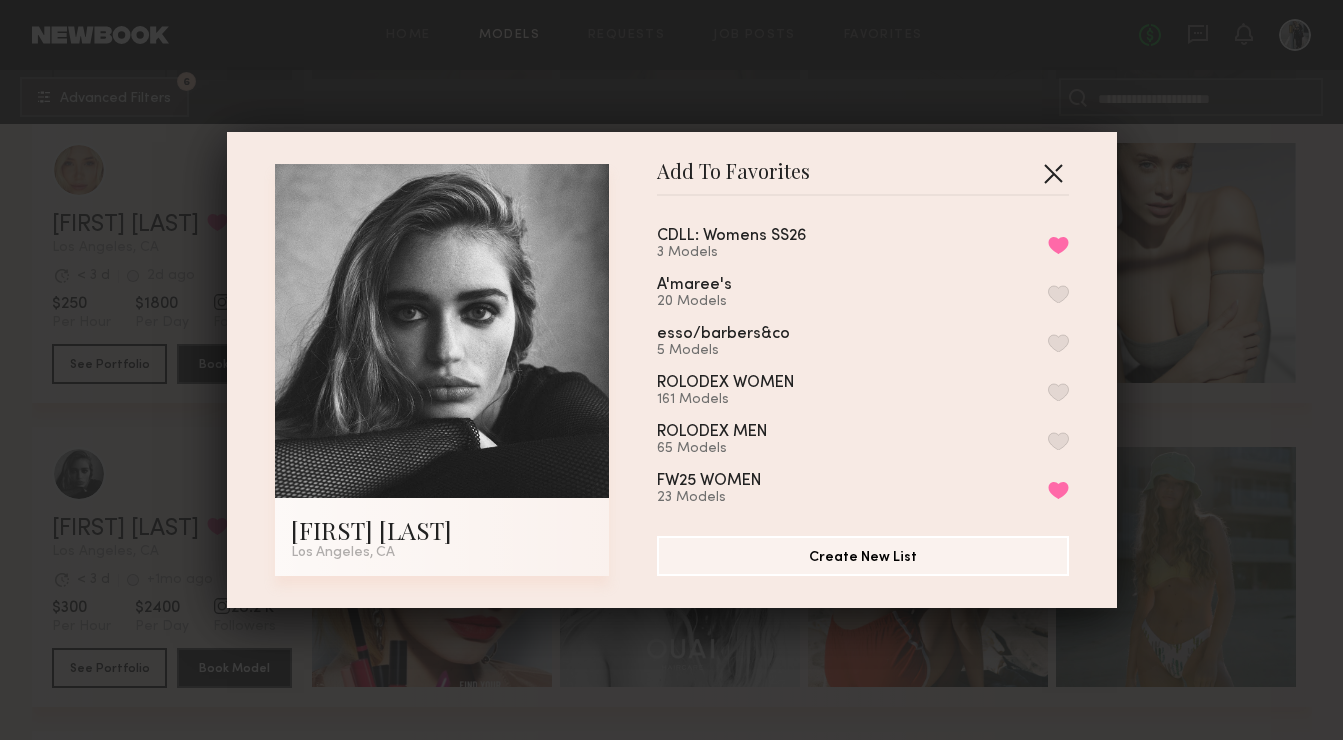 click at bounding box center [1053, 173] 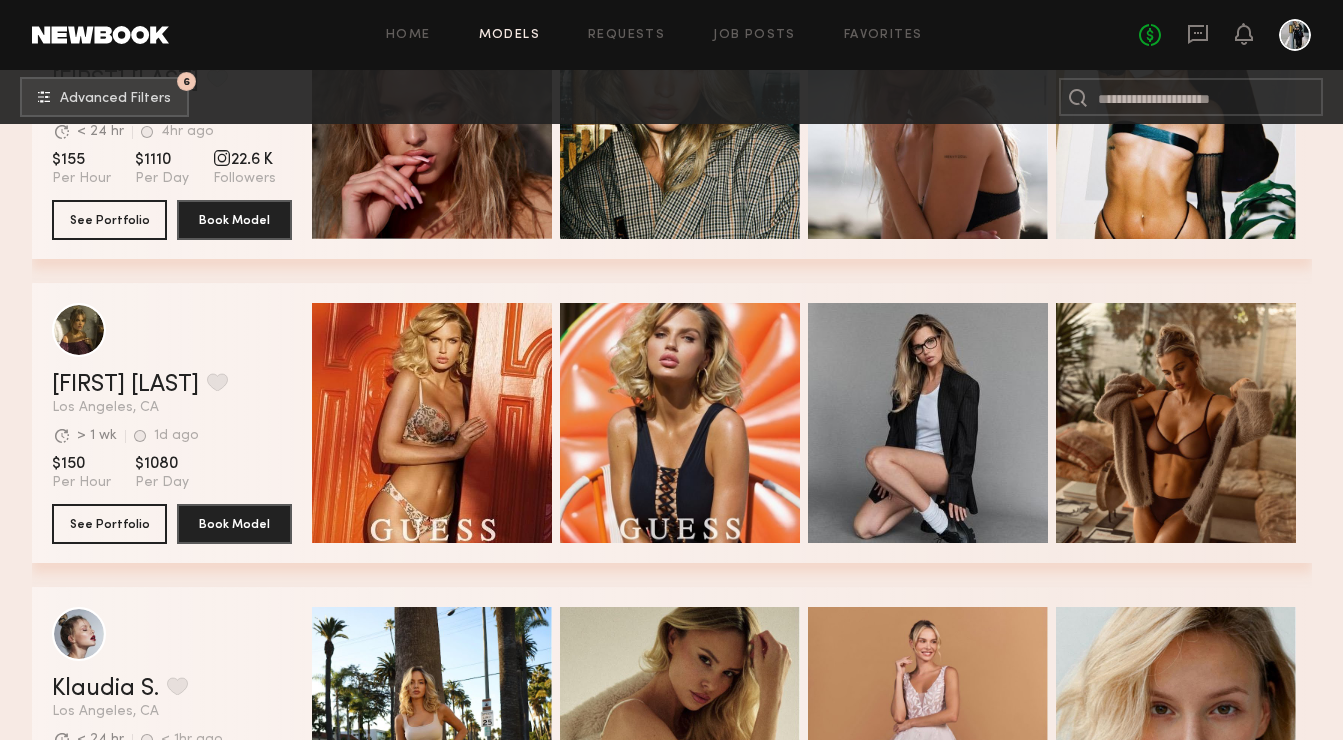 scroll, scrollTop: 4158, scrollLeft: 0, axis: vertical 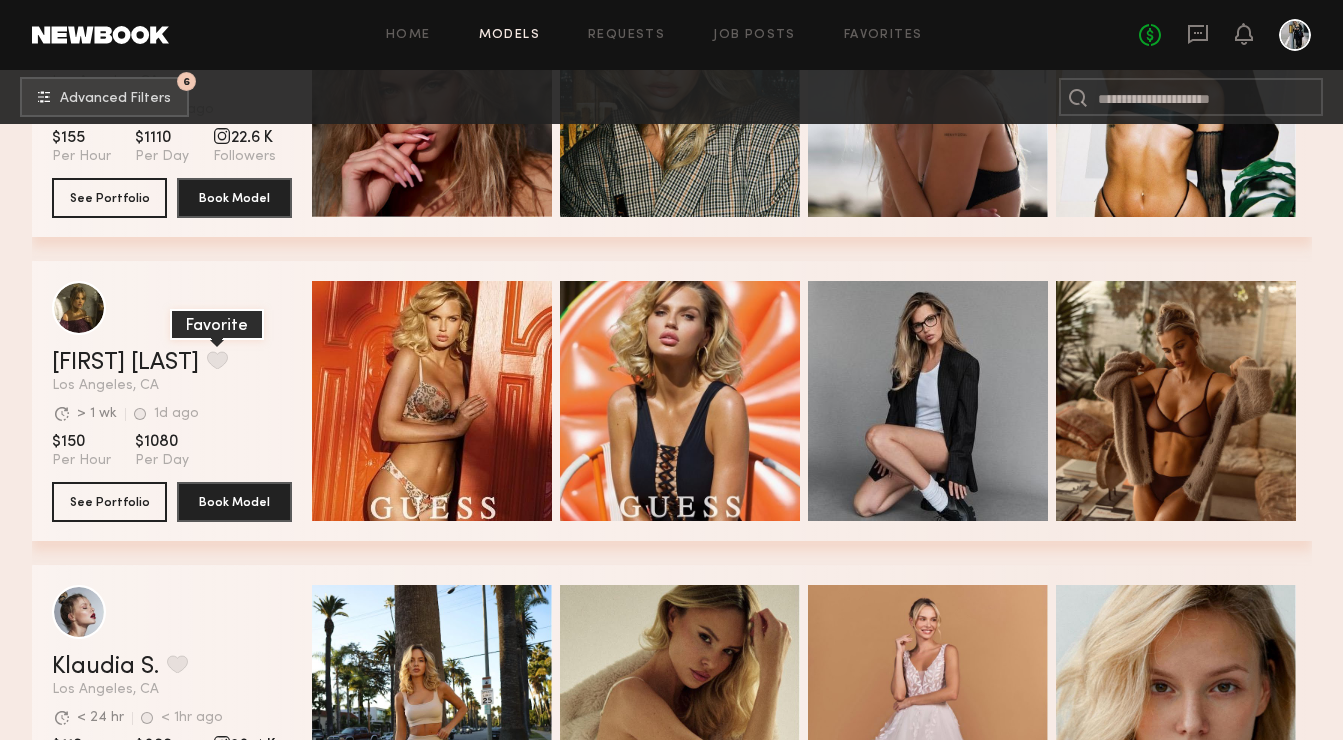 click 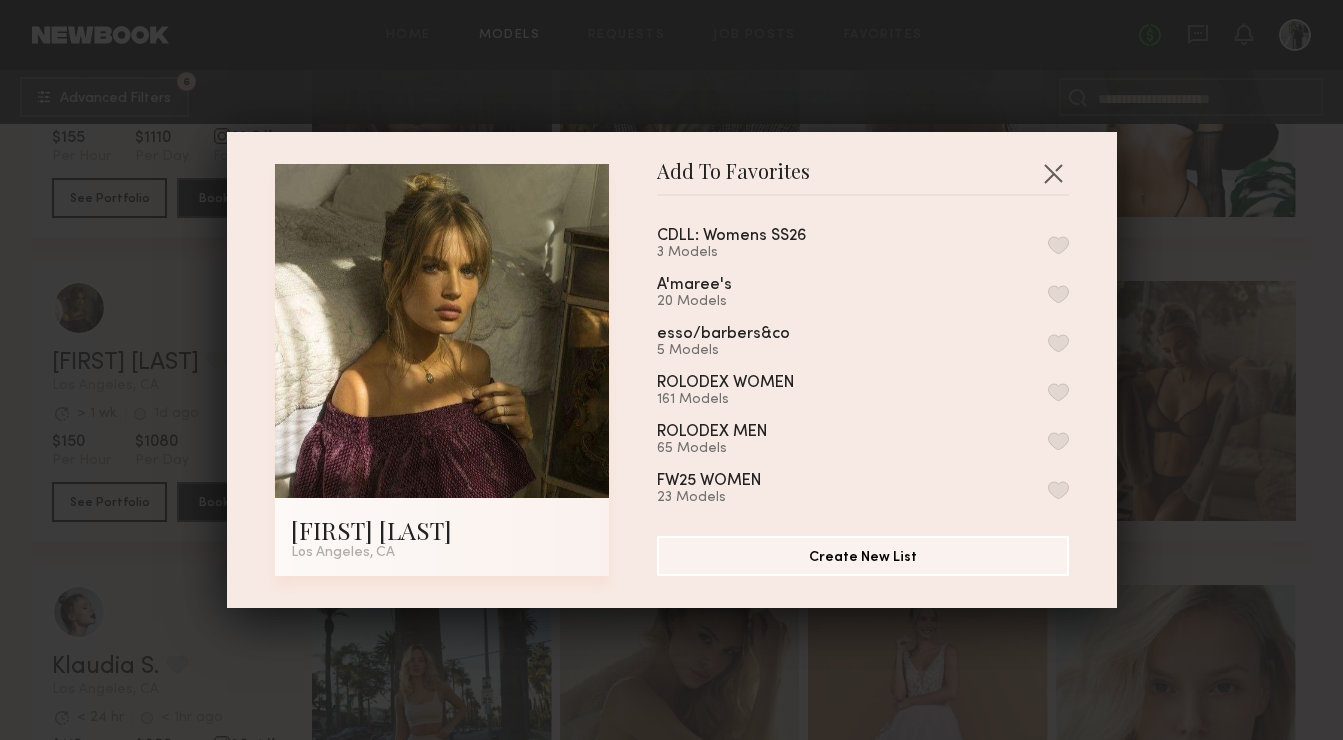 click at bounding box center (1058, 245) 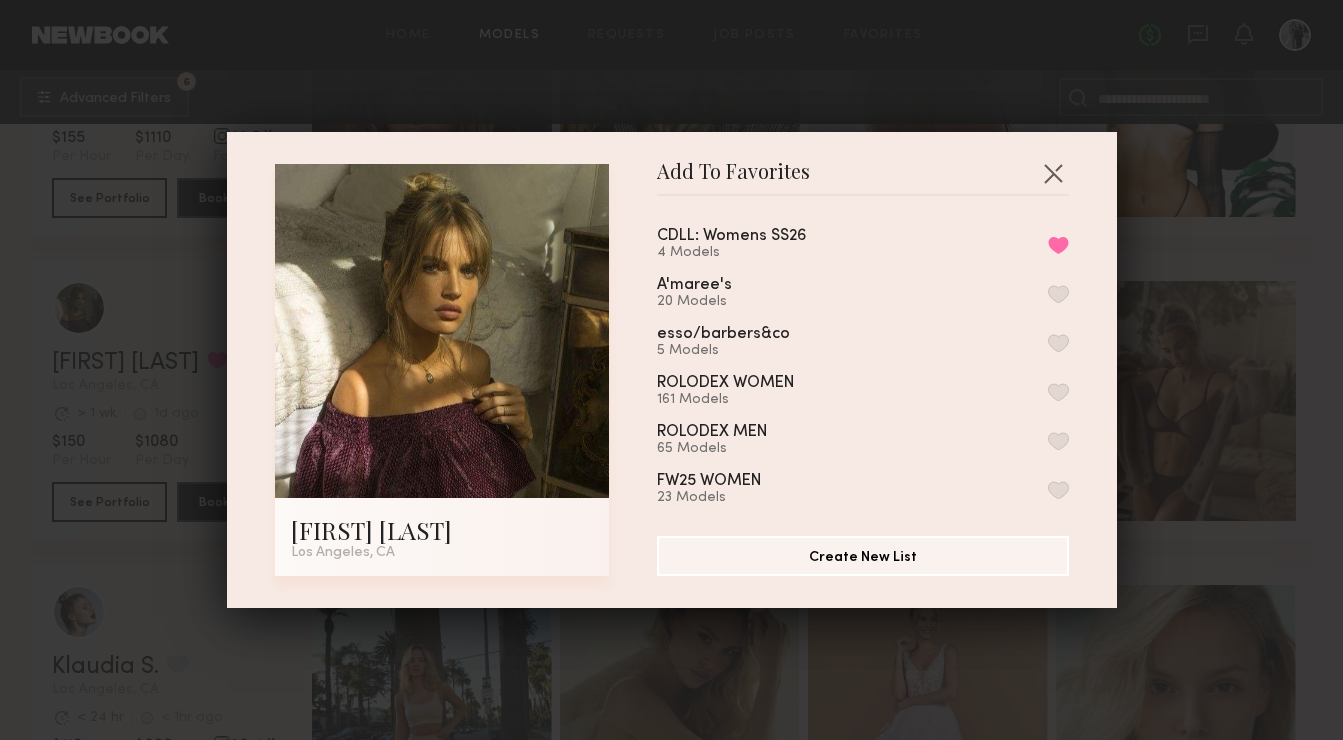 click on "Add To Favorites" at bounding box center (863, 180) 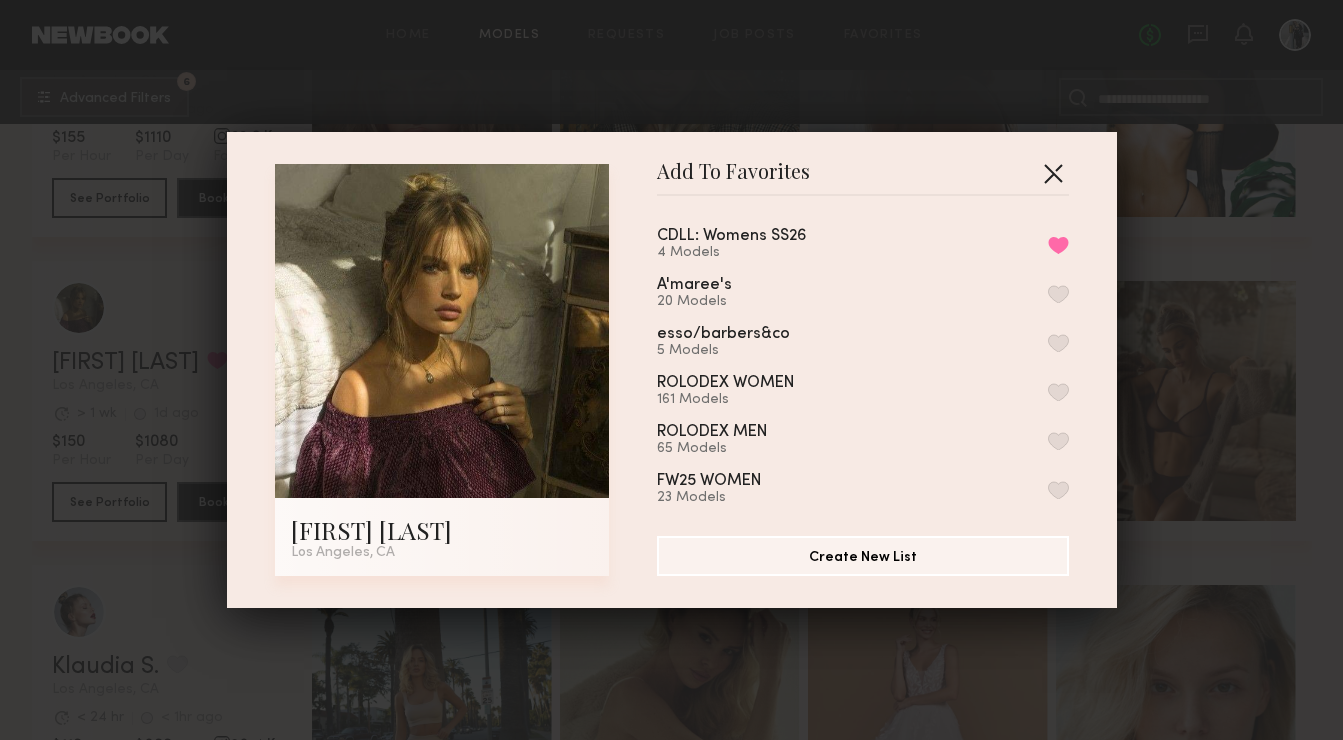 click at bounding box center (1053, 173) 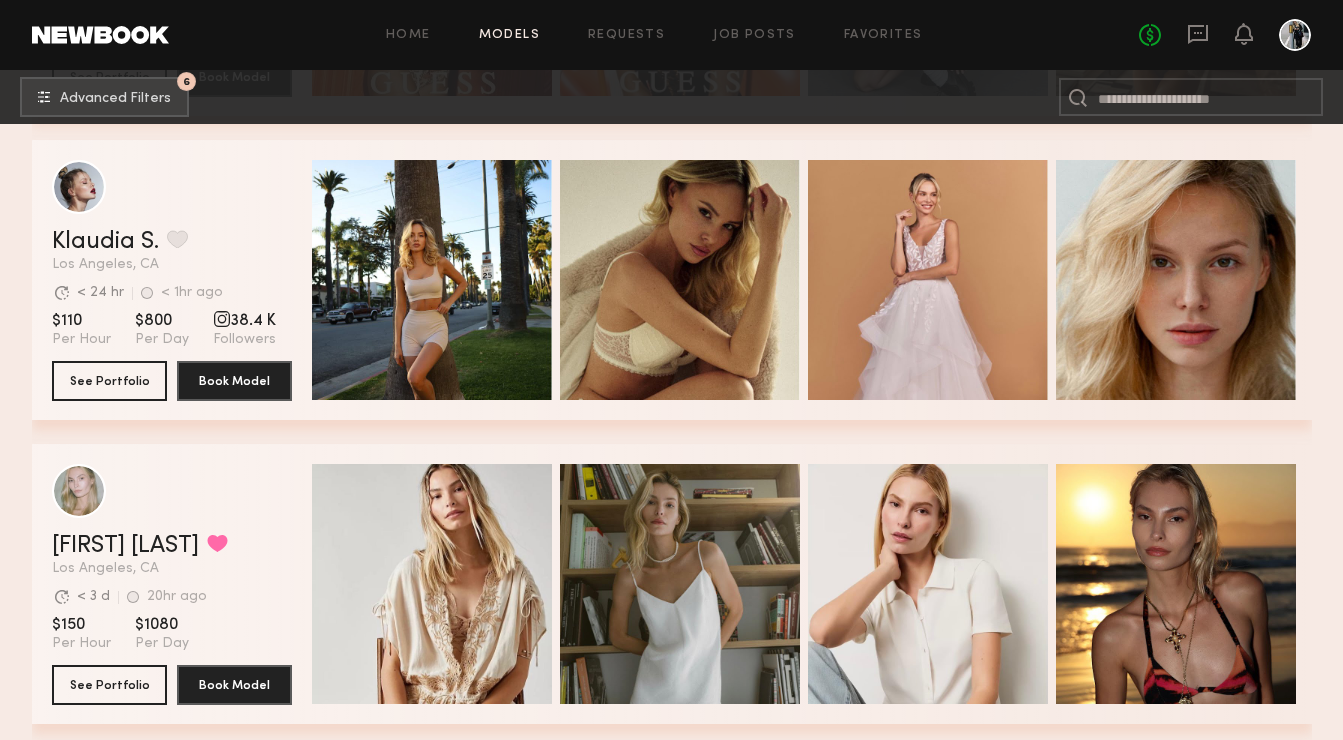 scroll, scrollTop: 4586, scrollLeft: 0, axis: vertical 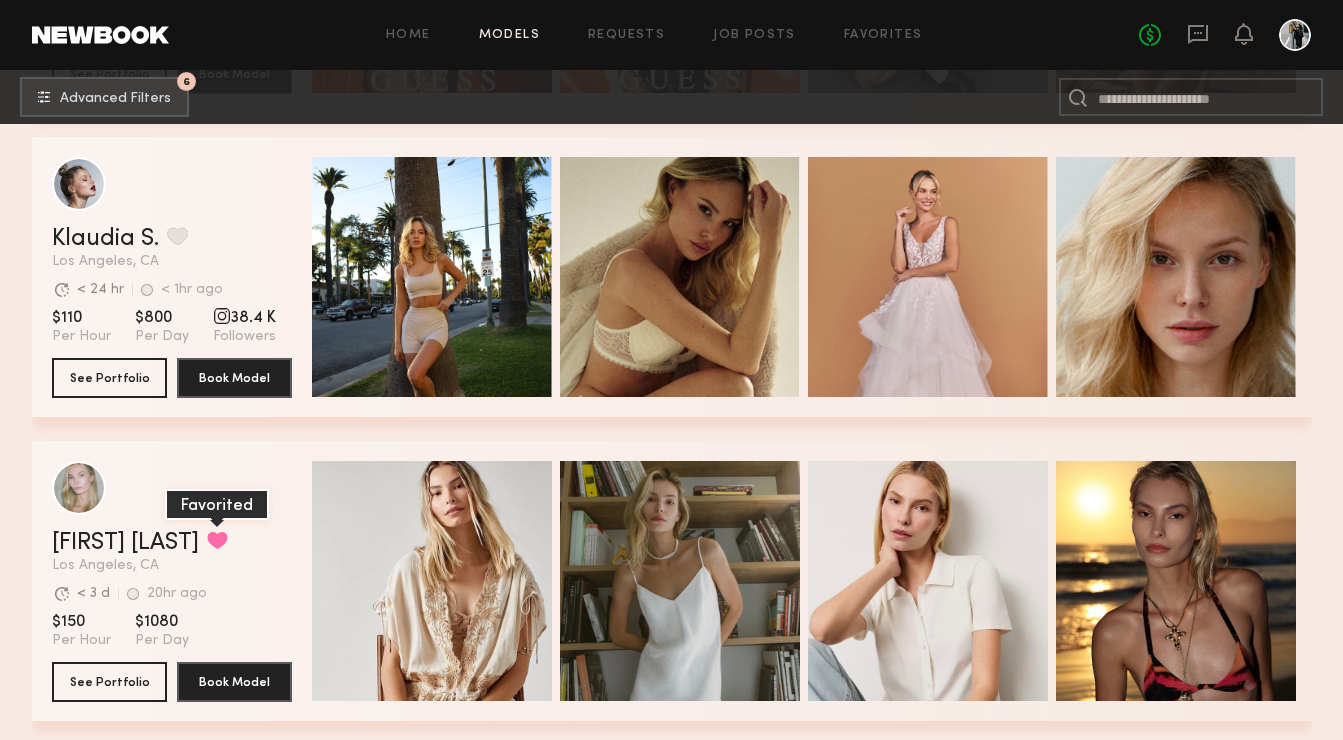 click 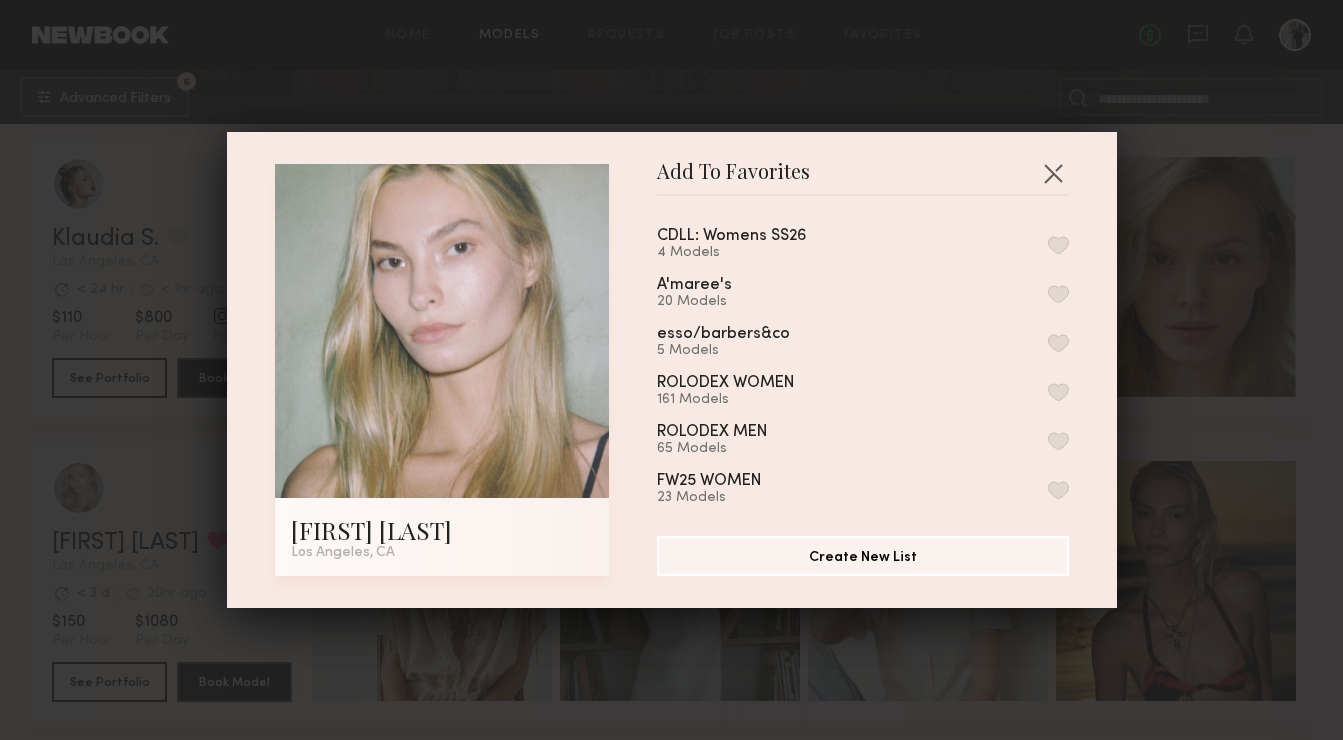 click at bounding box center [1058, 245] 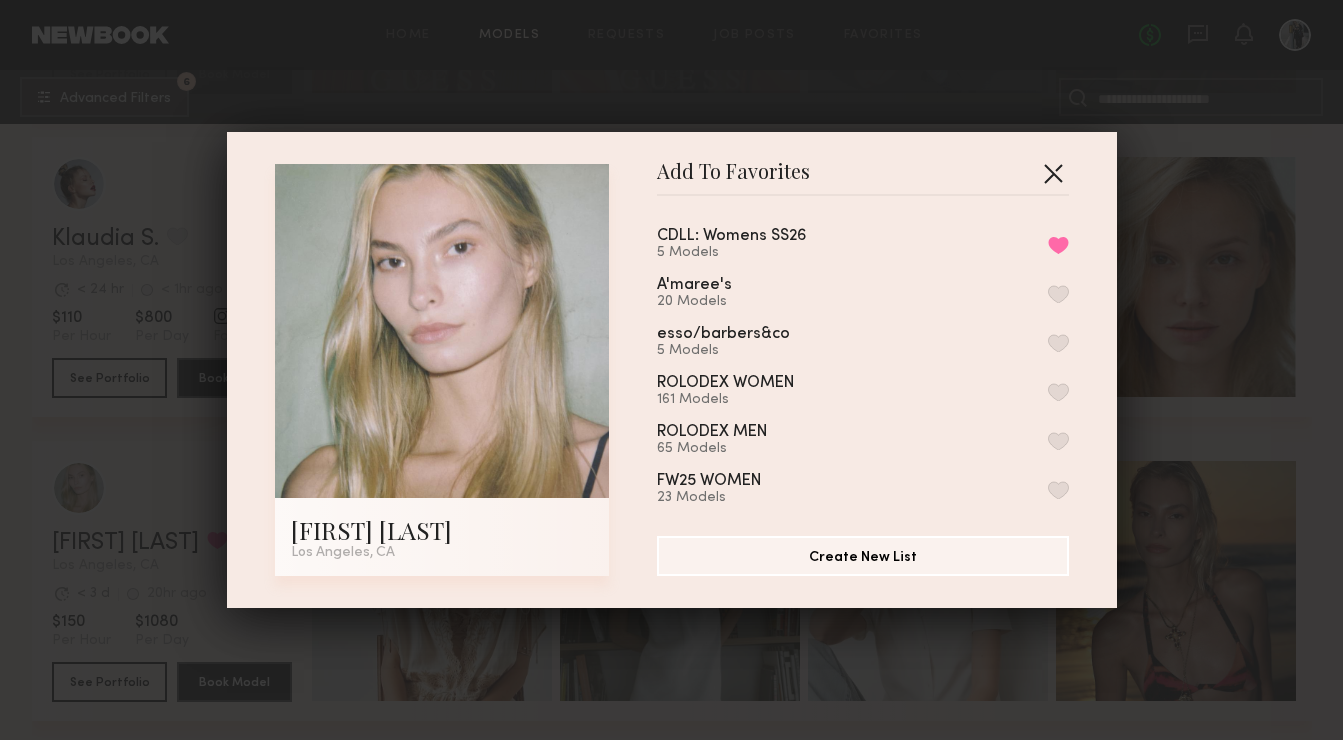click at bounding box center [1053, 173] 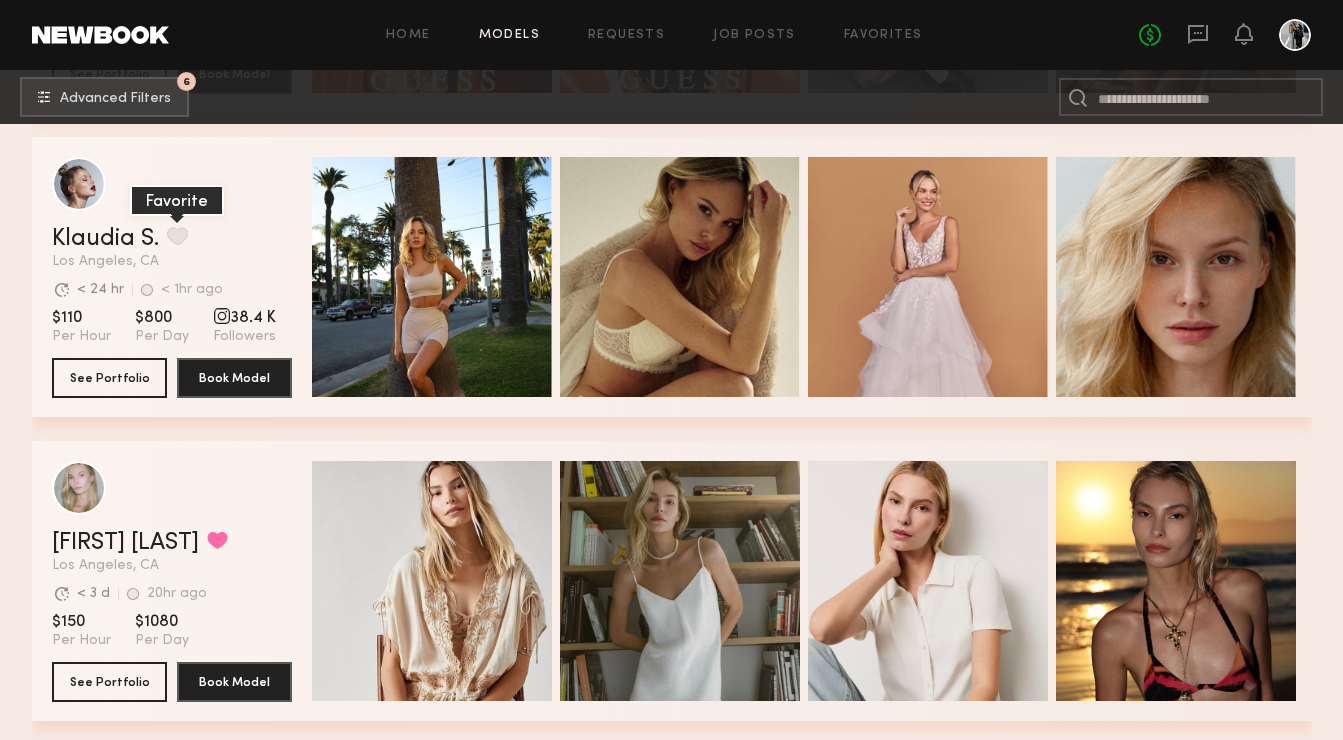 click 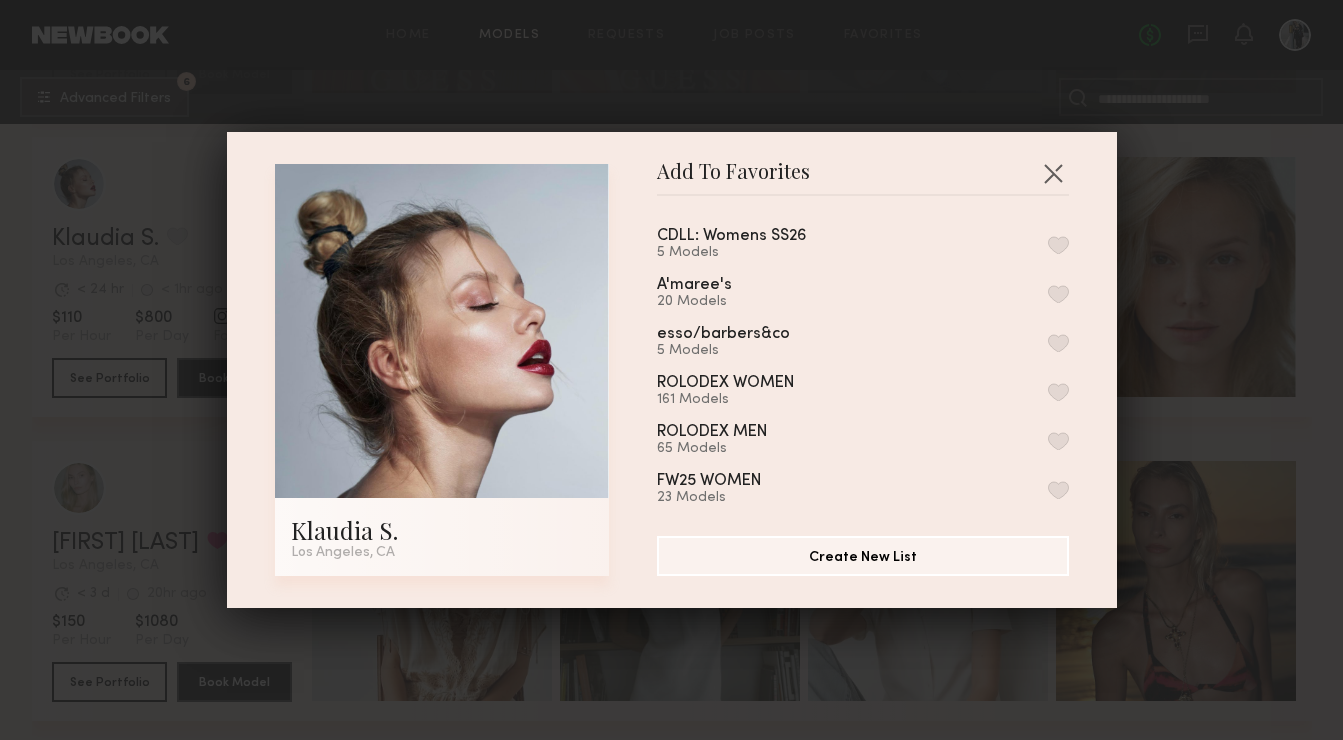 click at bounding box center (1058, 245) 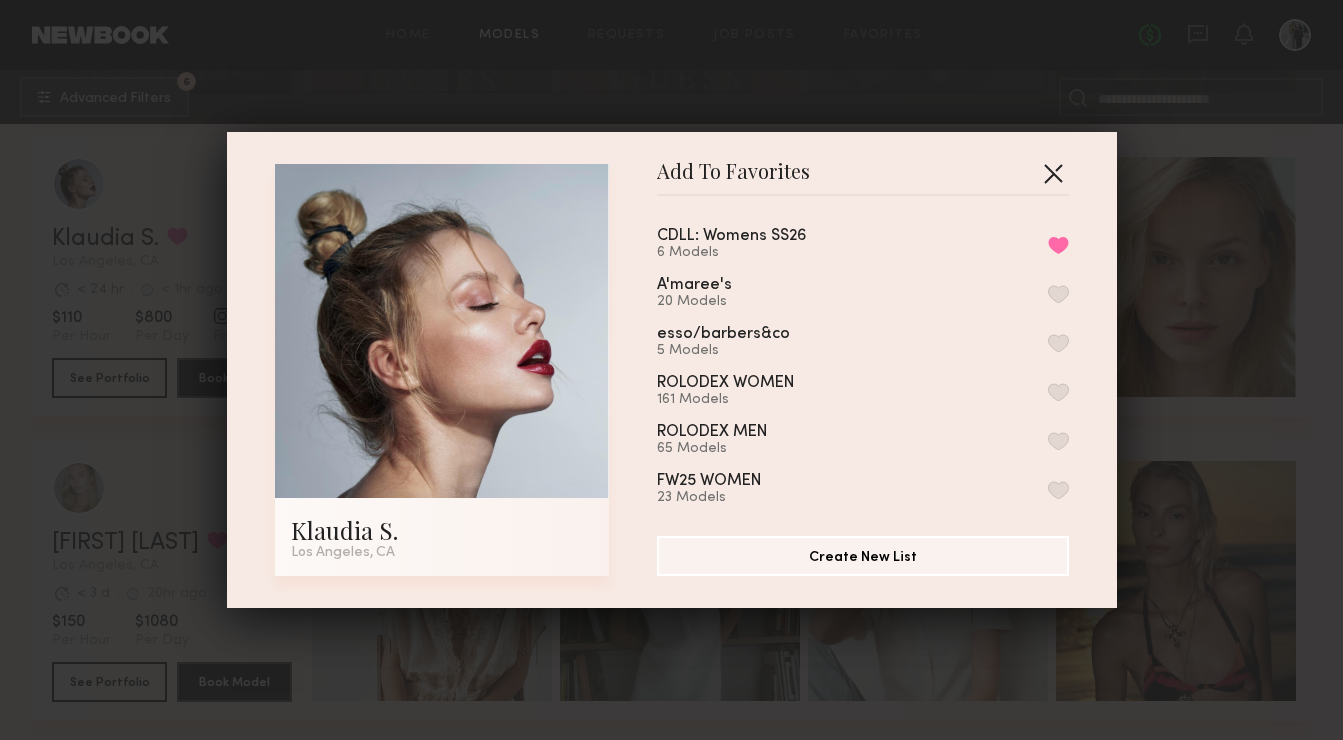 click at bounding box center [1053, 173] 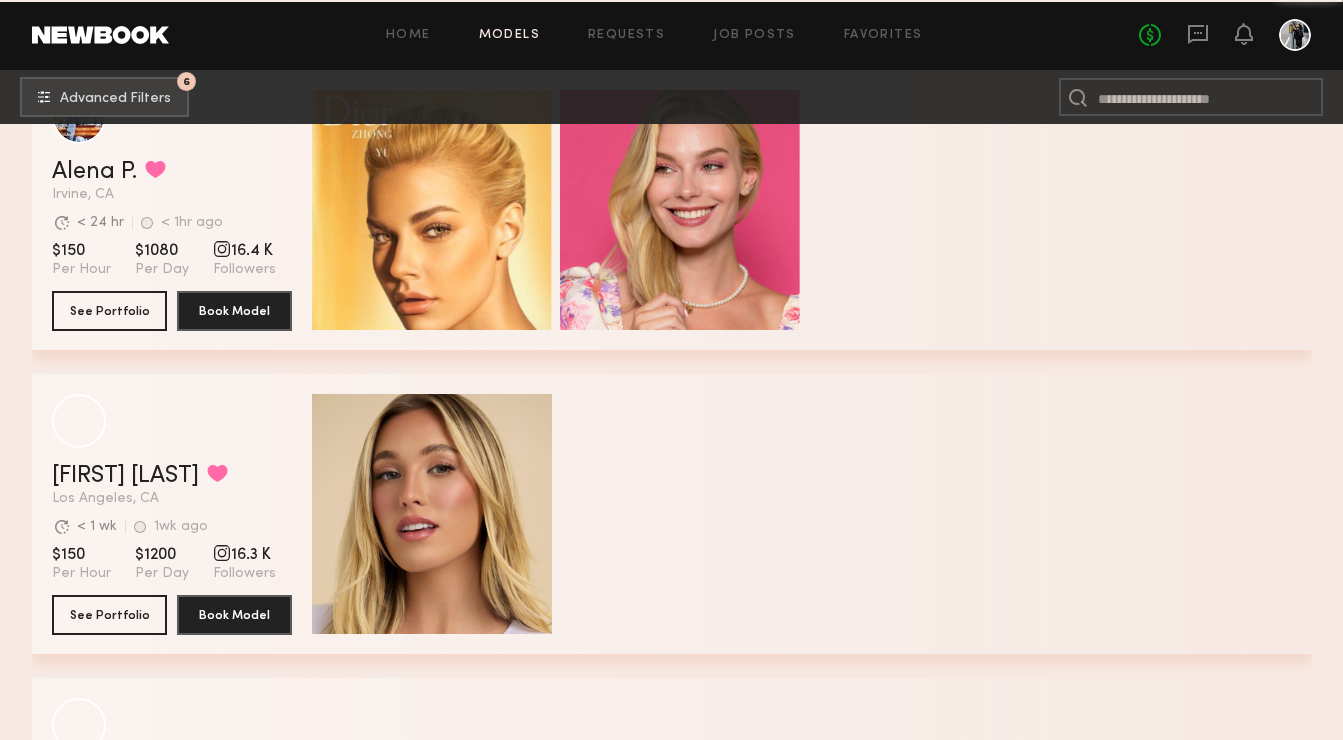 scroll, scrollTop: 10848, scrollLeft: 0, axis: vertical 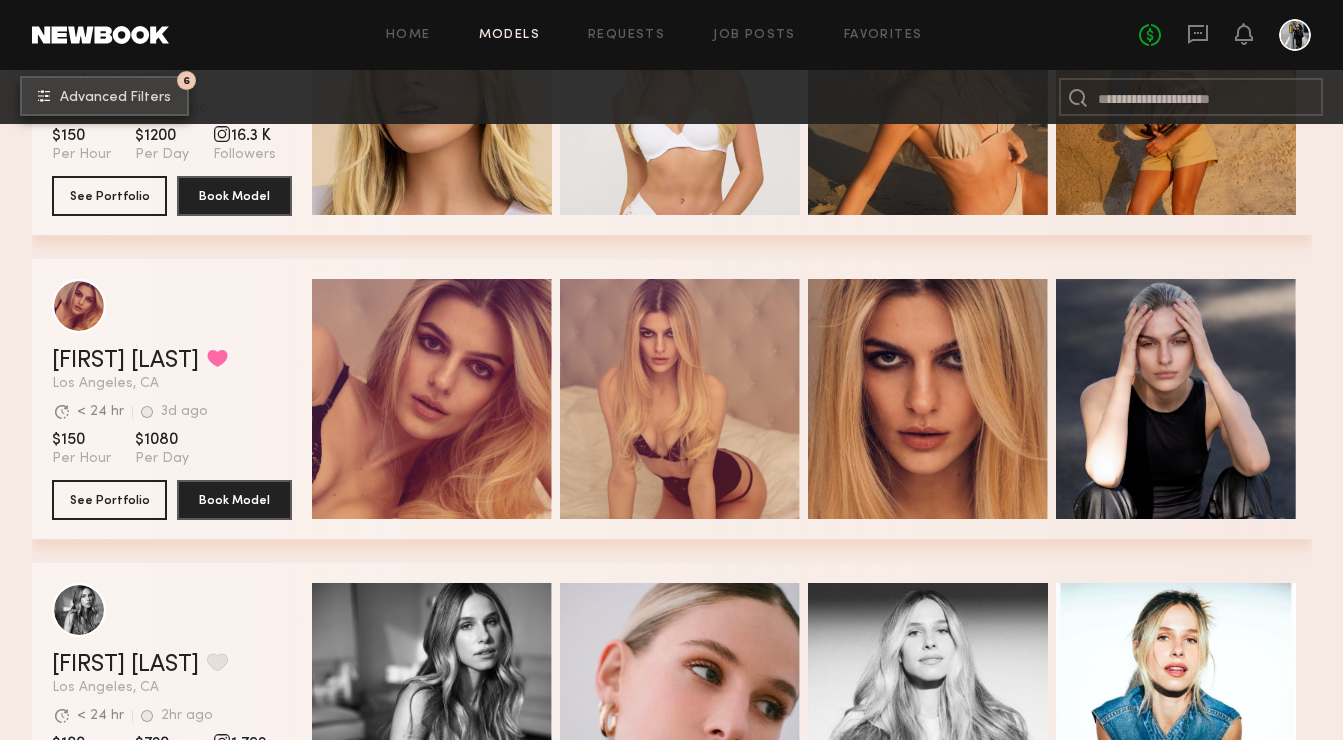 click on "Advanced Filters" 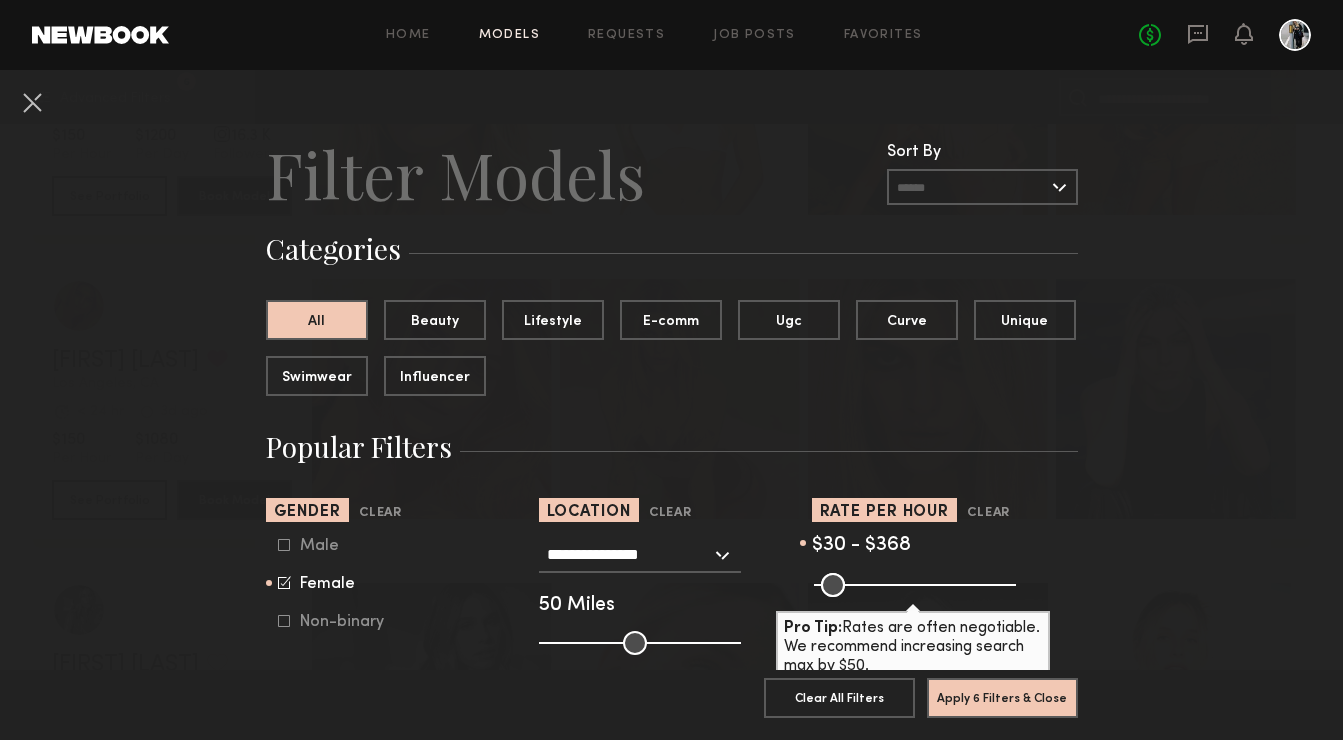 drag, startPoint x: 936, startPoint y: 593, endPoint x: 954, endPoint y: 590, distance: 18.248287 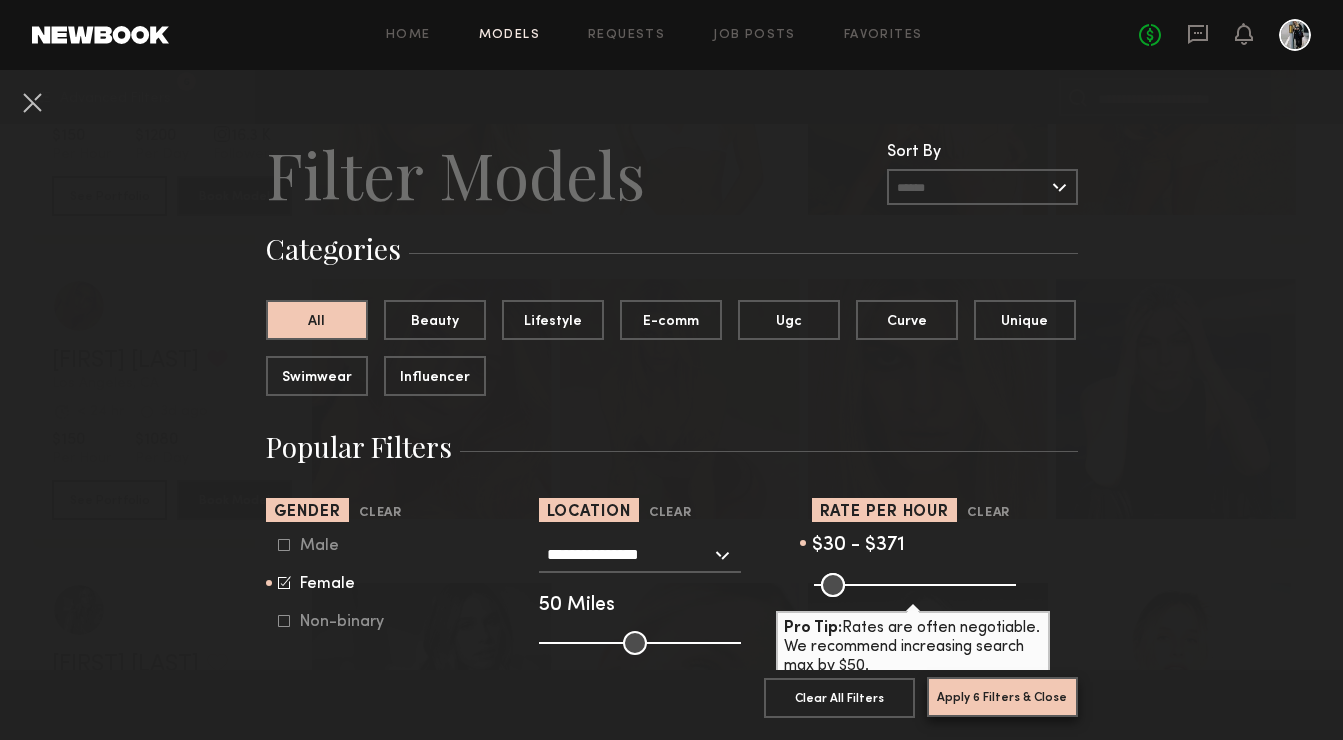 click on "Apply 6 Filters & Close" 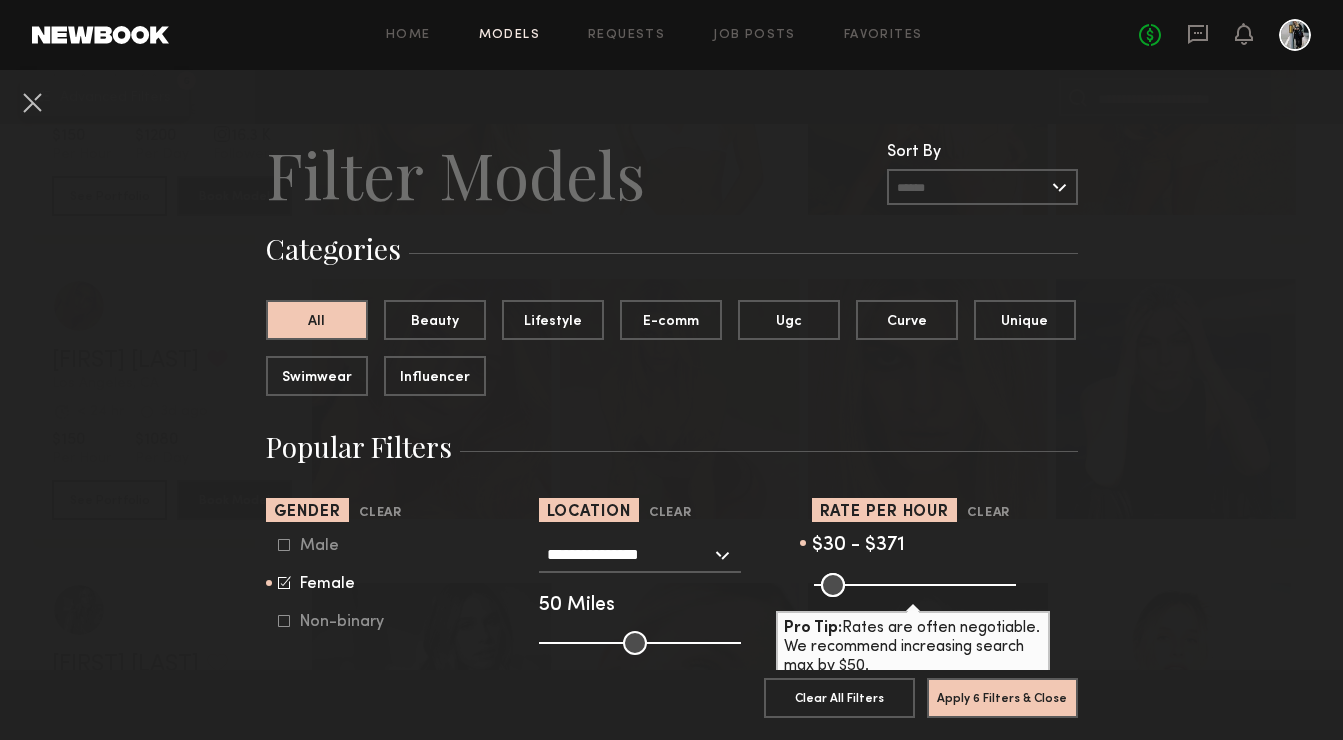 scroll, scrollTop: 0, scrollLeft: 0, axis: both 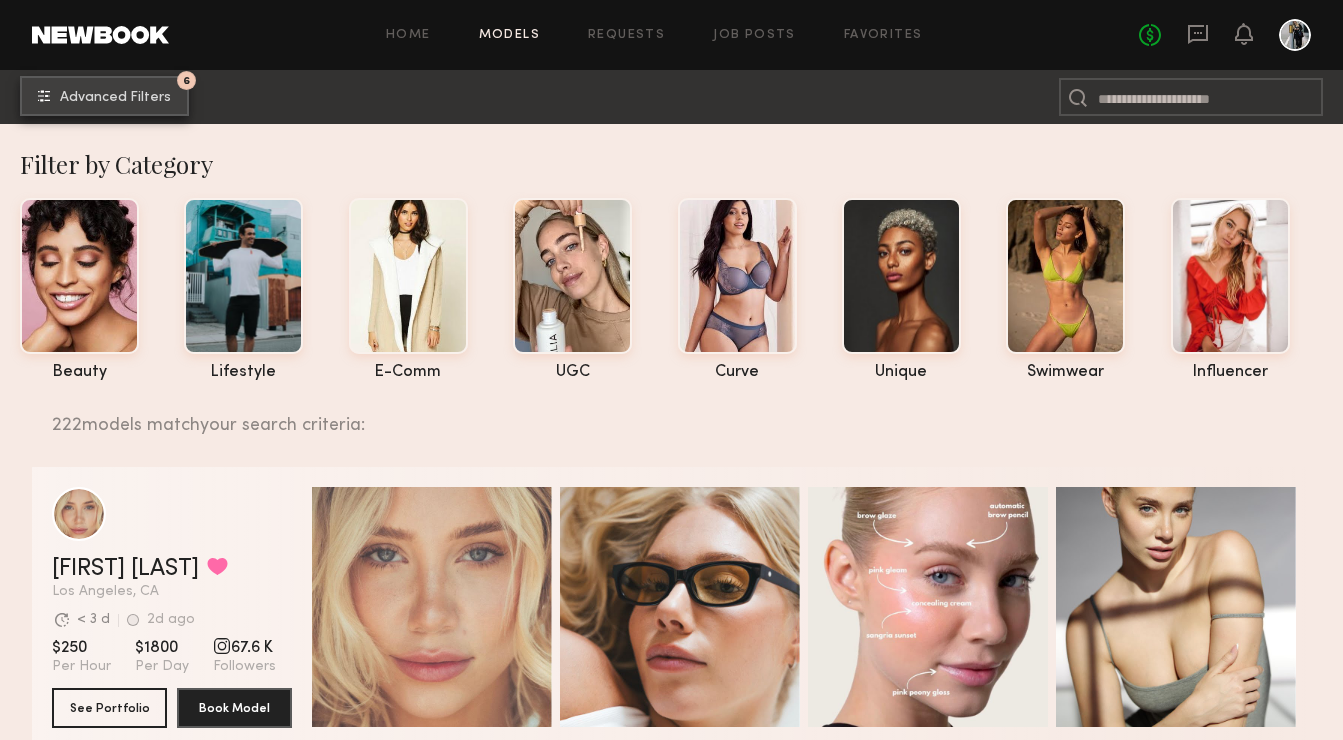 click on "Advanced Filters" 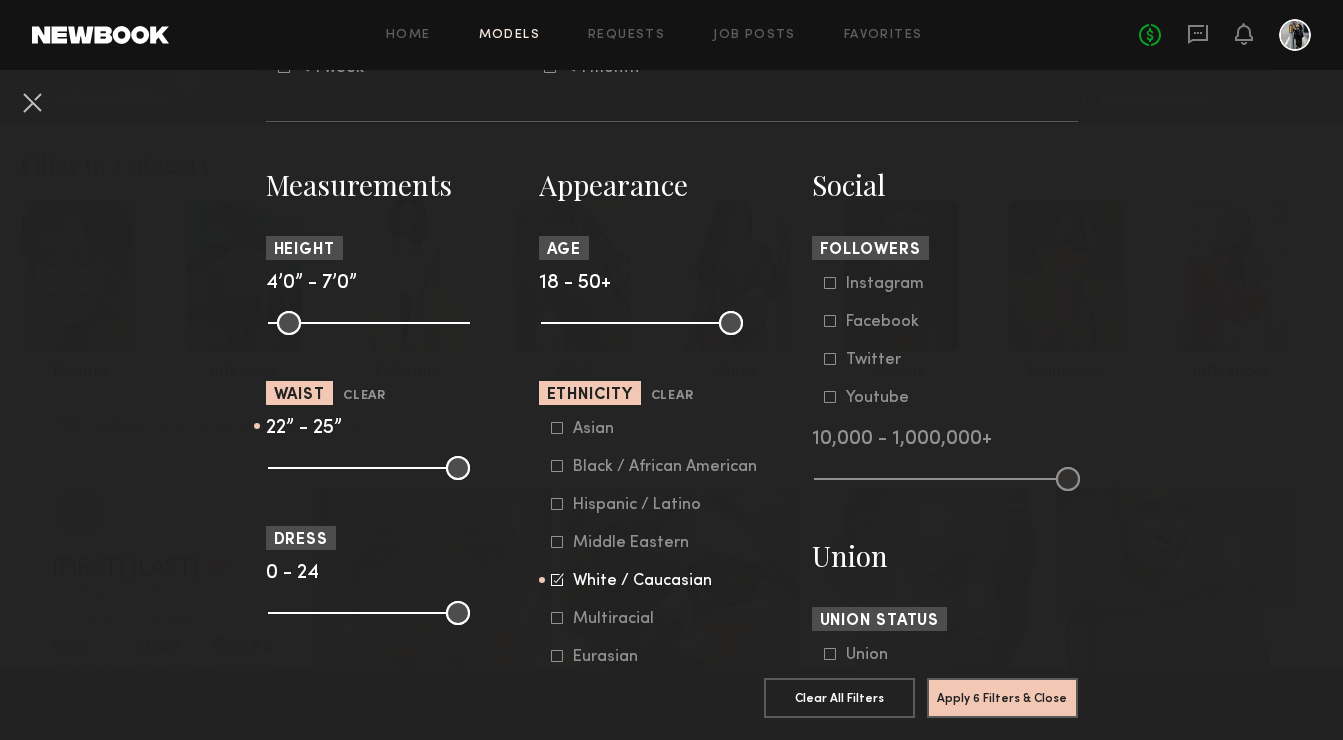 scroll, scrollTop: 802, scrollLeft: 0, axis: vertical 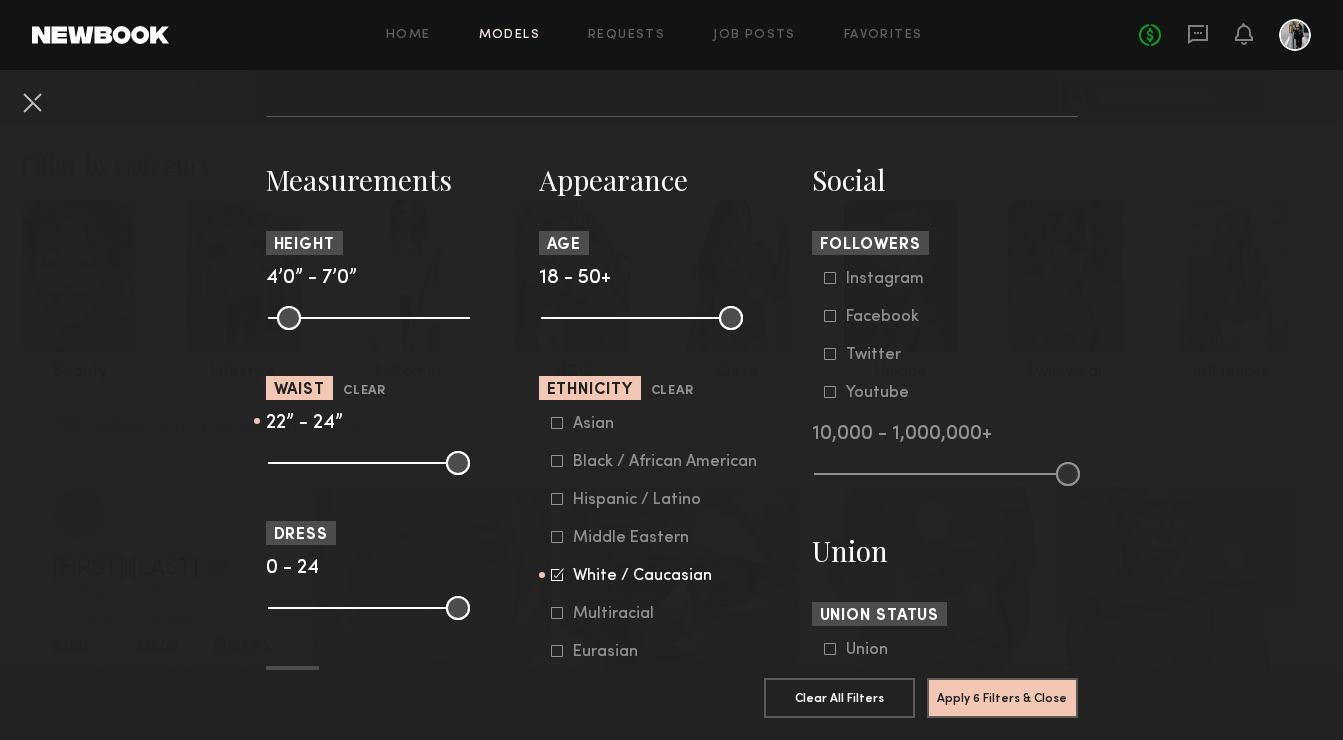 type on "**" 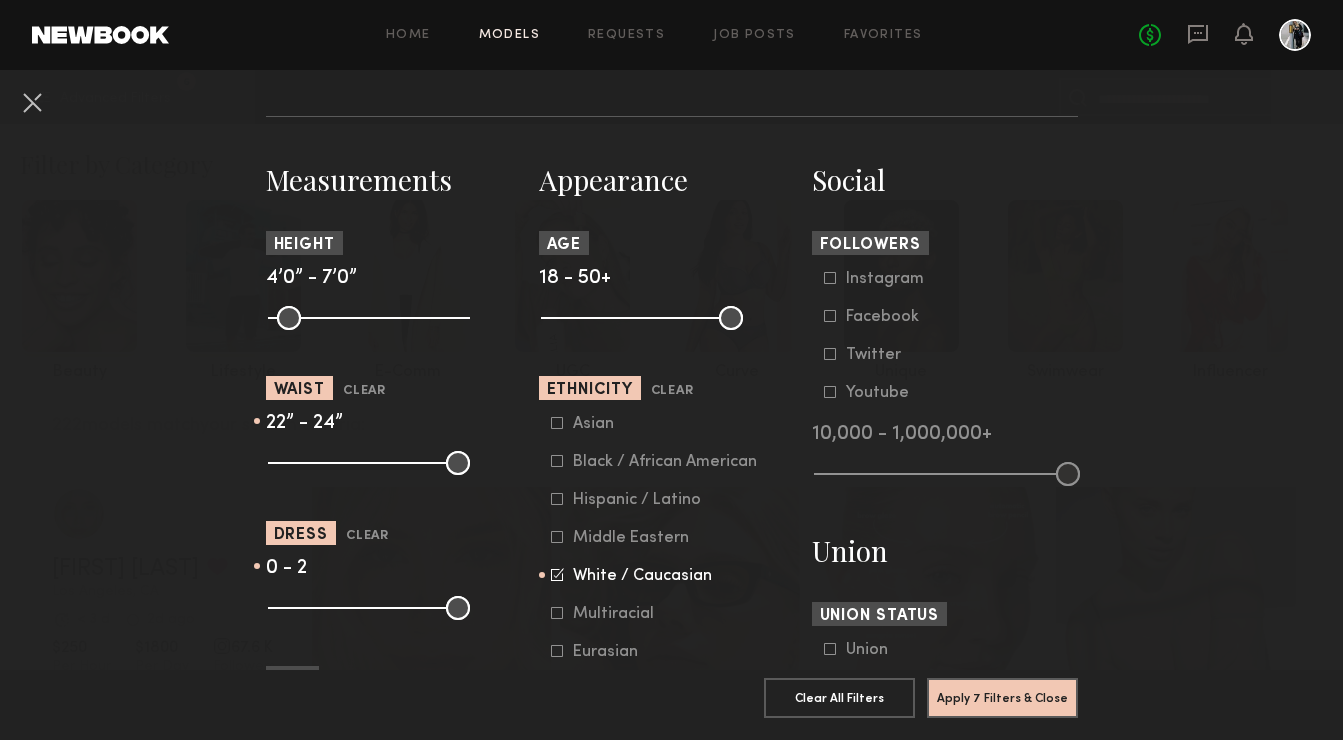 drag, startPoint x: 449, startPoint y: 627, endPoint x: 290, endPoint y: 627, distance: 159 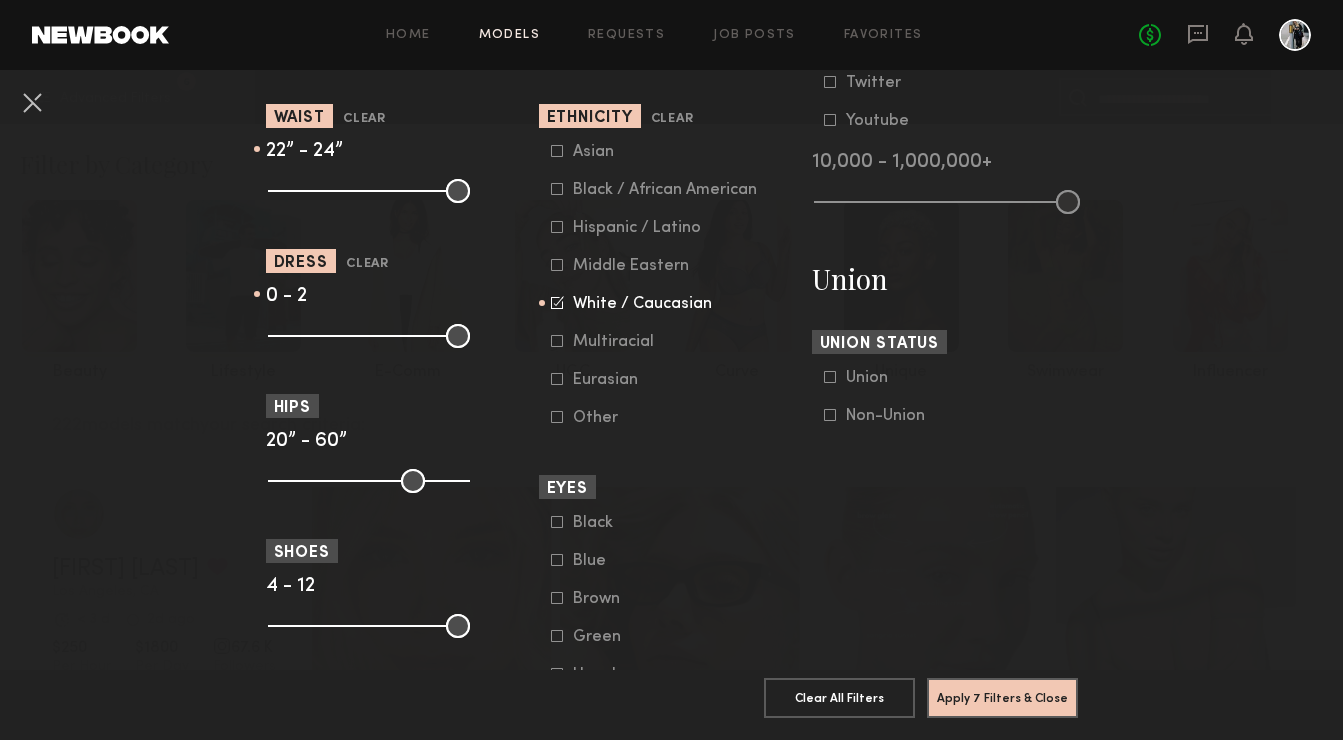 scroll, scrollTop: 1067, scrollLeft: 0, axis: vertical 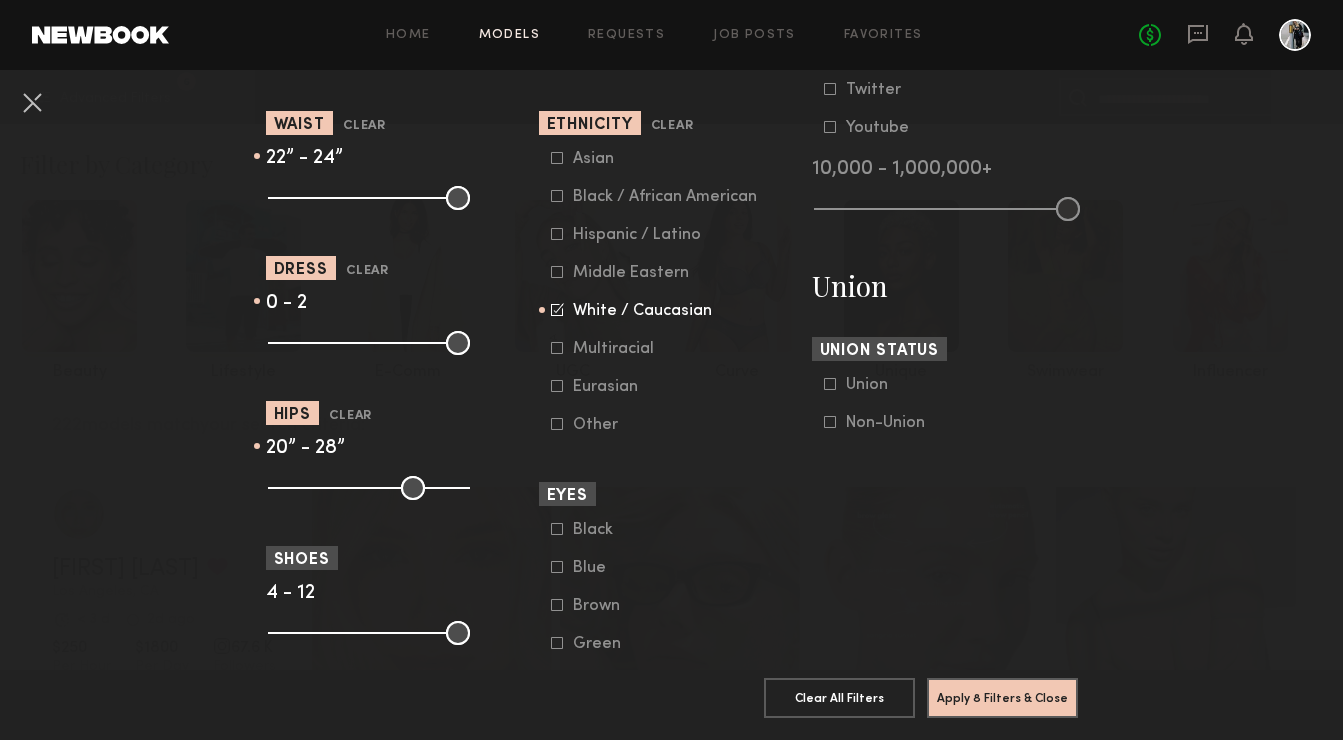 type on "**" 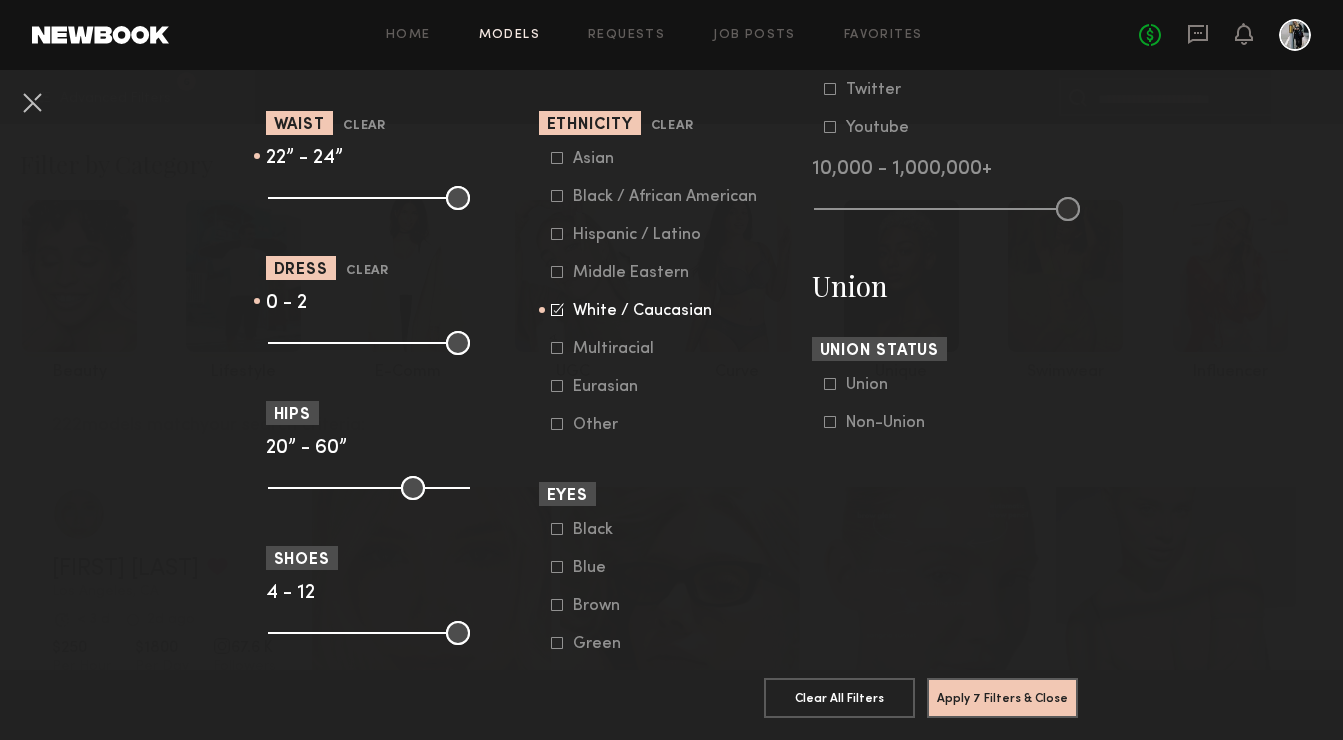 drag, startPoint x: 453, startPoint y: 497, endPoint x: 546, endPoint y: 499, distance: 93.0215 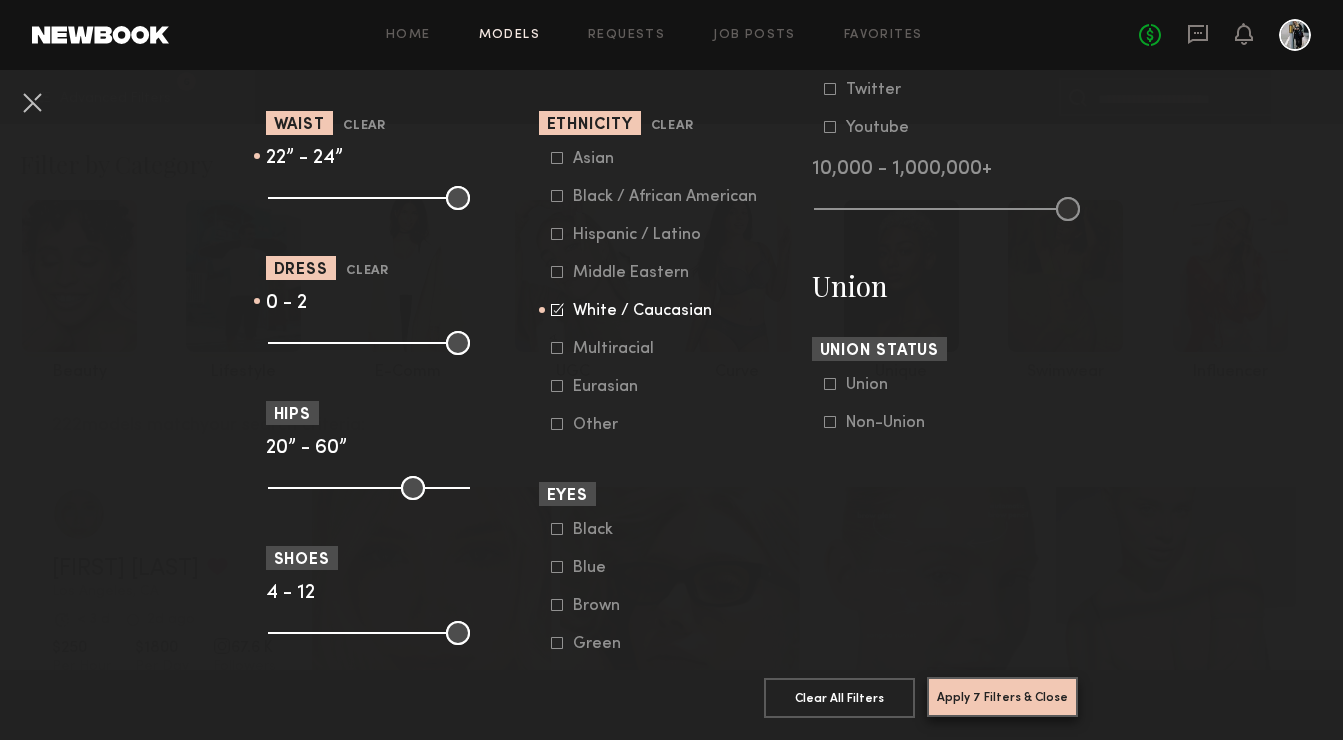click on "Apply 7 Filters & Close" 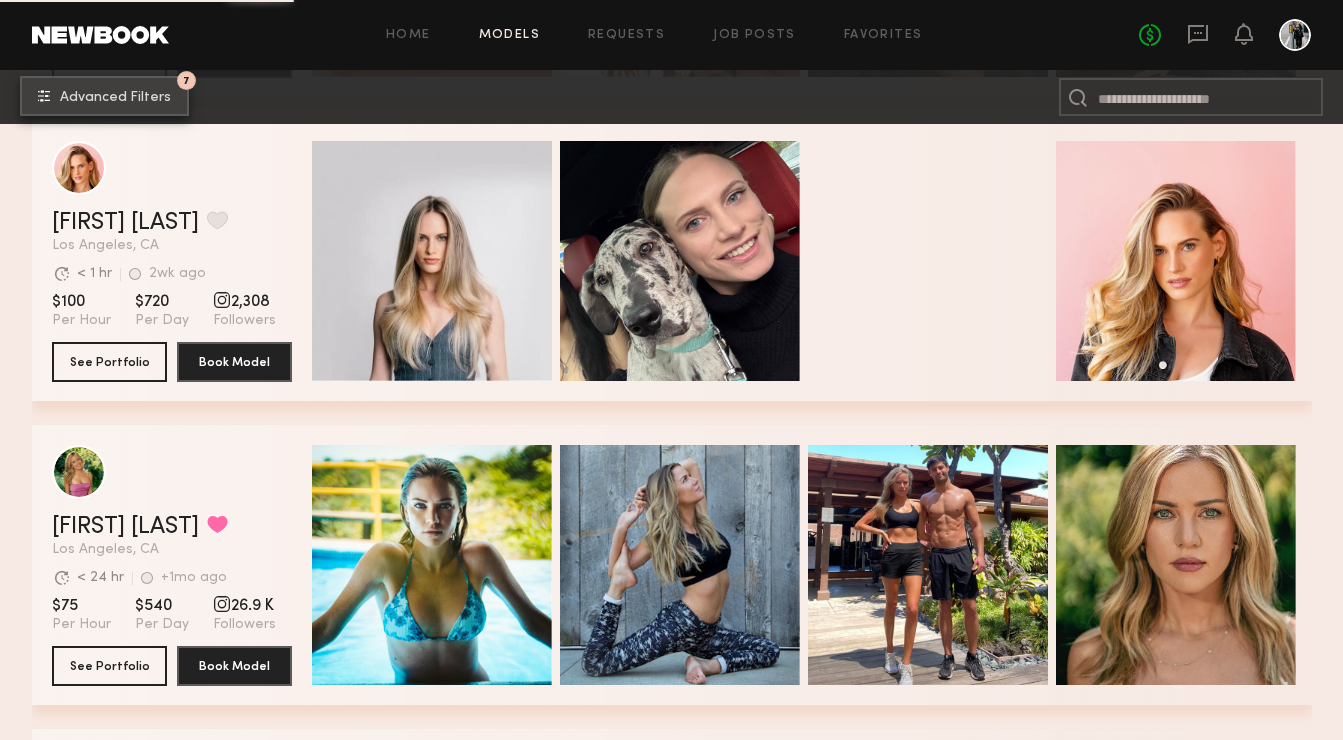 scroll, scrollTop: 6562, scrollLeft: 0, axis: vertical 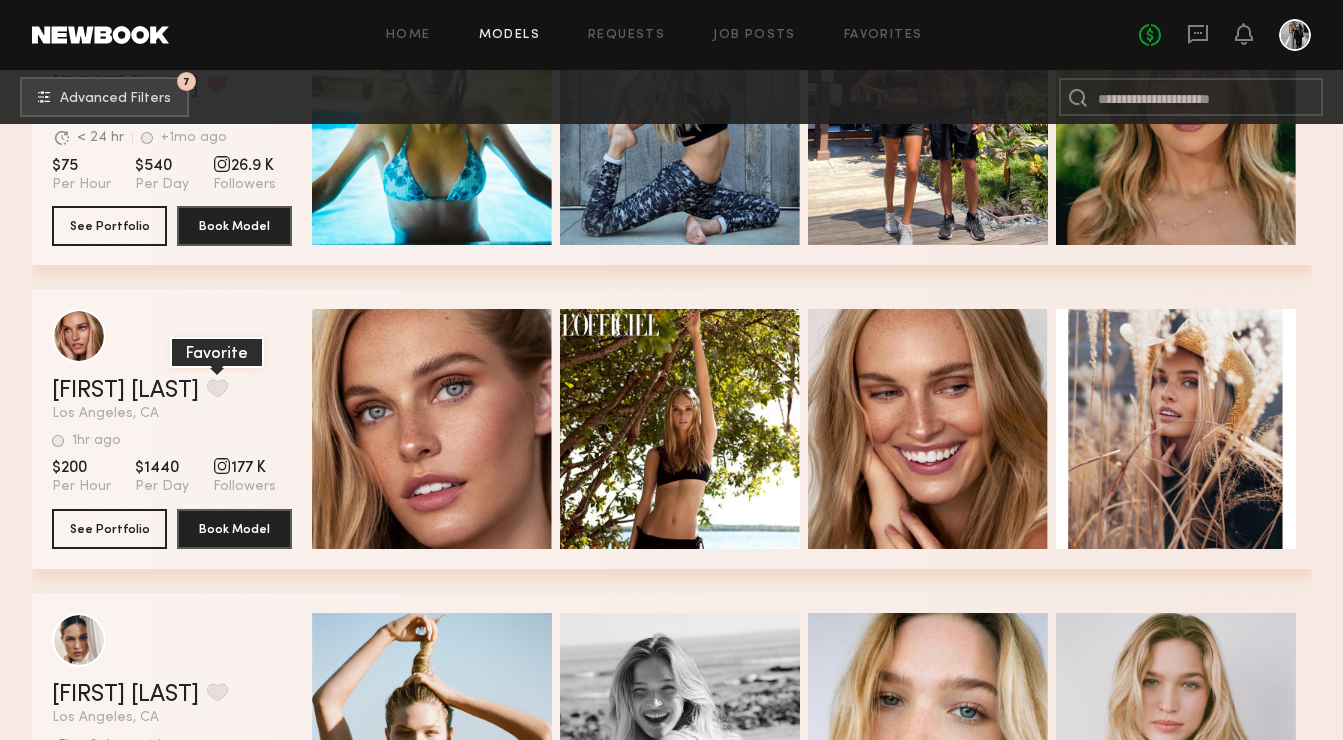 click 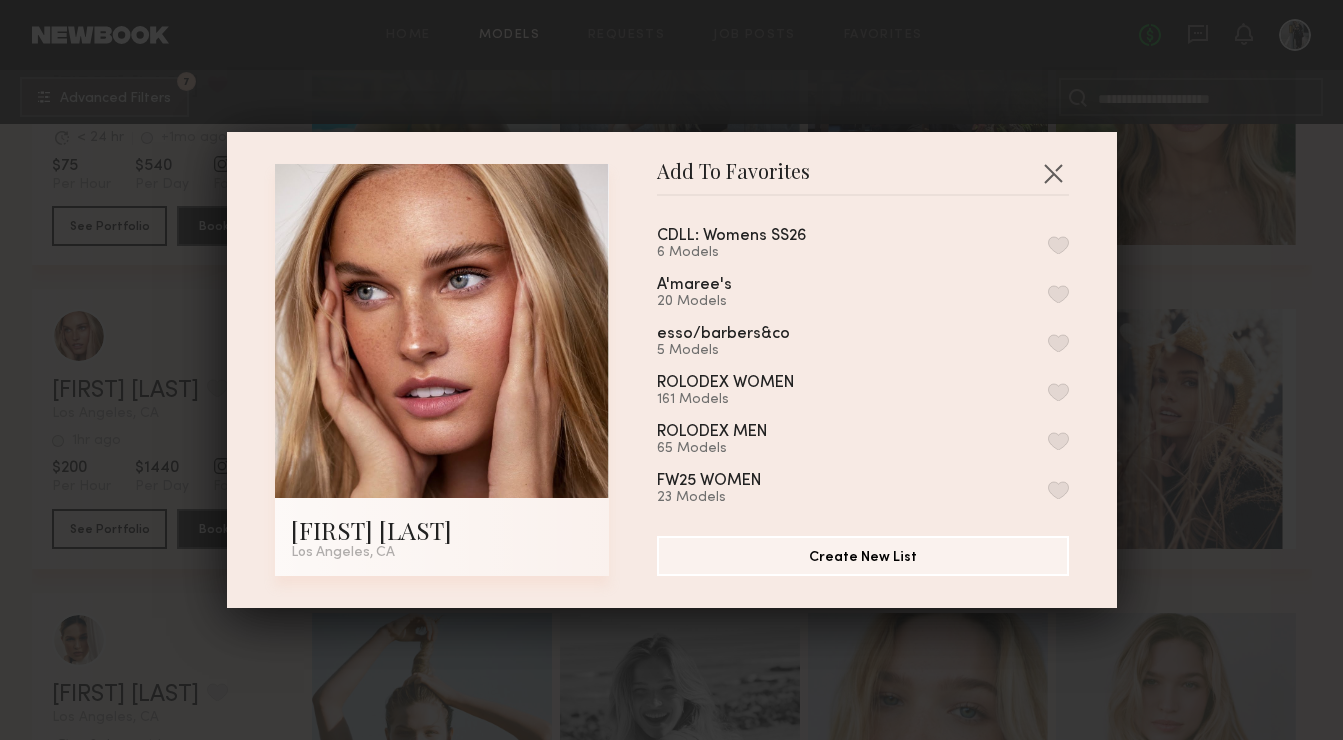 click at bounding box center [1058, 245] 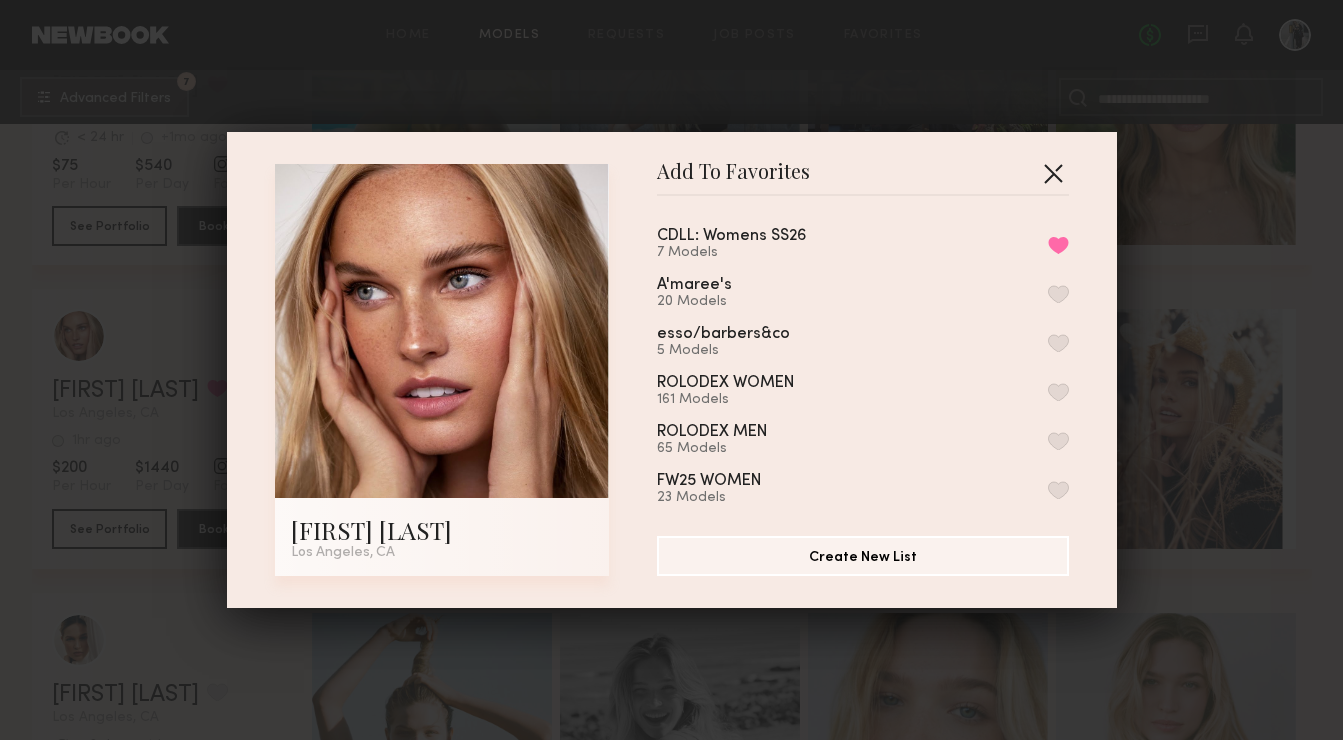 click at bounding box center (1053, 173) 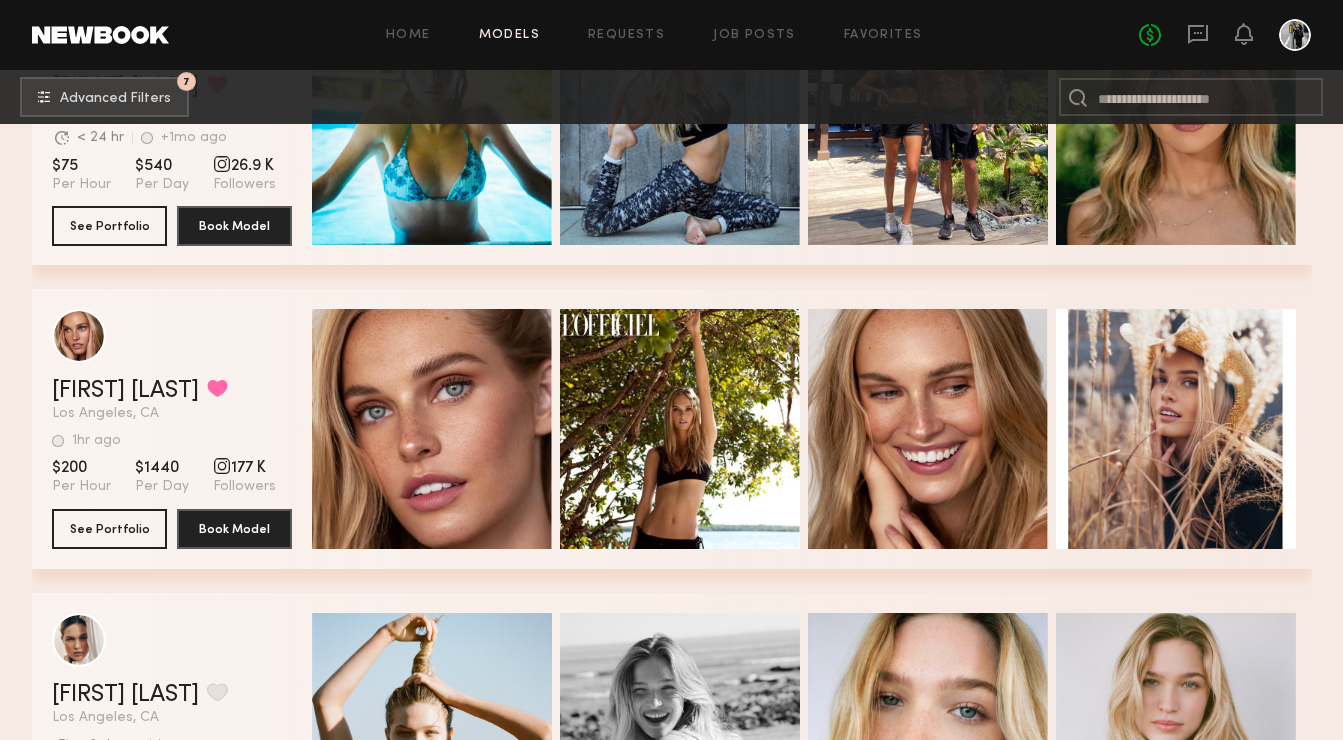scroll, scrollTop: 6802, scrollLeft: 0, axis: vertical 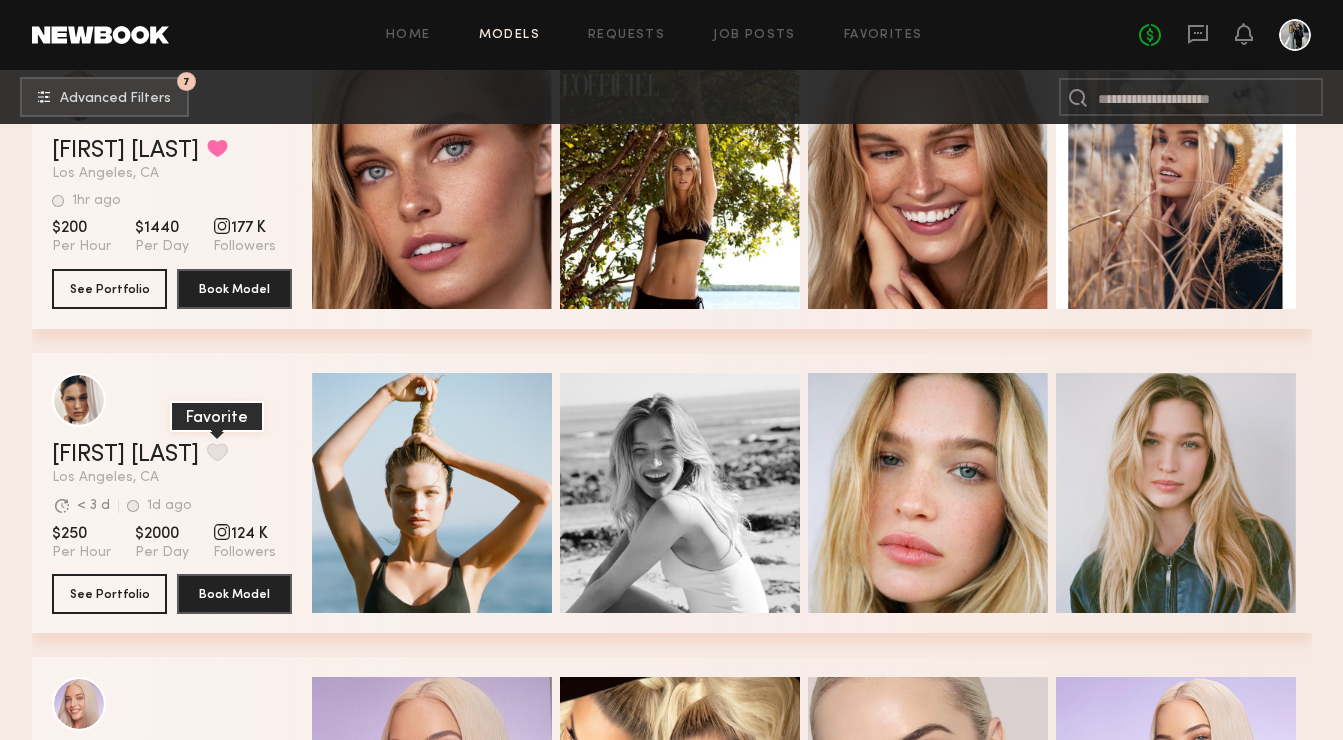 click 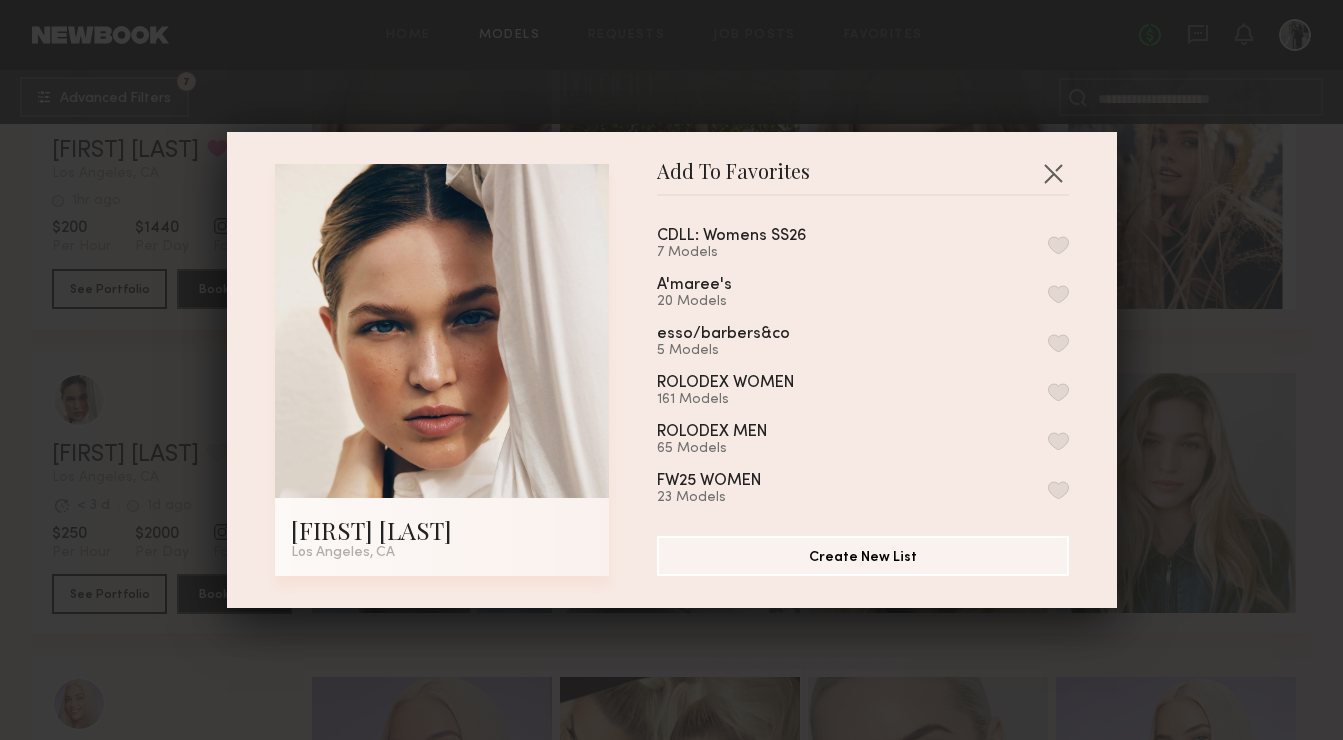 click at bounding box center [1058, 245] 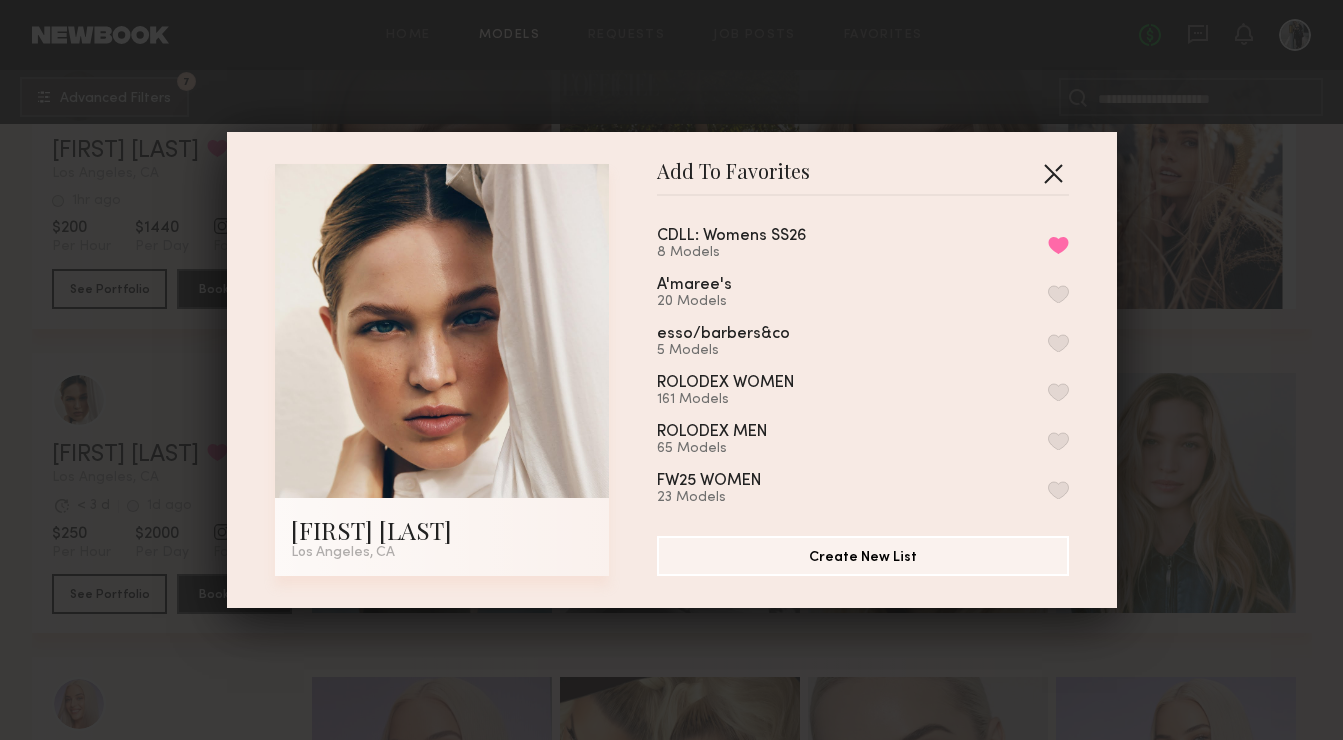 click at bounding box center (1053, 173) 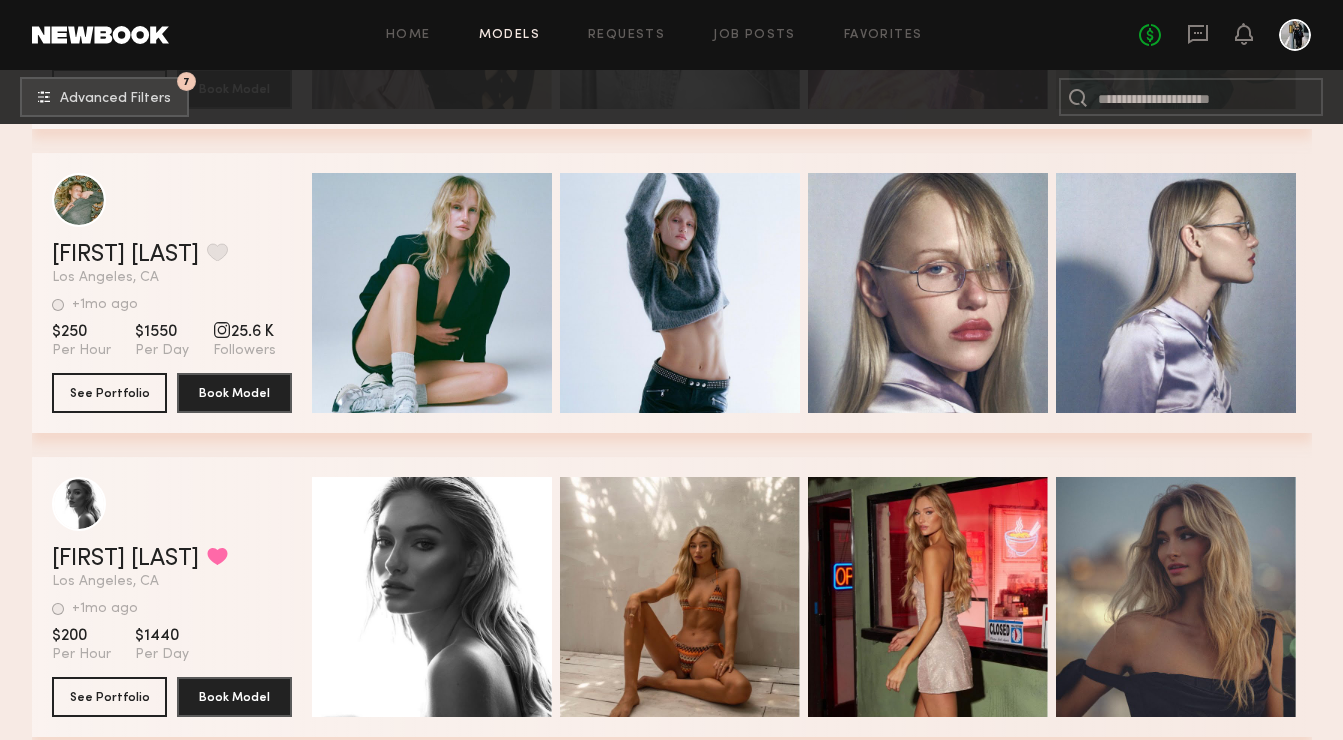 scroll, scrollTop: 7912, scrollLeft: 0, axis: vertical 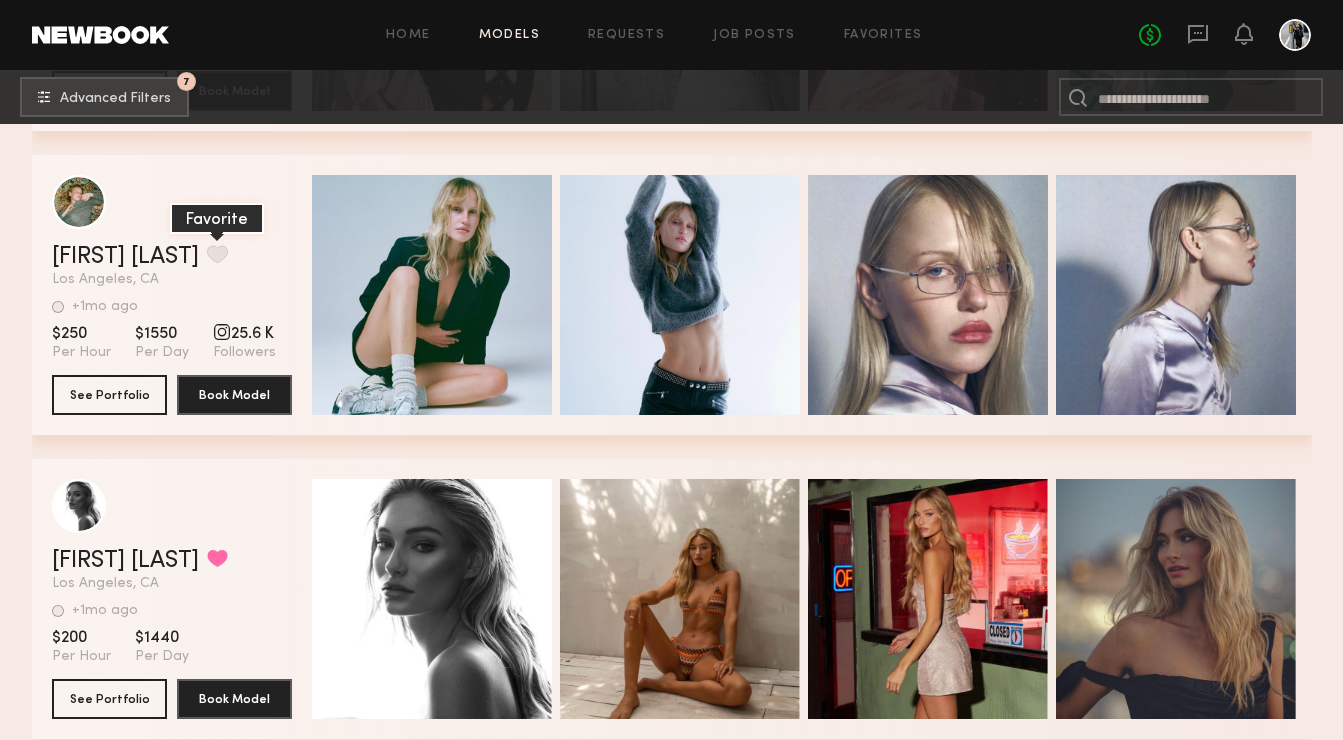 click 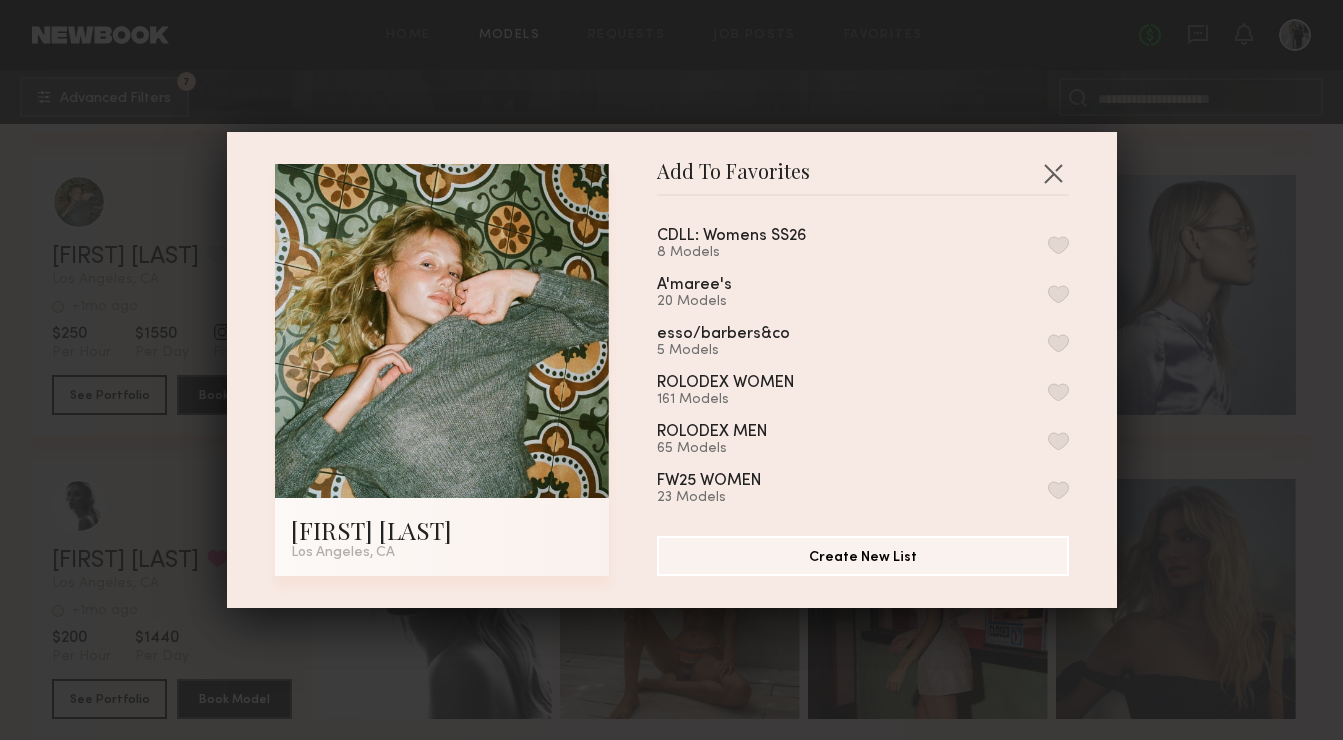 click at bounding box center (1058, 245) 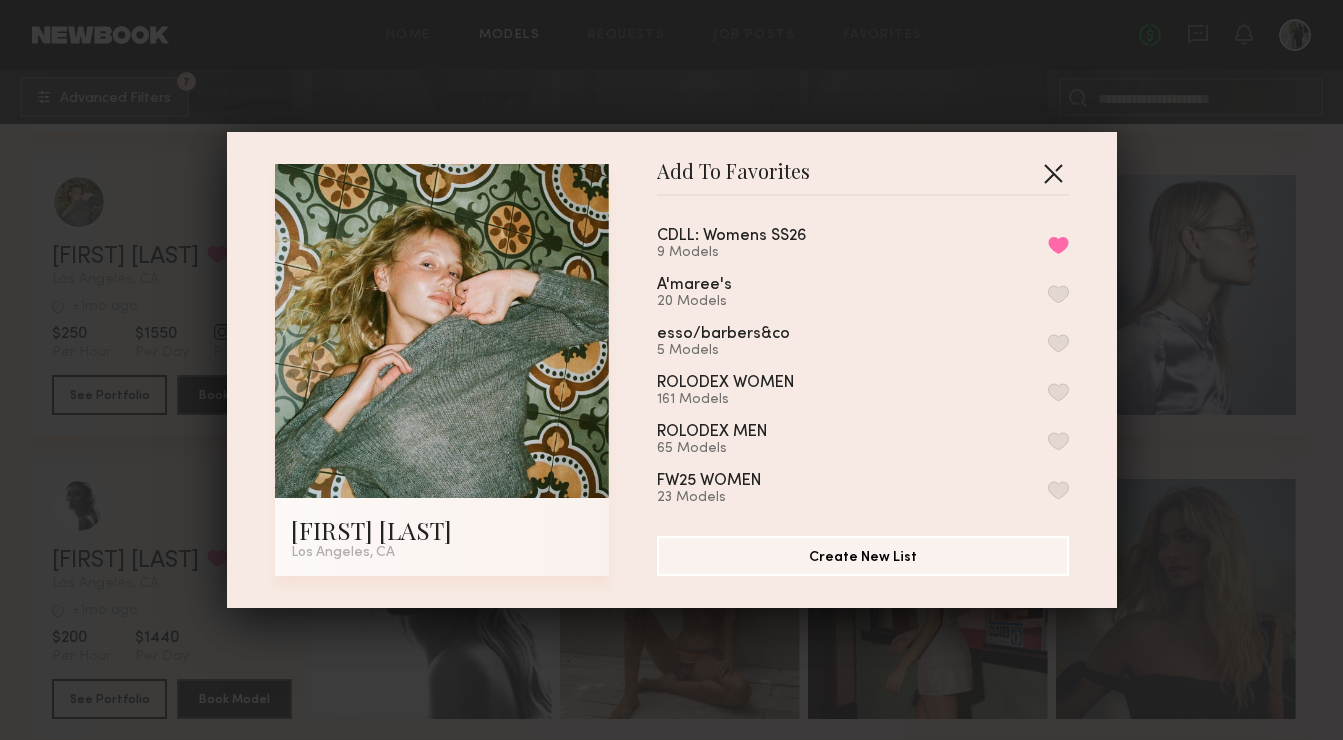 click at bounding box center (1053, 173) 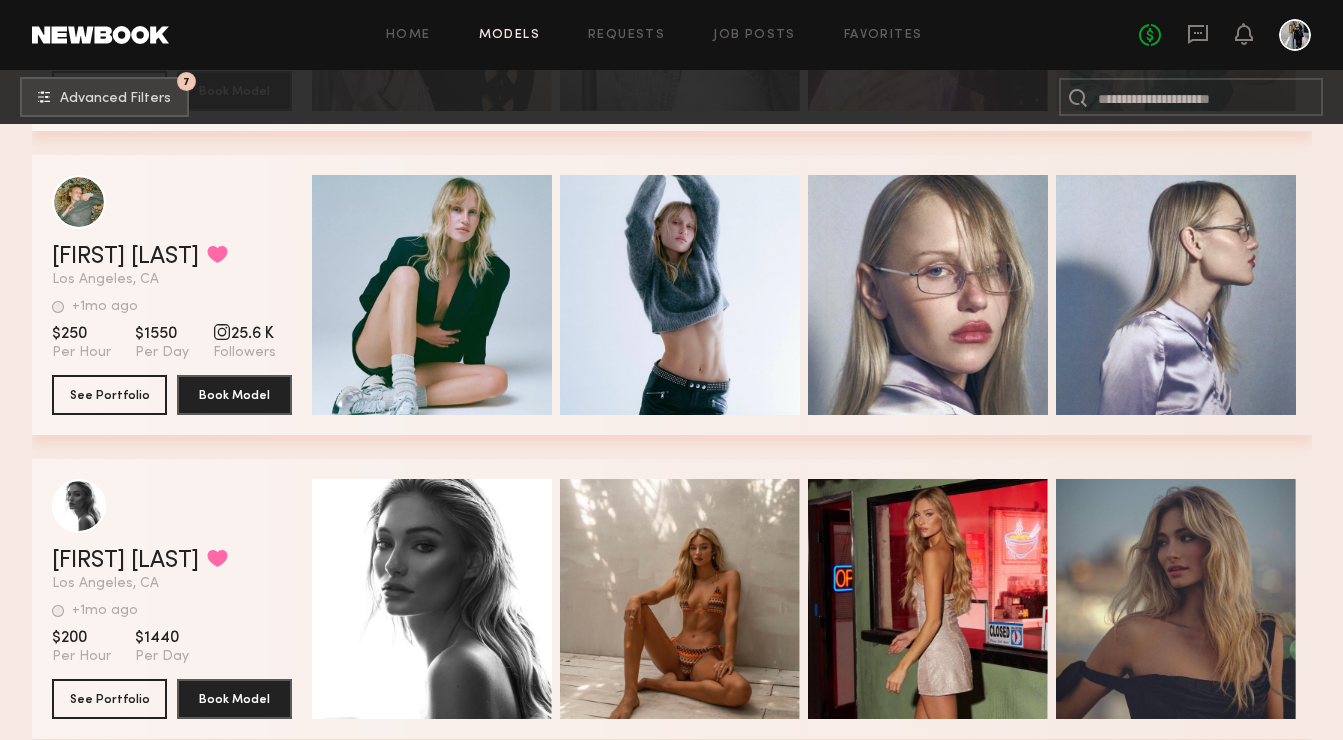 scroll, scrollTop: 8263, scrollLeft: 0, axis: vertical 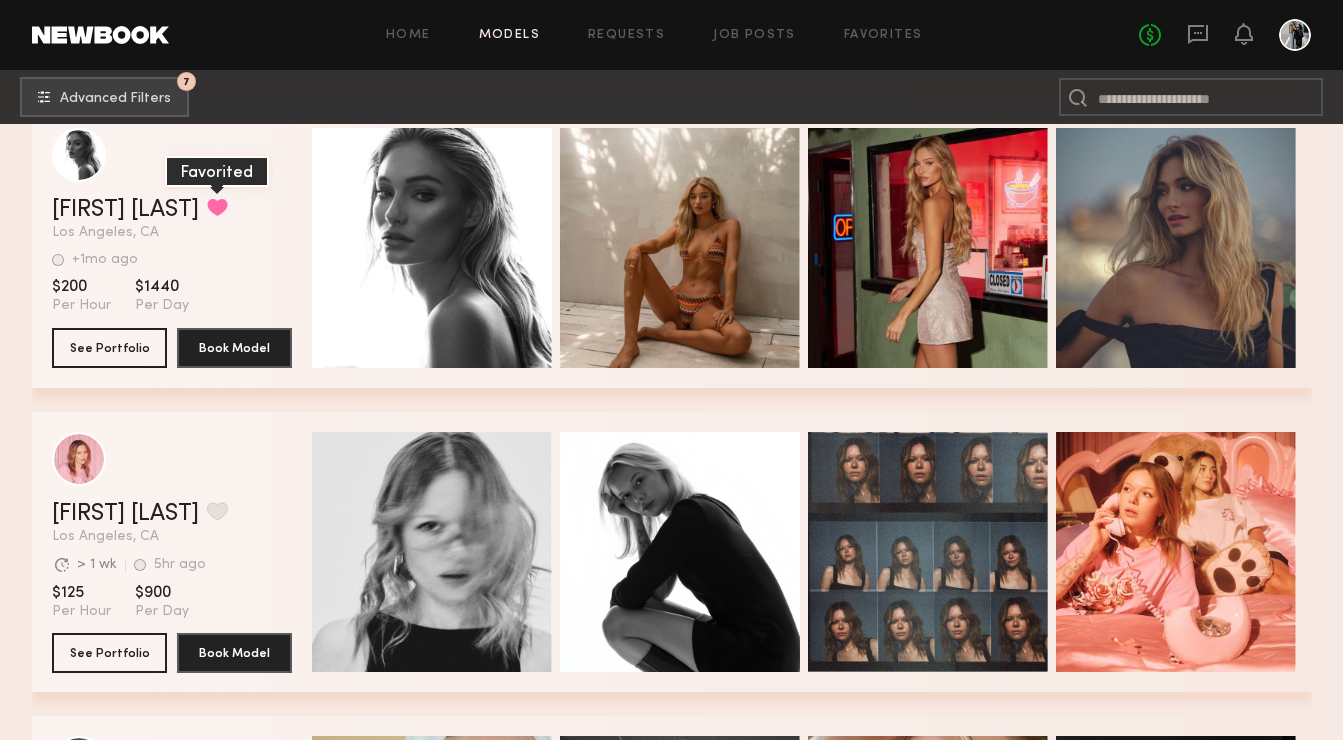 click 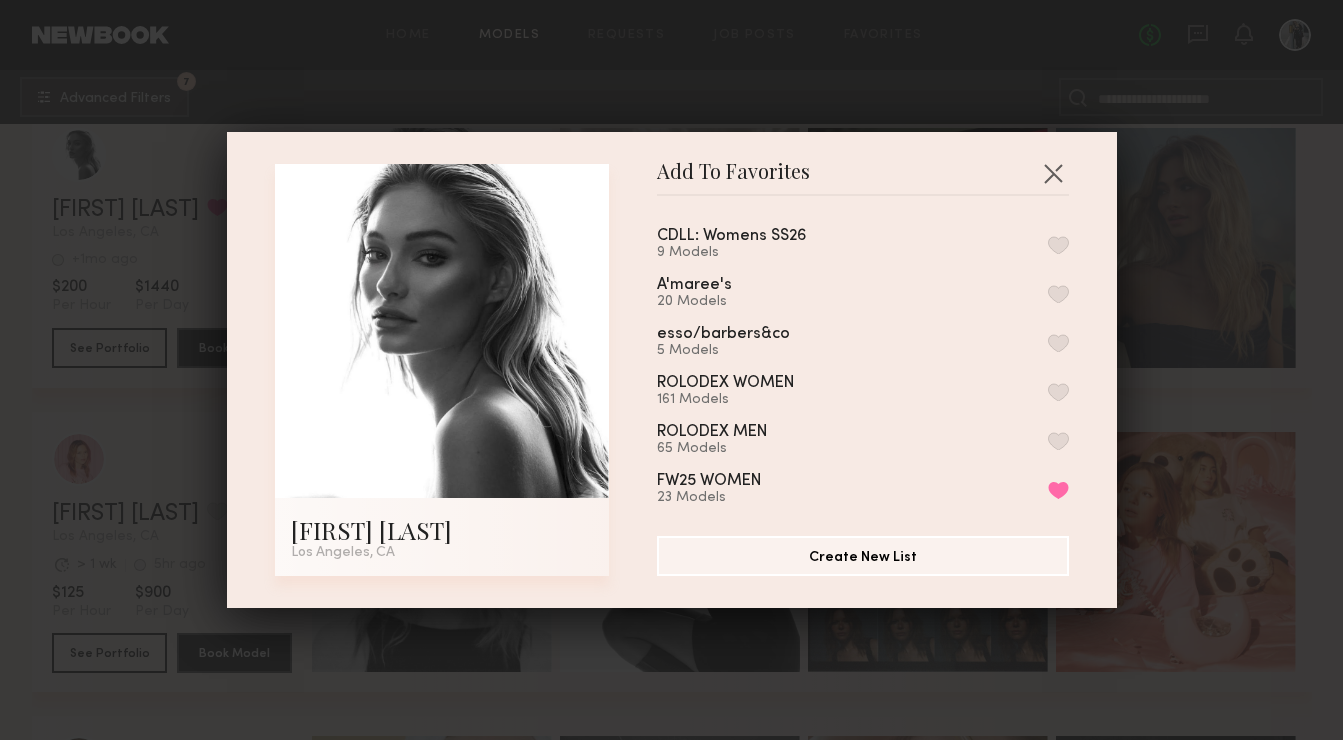click at bounding box center [1058, 245] 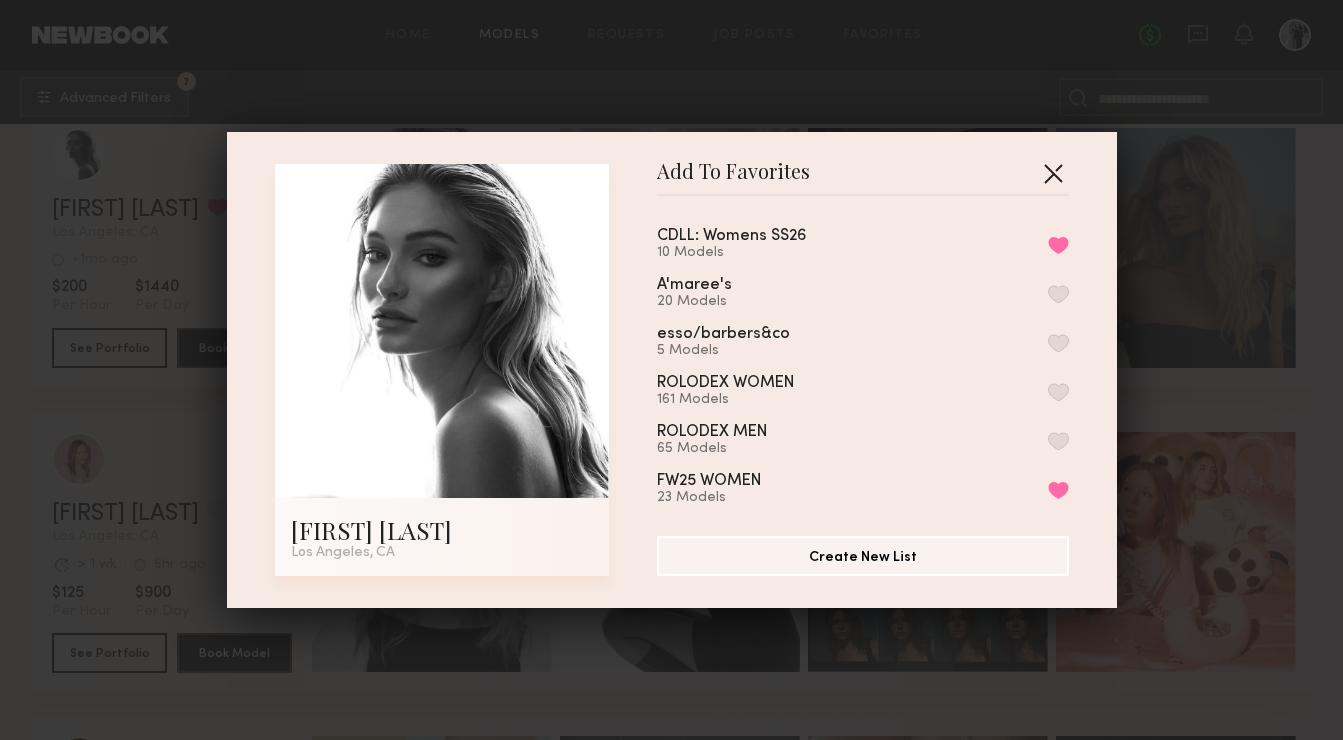 click at bounding box center (1053, 173) 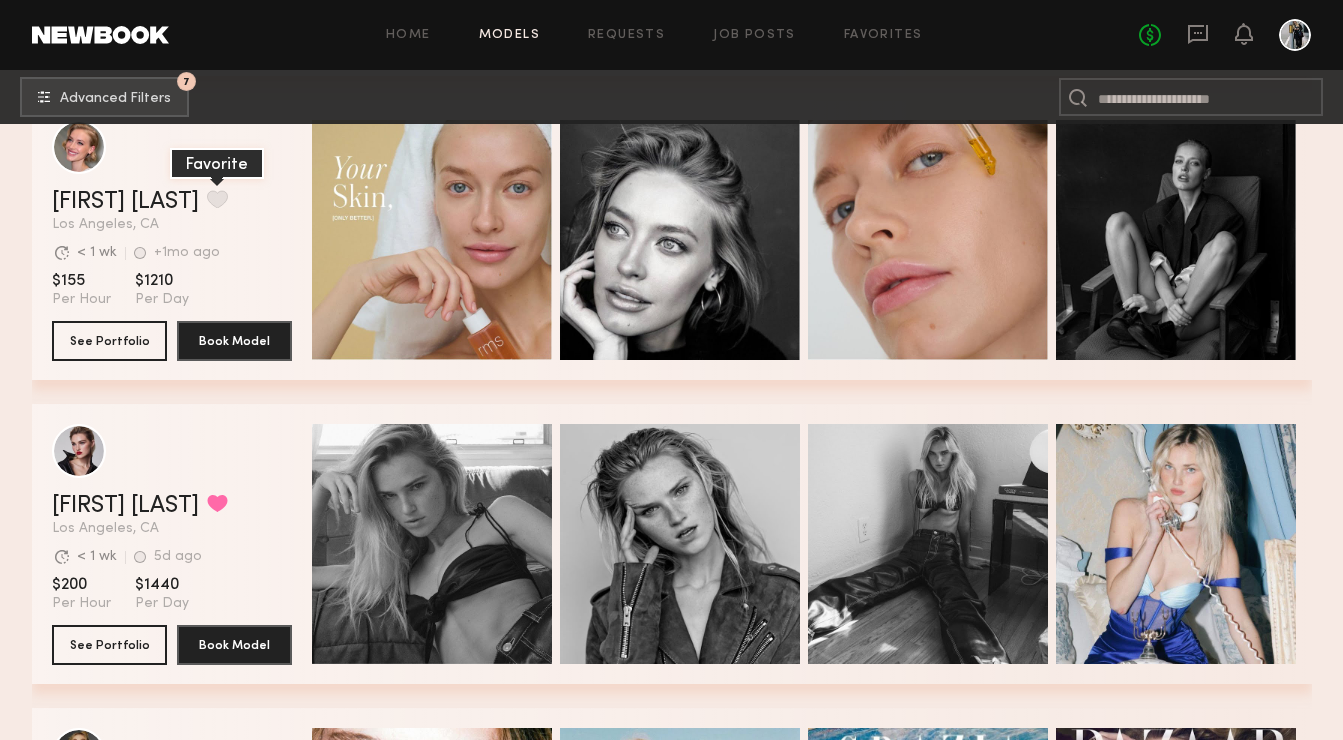 scroll, scrollTop: 8881, scrollLeft: 0, axis: vertical 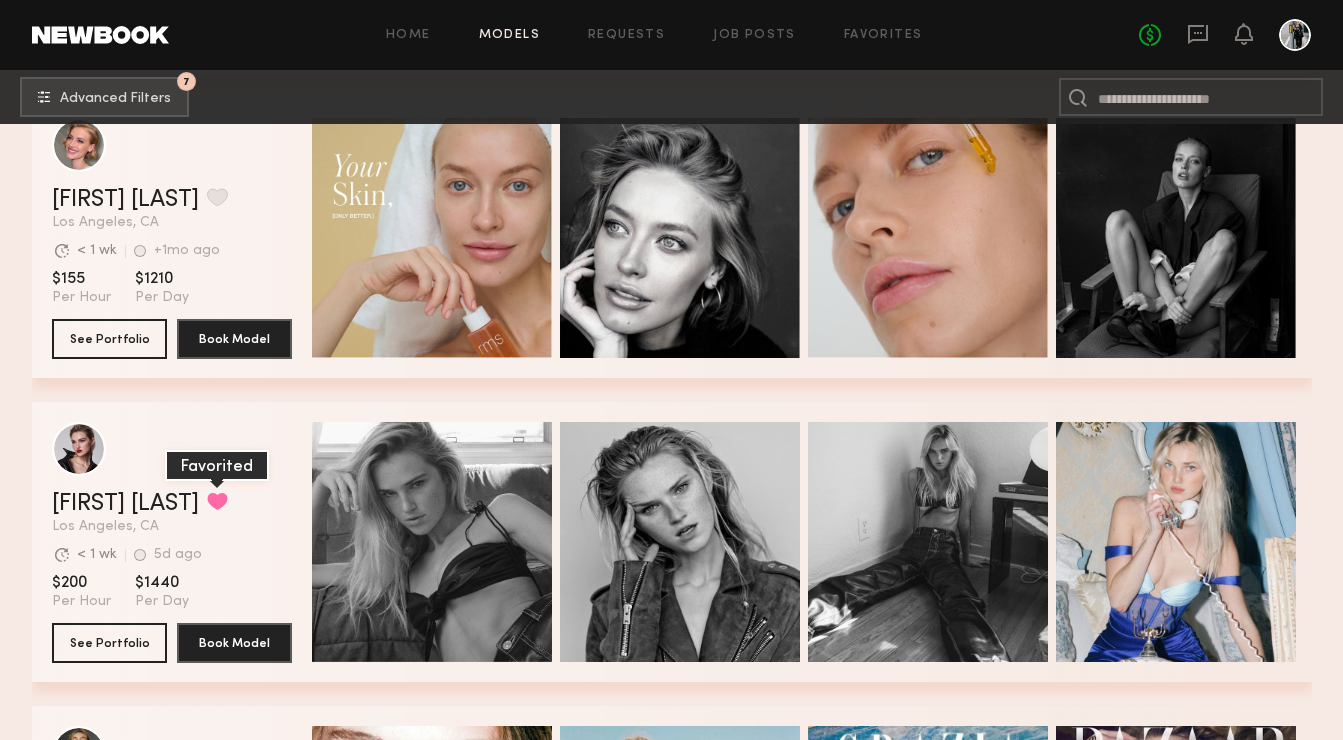 click 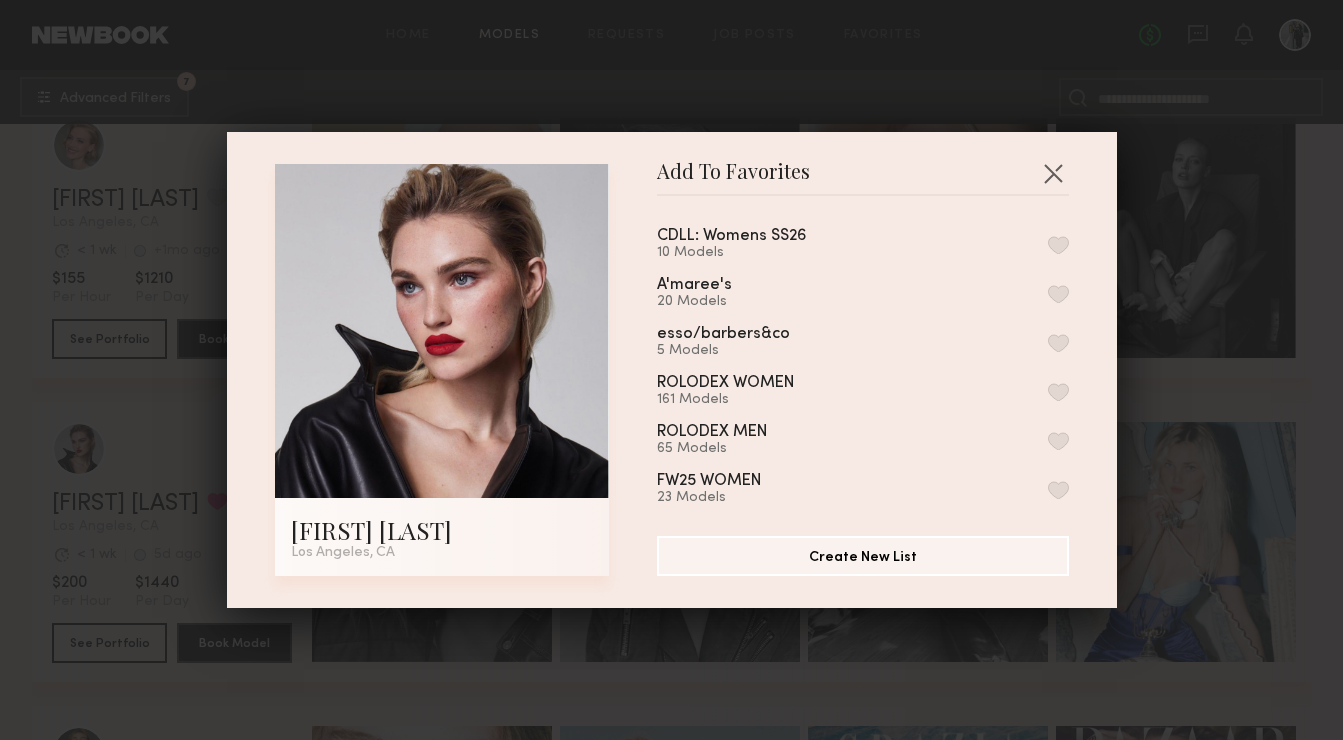 click at bounding box center (1058, 245) 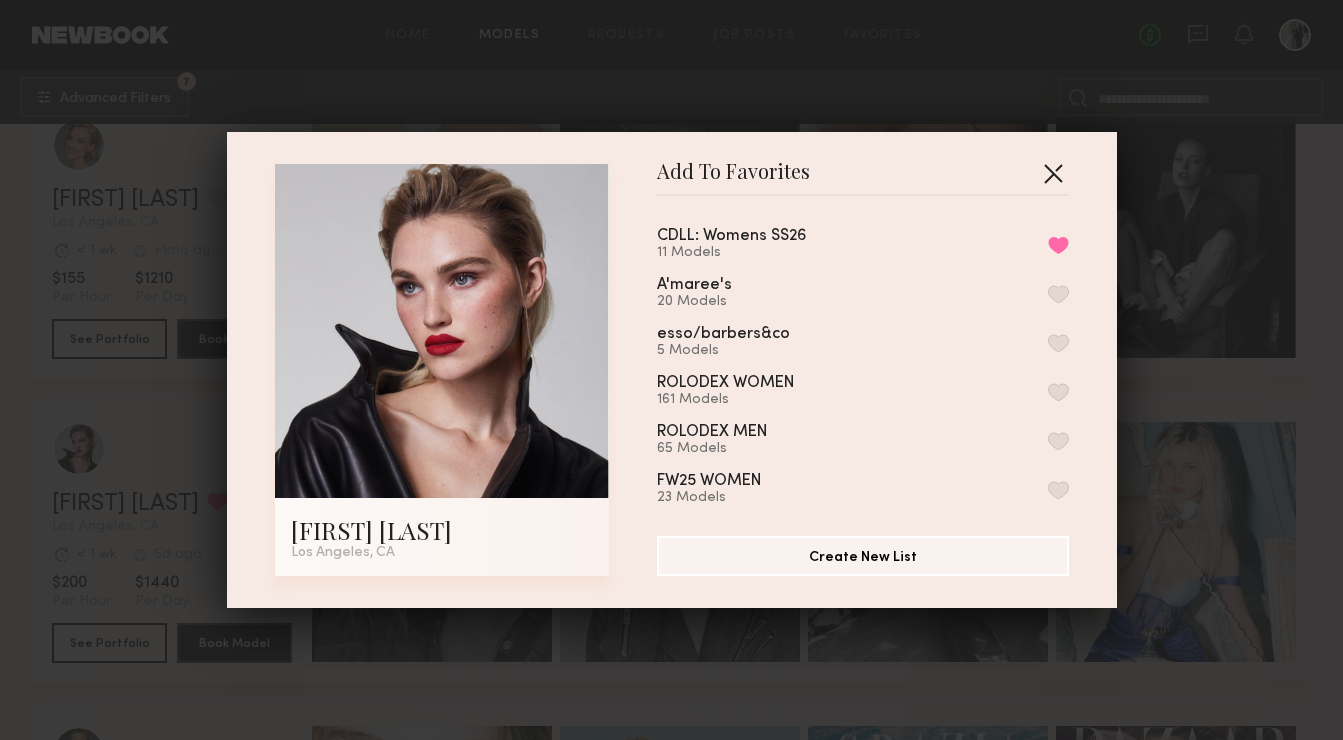 click at bounding box center (1053, 173) 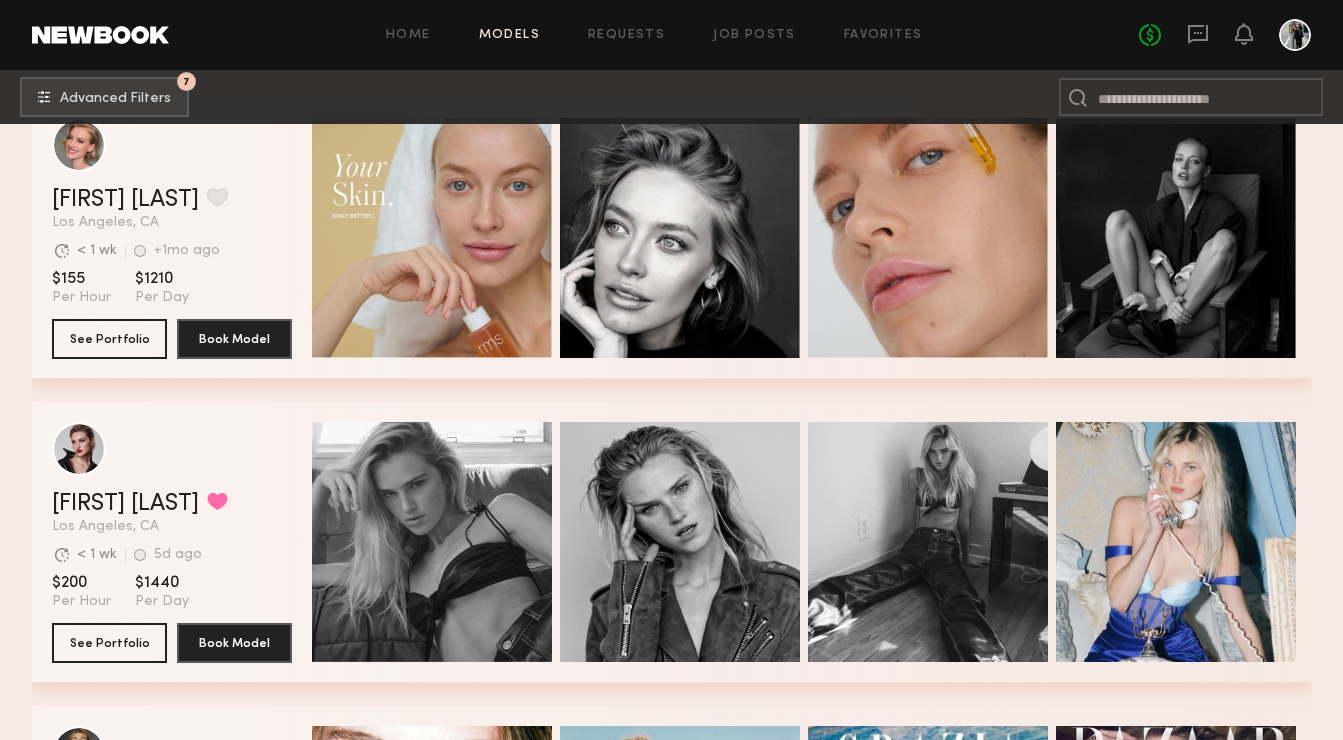 scroll, scrollTop: 9314, scrollLeft: 0, axis: vertical 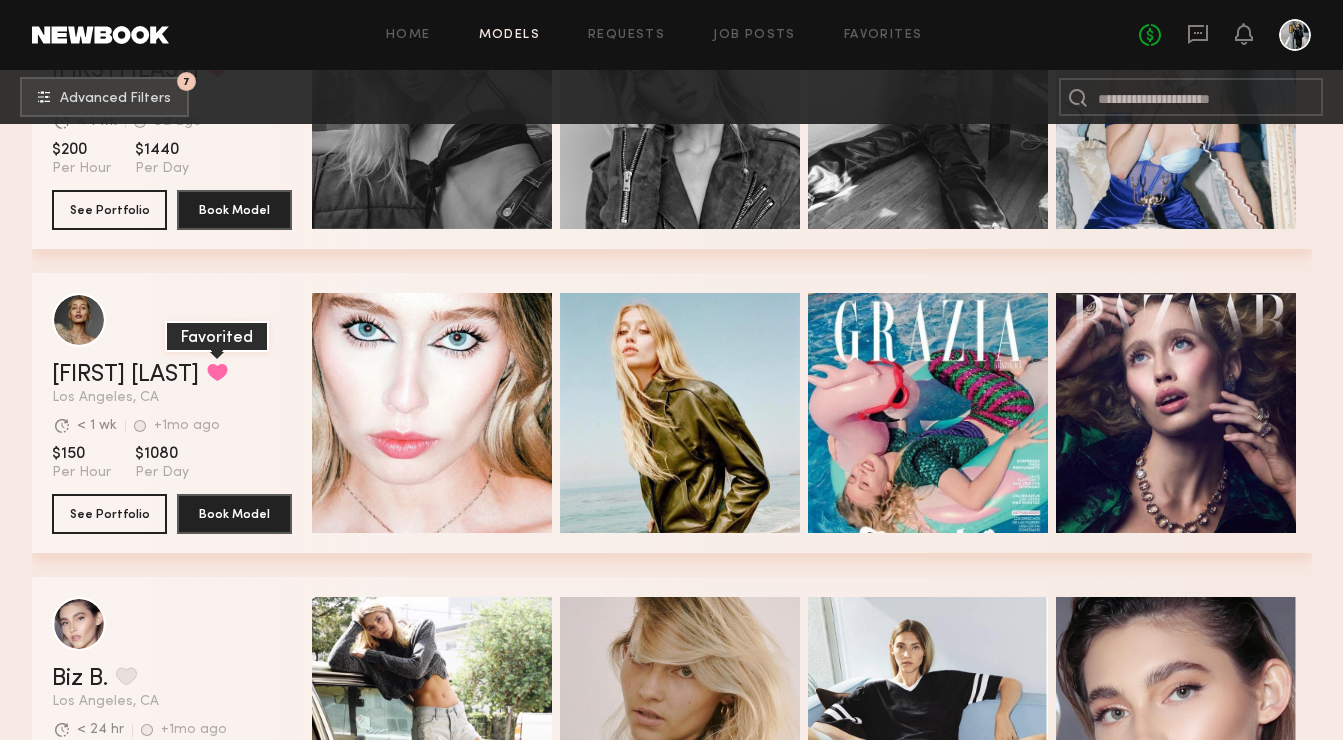click 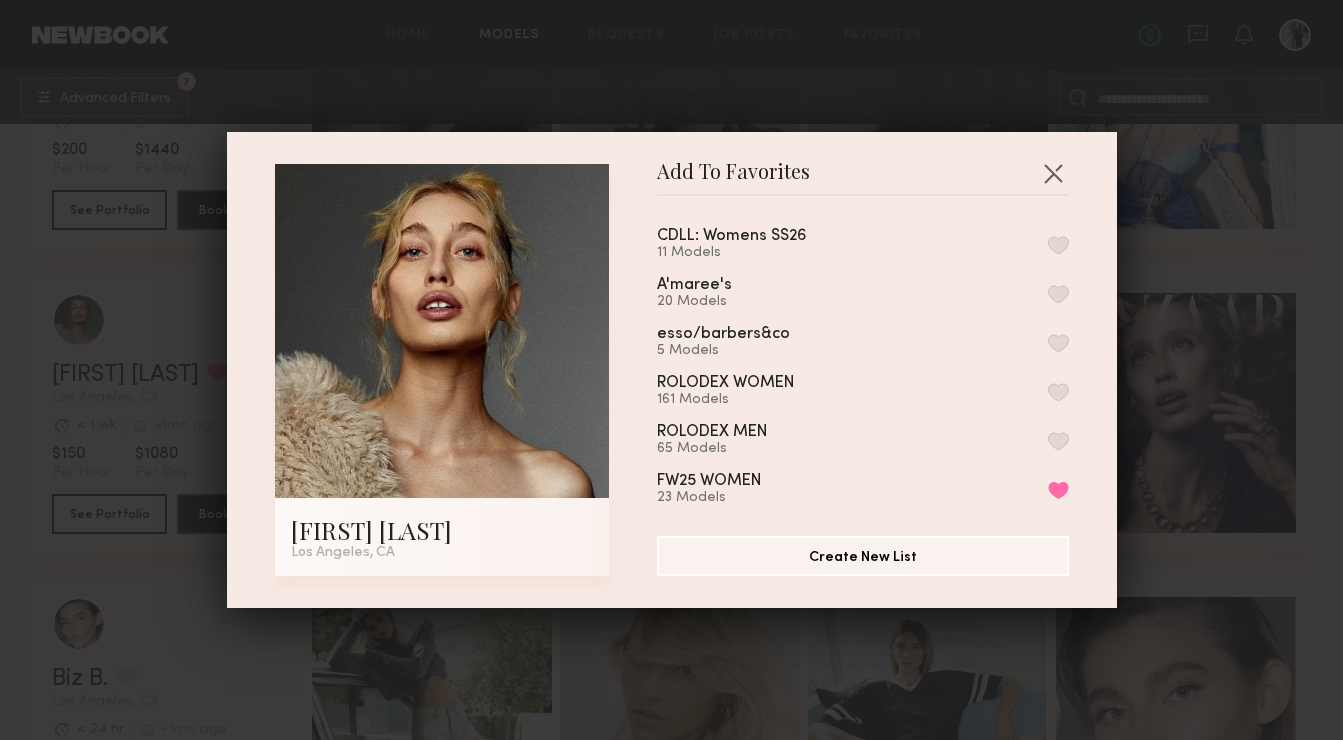 click at bounding box center [1058, 245] 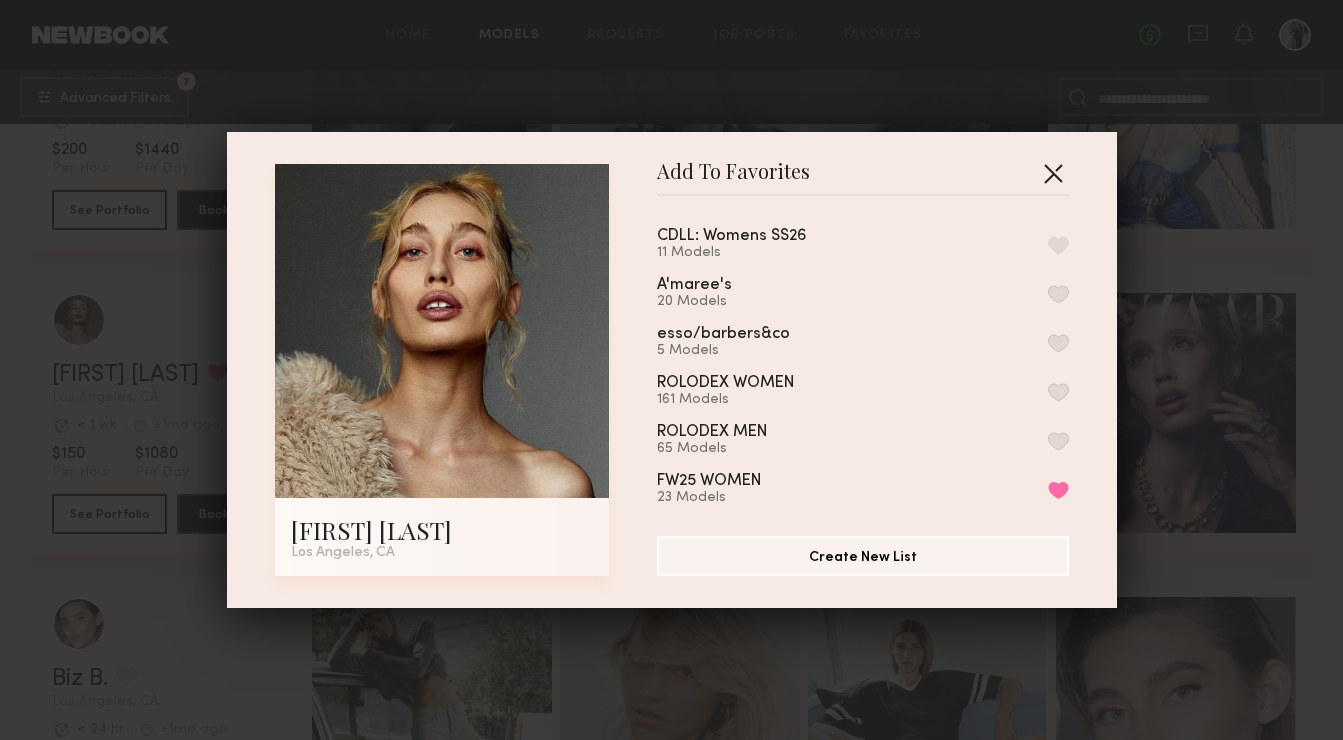 click at bounding box center (1053, 173) 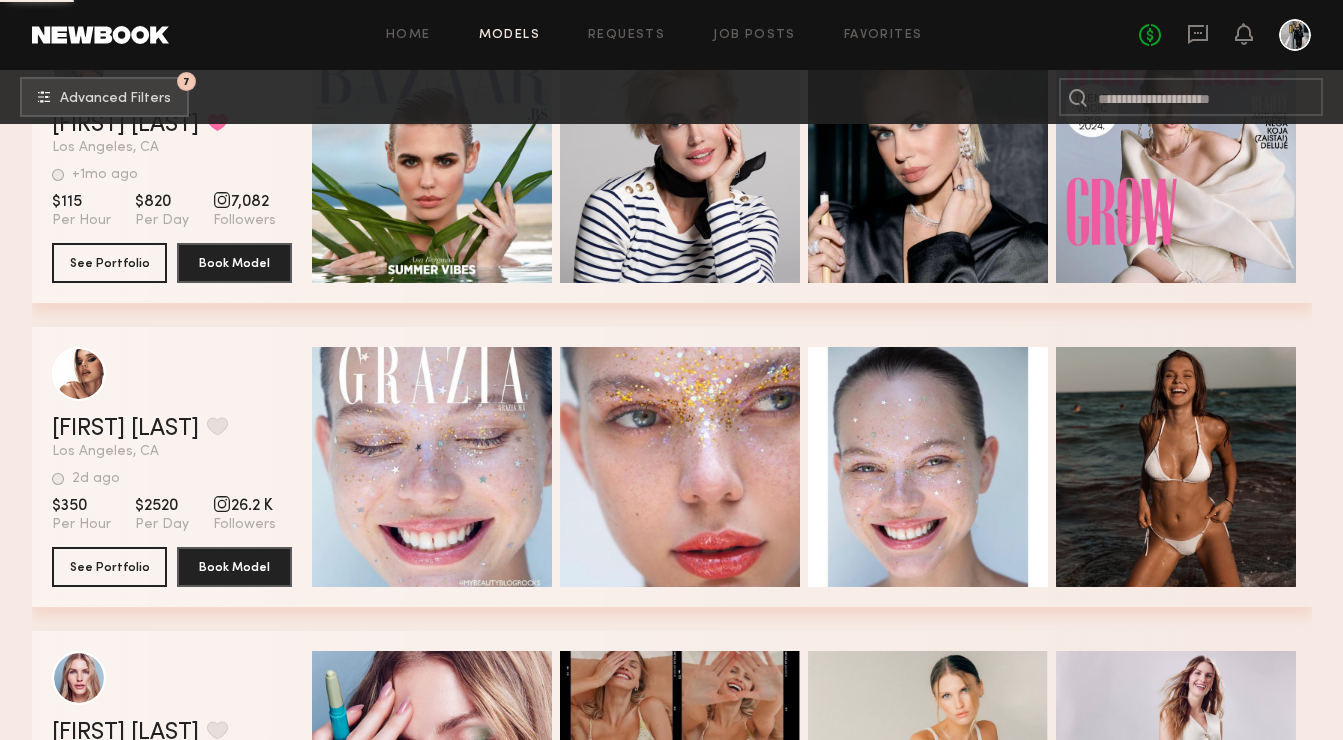 scroll, scrollTop: 10170, scrollLeft: 0, axis: vertical 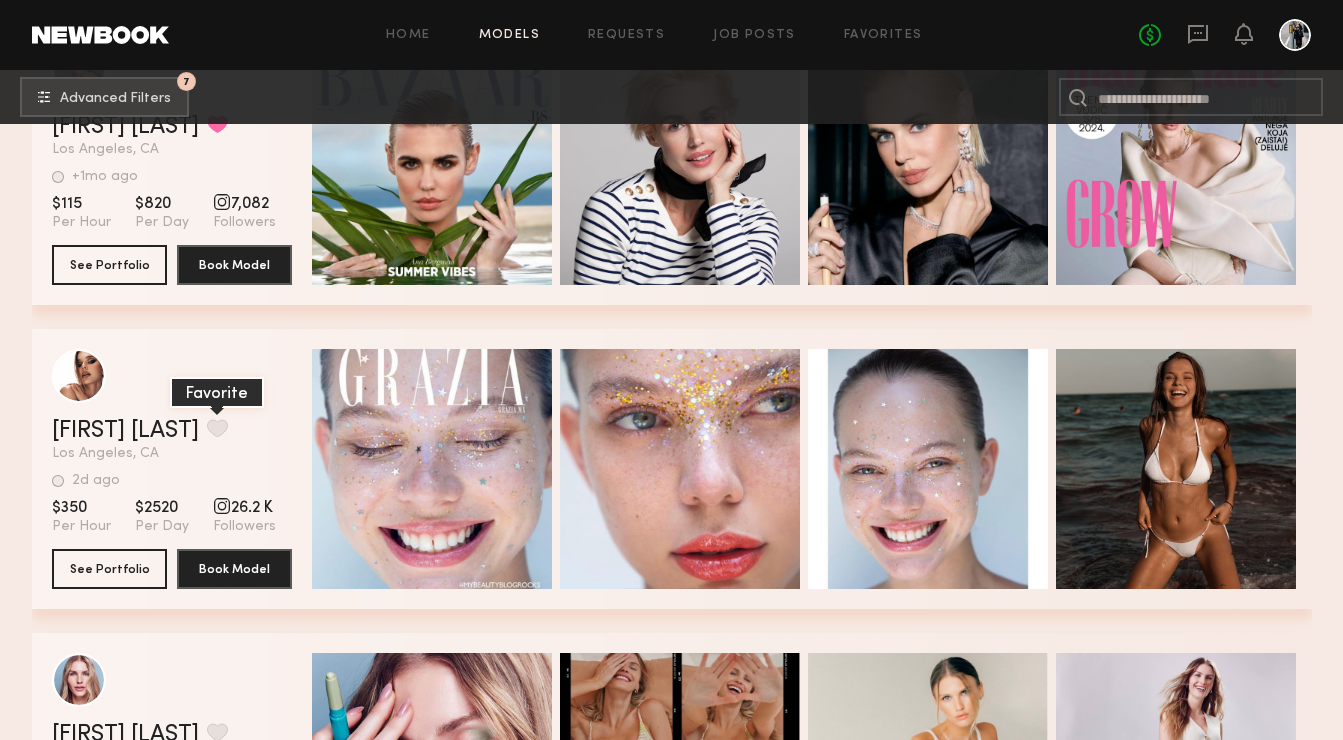 click 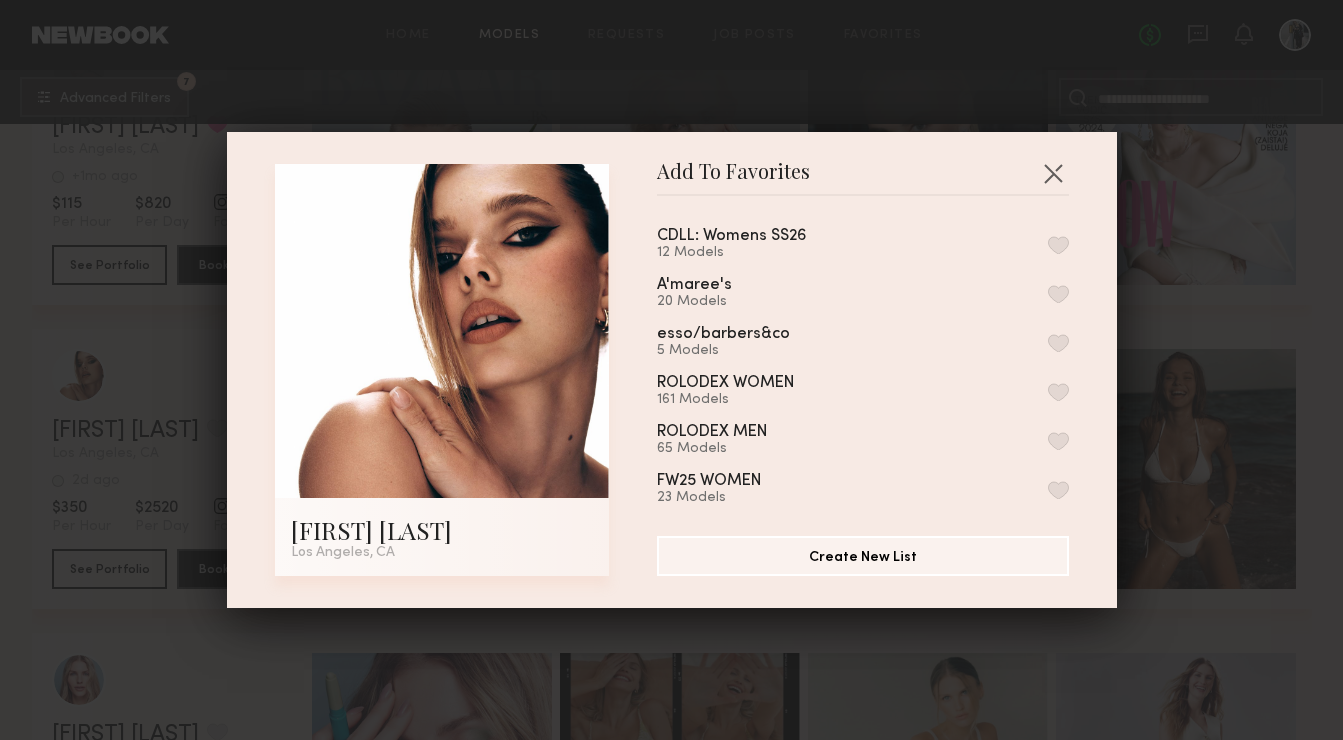 click at bounding box center [1058, 245] 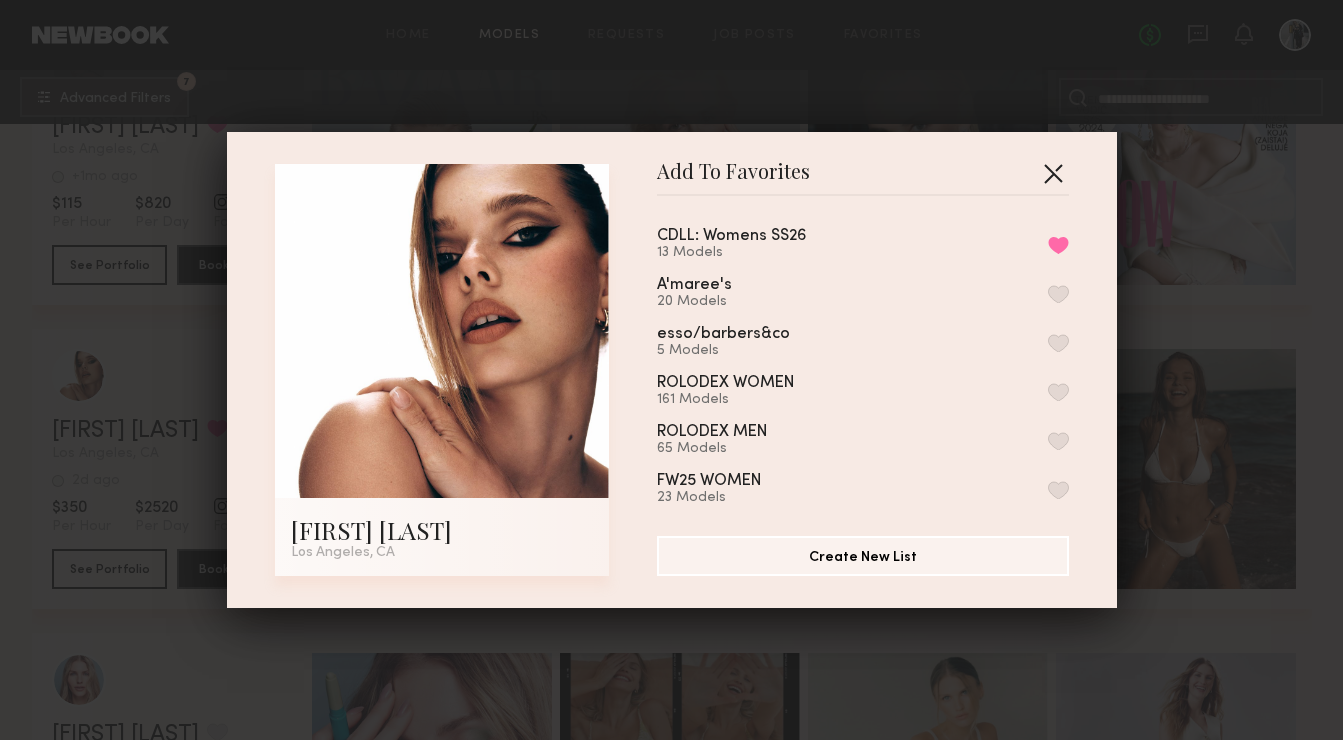 click at bounding box center (1053, 173) 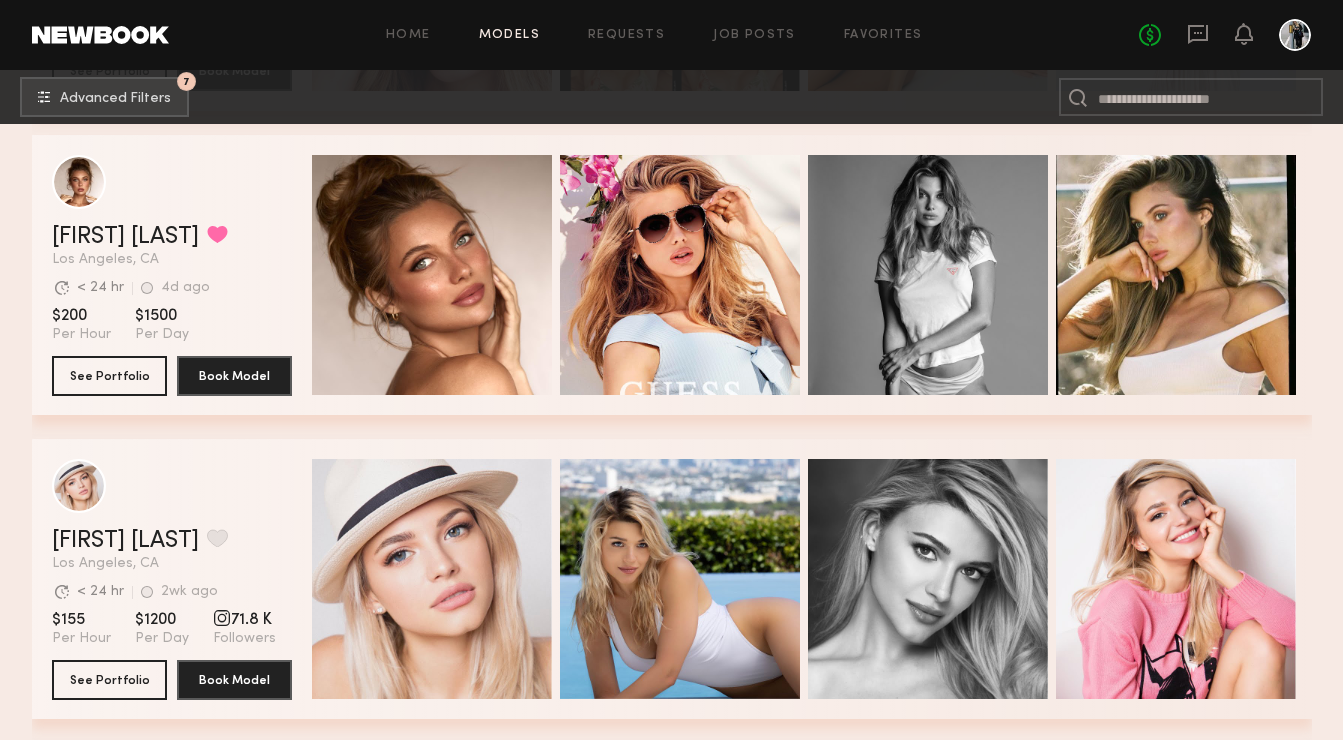scroll, scrollTop: 10970, scrollLeft: 0, axis: vertical 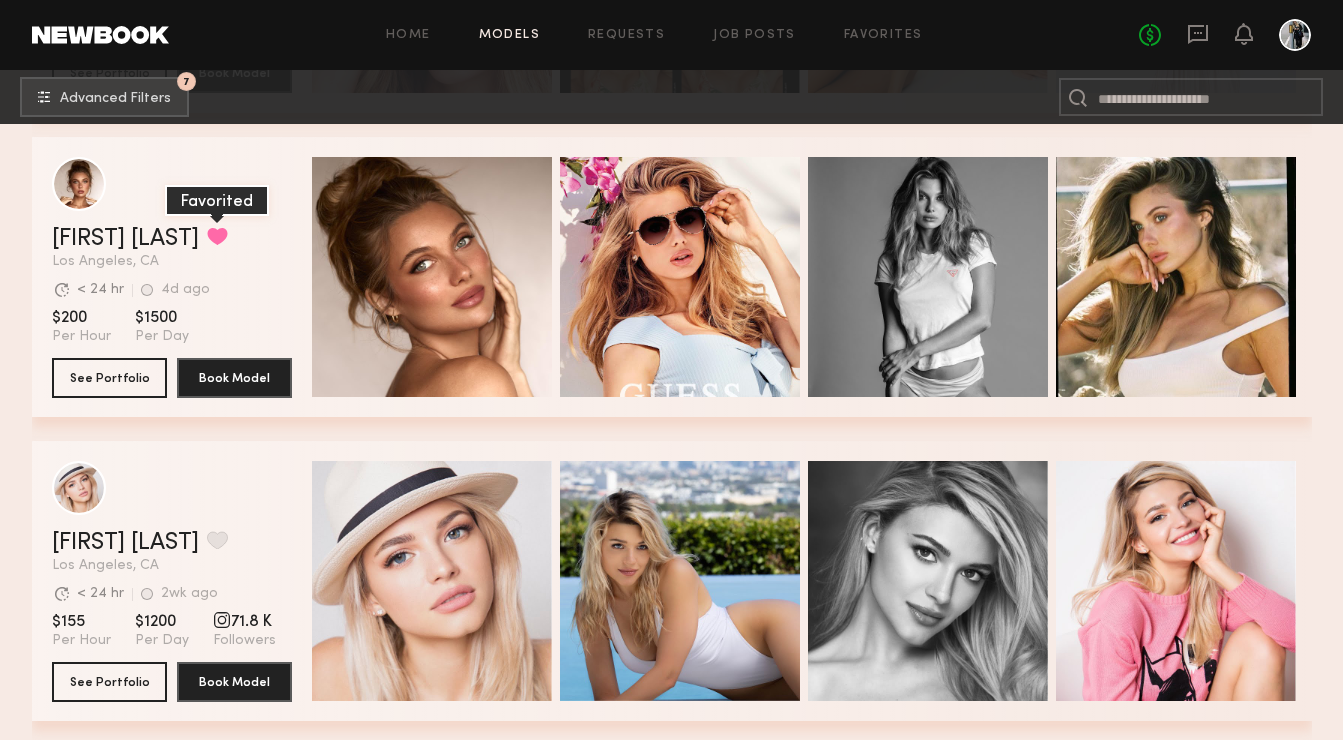 click 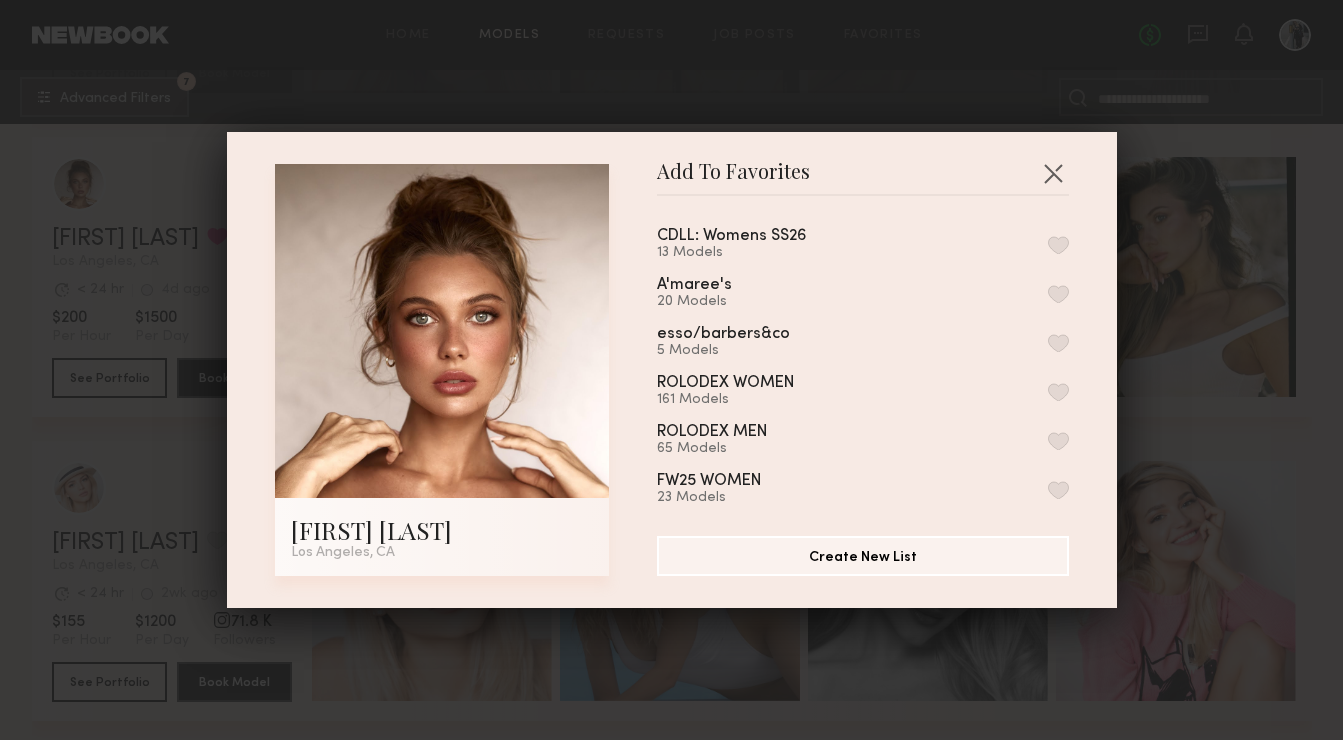click at bounding box center [1058, 245] 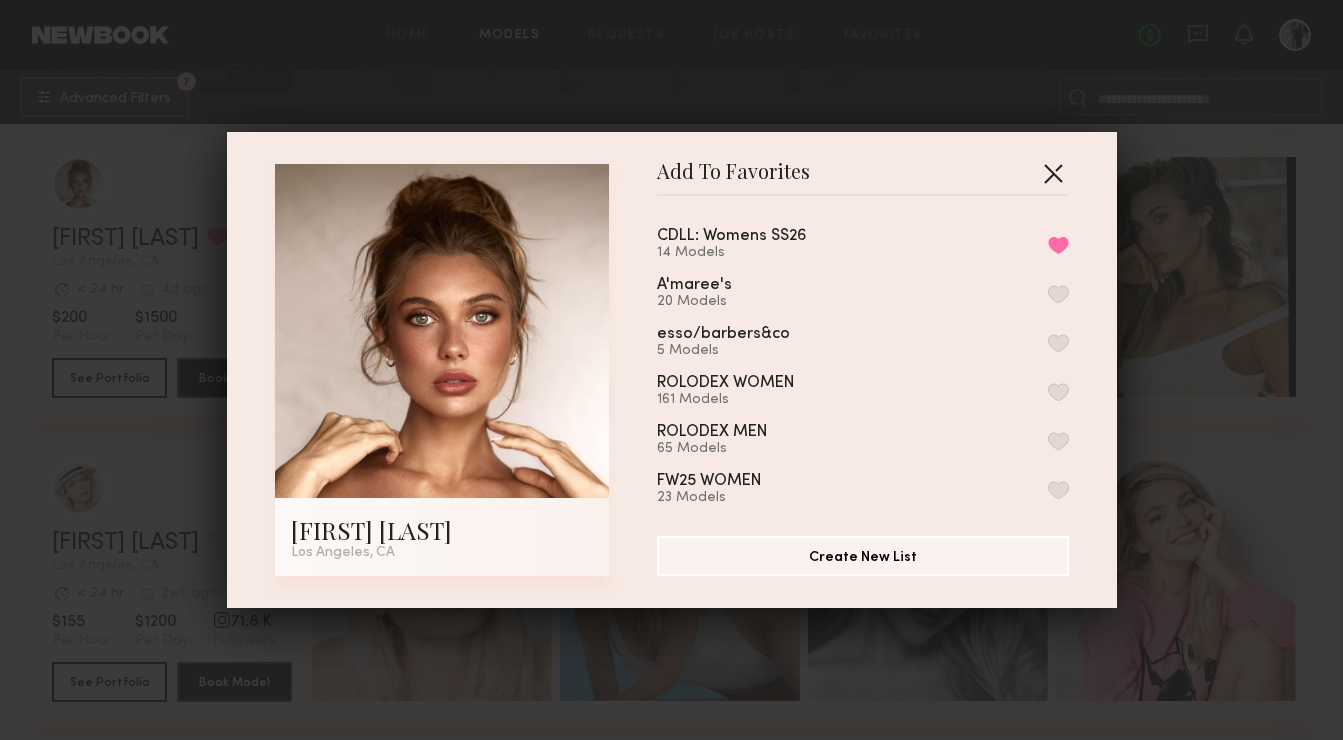 click at bounding box center (1053, 173) 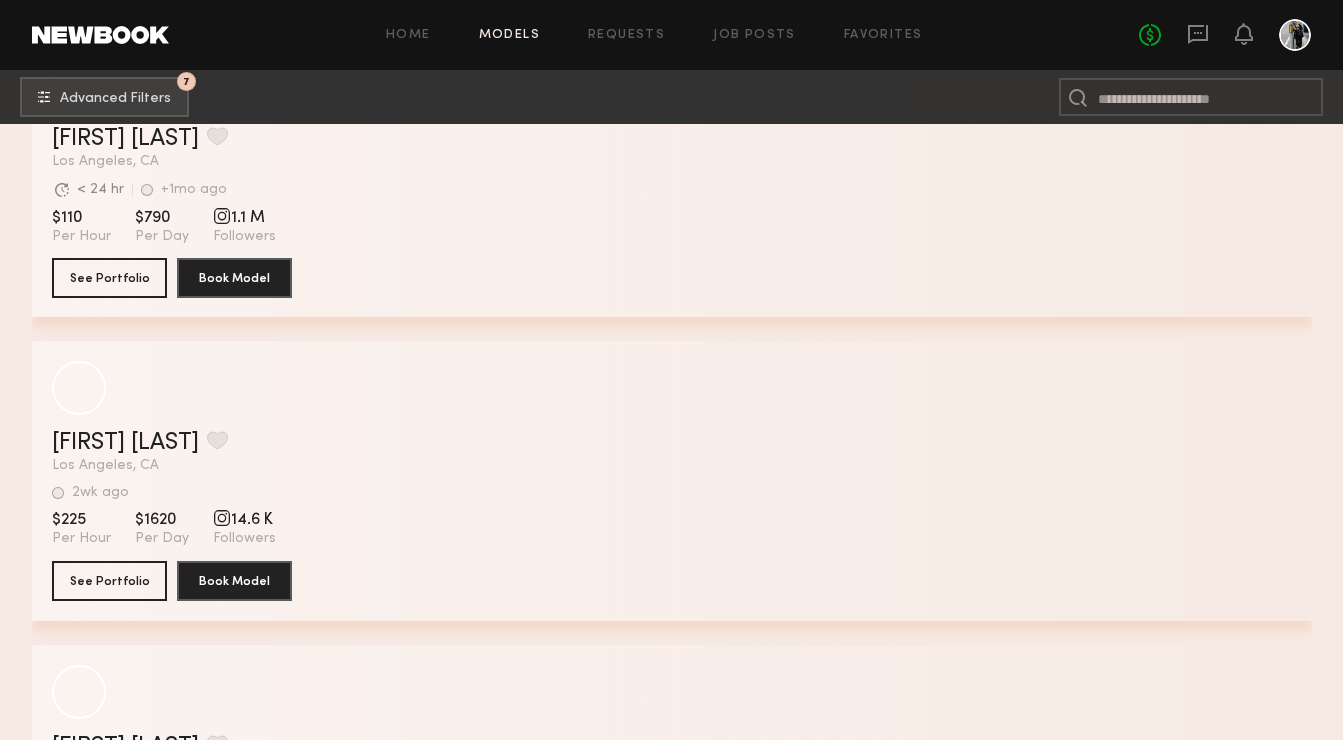 scroll, scrollTop: 13239, scrollLeft: 0, axis: vertical 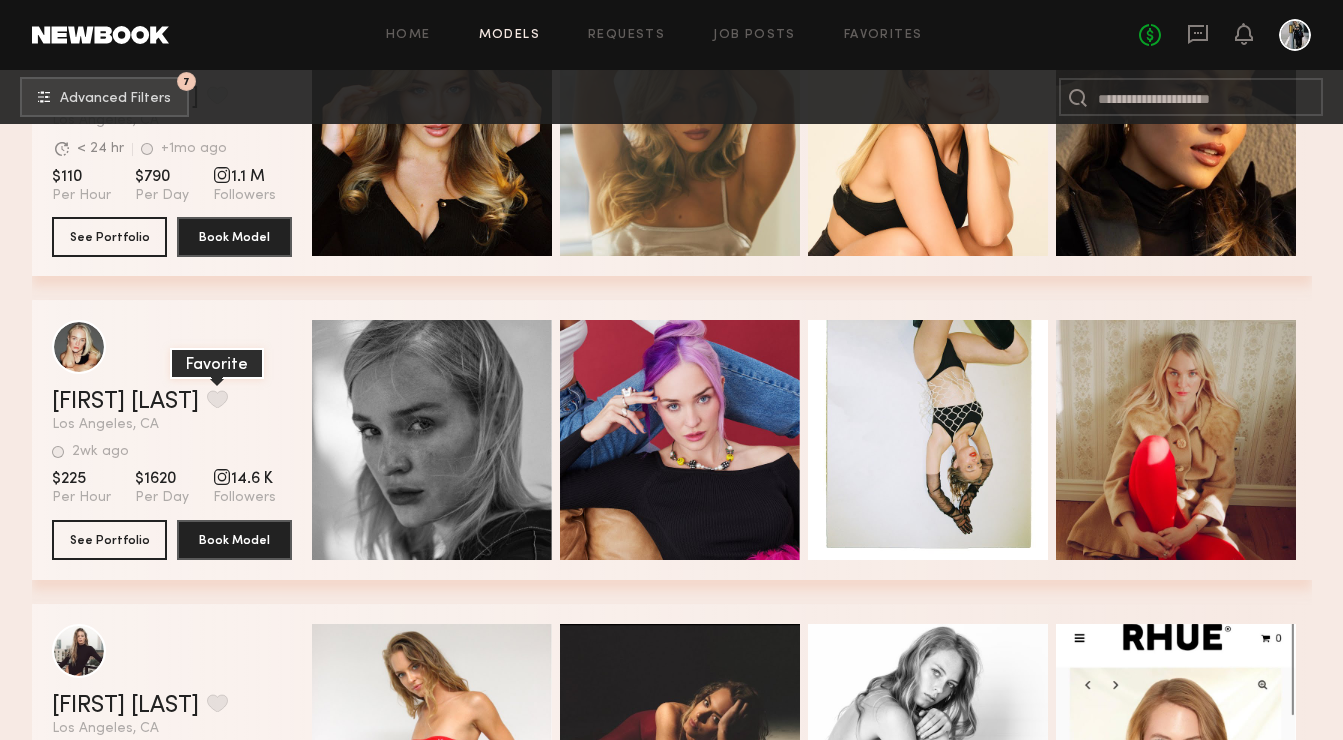 click 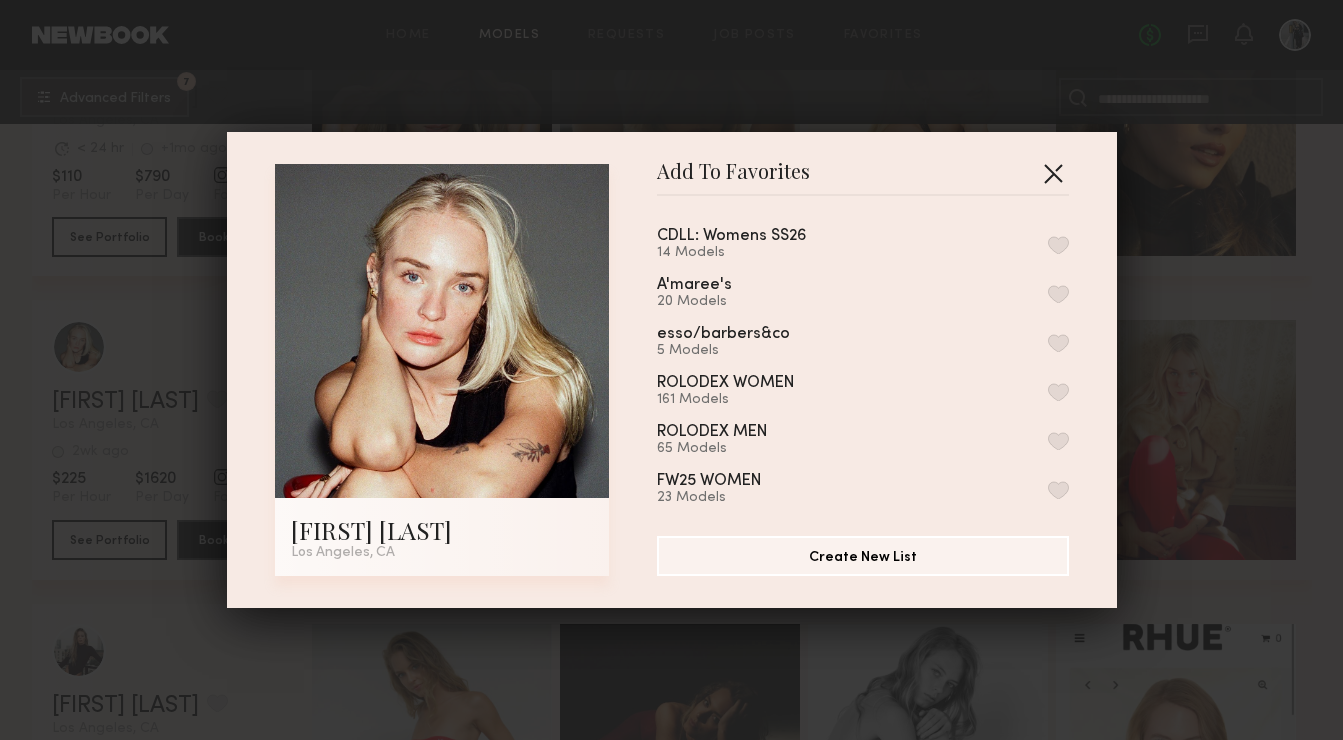 click at bounding box center [1053, 173] 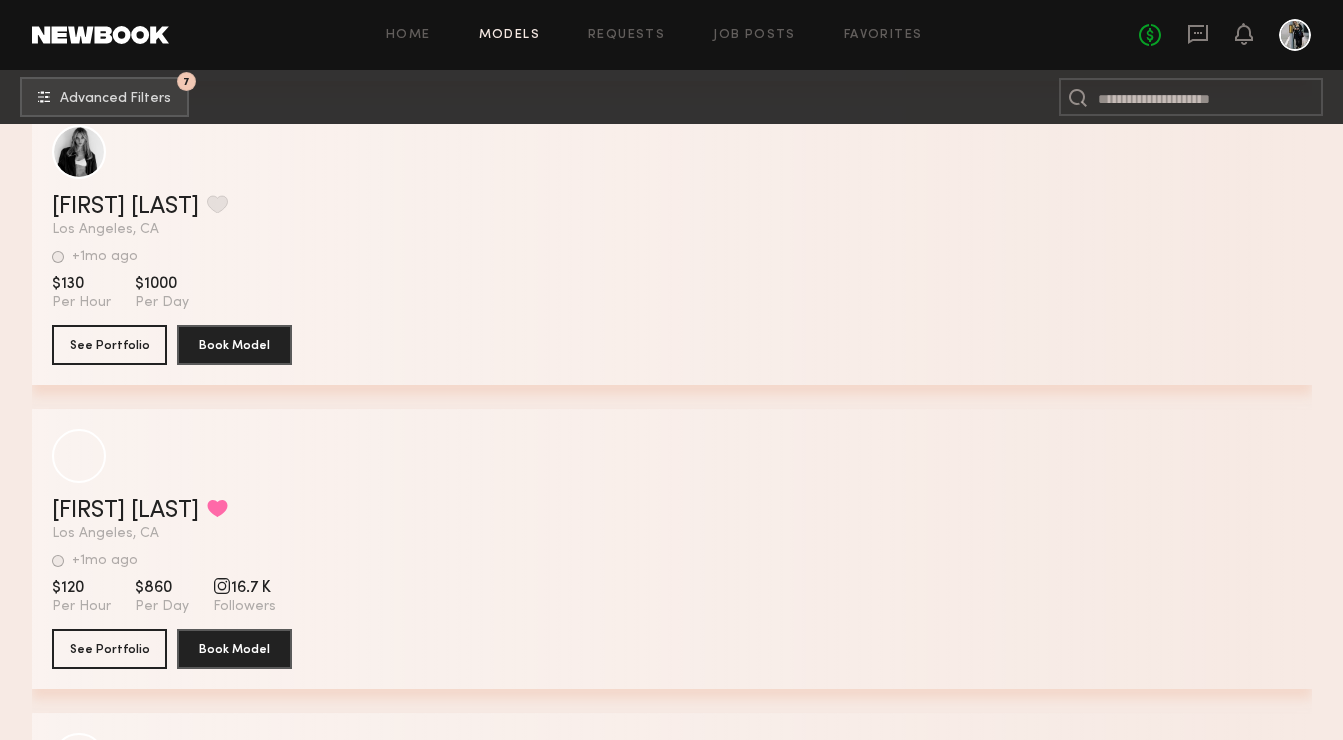scroll, scrollTop: 16471, scrollLeft: 0, axis: vertical 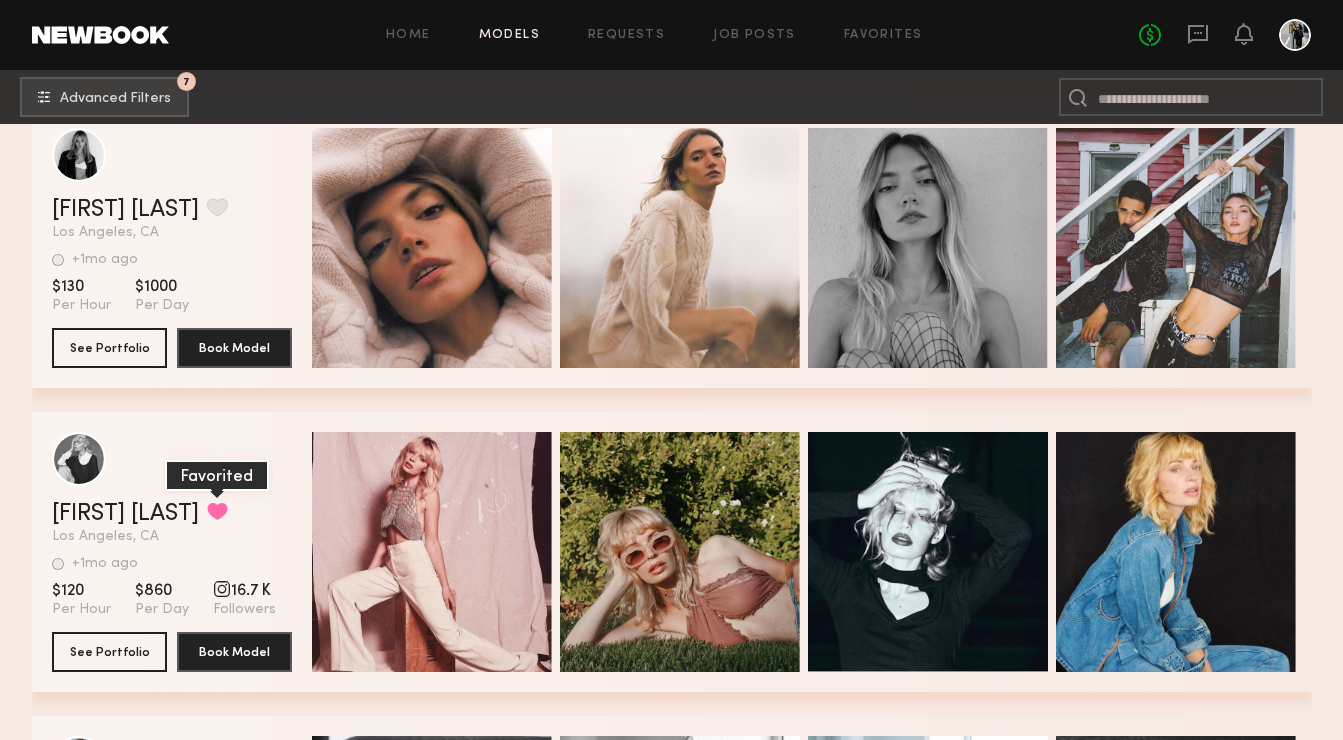 click 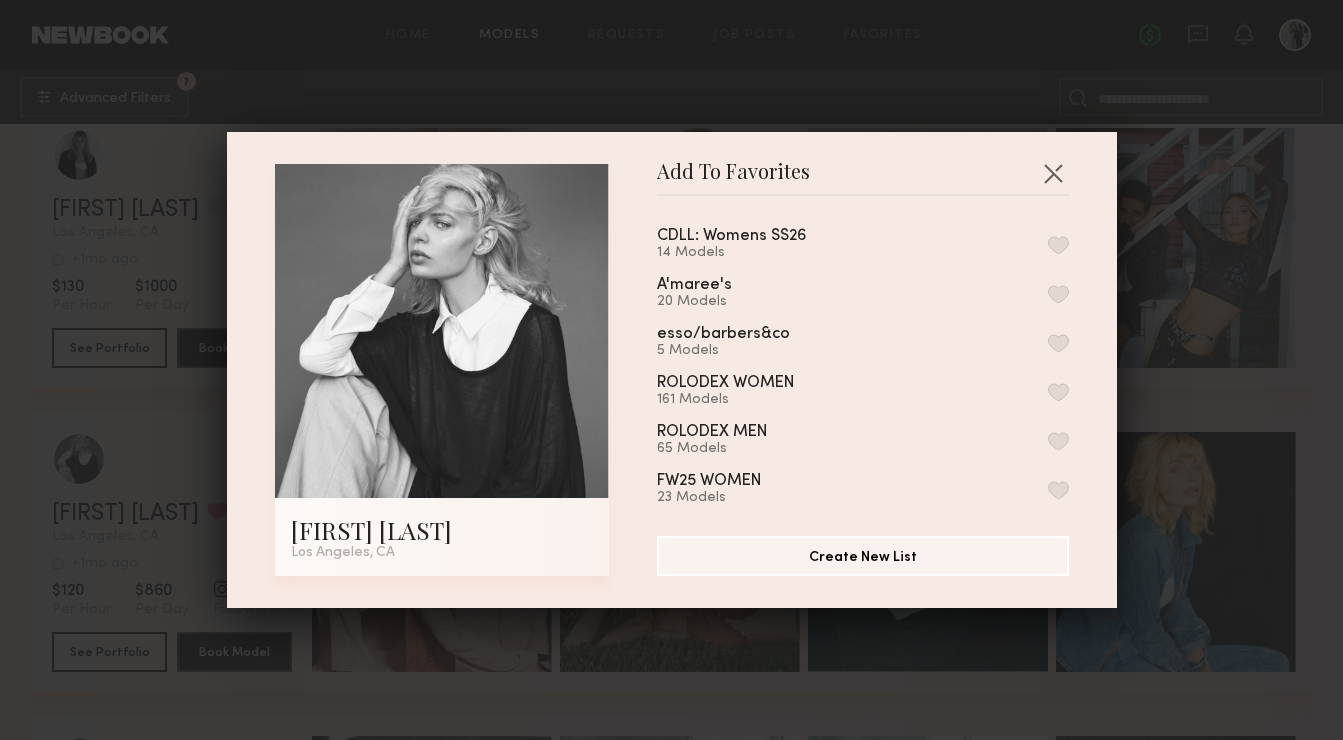 click at bounding box center (1058, 245) 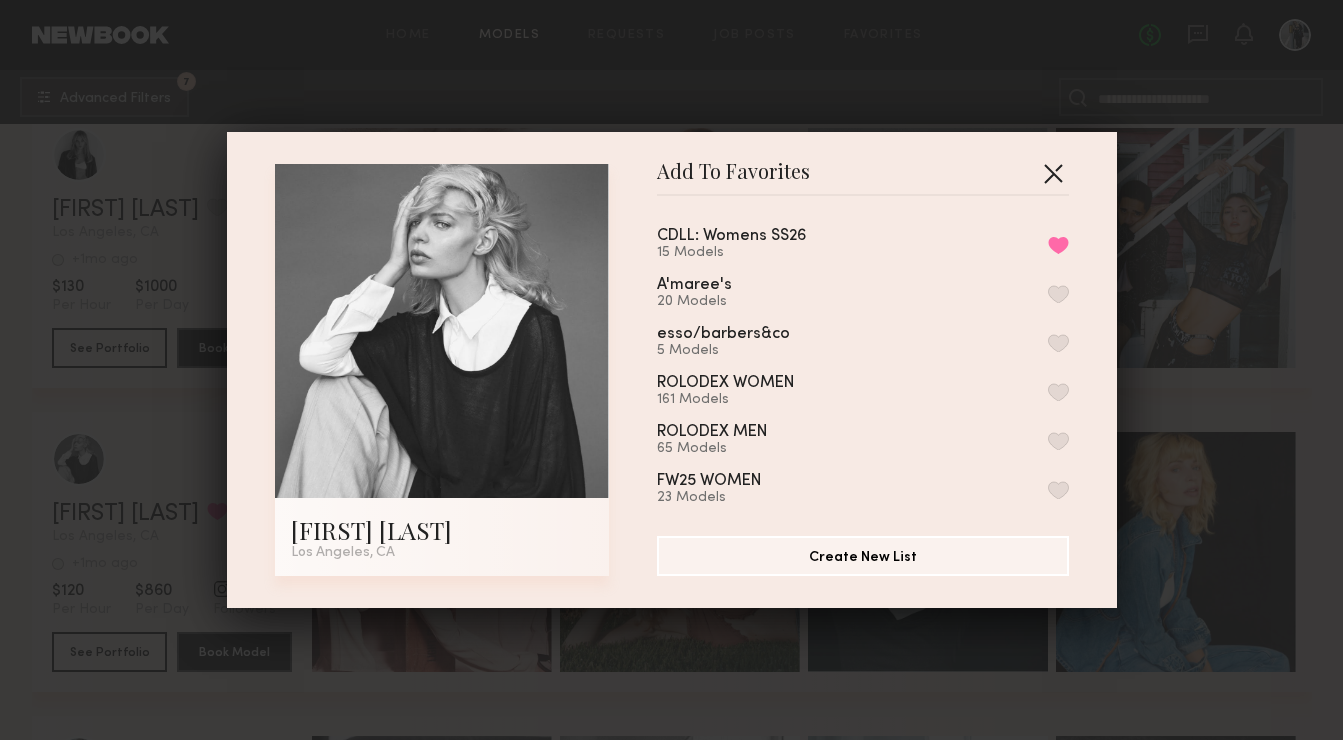 click at bounding box center (1053, 173) 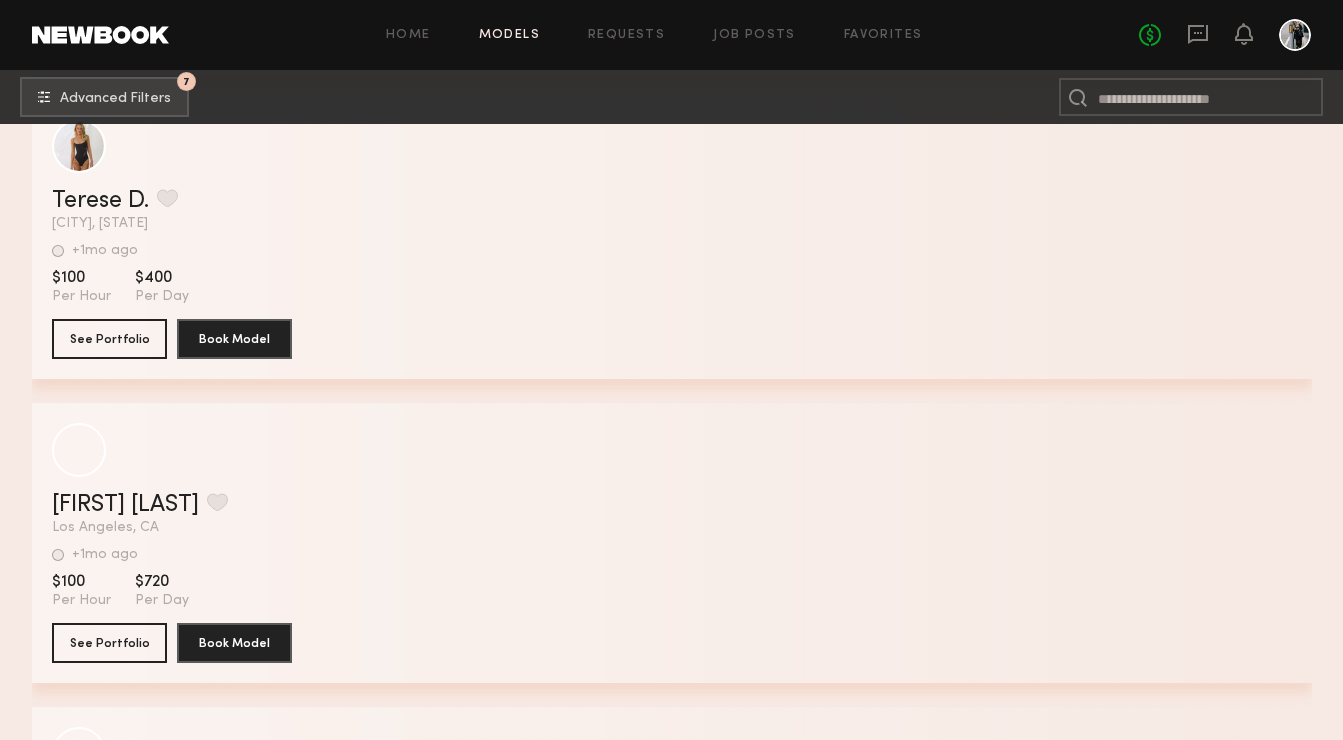 scroll, scrollTop: 23303, scrollLeft: 0, axis: vertical 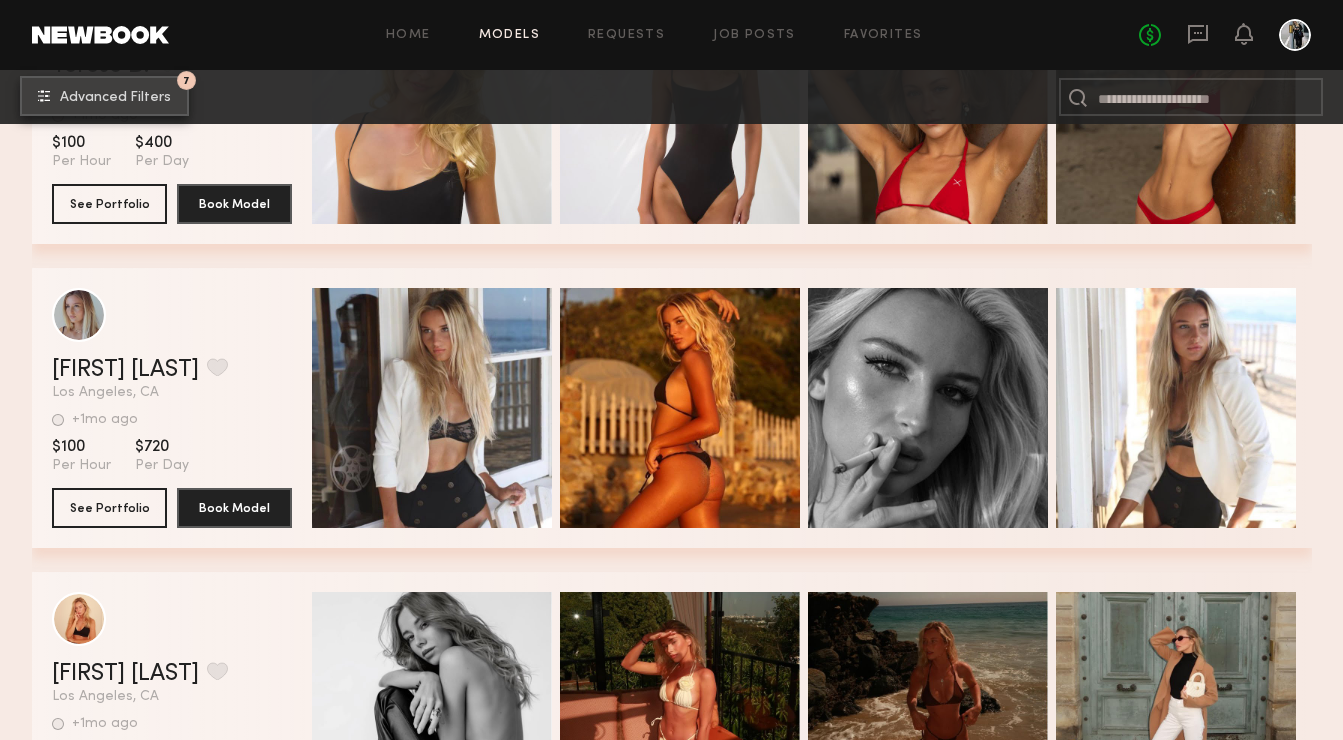 click on "7 Advanced Filters" 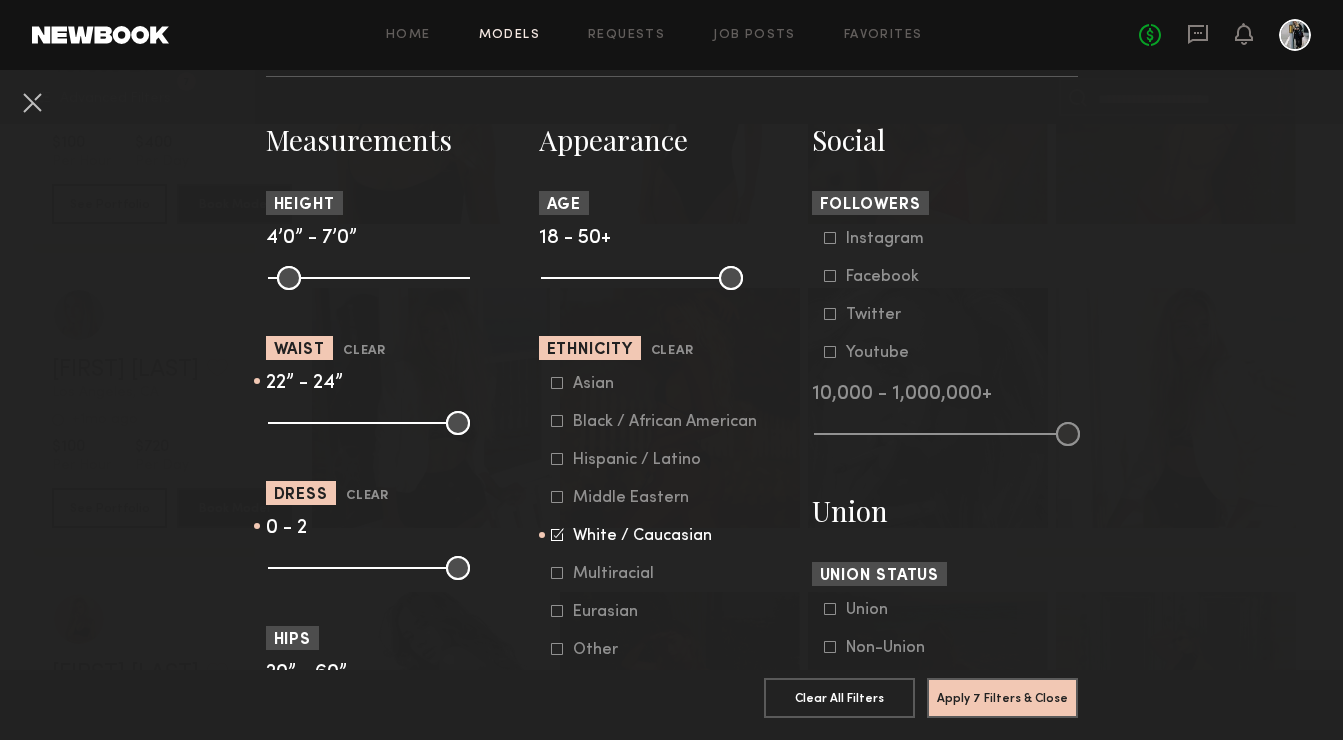 scroll, scrollTop: 881, scrollLeft: 0, axis: vertical 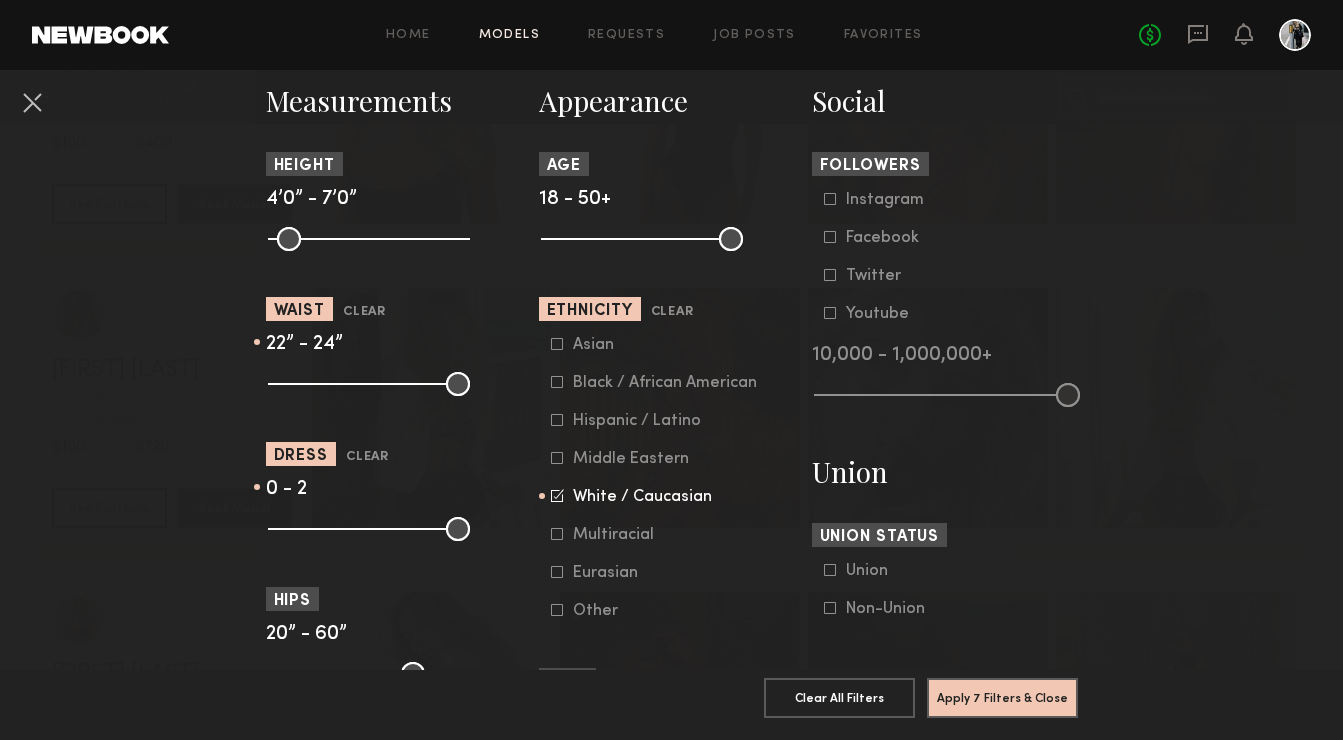 click on "White / Caucasian" 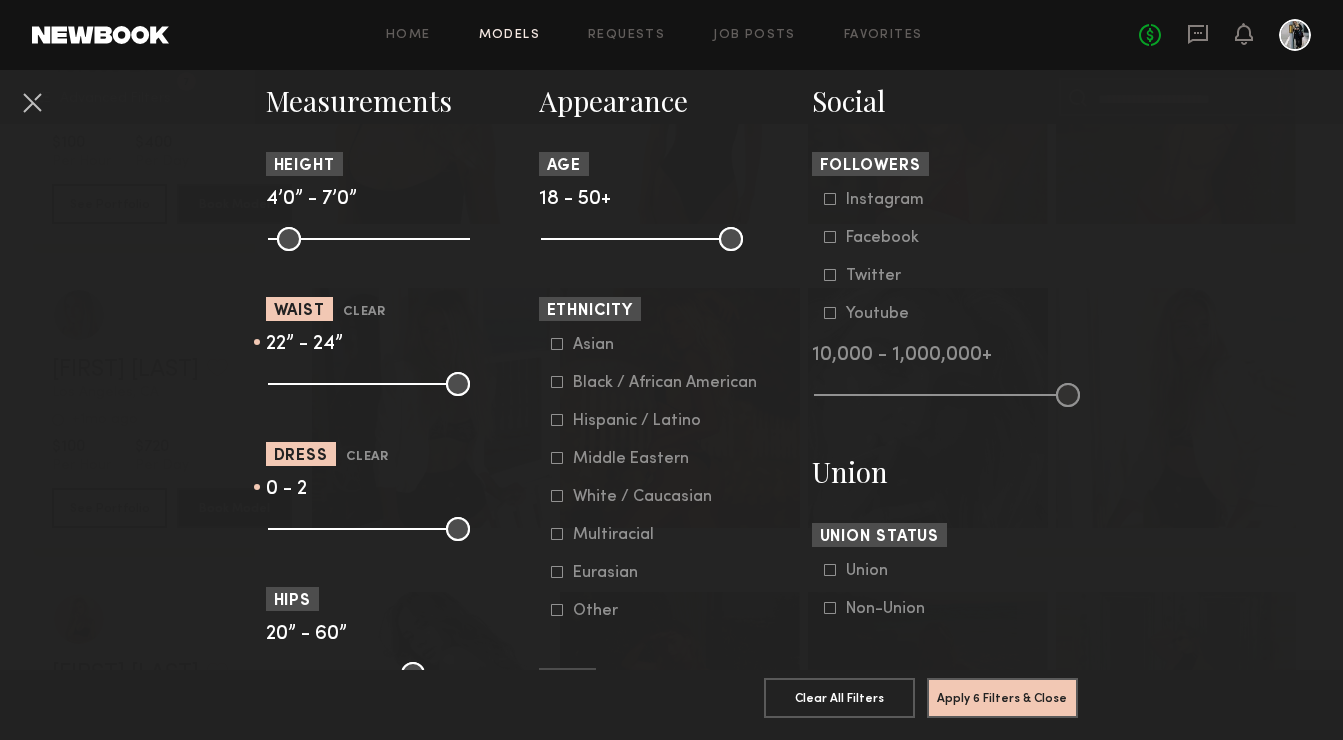 click 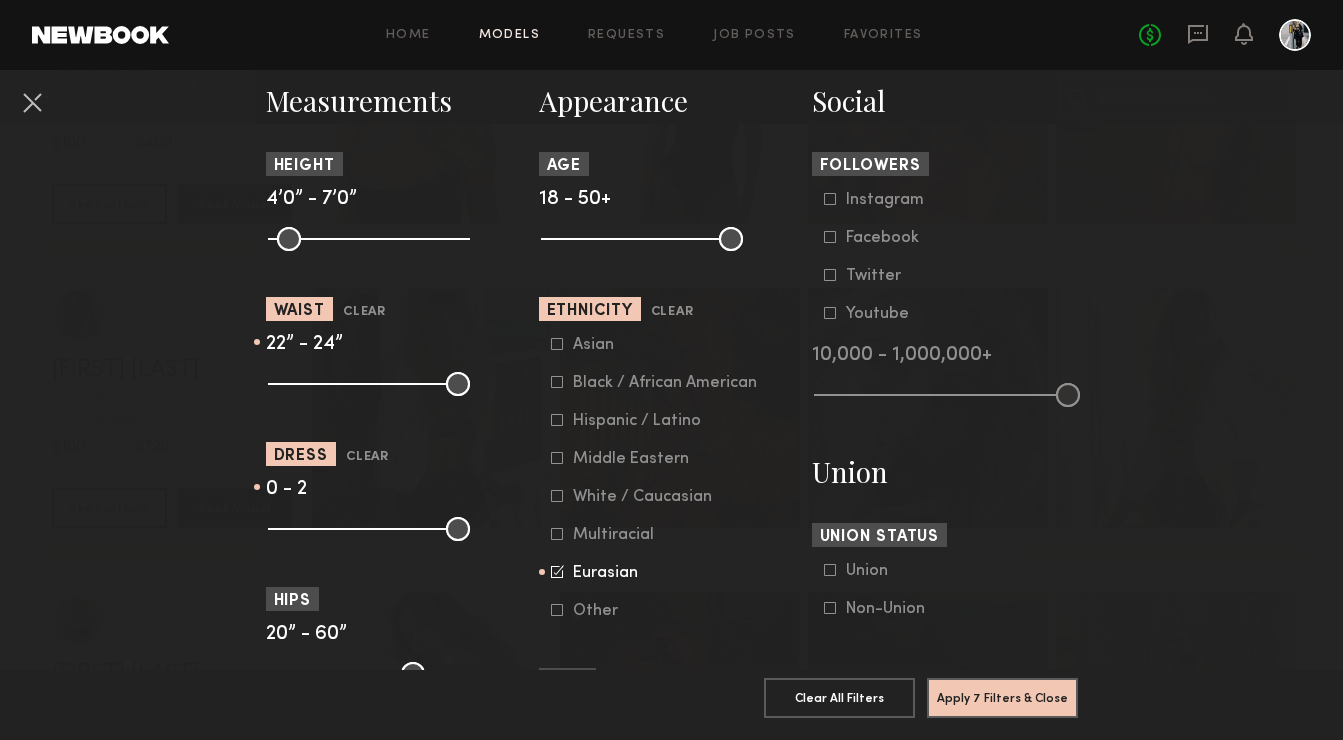 click 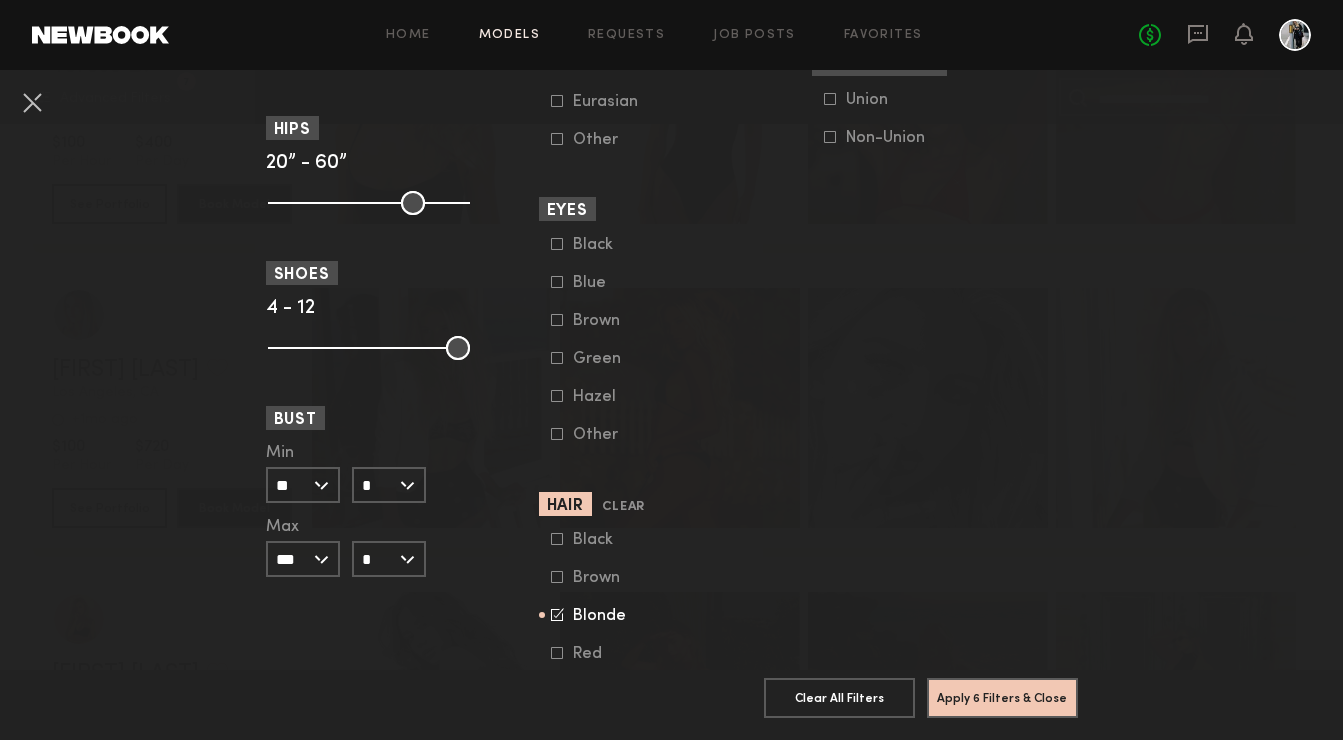 scroll, scrollTop: 1349, scrollLeft: 0, axis: vertical 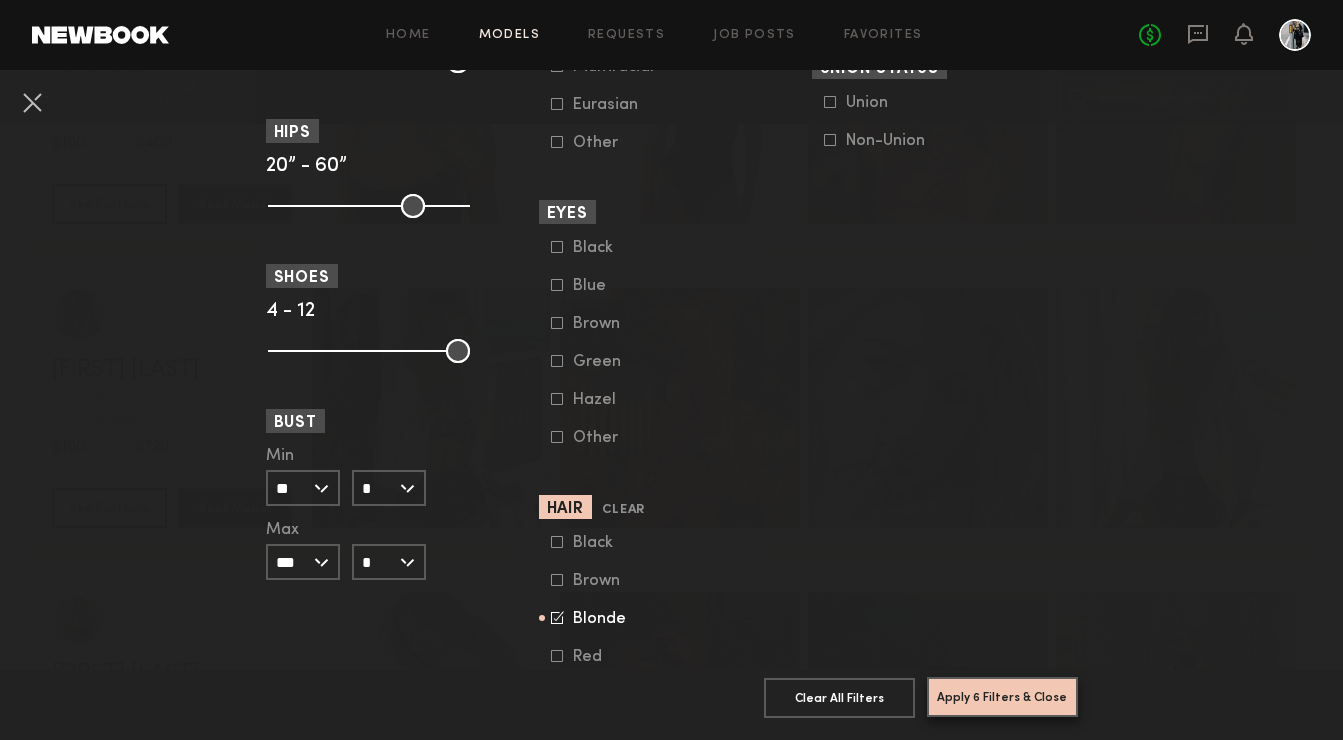 click on "Apply 6 Filters & Close" 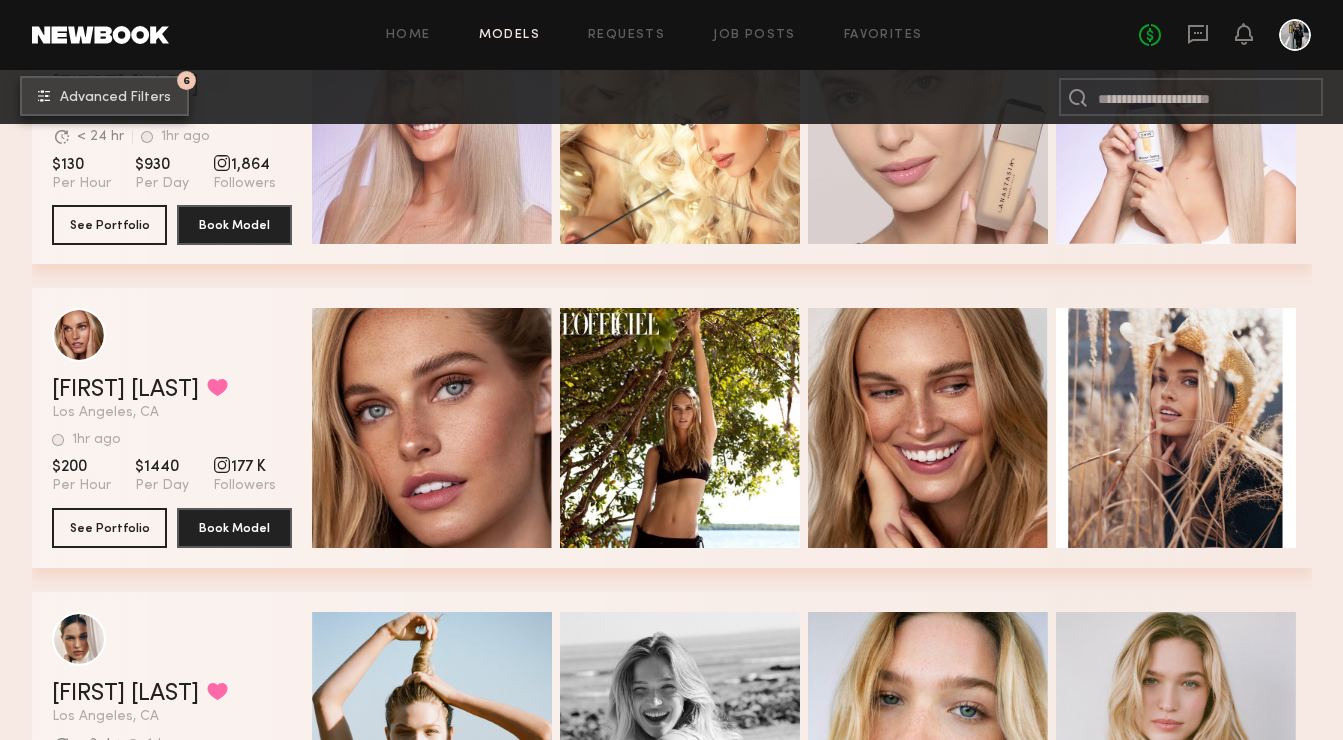 scroll, scrollTop: 9298, scrollLeft: 0, axis: vertical 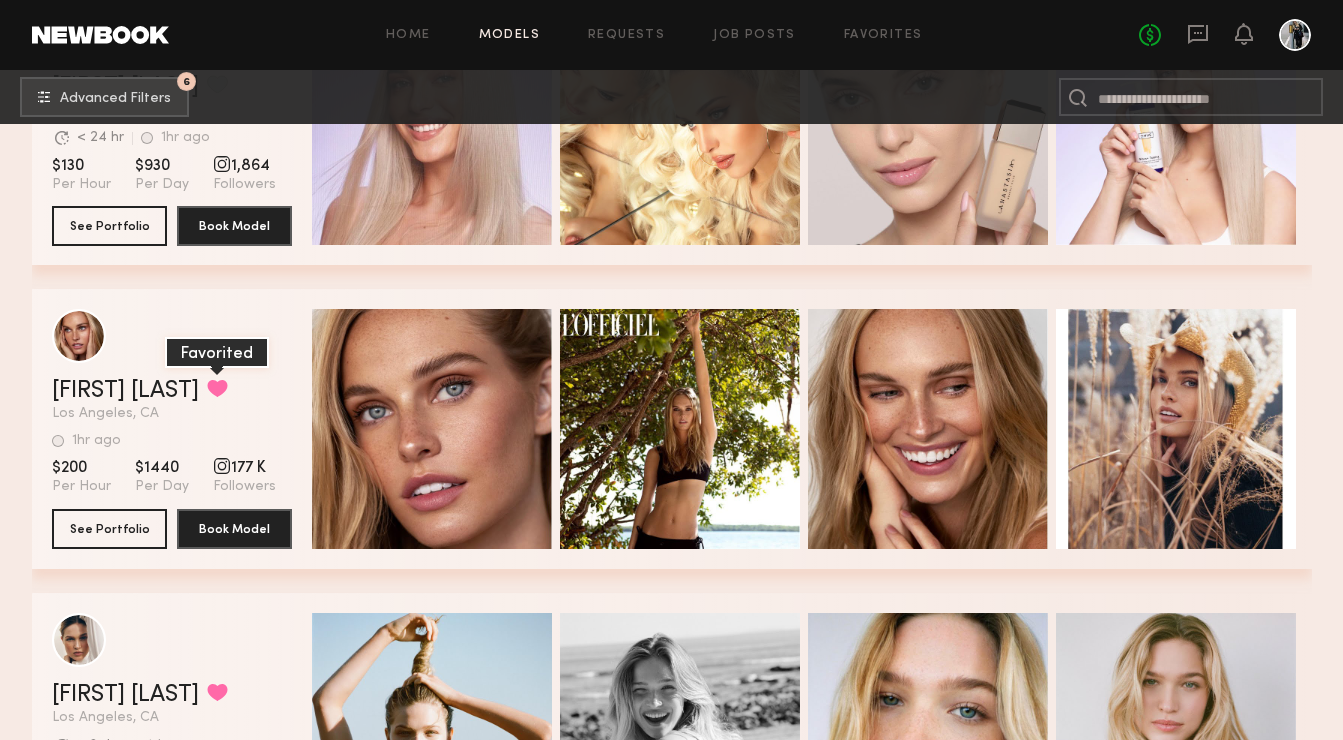click 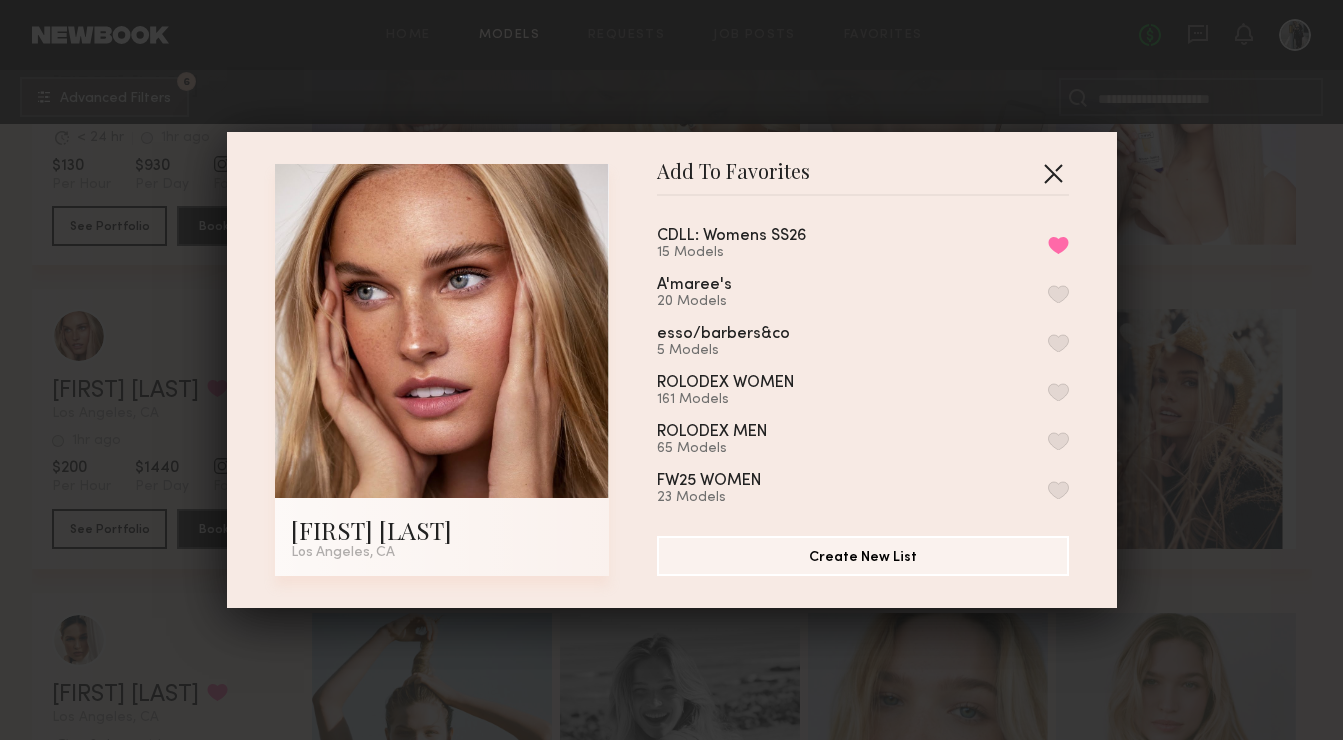 click at bounding box center [1053, 173] 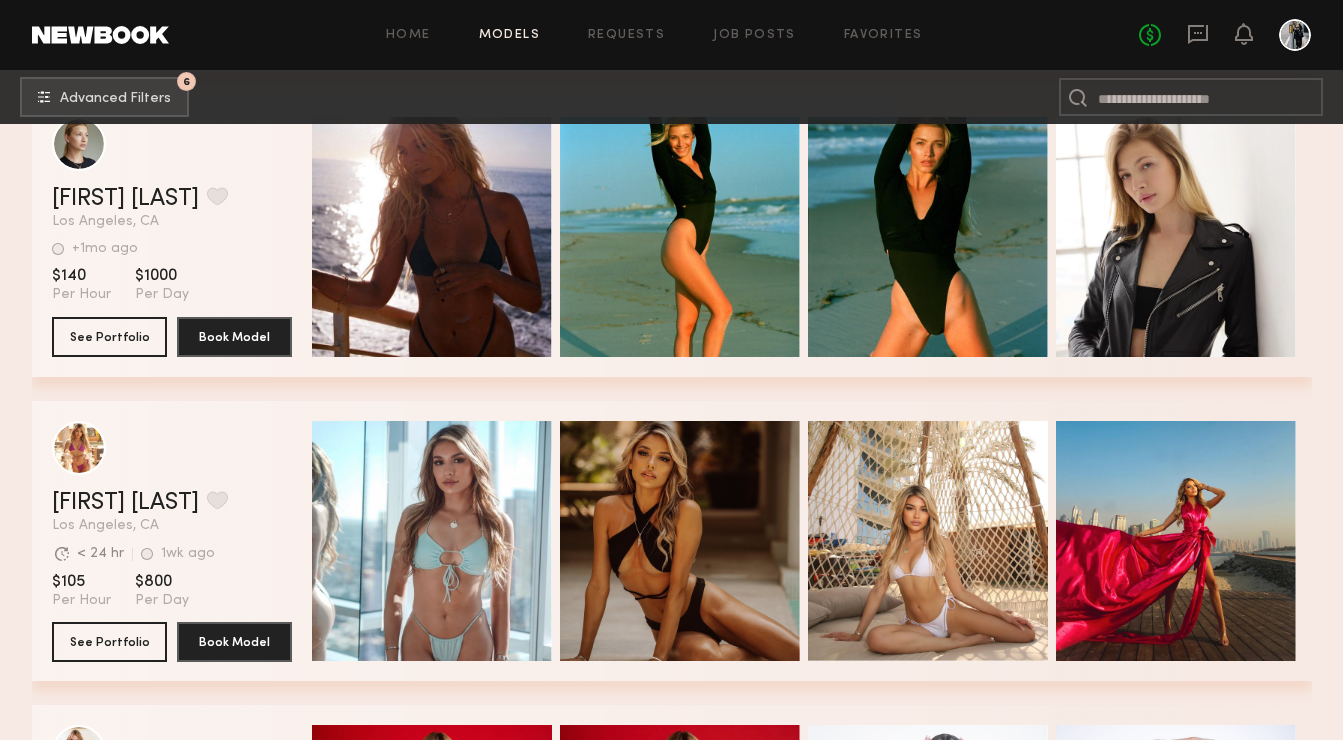 scroll, scrollTop: 20449, scrollLeft: 0, axis: vertical 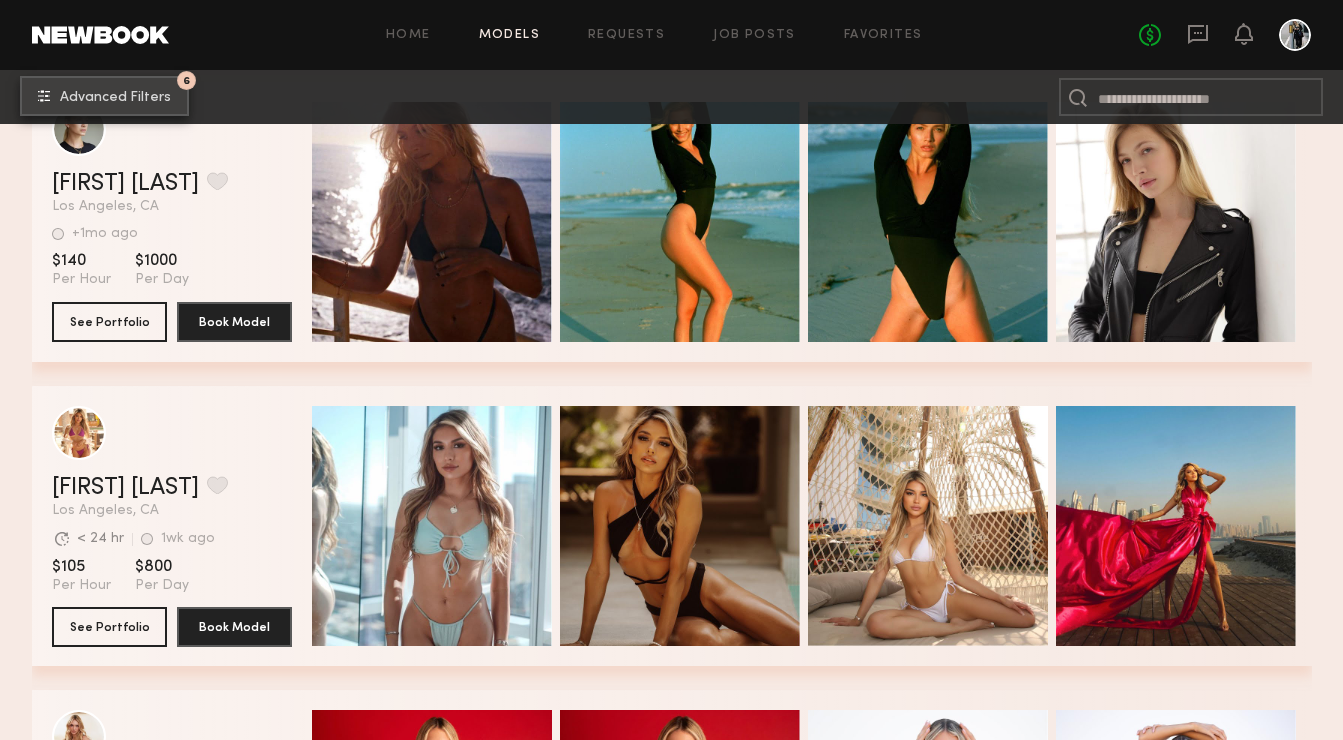 click on "Advanced Filters" 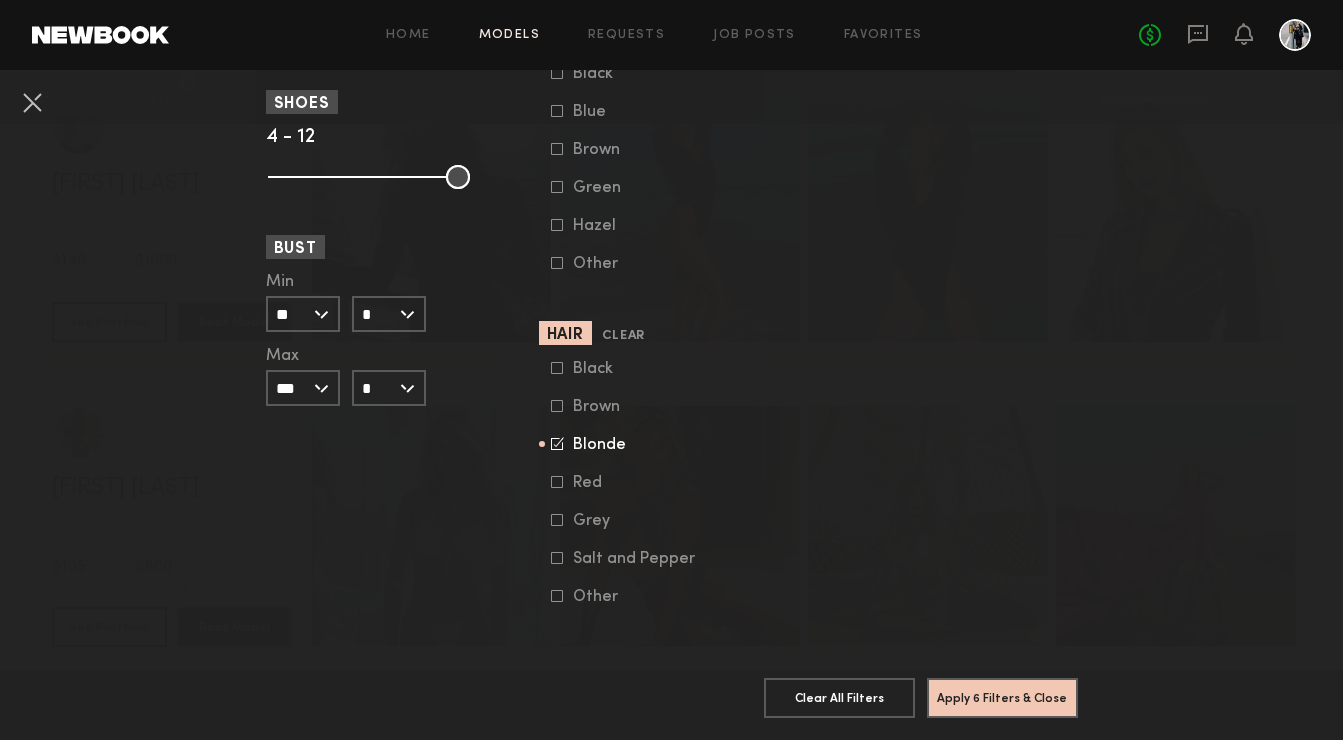 scroll, scrollTop: 1610, scrollLeft: 0, axis: vertical 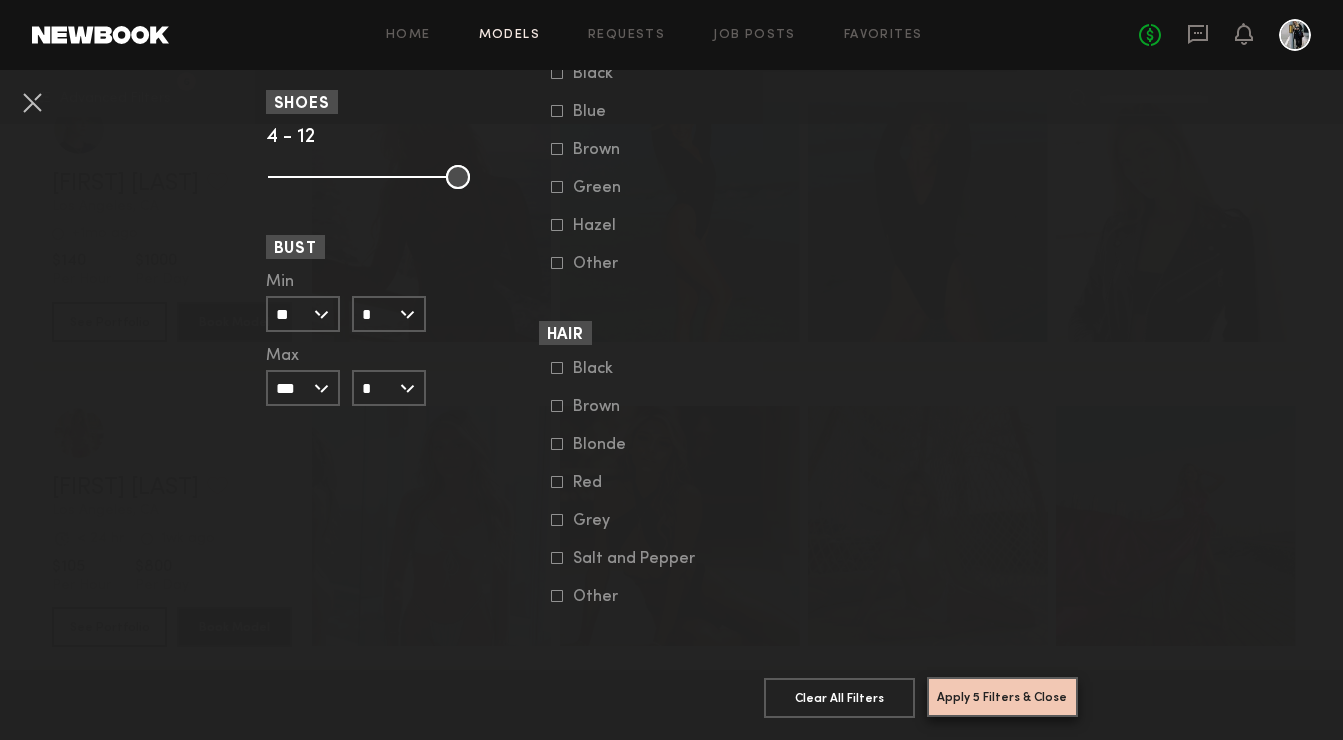 click on "Apply 5 Filters & Close" 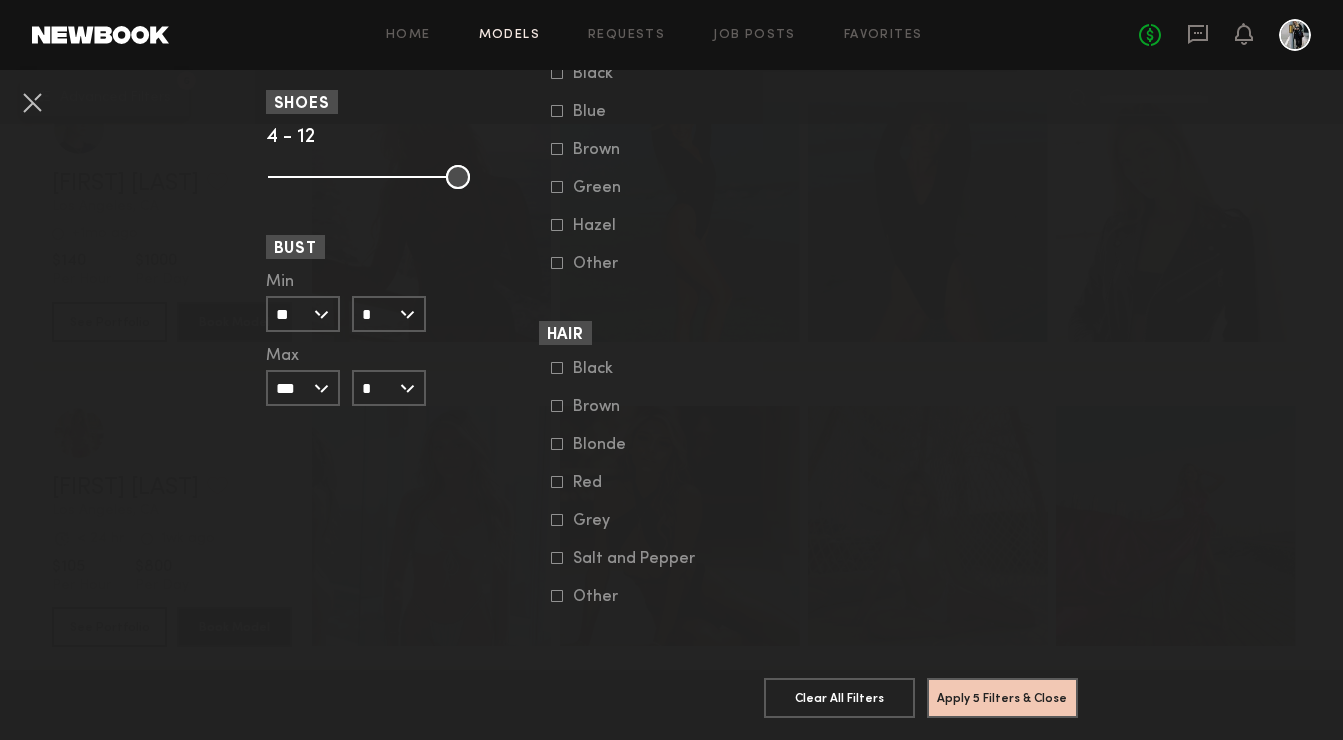 scroll, scrollTop: 0, scrollLeft: 0, axis: both 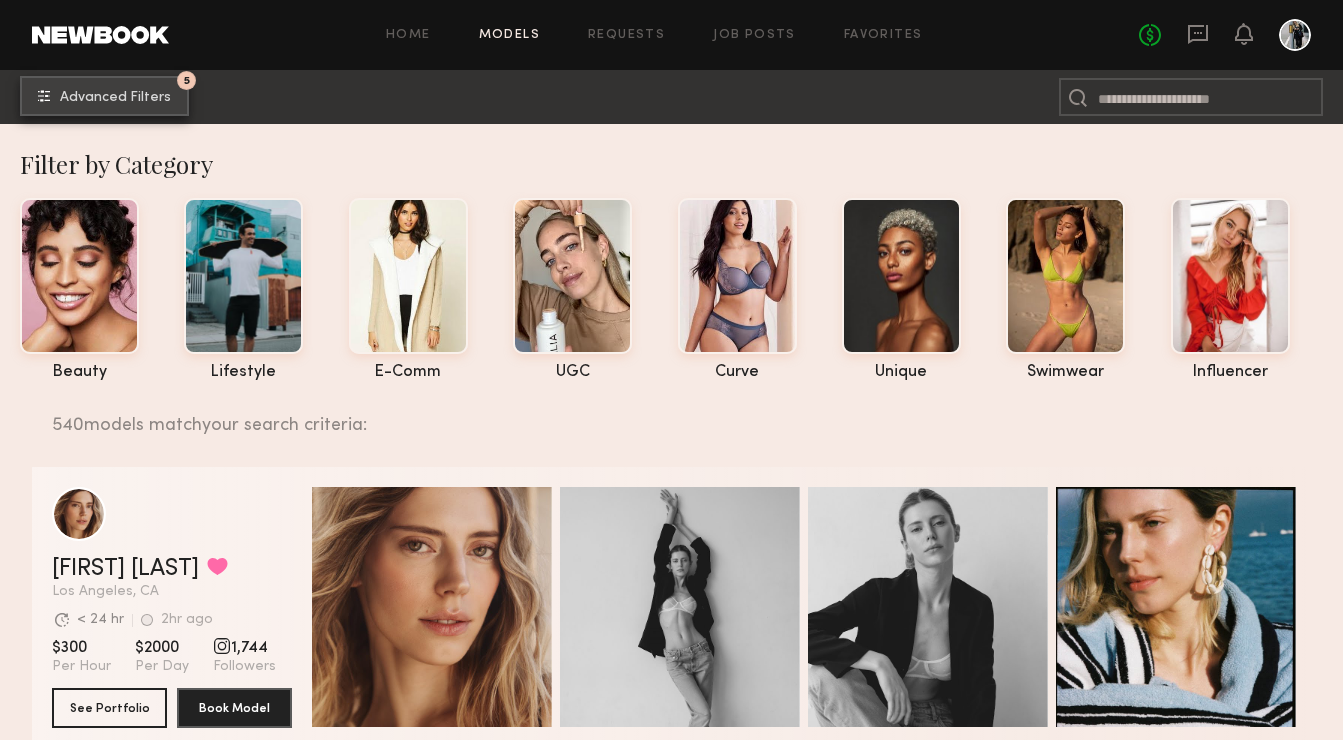 click on "Advanced Filters" 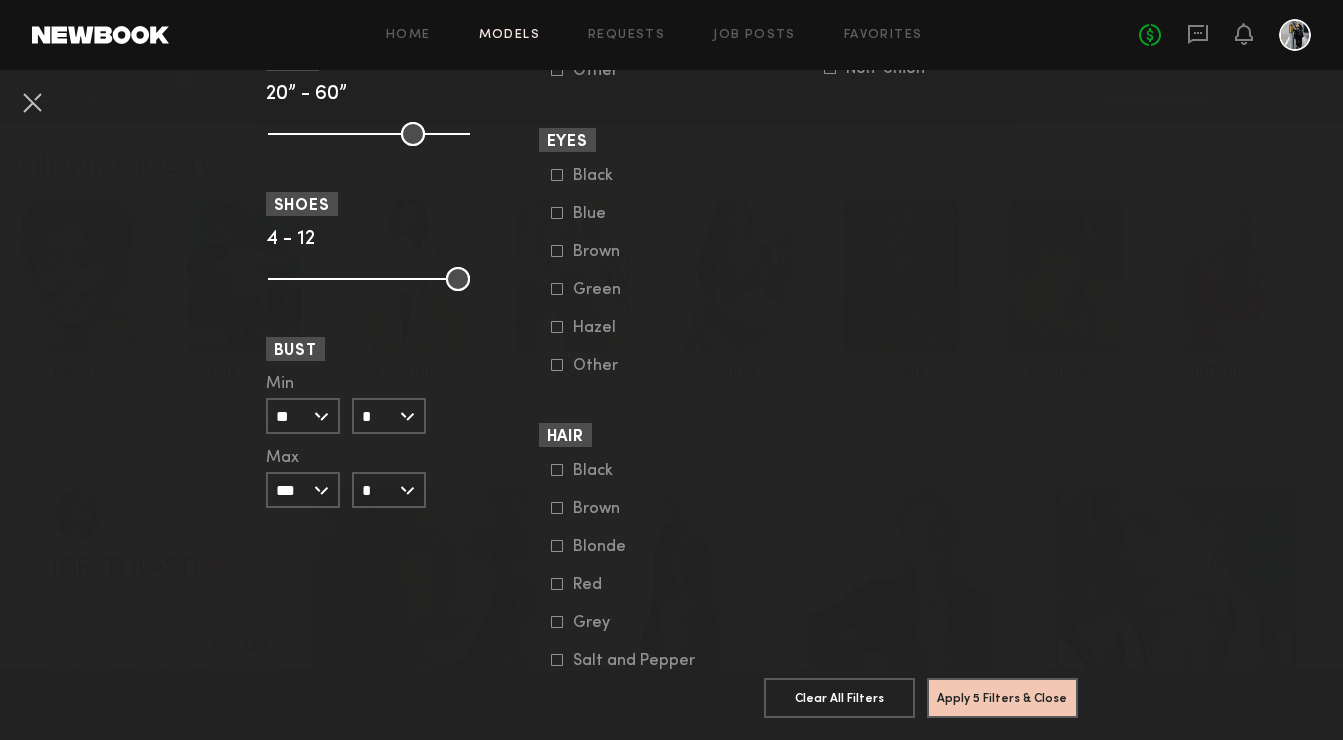 scroll, scrollTop: 1420, scrollLeft: 0, axis: vertical 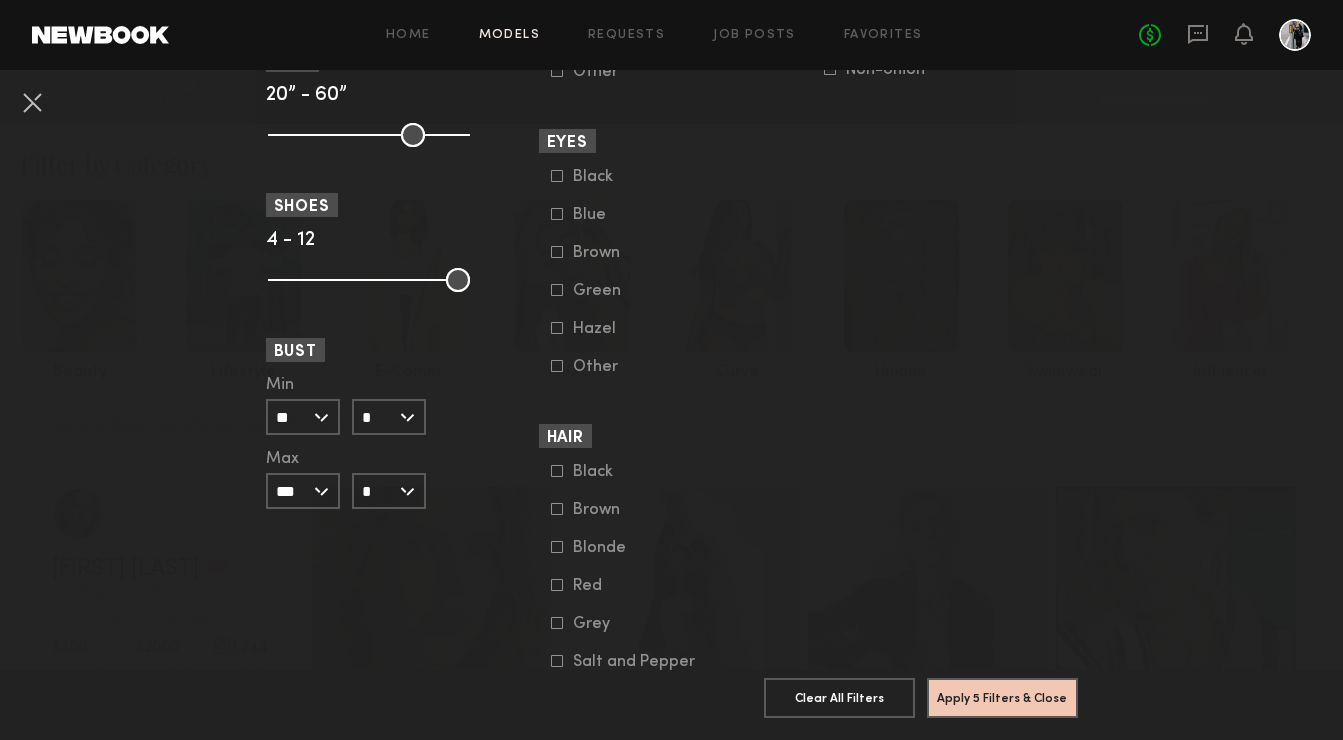 click on "Blue" 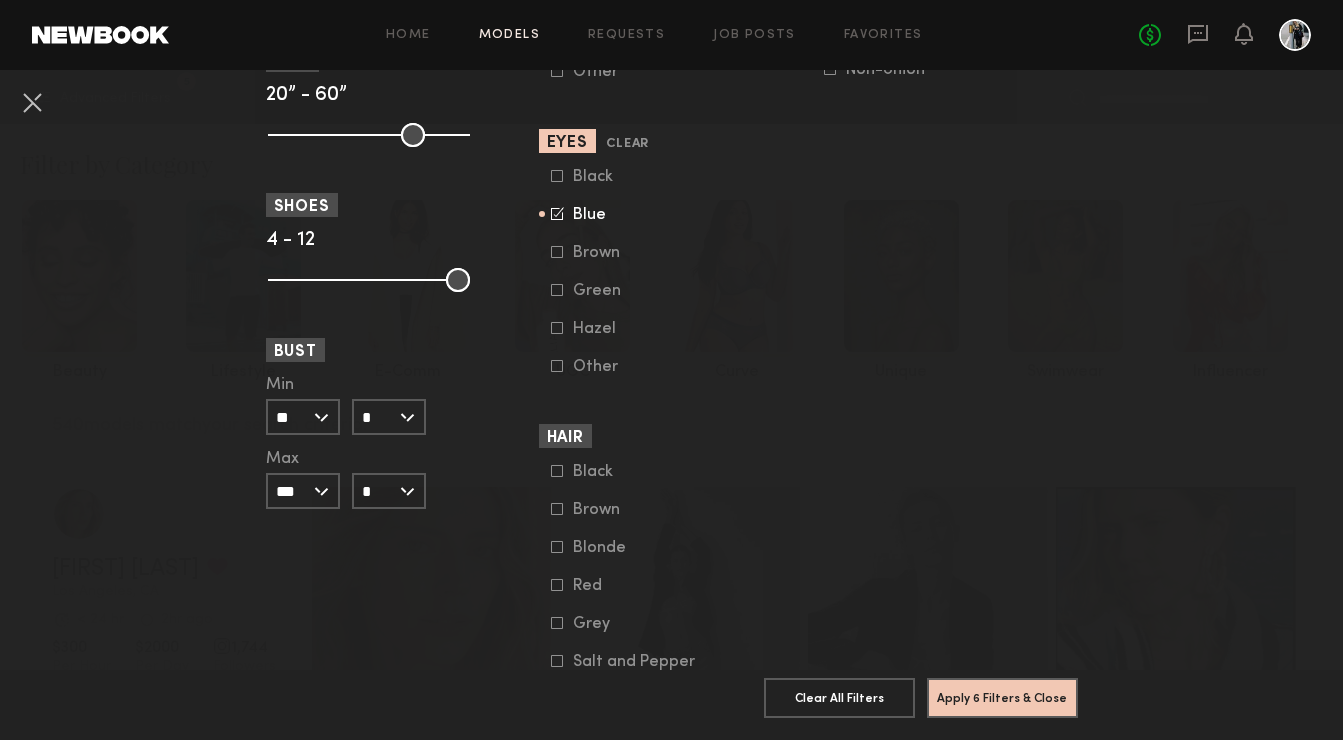 click on "Green" 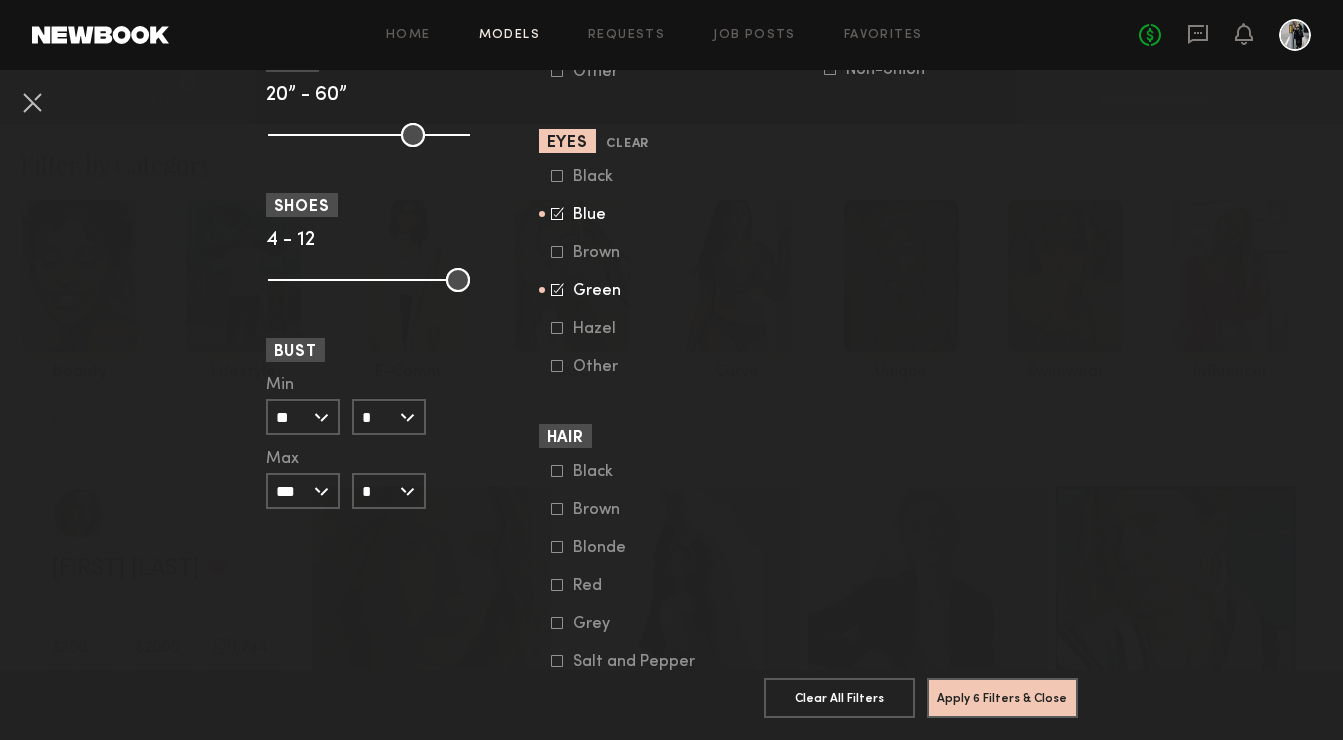 click 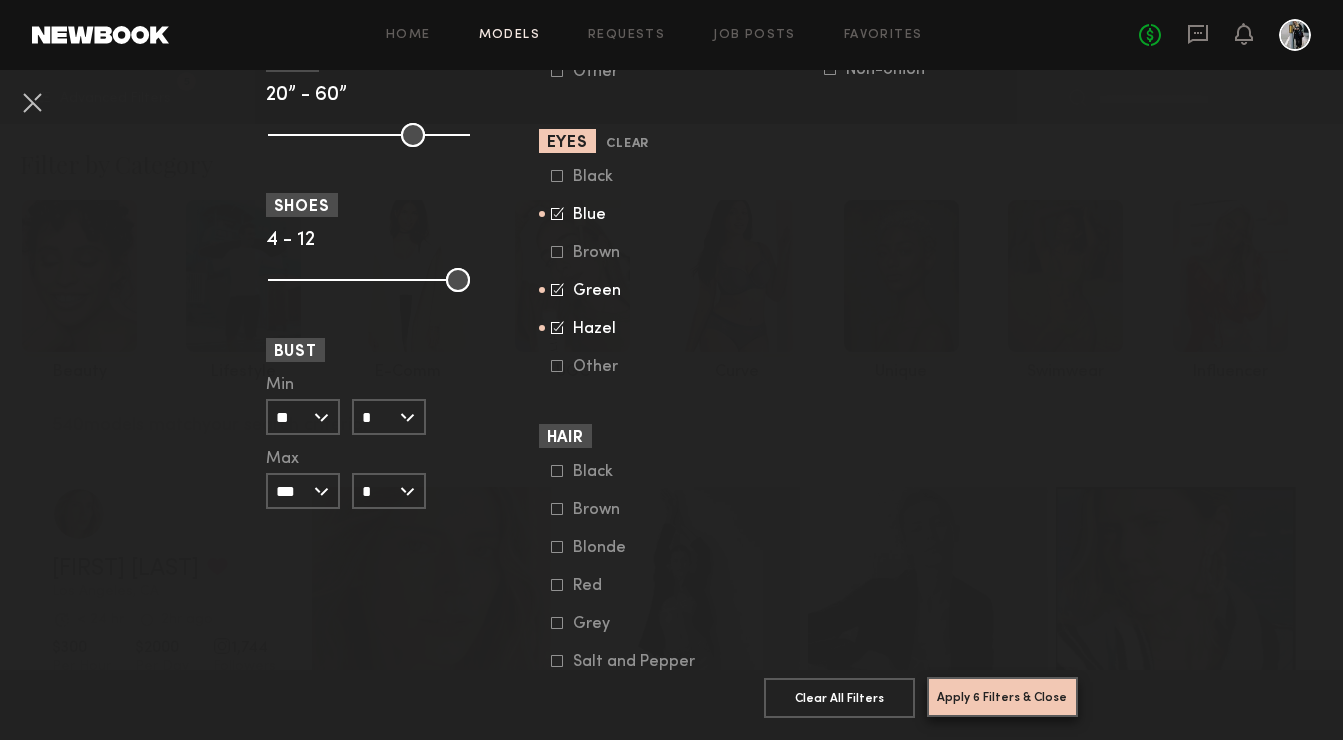 click on "Apply 6 Filters & Close" 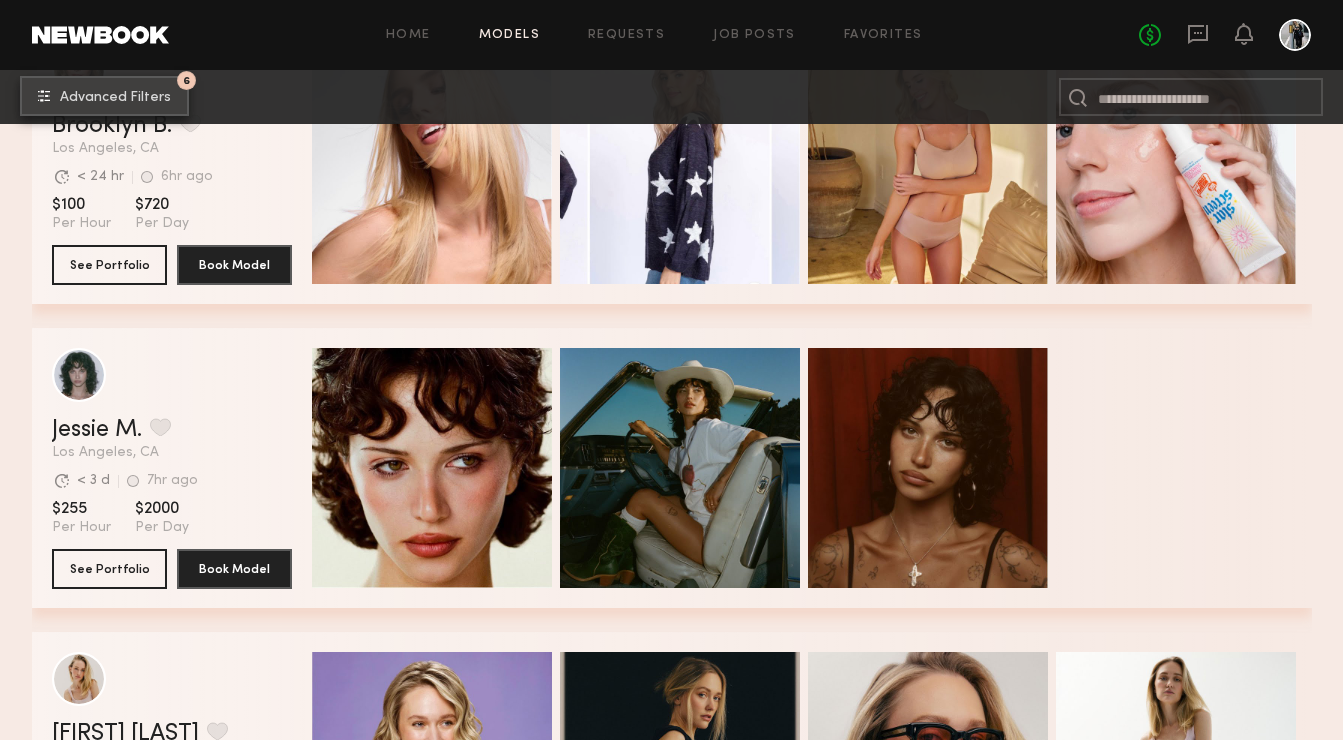 scroll, scrollTop: 5977, scrollLeft: 0, axis: vertical 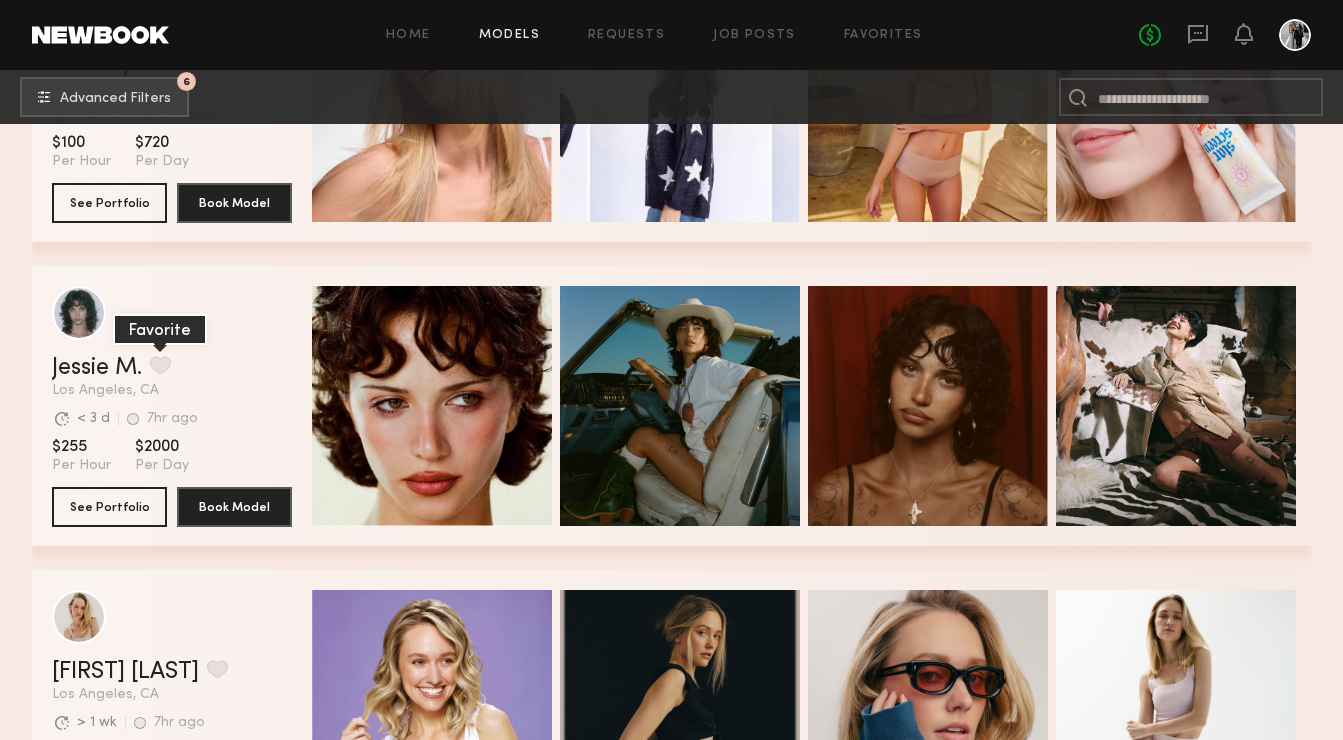 click 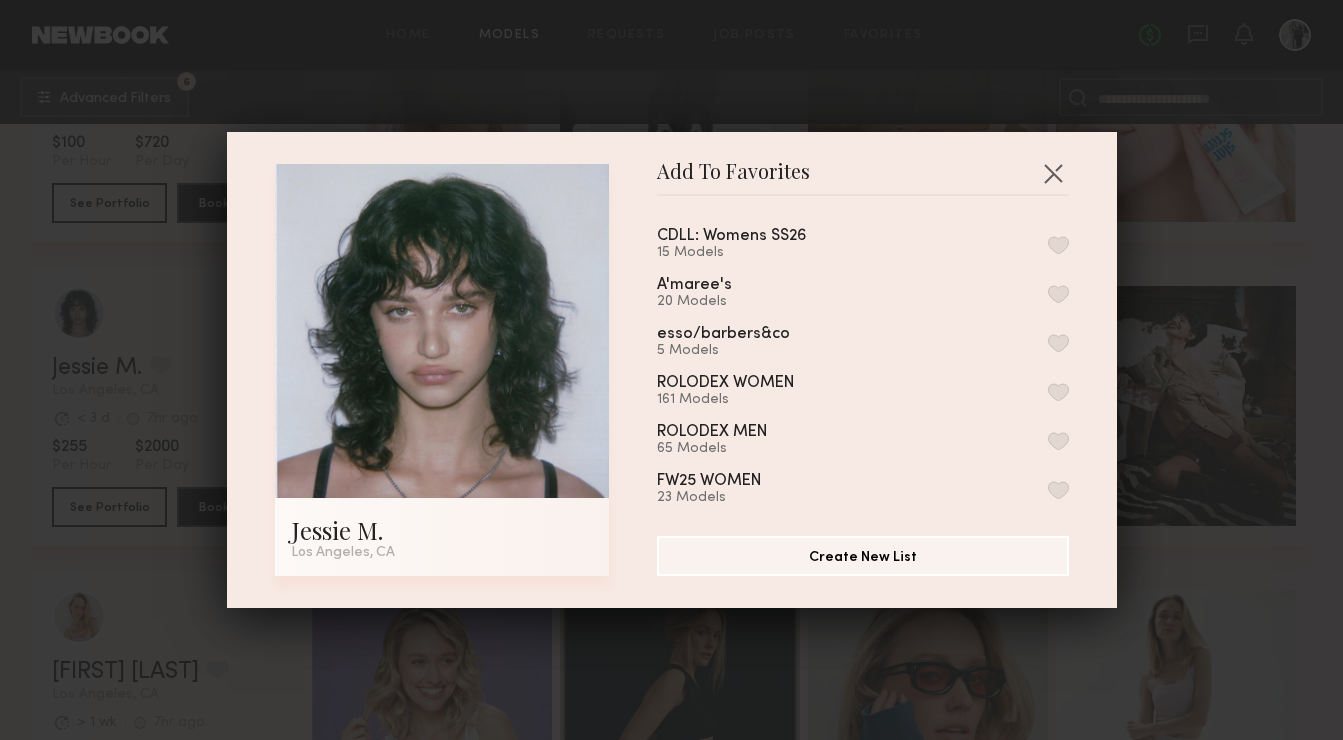 click at bounding box center [1058, 245] 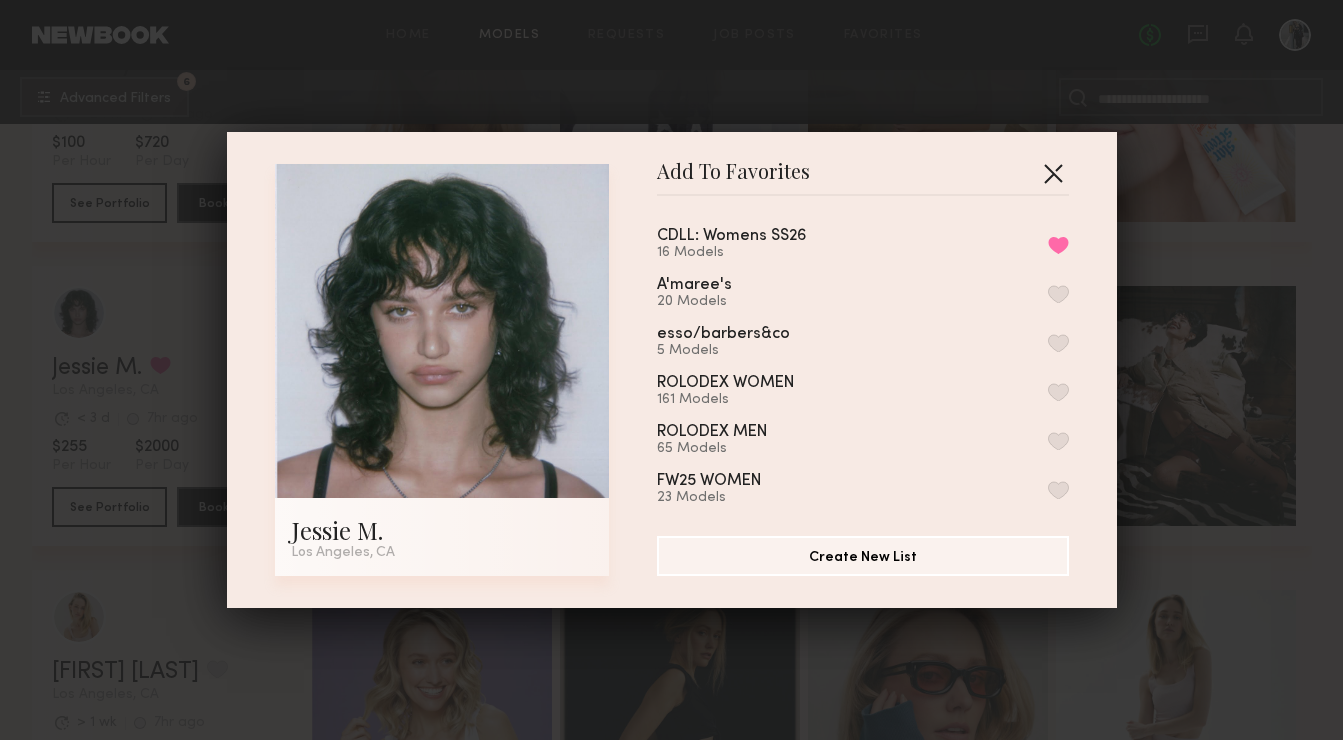 click at bounding box center [1053, 173] 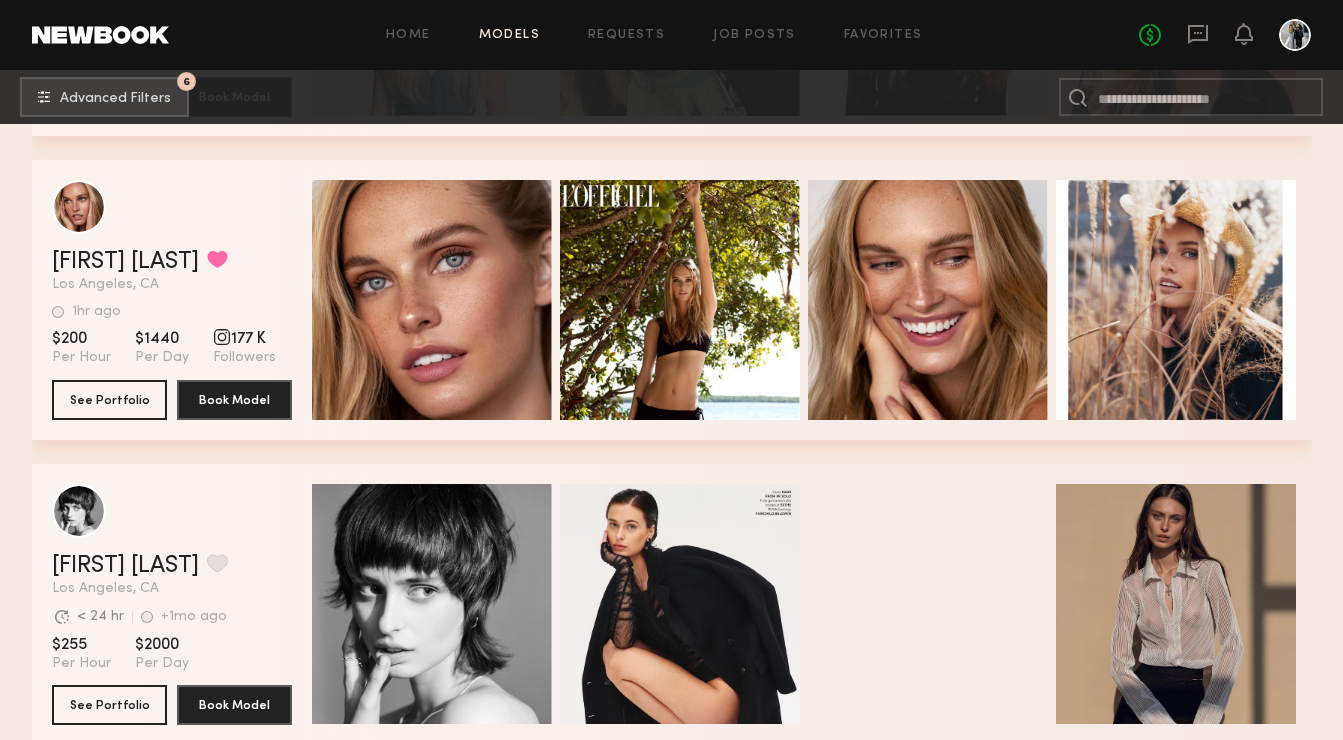 scroll, scrollTop: 18542, scrollLeft: 0, axis: vertical 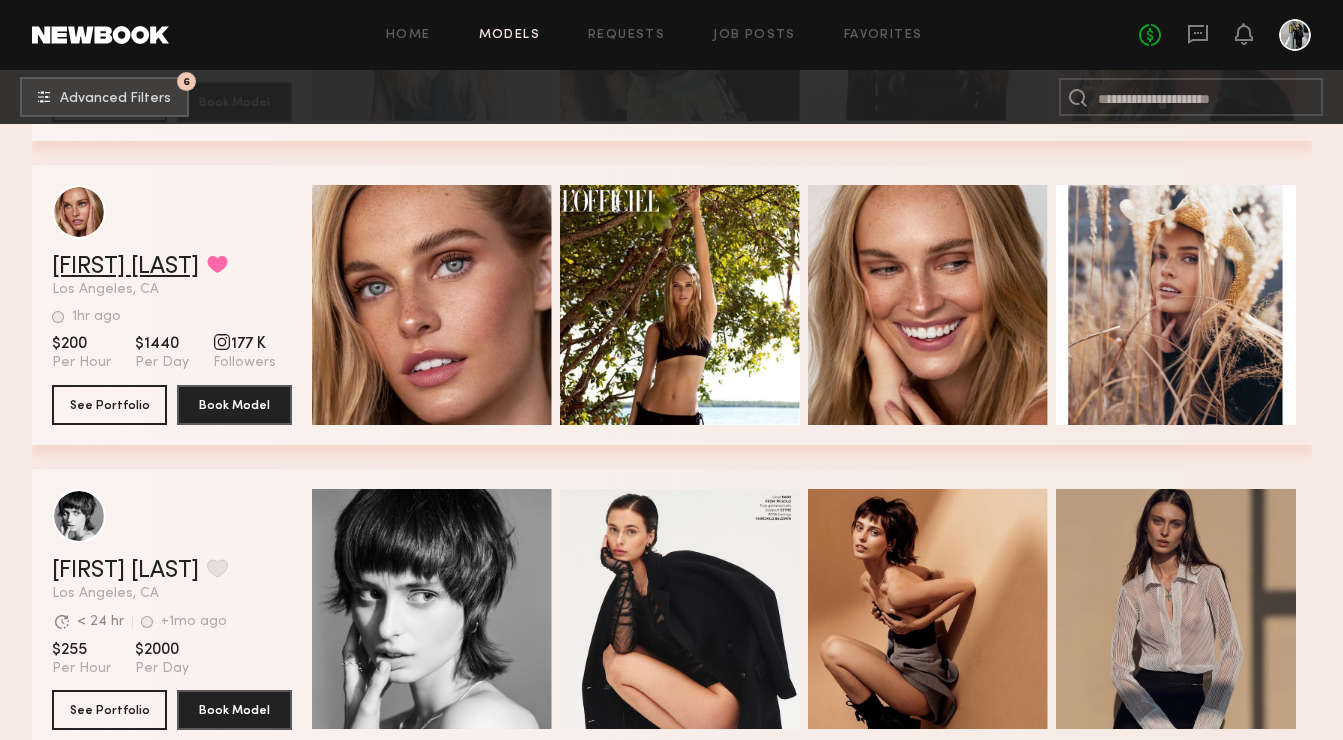 click on "[FIRST] [LAST]" 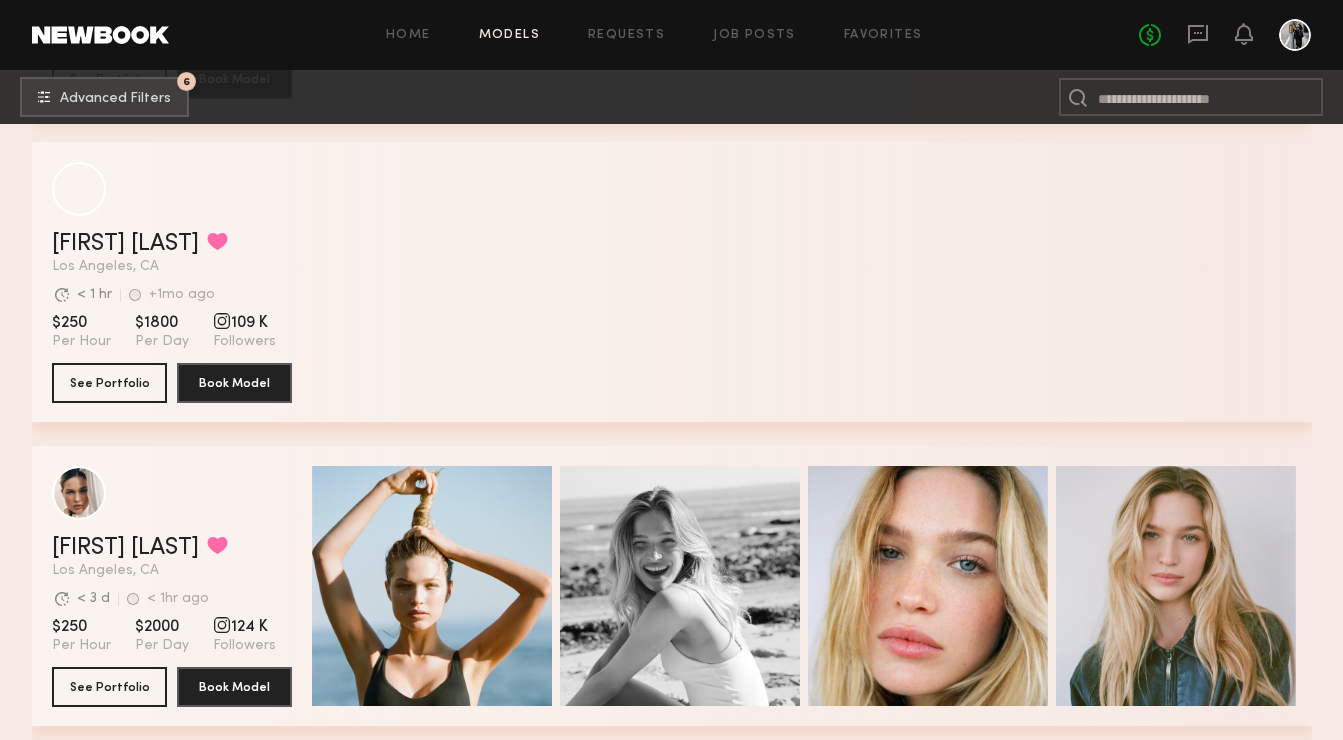 scroll, scrollTop: 22215, scrollLeft: 0, axis: vertical 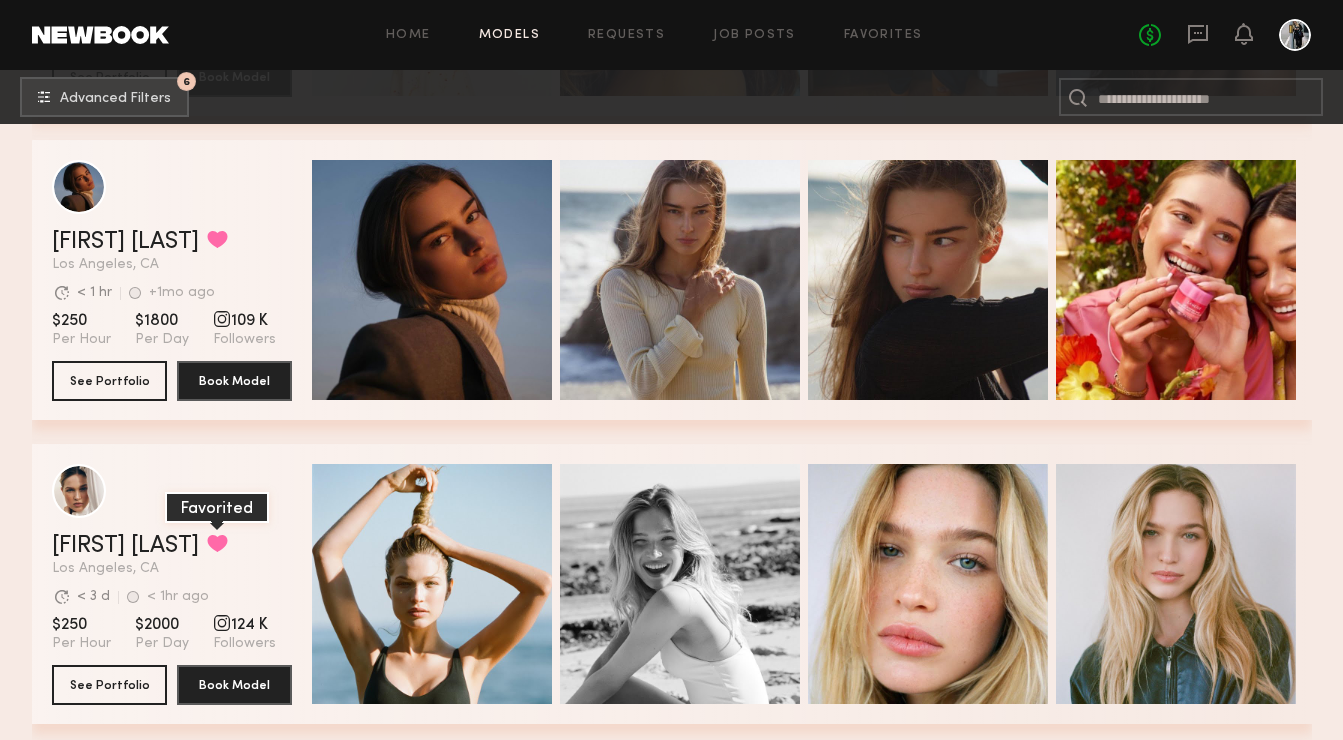 click 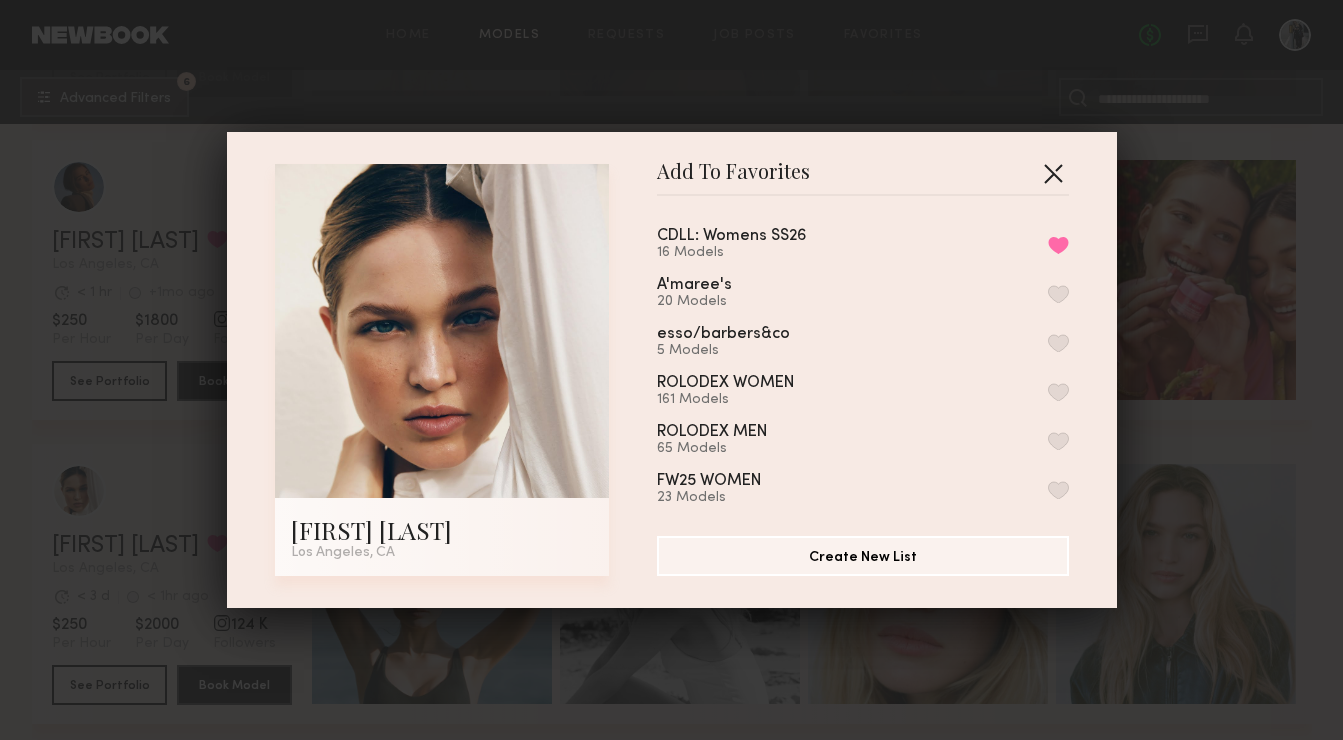 click at bounding box center (1053, 173) 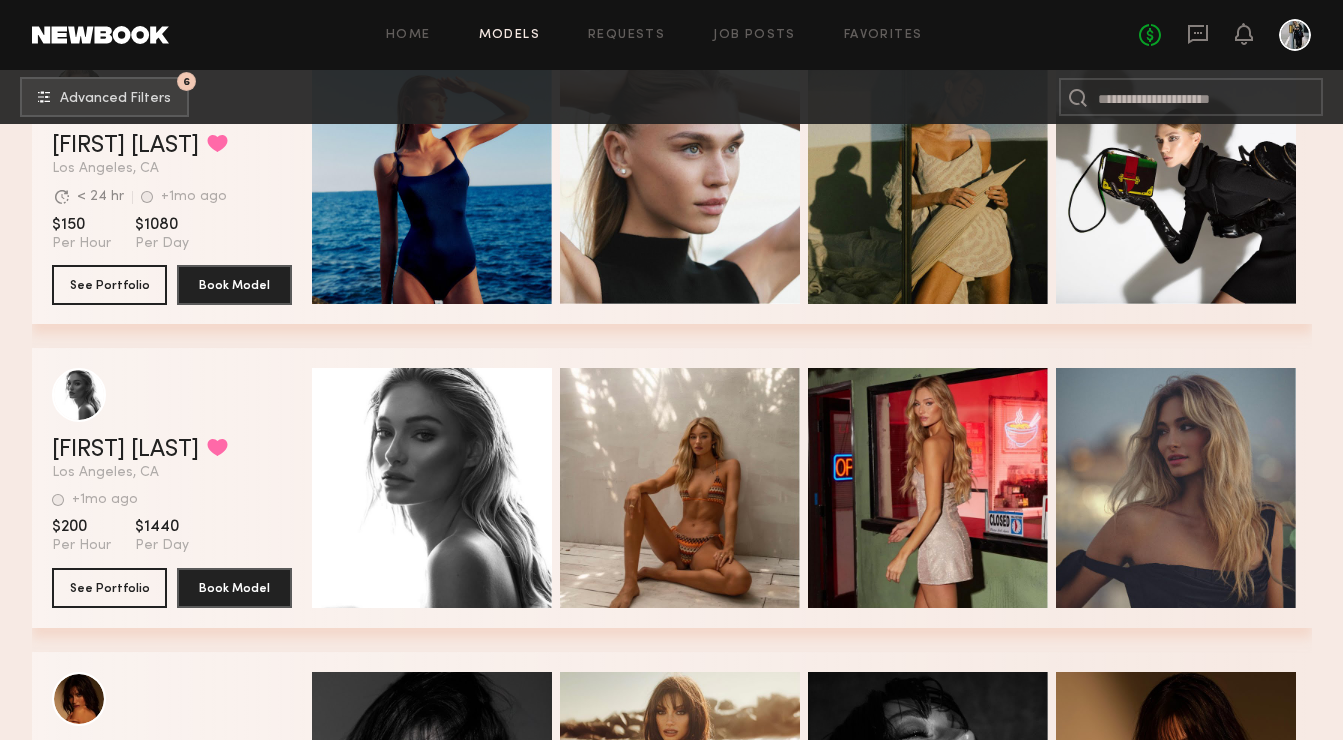 scroll, scrollTop: 24745, scrollLeft: 0, axis: vertical 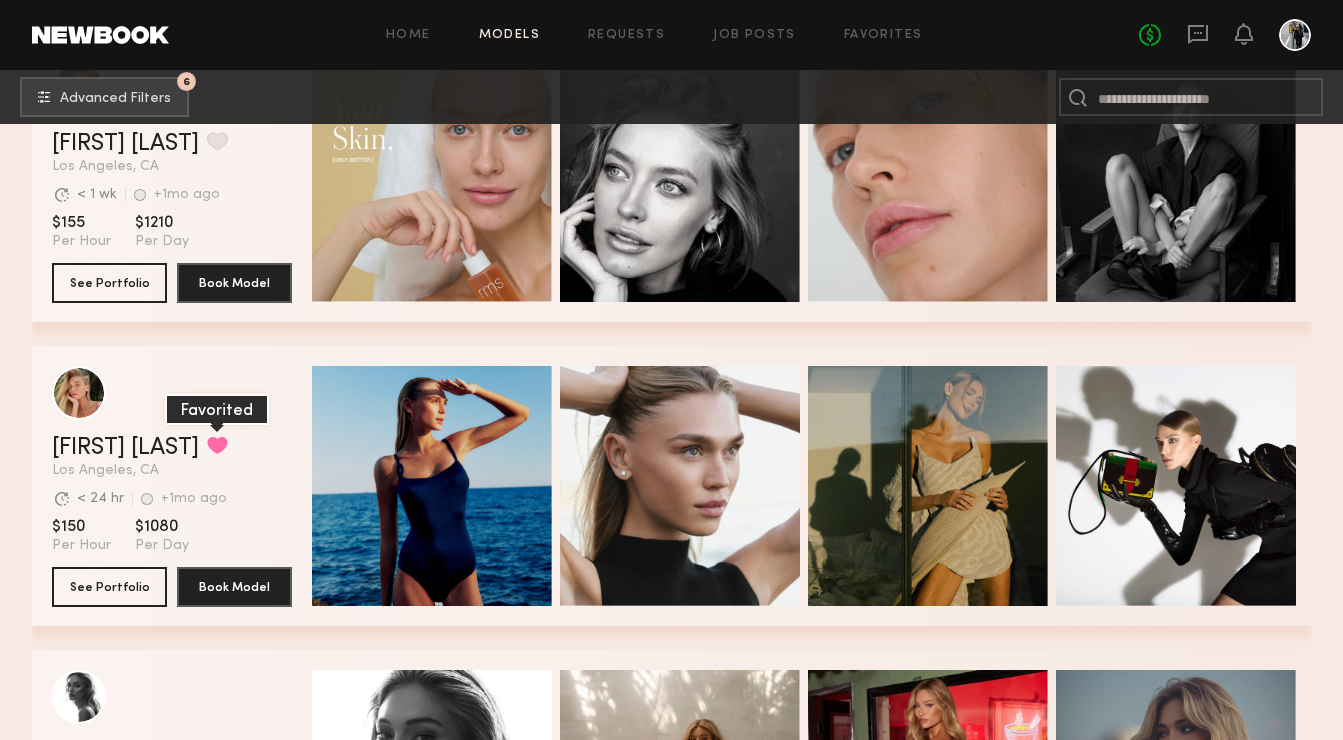 click 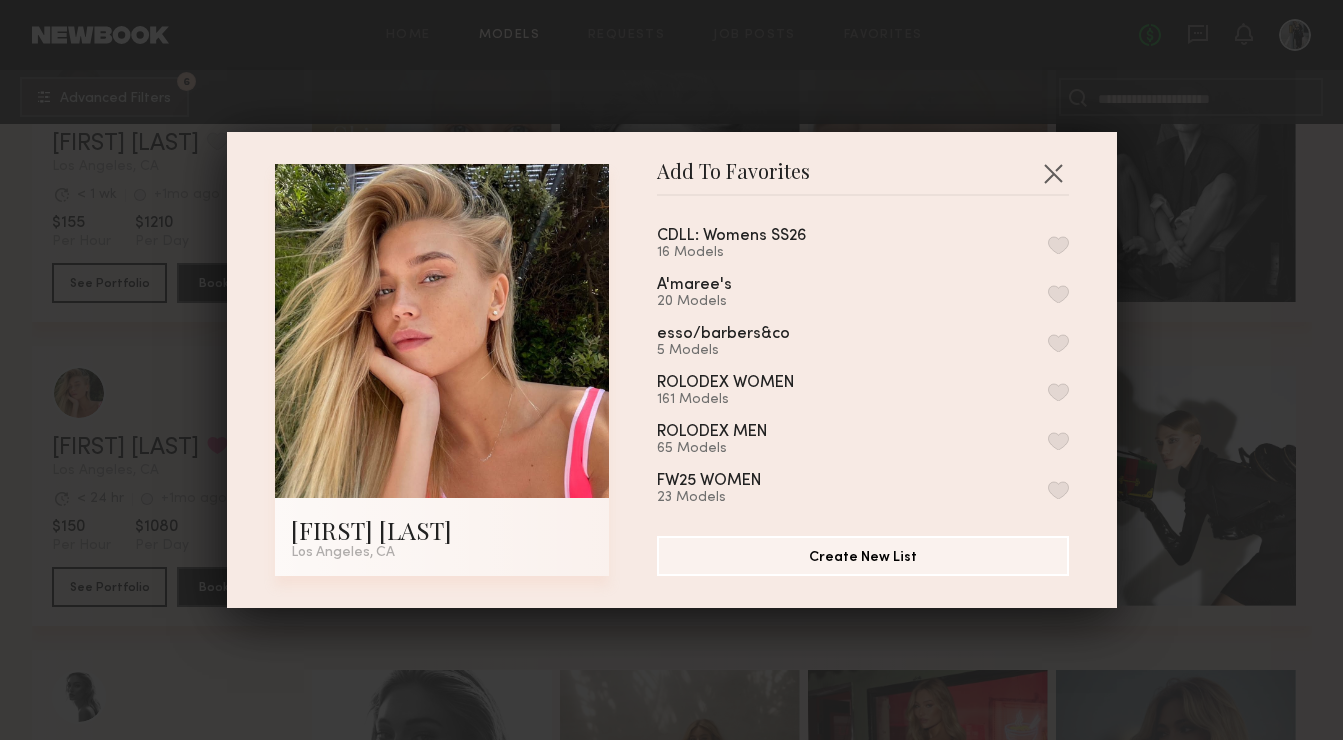 click at bounding box center [1058, 245] 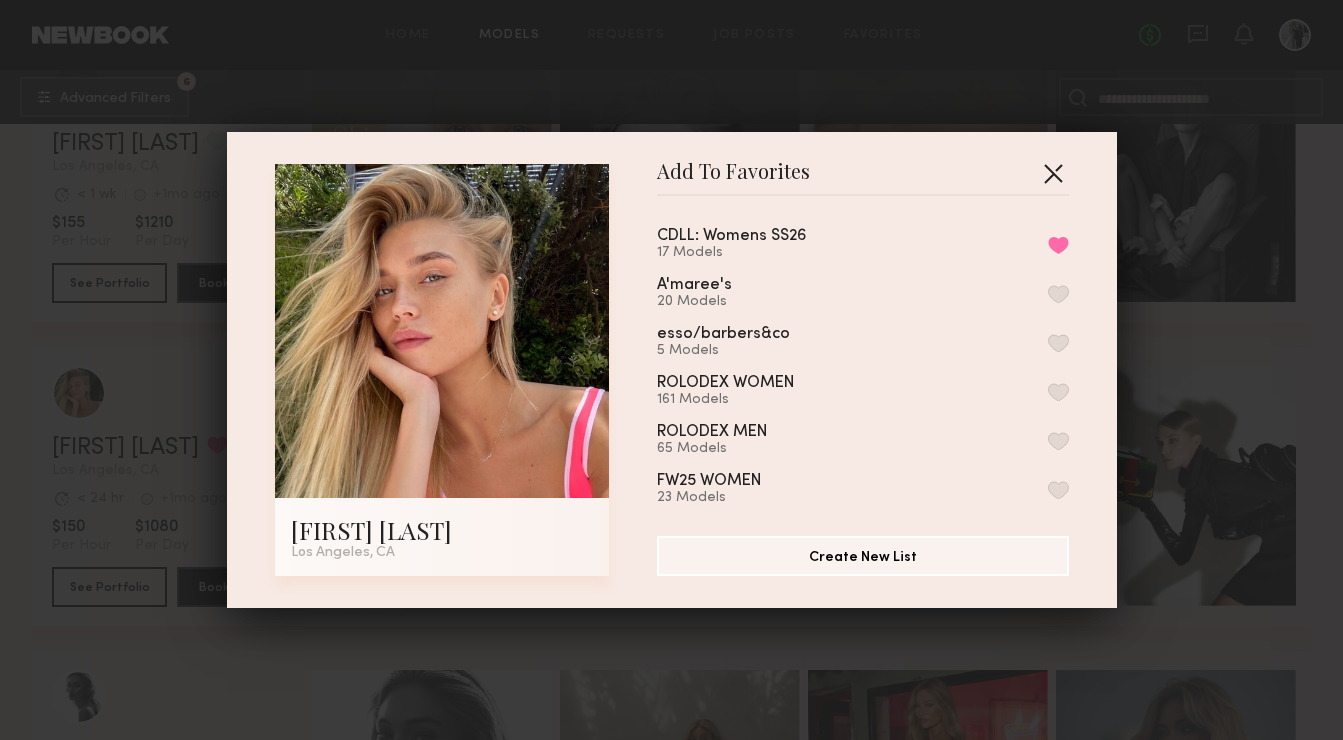 click at bounding box center (1053, 173) 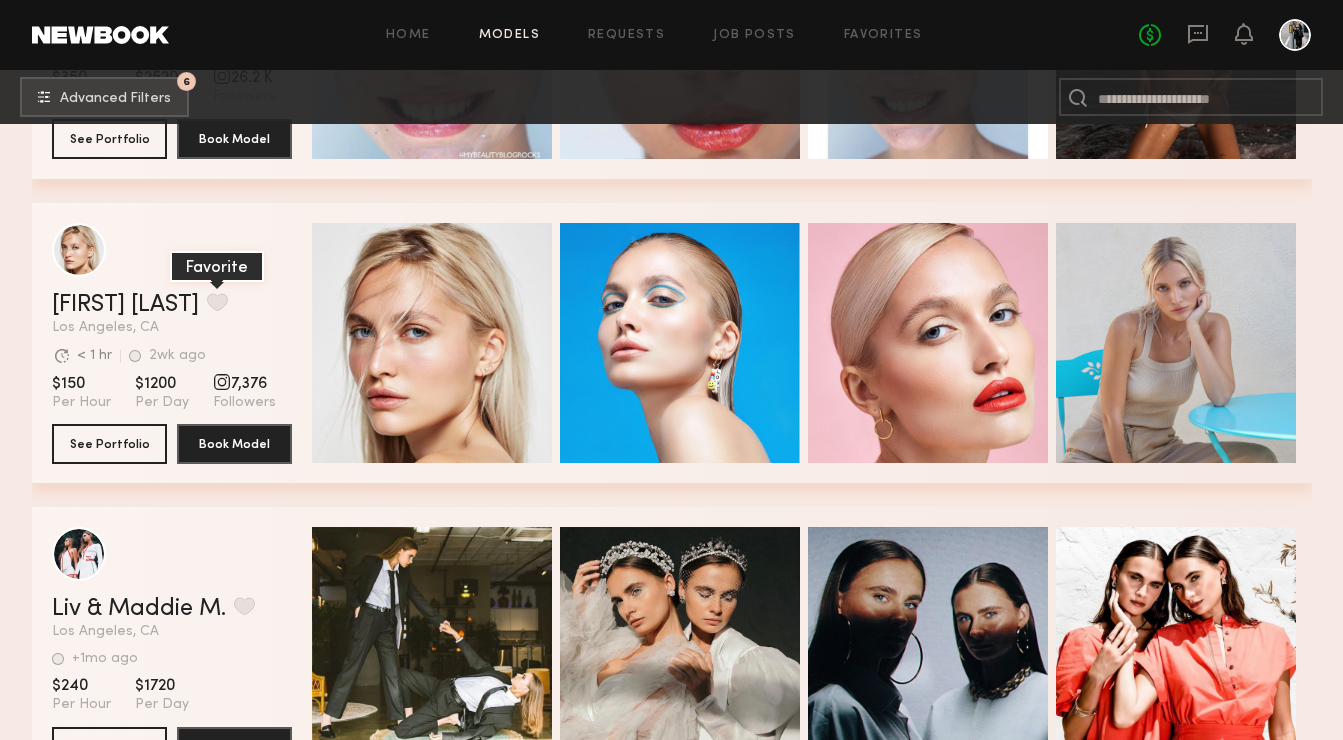 scroll, scrollTop: 26100, scrollLeft: 0, axis: vertical 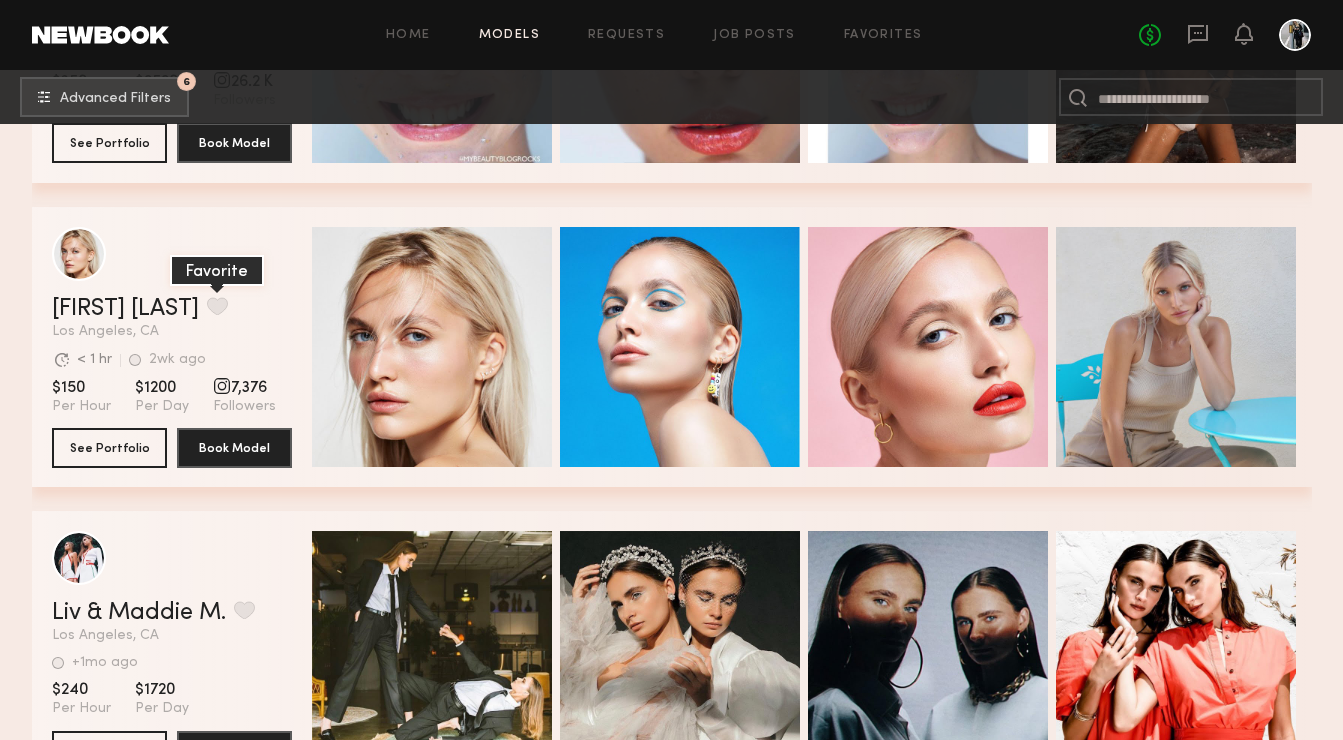 click 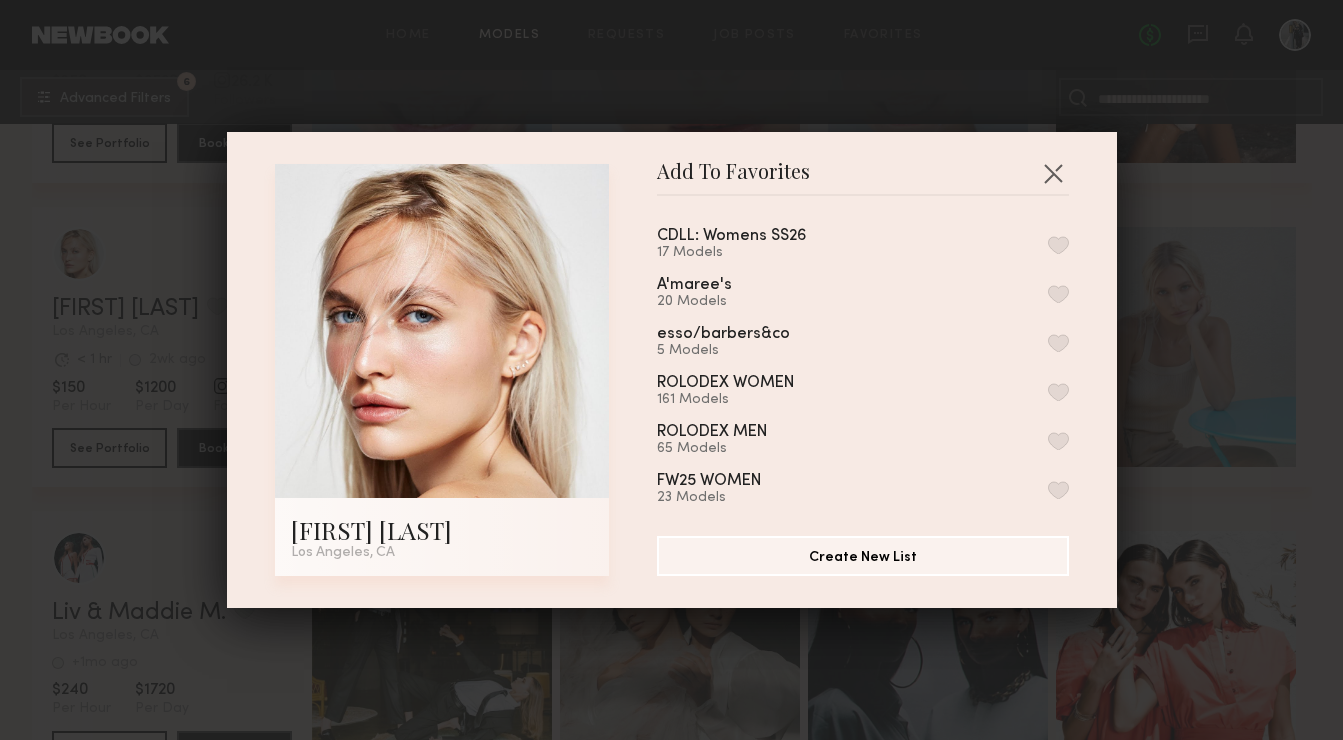 click at bounding box center [1058, 245] 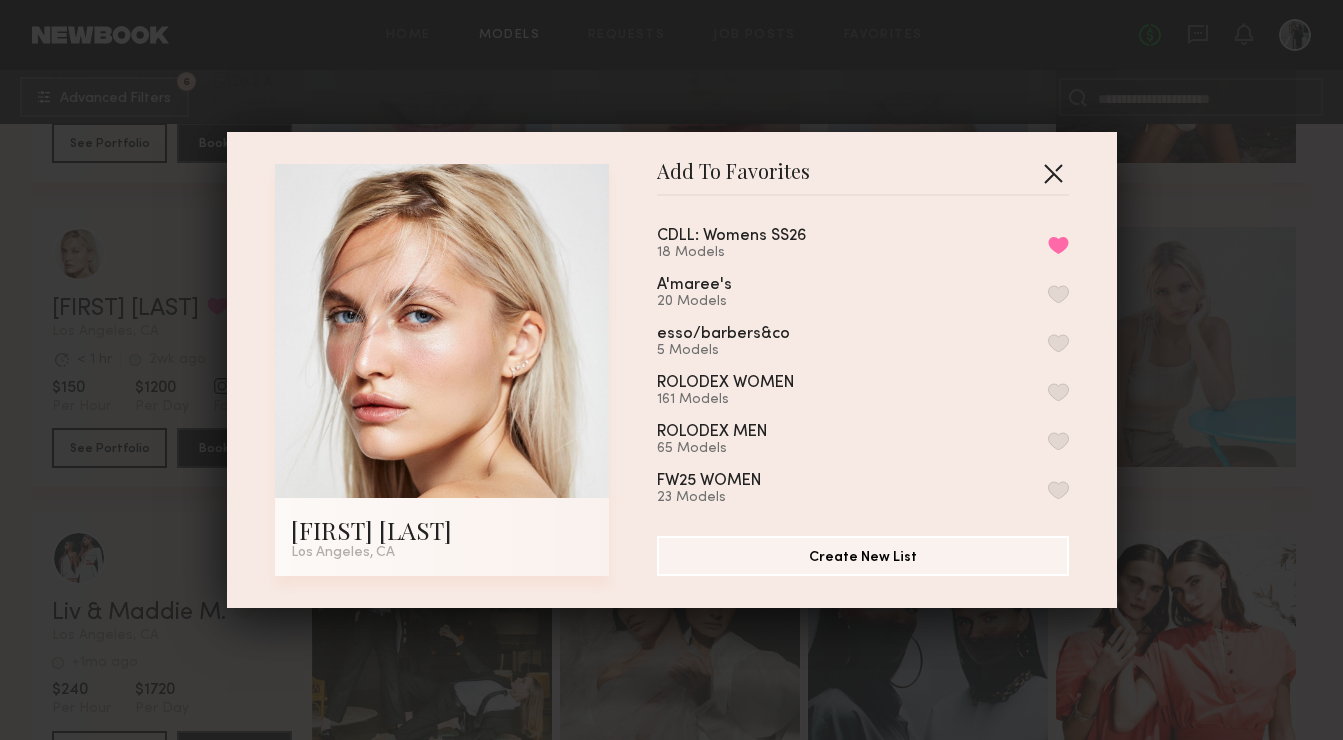 click at bounding box center (1053, 173) 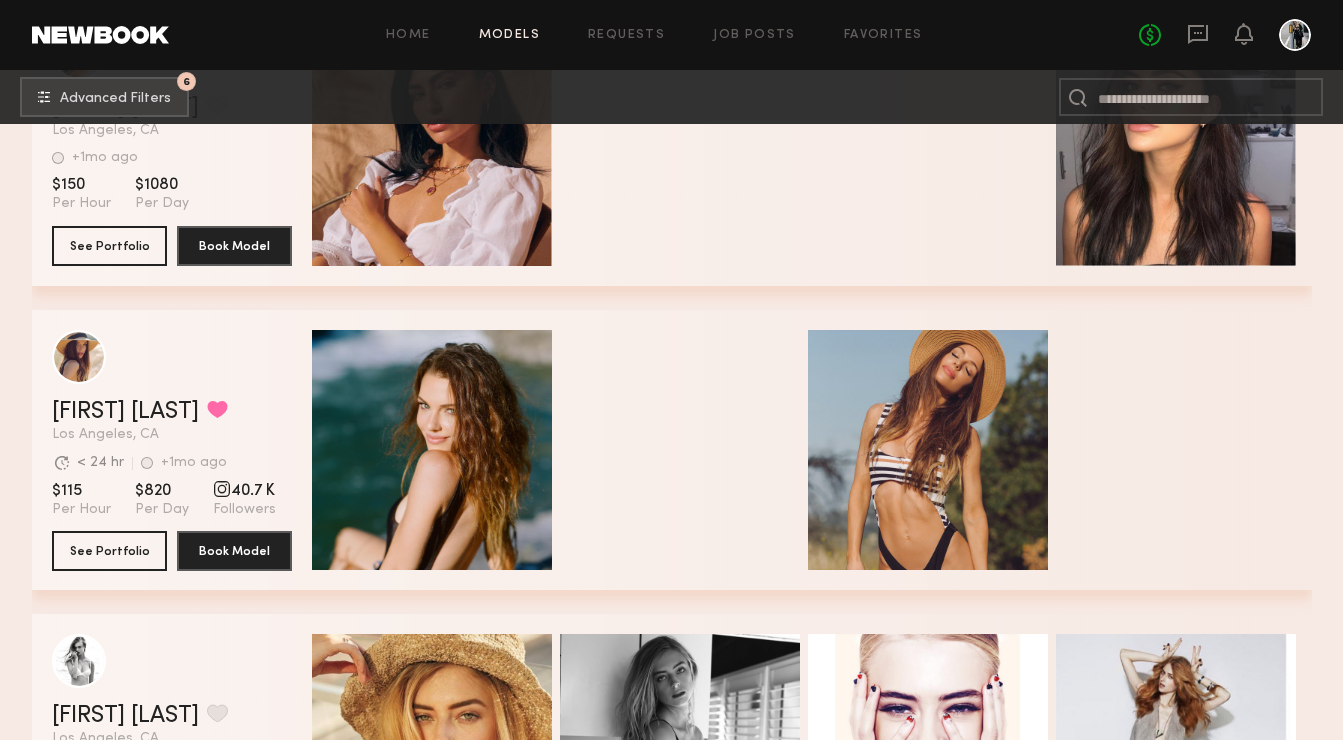 scroll, scrollTop: 33415, scrollLeft: 0, axis: vertical 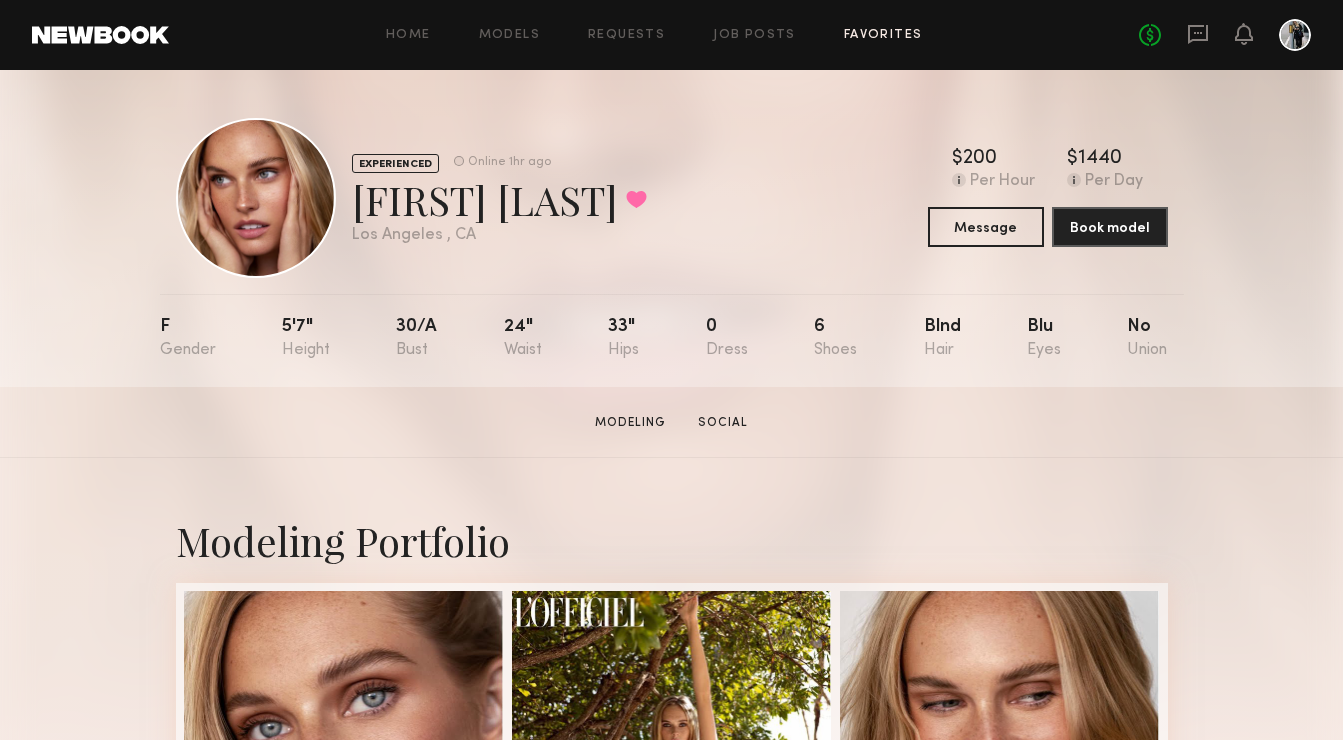 click on "Favorites" 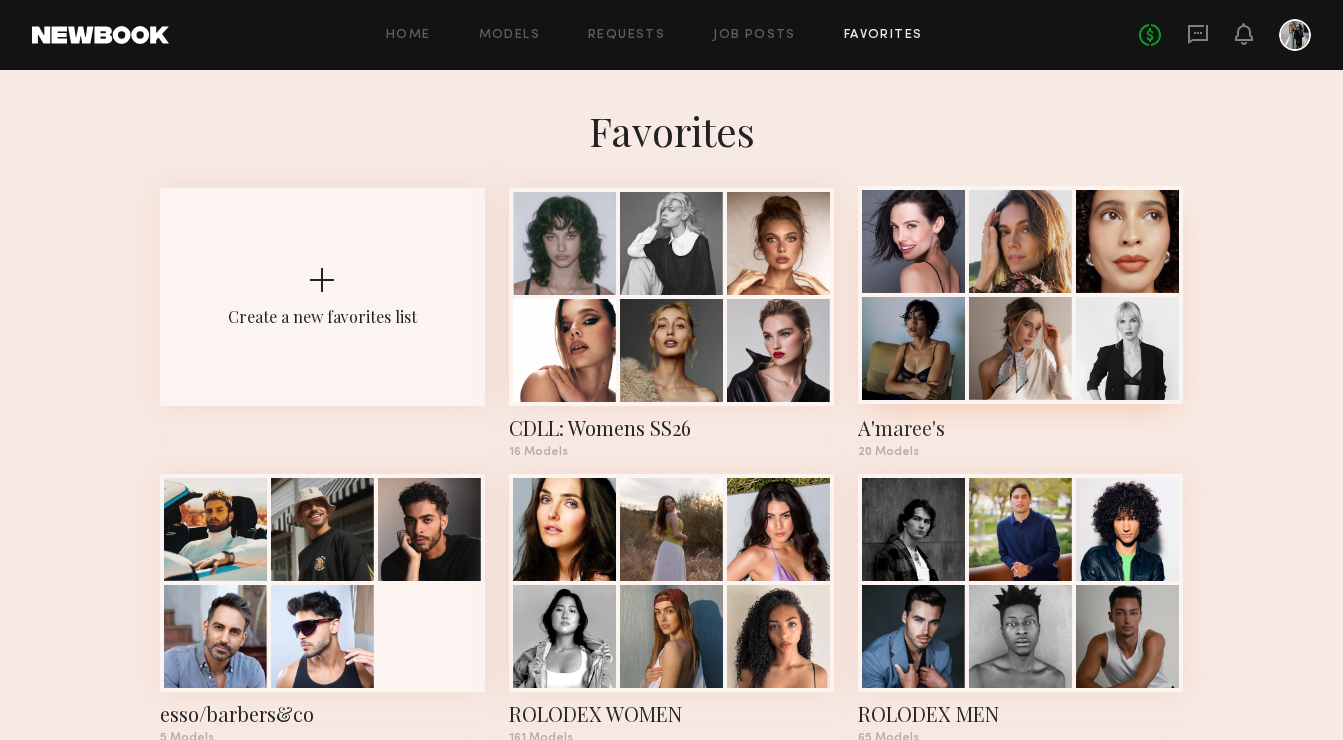 click 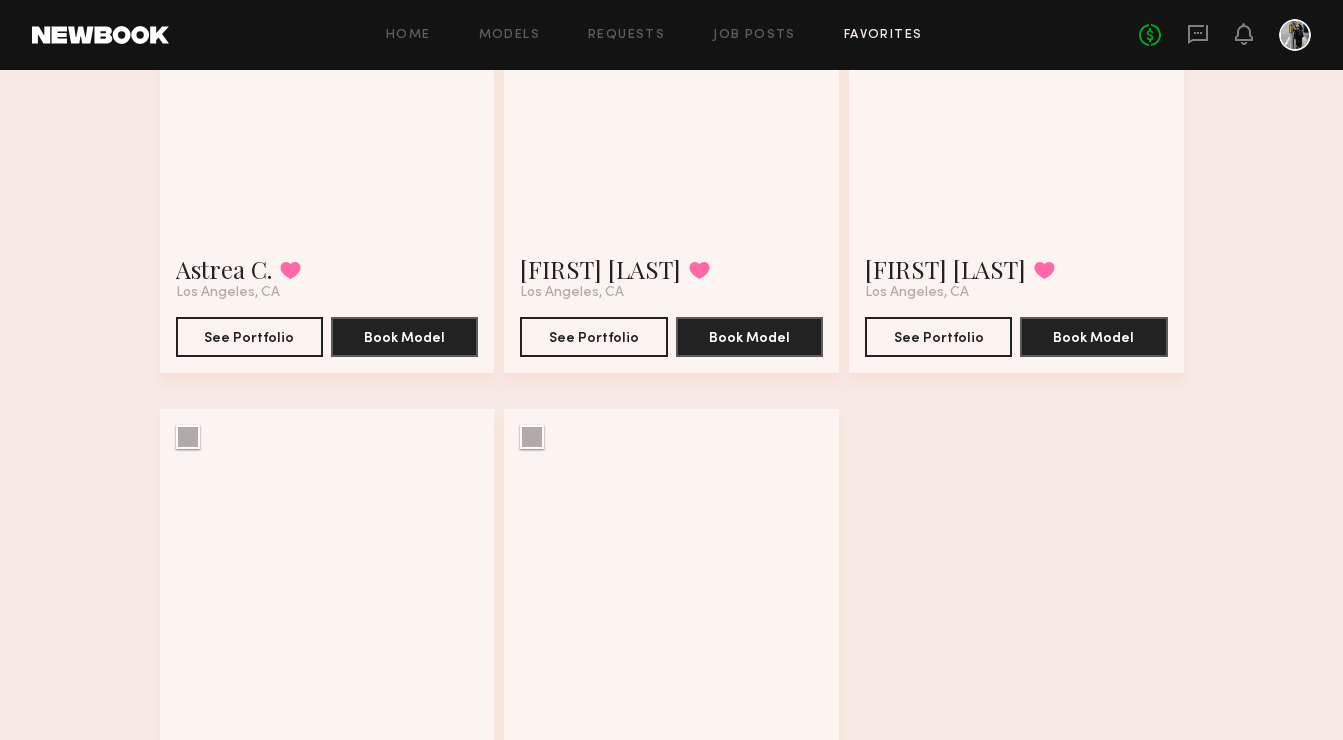 scroll, scrollTop: 3070, scrollLeft: 0, axis: vertical 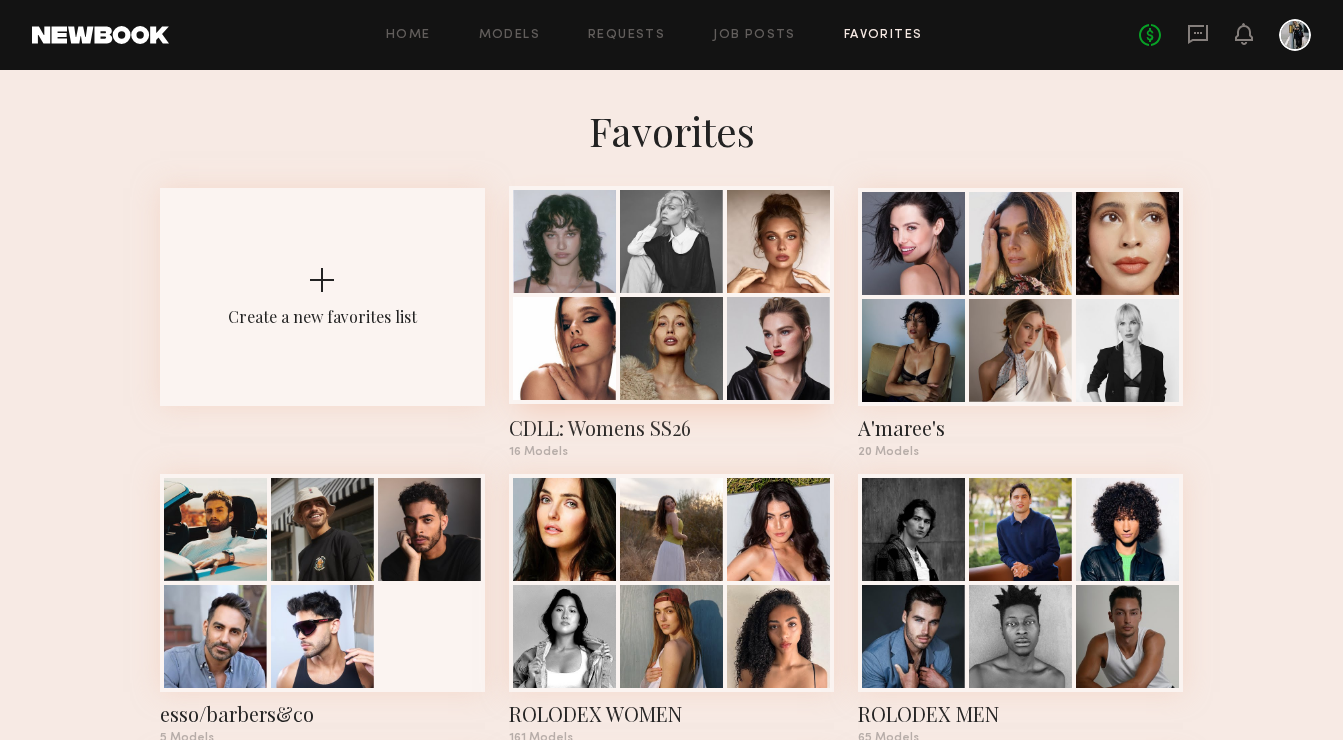 click 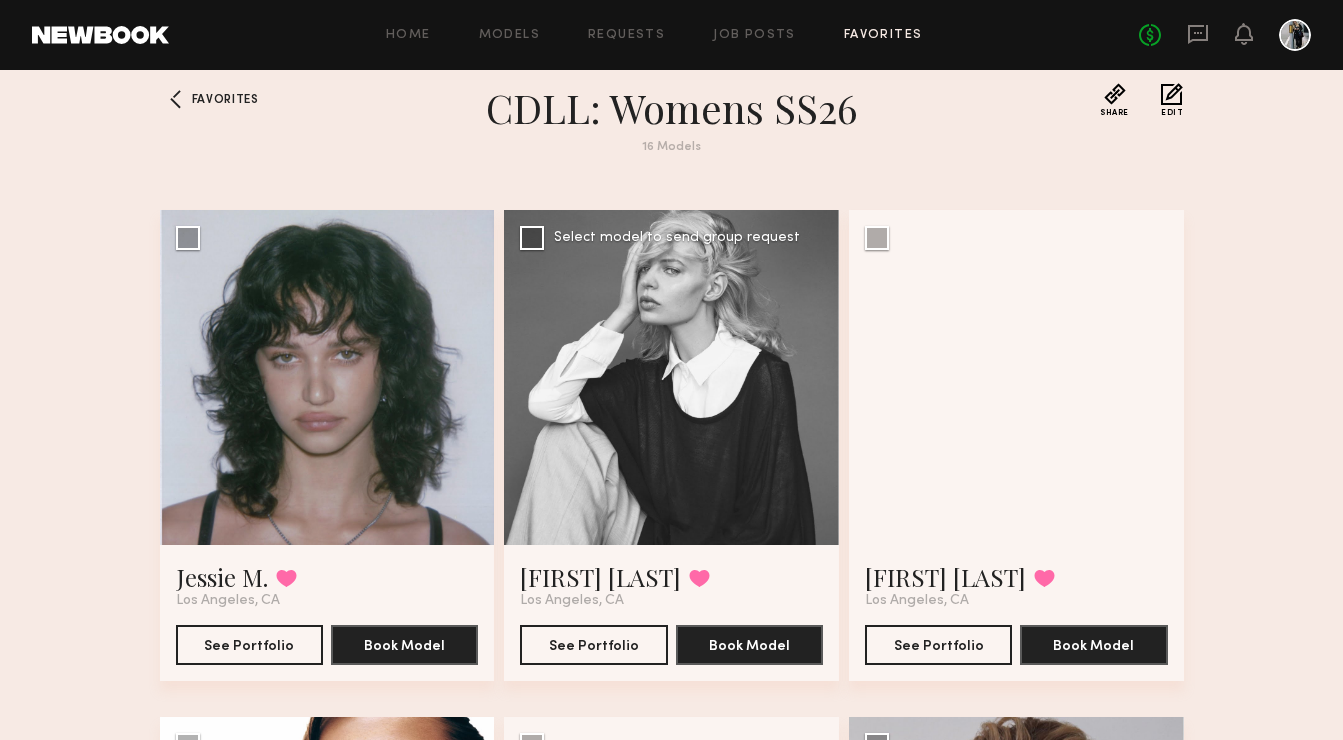 scroll, scrollTop: 27, scrollLeft: 0, axis: vertical 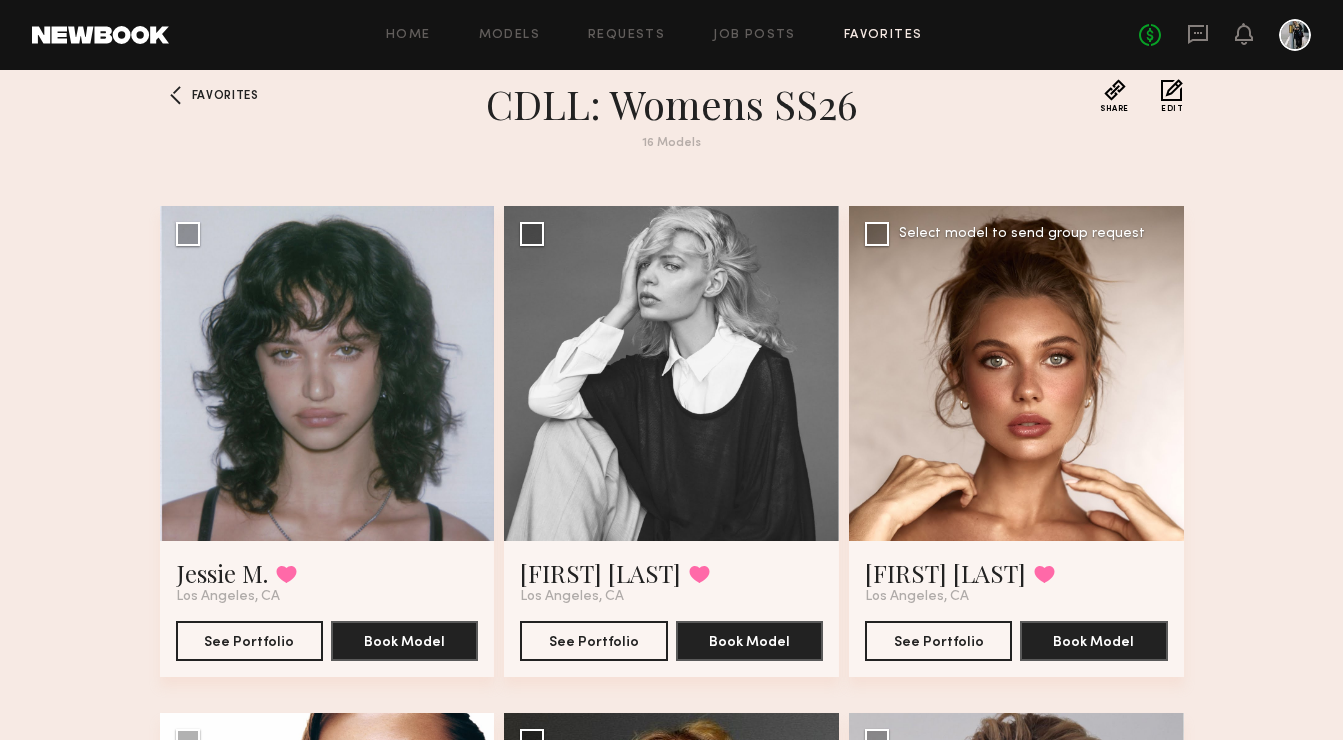 click 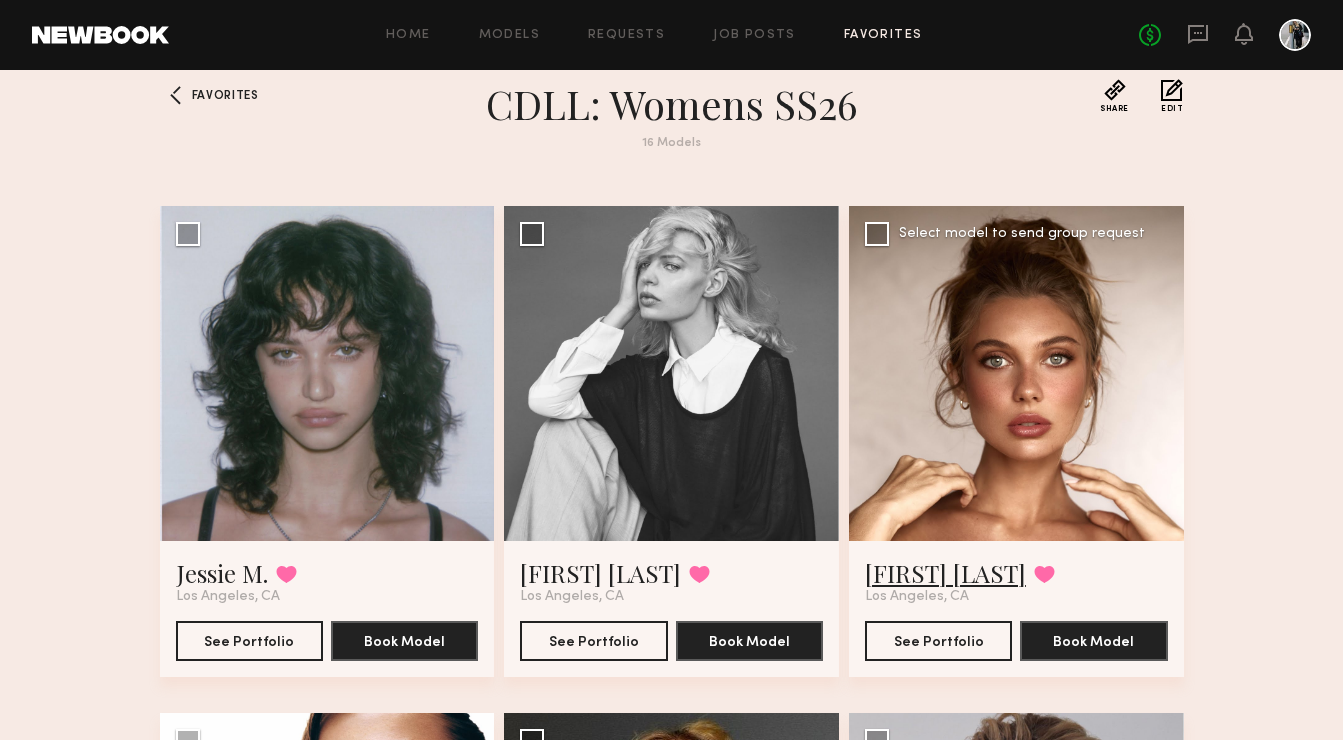 click on "Gillian N." 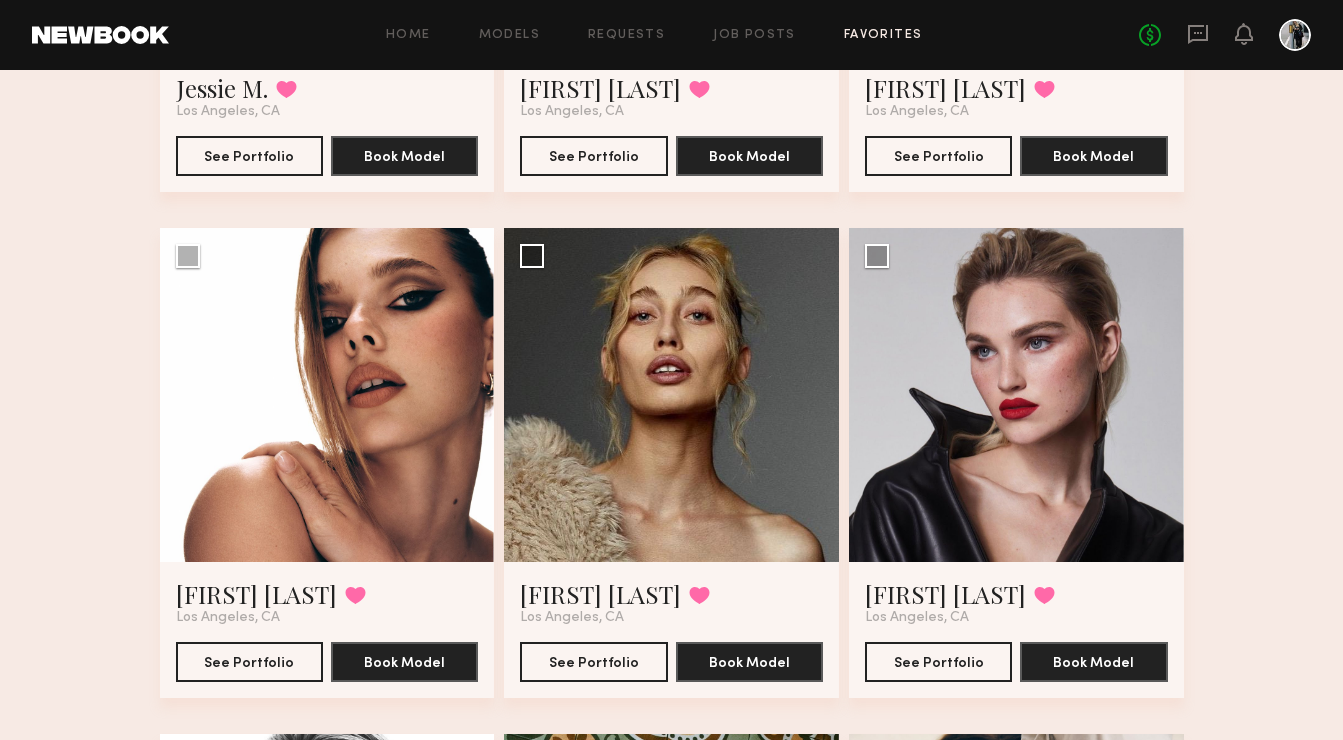 scroll, scrollTop: 509, scrollLeft: 0, axis: vertical 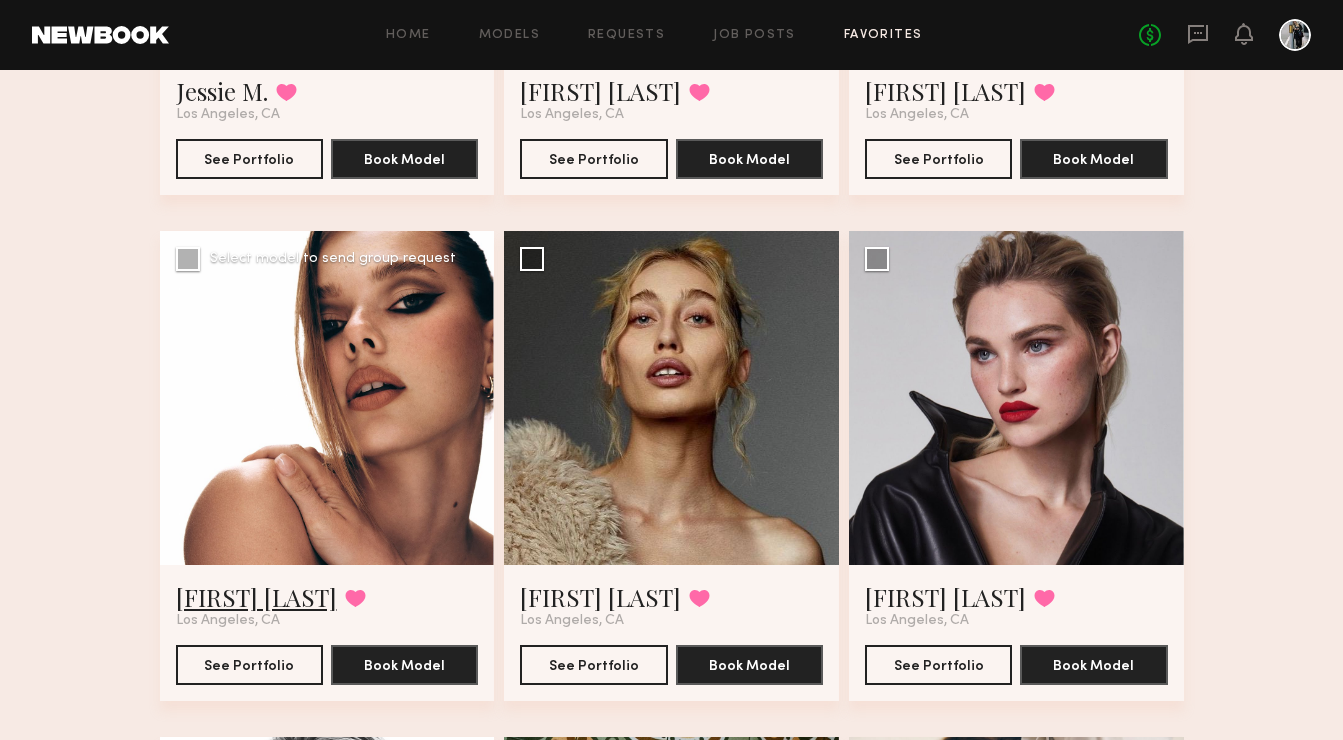 click on "[FIRST] [LAST]" 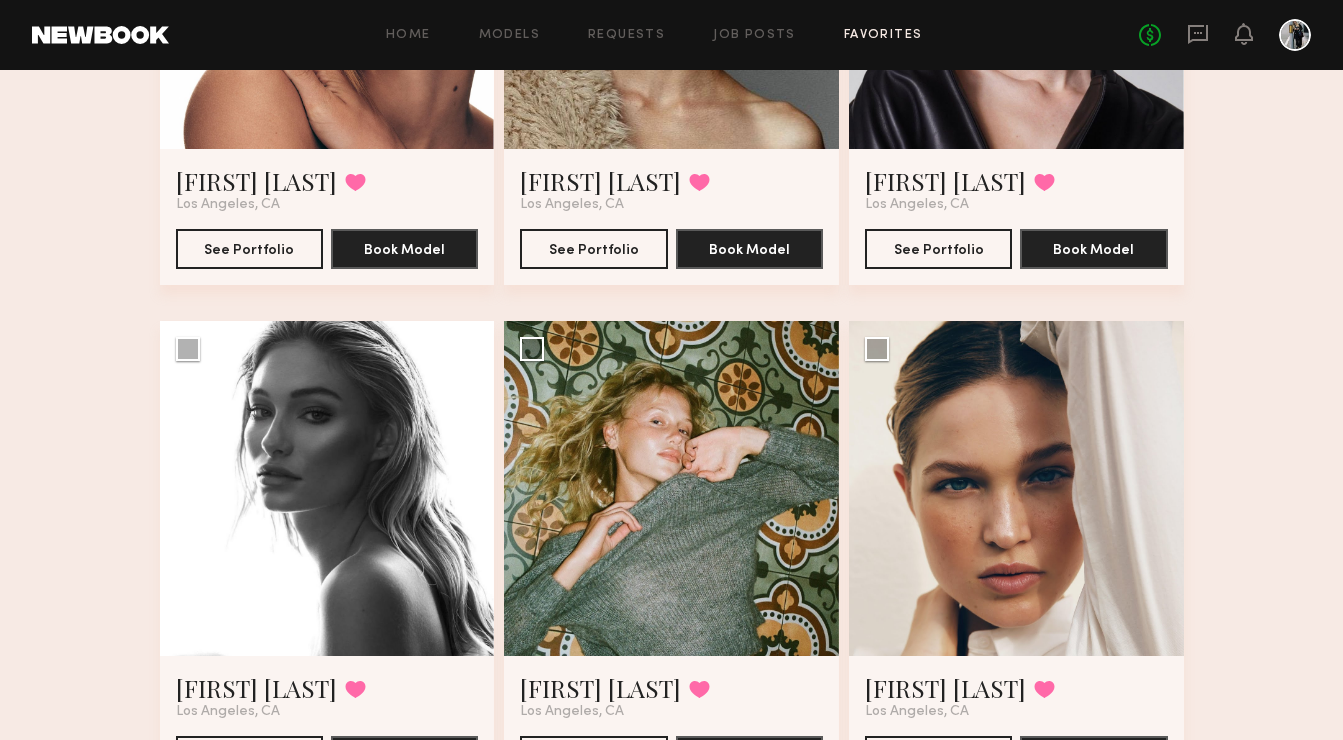 scroll, scrollTop: 921, scrollLeft: 0, axis: vertical 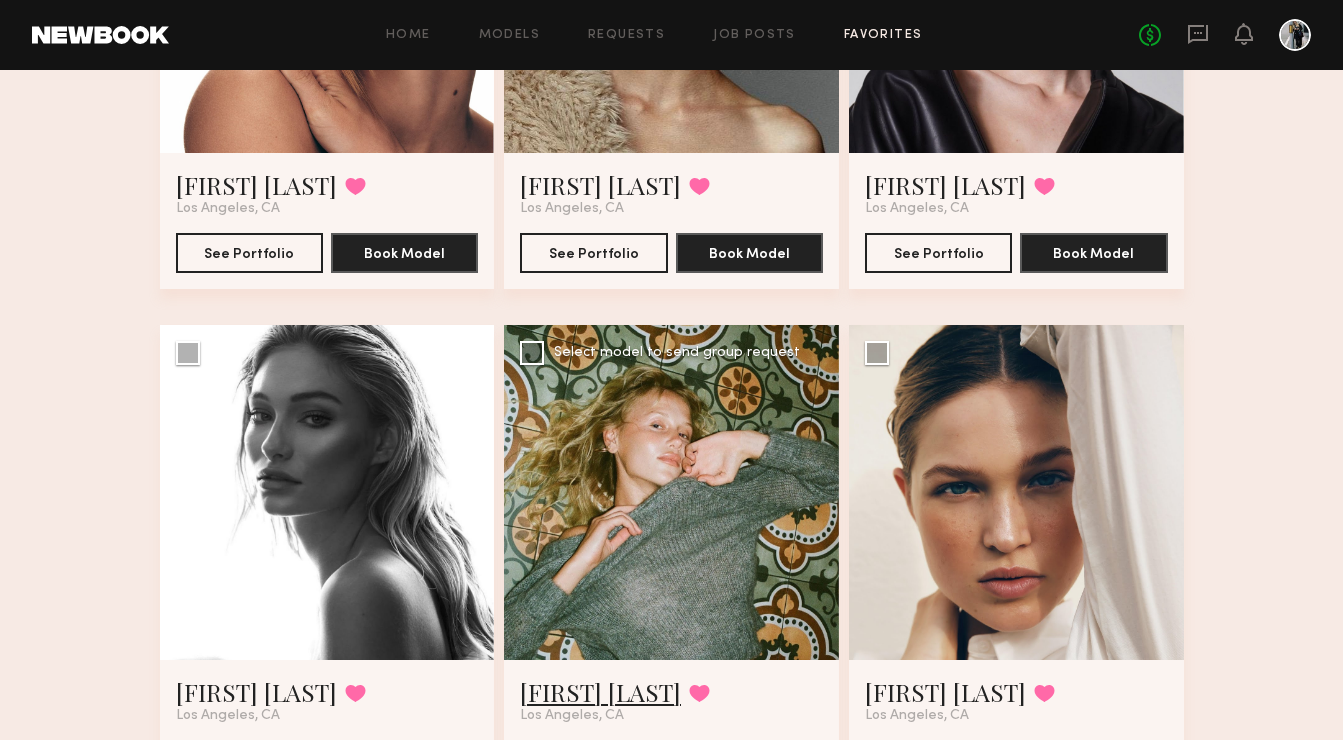 click on "Eddy V." 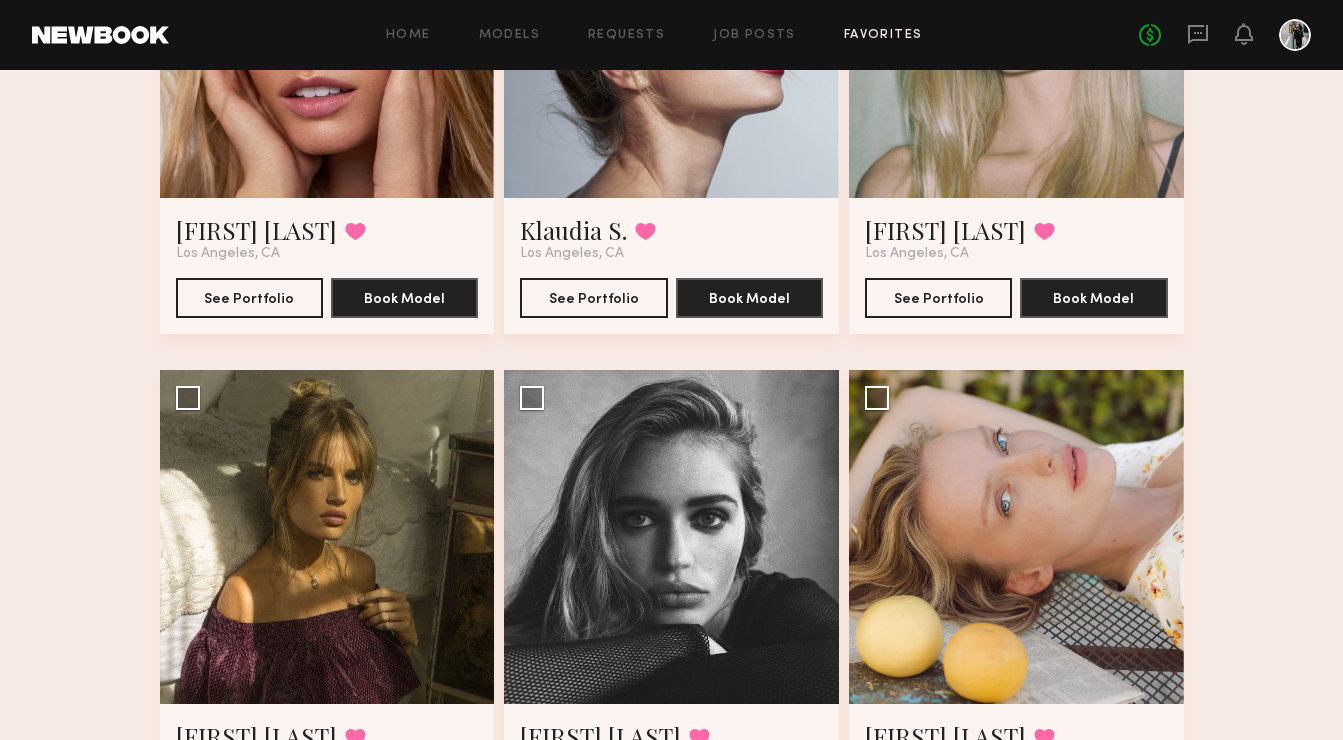 scroll, scrollTop: 1989, scrollLeft: 0, axis: vertical 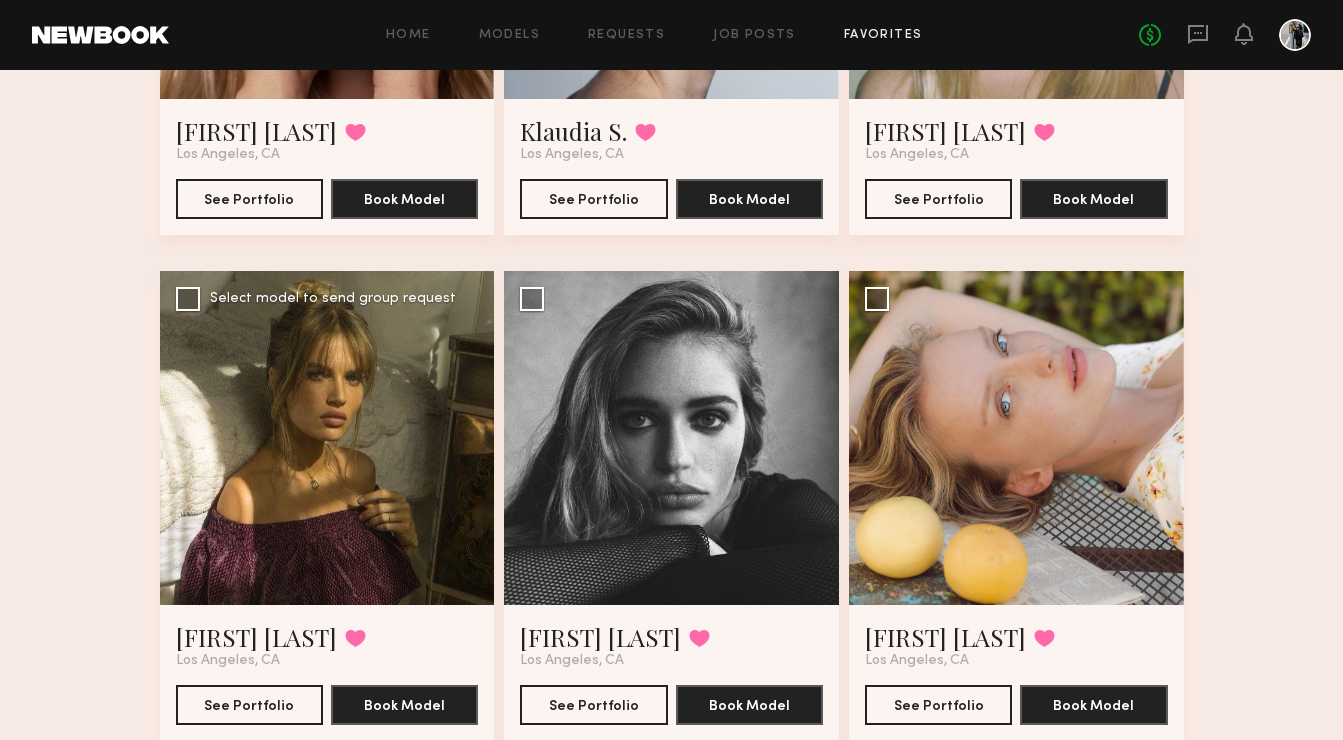 click 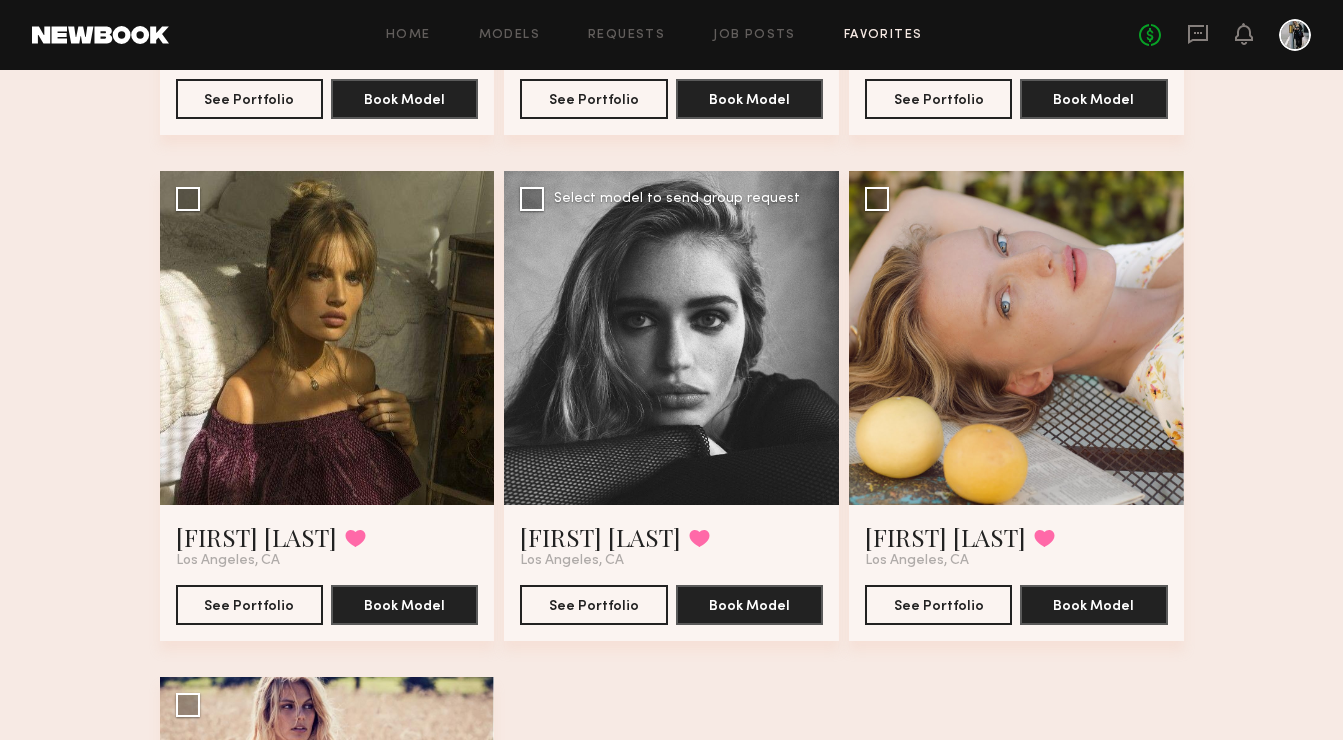 scroll, scrollTop: 2112, scrollLeft: 0, axis: vertical 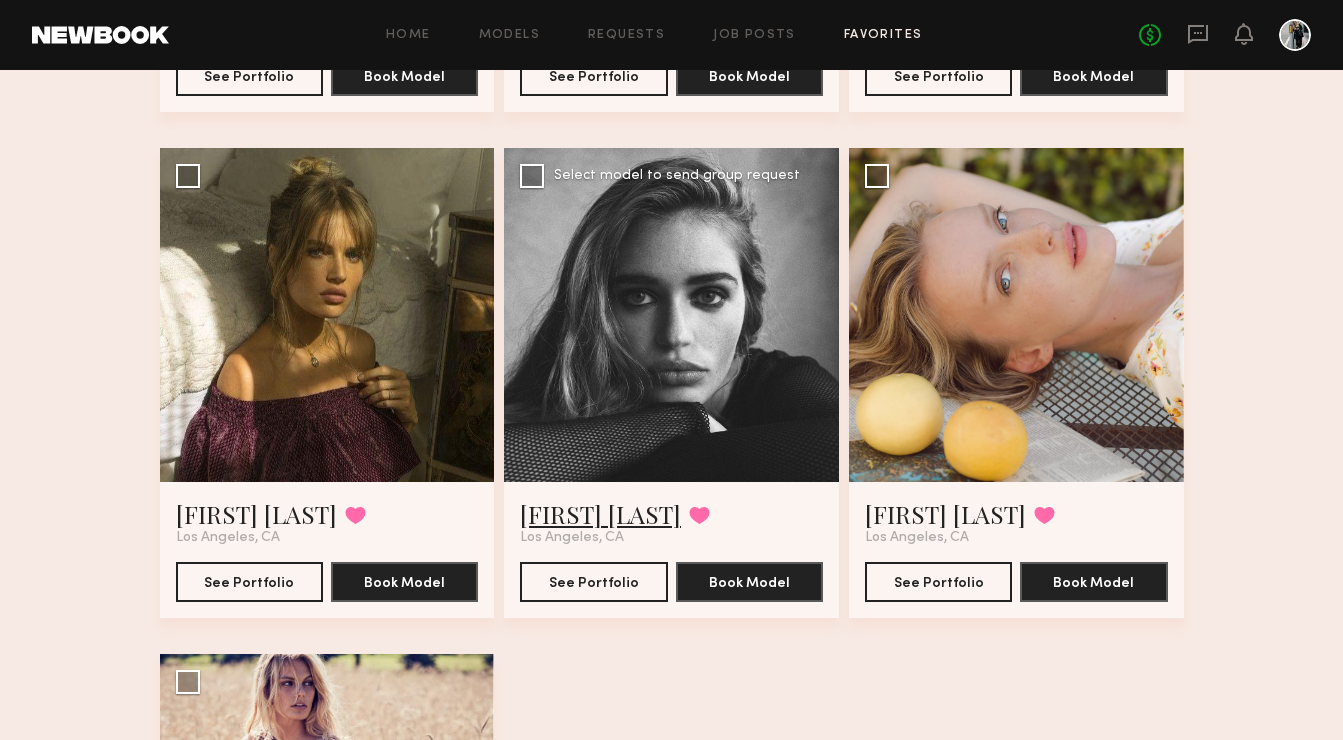 click on "Madison S." 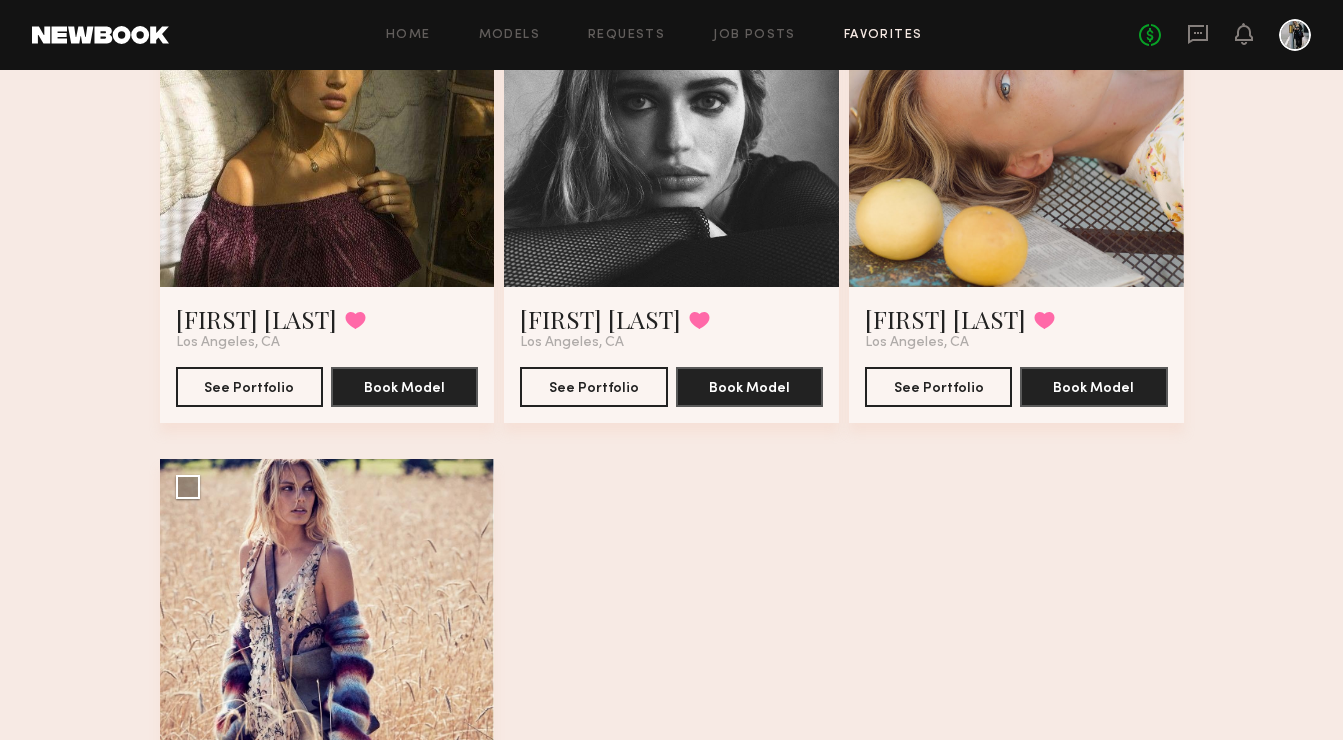 scroll, scrollTop: 2384, scrollLeft: 0, axis: vertical 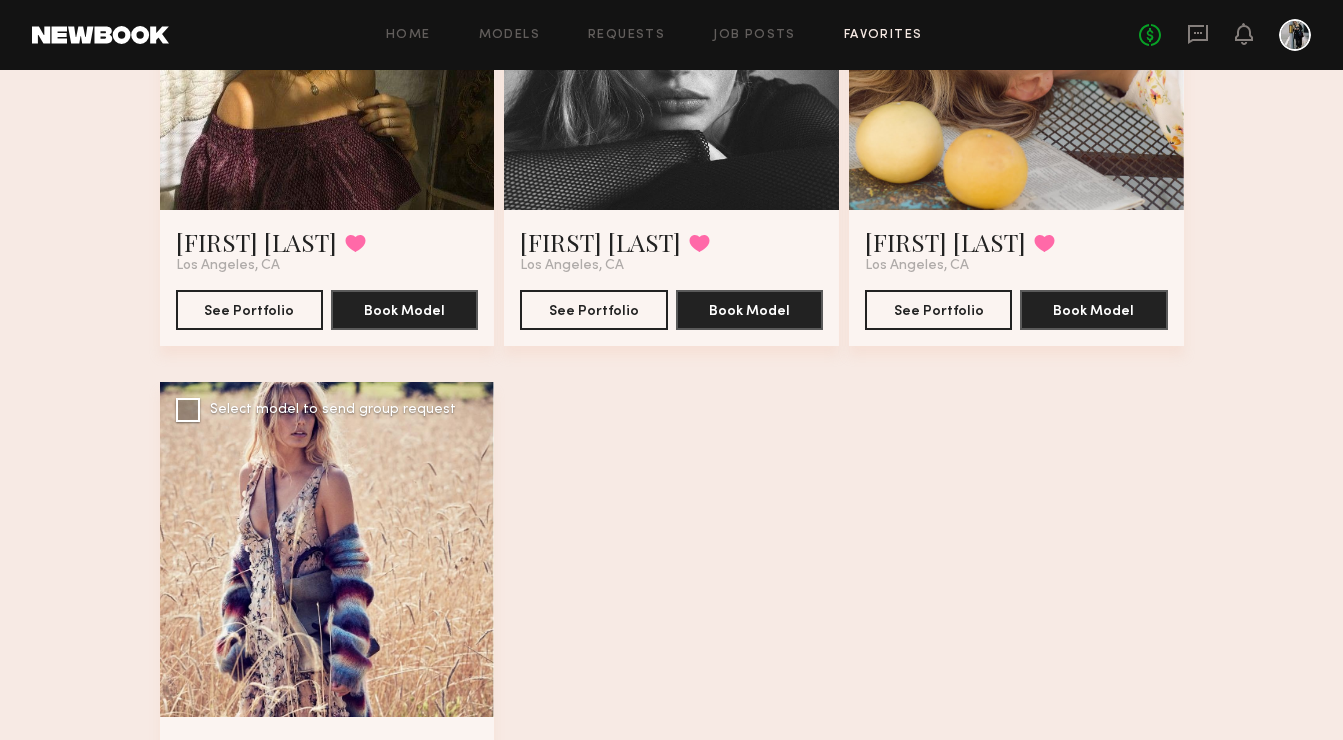 click 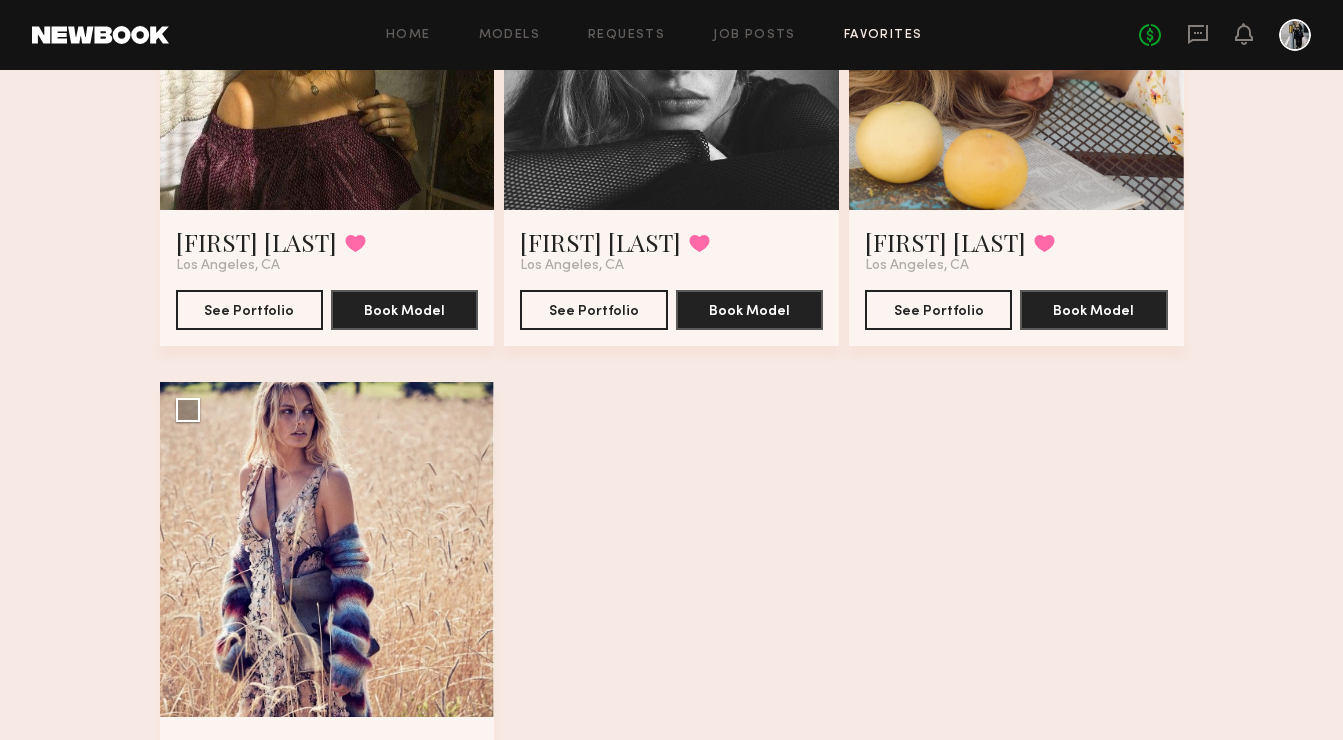 scroll, scrollTop: 2563, scrollLeft: 0, axis: vertical 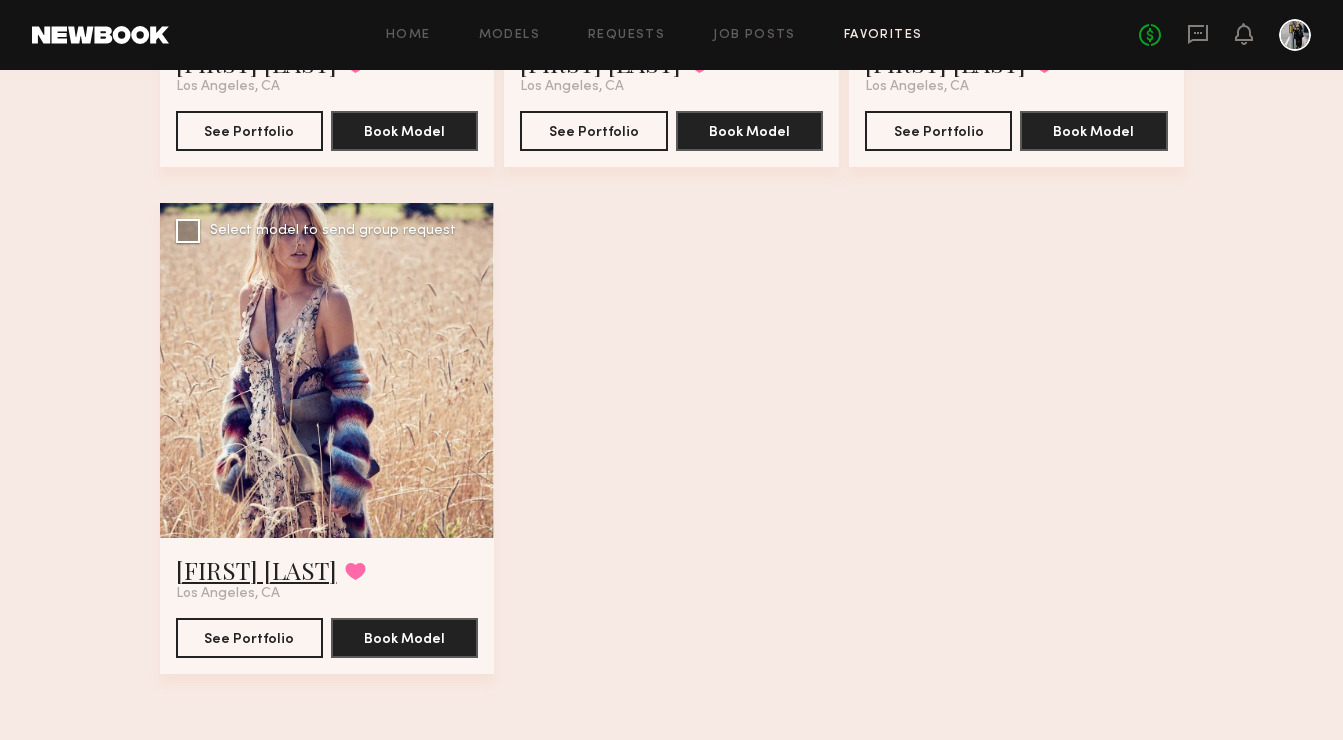 click on "[FIRST] [LAST]" 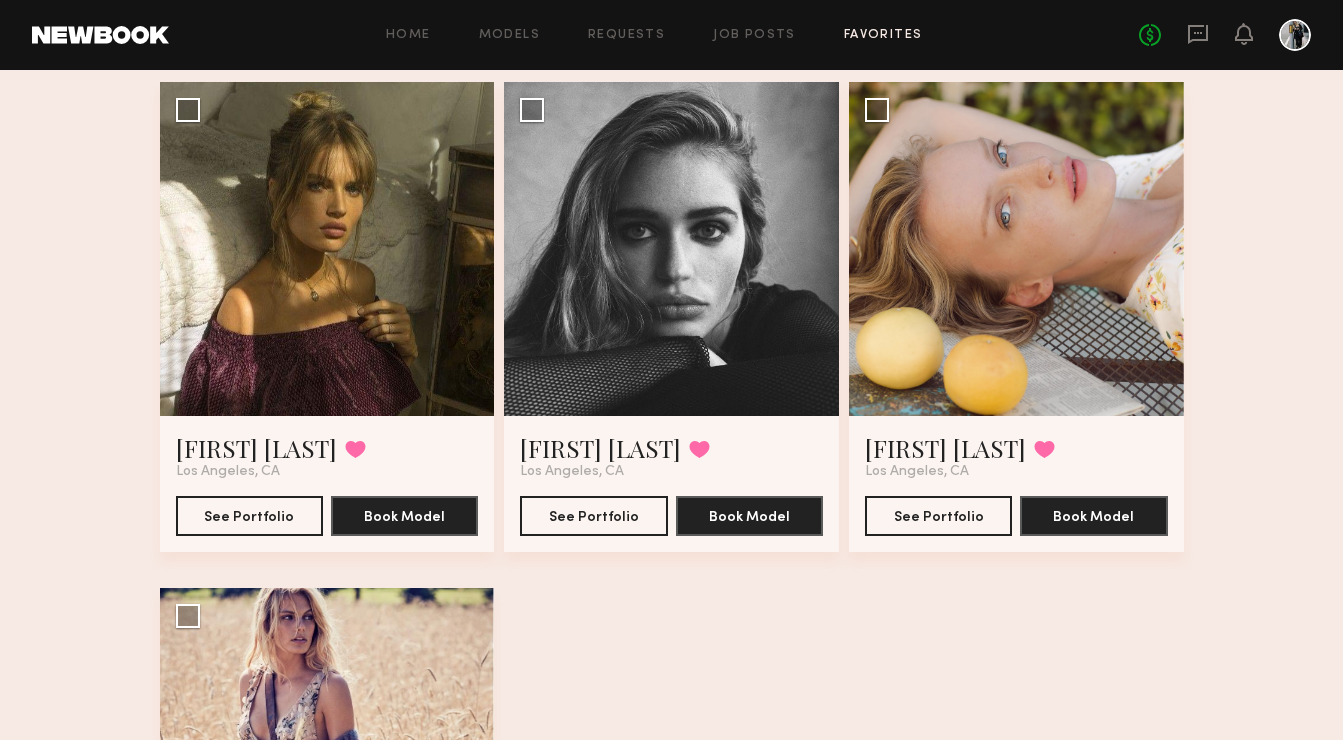 scroll, scrollTop: 2179, scrollLeft: 0, axis: vertical 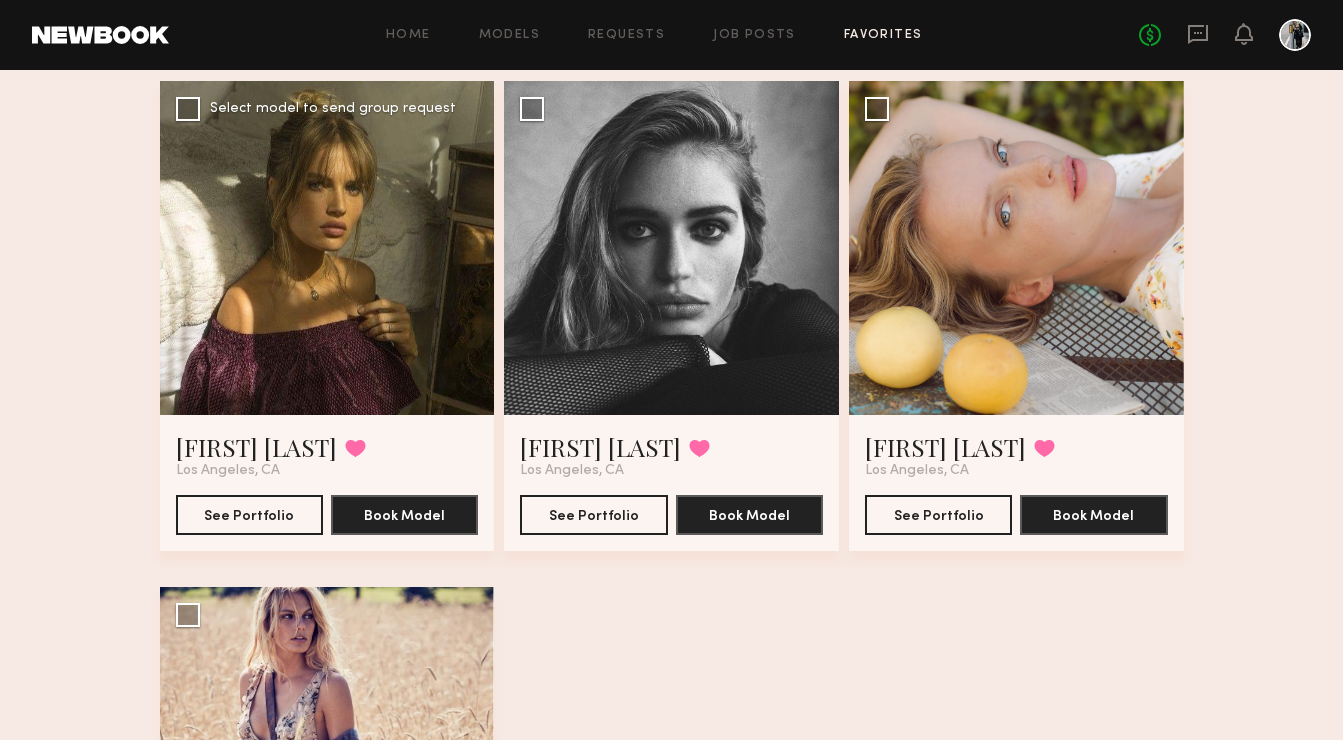 click 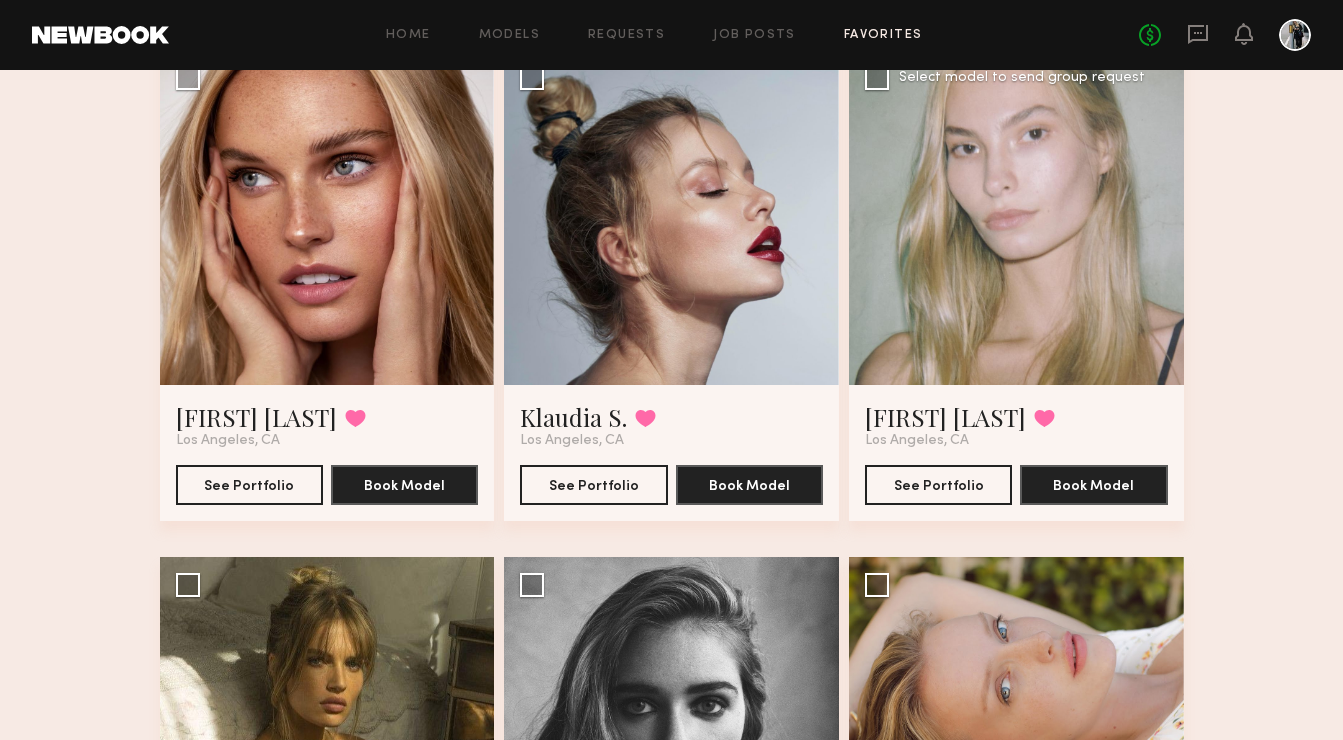 scroll, scrollTop: 1701, scrollLeft: 0, axis: vertical 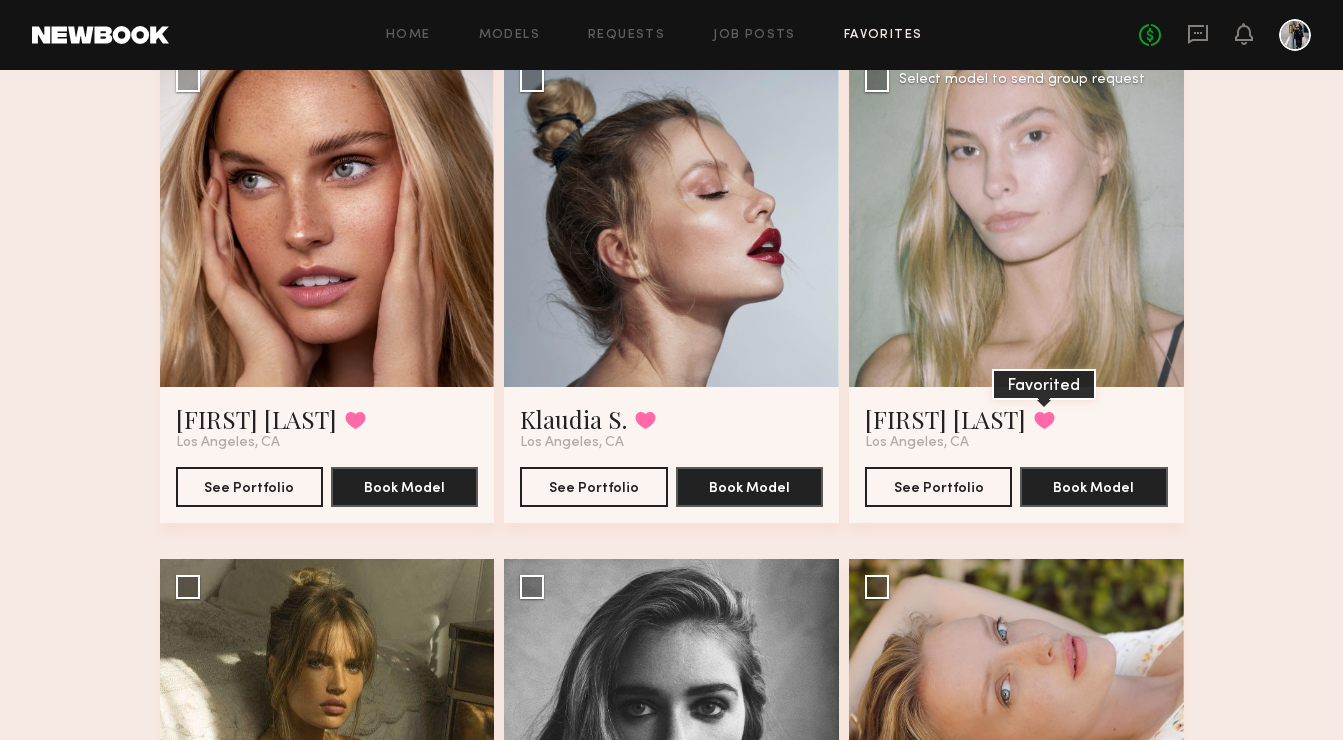 click 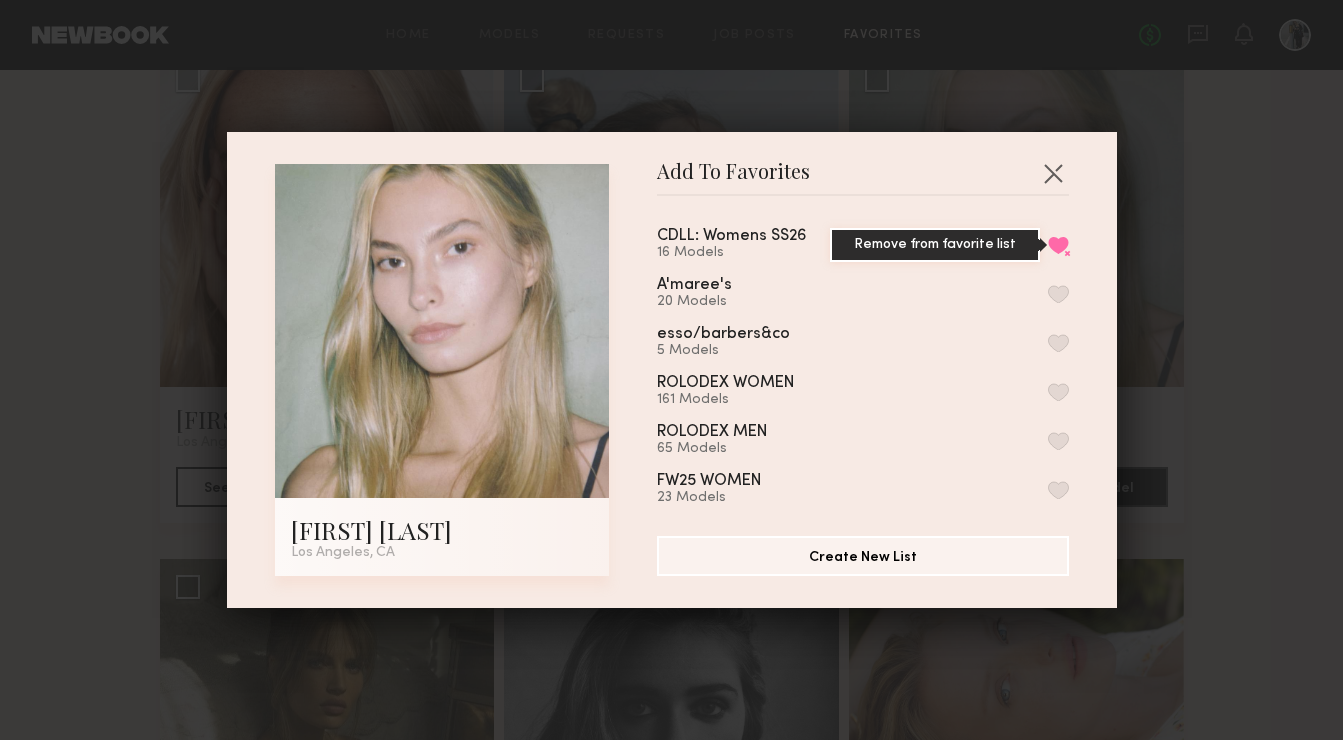 click on "Remove from favorite list" at bounding box center [1058, 245] 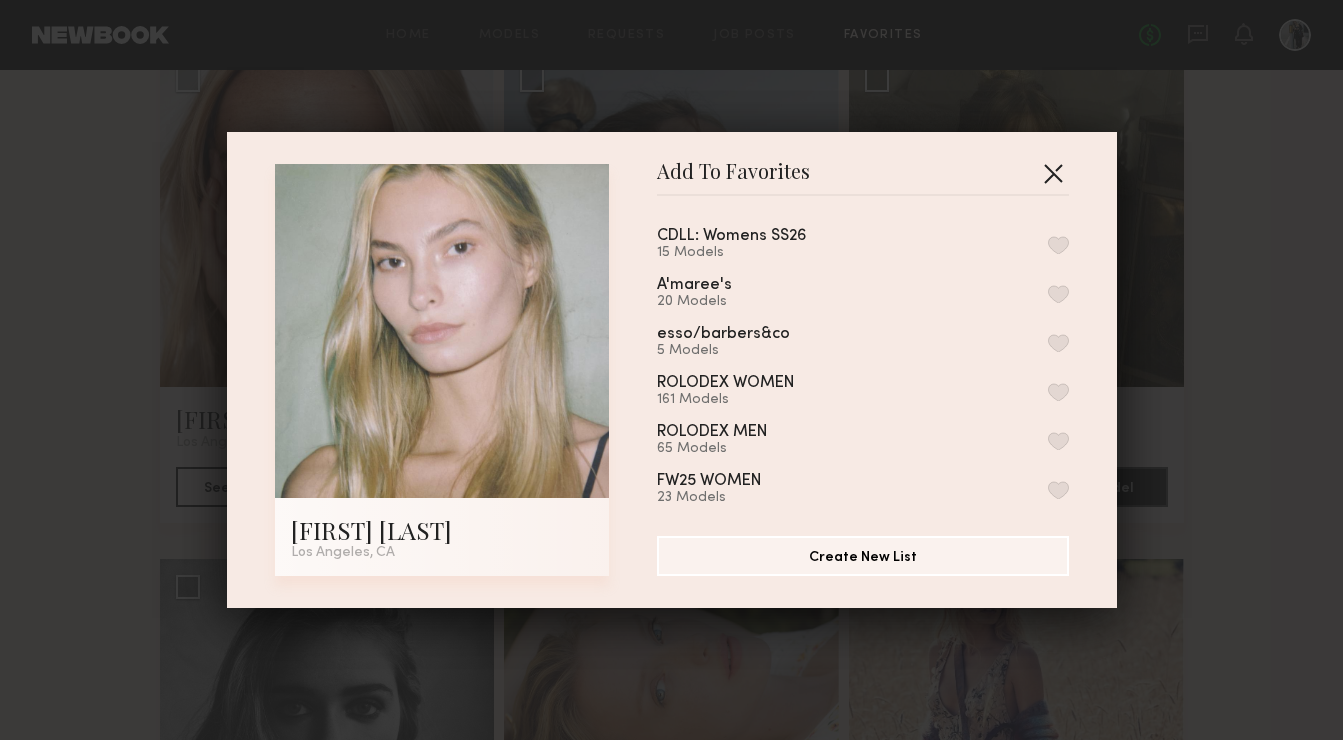 click at bounding box center (1053, 173) 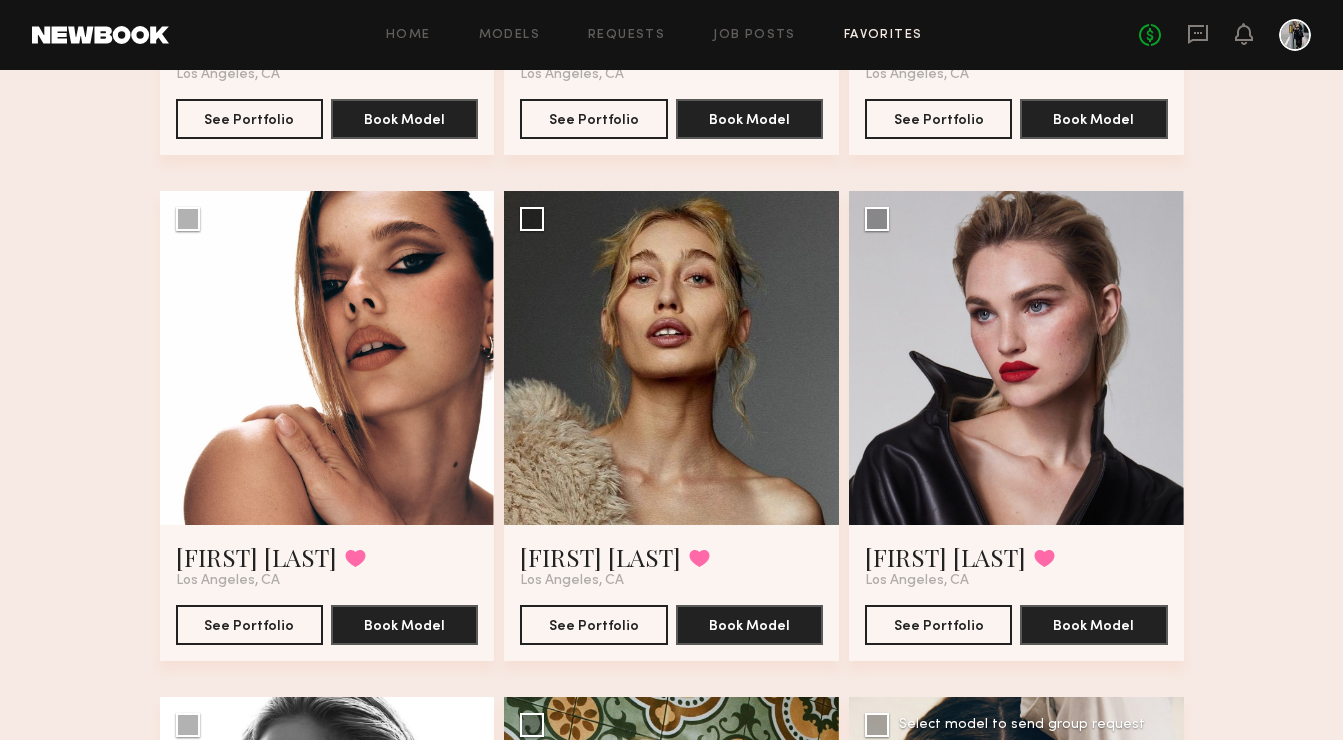 scroll, scrollTop: 525, scrollLeft: 0, axis: vertical 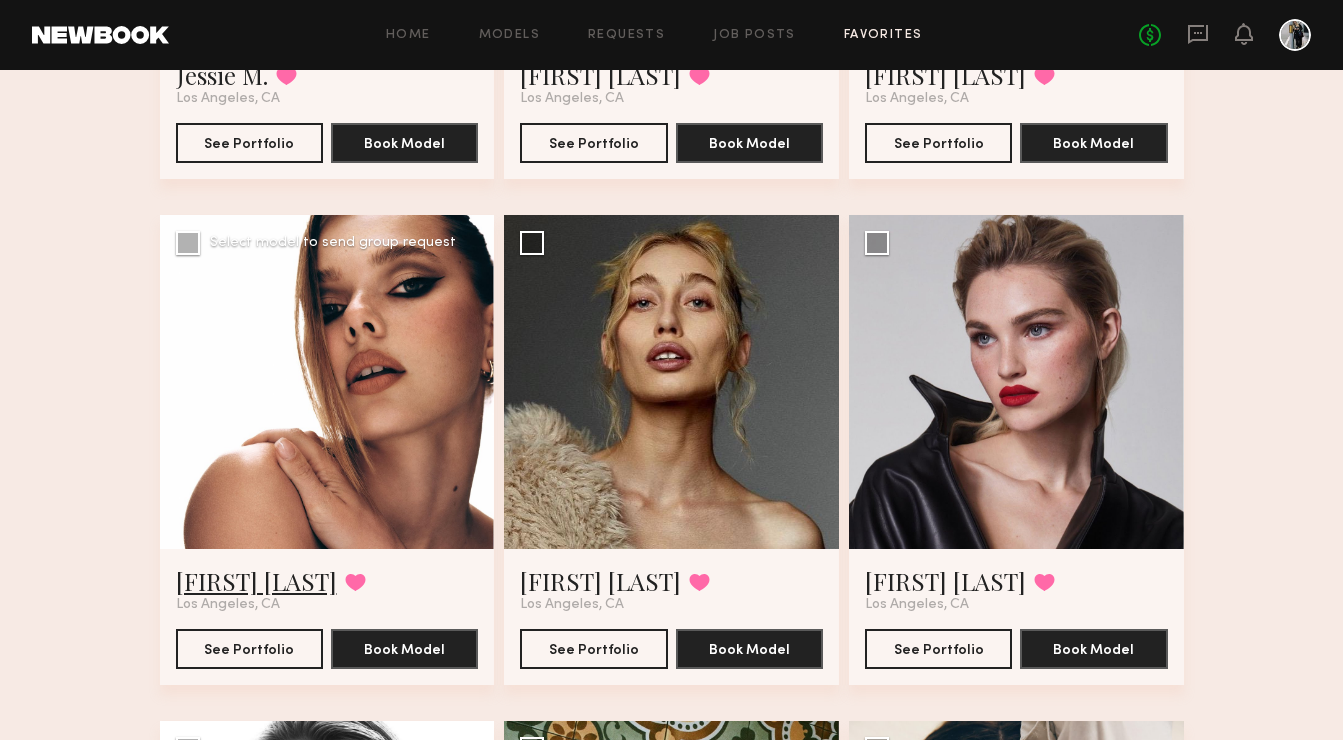click on "[FIRST] [LAST]" 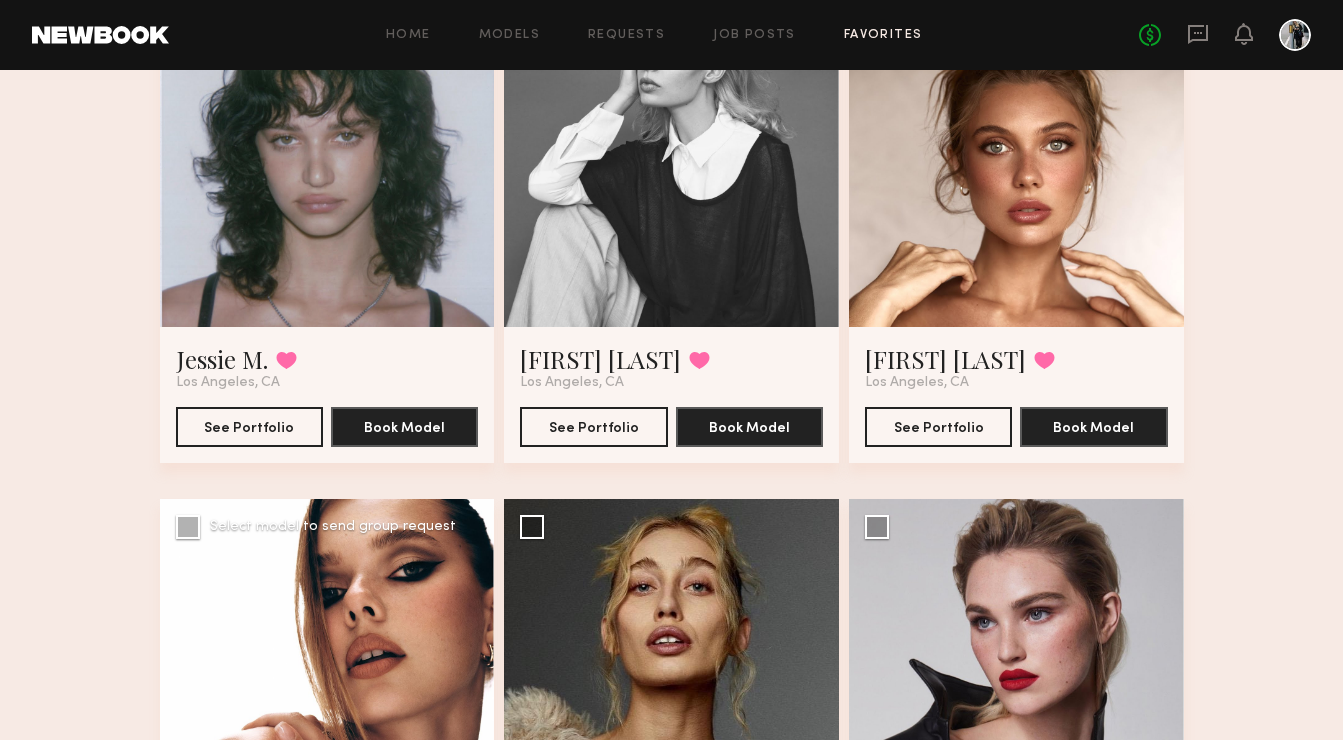 scroll, scrollTop: 0, scrollLeft: 0, axis: both 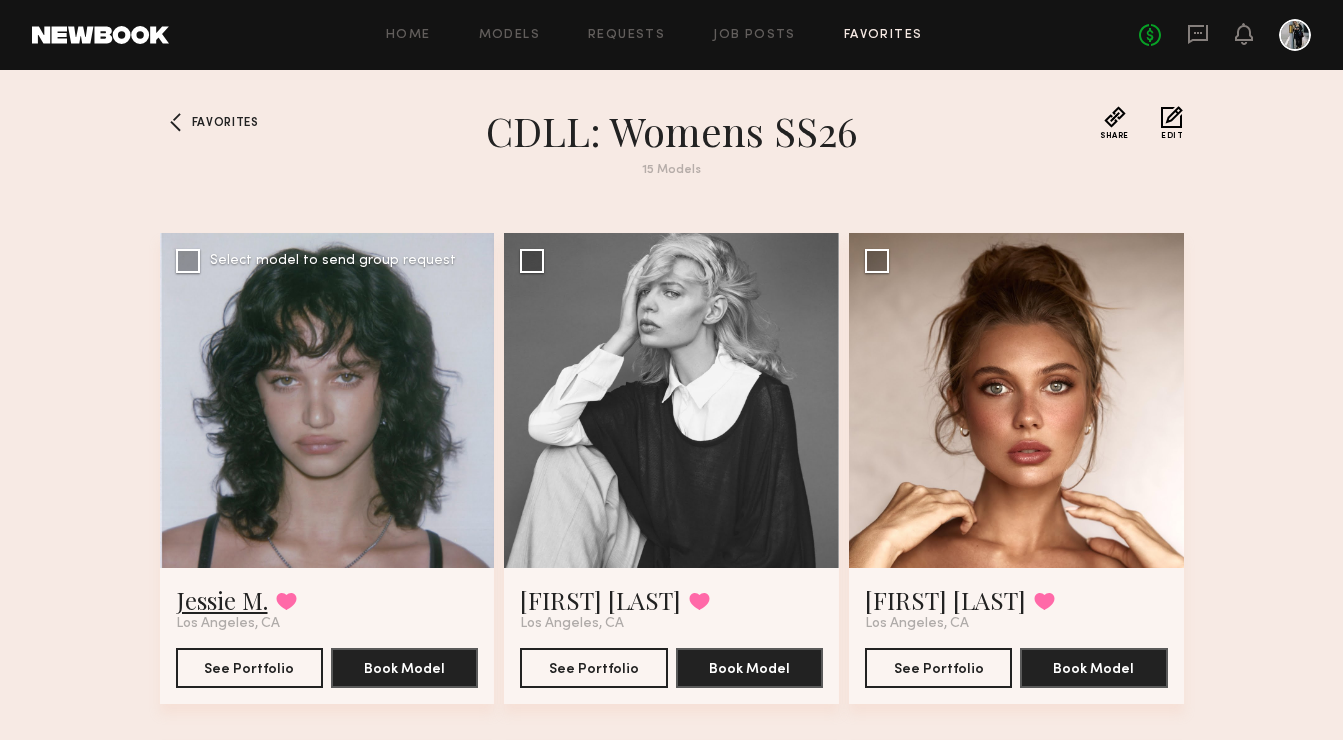 click on "Jessie M." 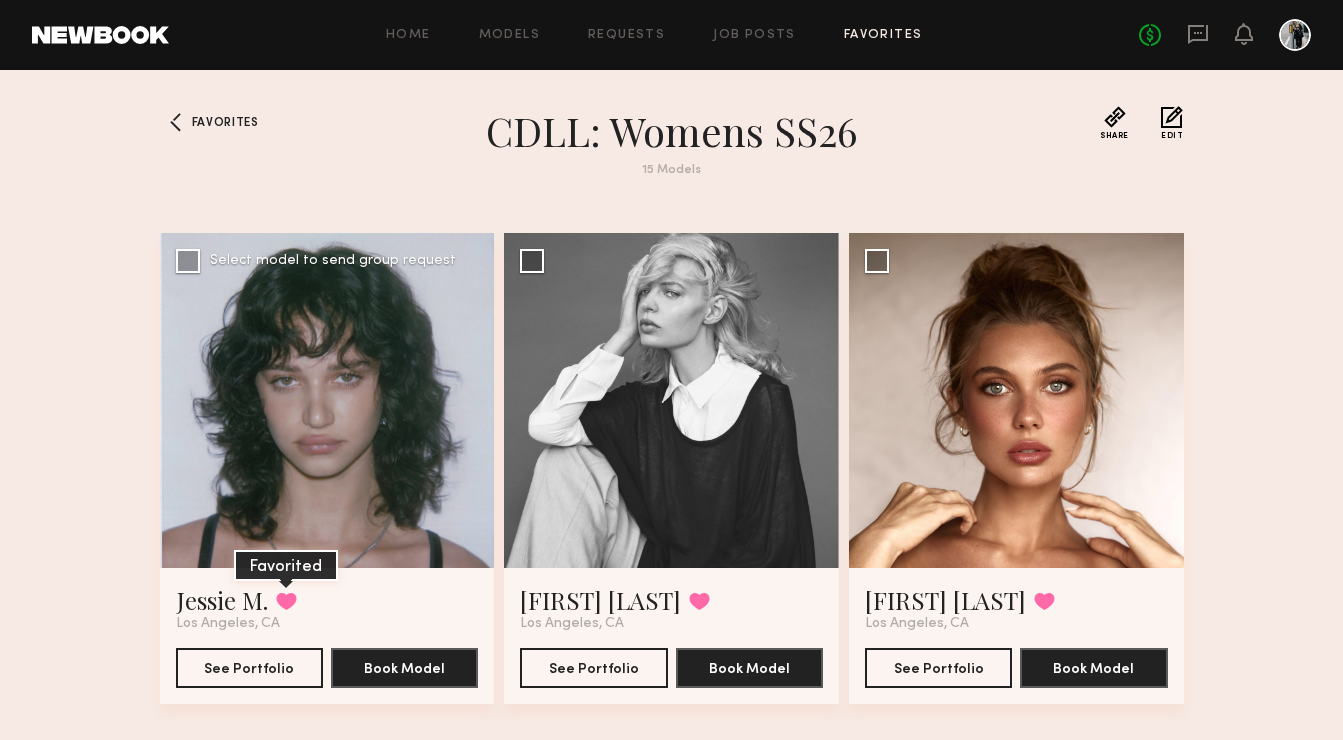 click 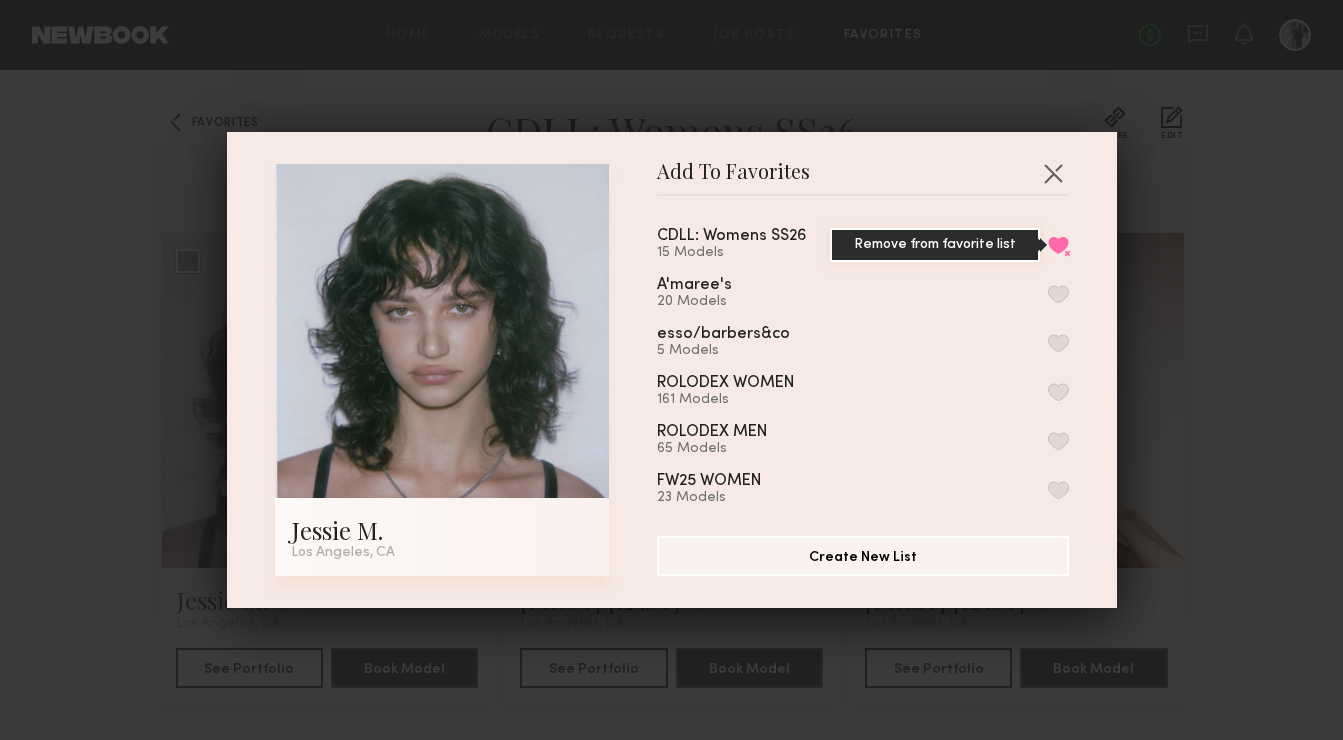 click on "Remove from favorite list" at bounding box center [1058, 245] 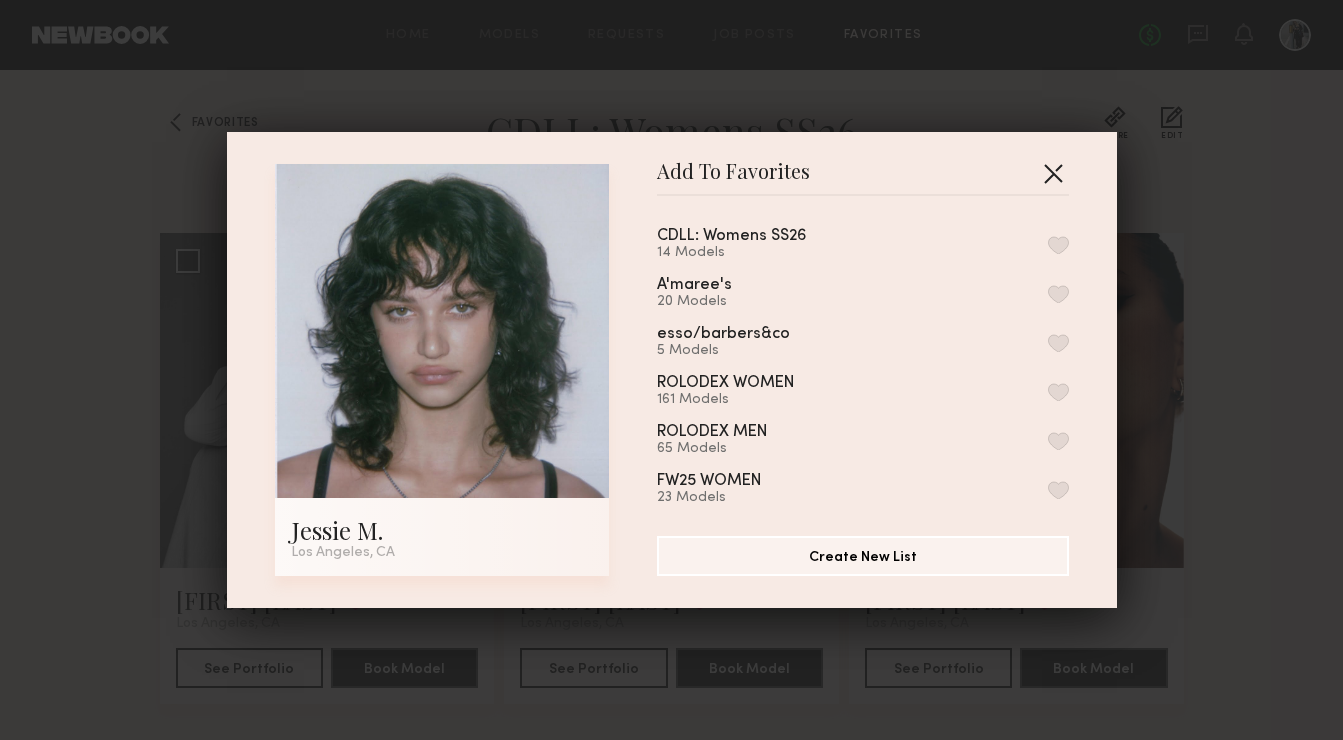 click at bounding box center (1053, 173) 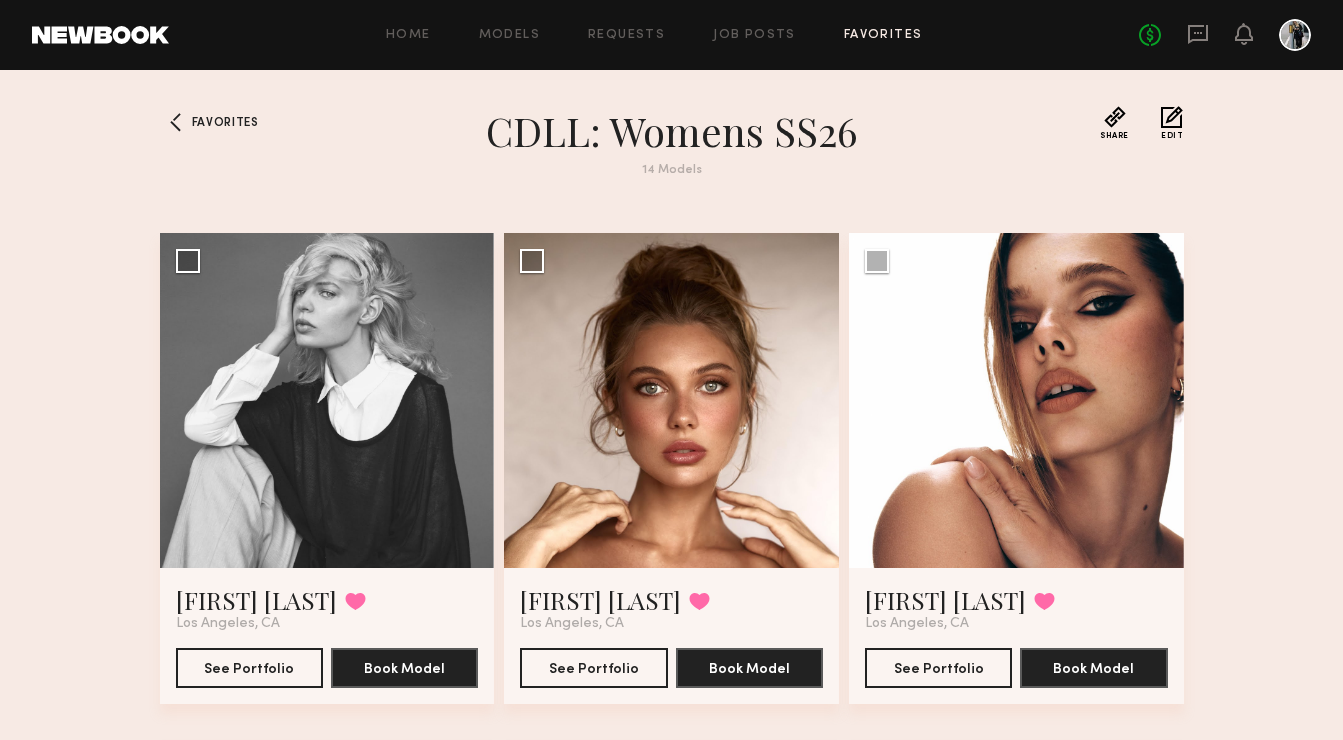 click on "Favorites CDLL: Womens SS26 14   Models Share Copy Shareable Link Edit Chloe F. Favorited Los Angeles, CA See Portfolio Book Model Select model to send group request Gillian N. Favorited Los Angeles, CA See Portfolio Book Model Select model to send group request Viktoria W. Favorited Los Angeles, CA See Portfolio Book Model Select model to send group request Emilia B. Favorited Los Angeles, CA See Portfolio Book Model Select model to send group request Nikki R. Favorited Los Angeles, CA See Portfolio Book Model Select model to send group request Jessica F. Favorited Los Angeles, CA See Portfolio Book Model Select model to send group request Eddy V. Favorited Los Angeles, CA See Portfolio Book Model Select model to send group request Ali C. Favorited Los Angeles, CA See Portfolio Book Model Select model to send group request Emma D. Favorited Los Angeles, CA See Portfolio Book Model Select model to send group request Klaudia S. Favorited Los Angeles, CA See Portfolio Book Model Rachel M. Favorited" 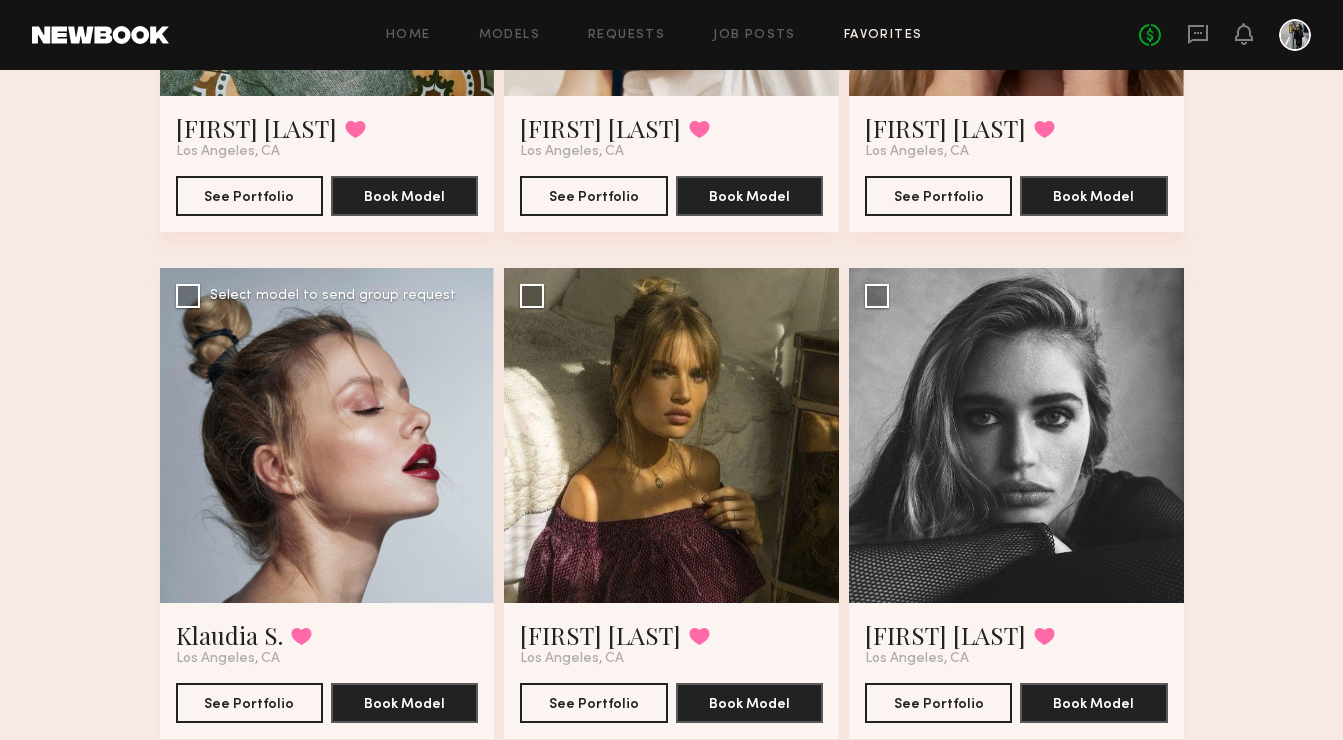 scroll, scrollTop: 1487, scrollLeft: 0, axis: vertical 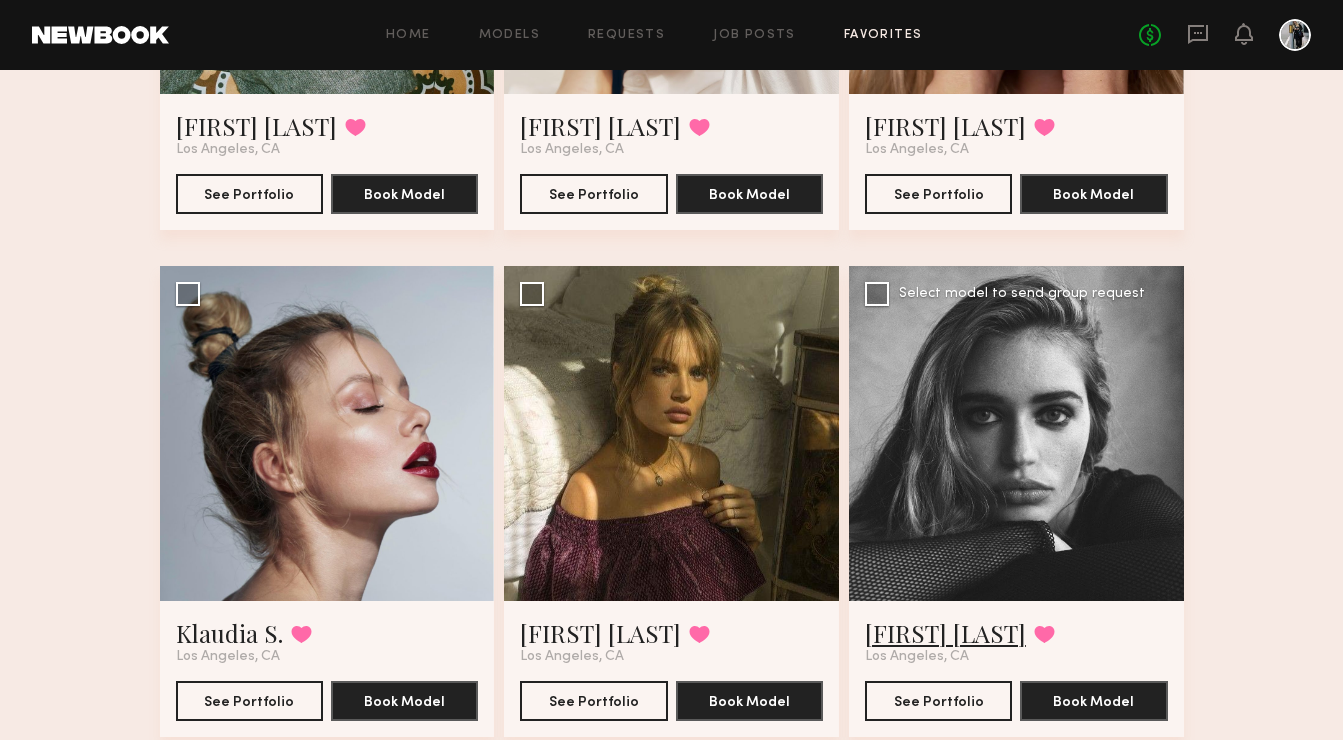 click on "[FIRST] [LAST]" 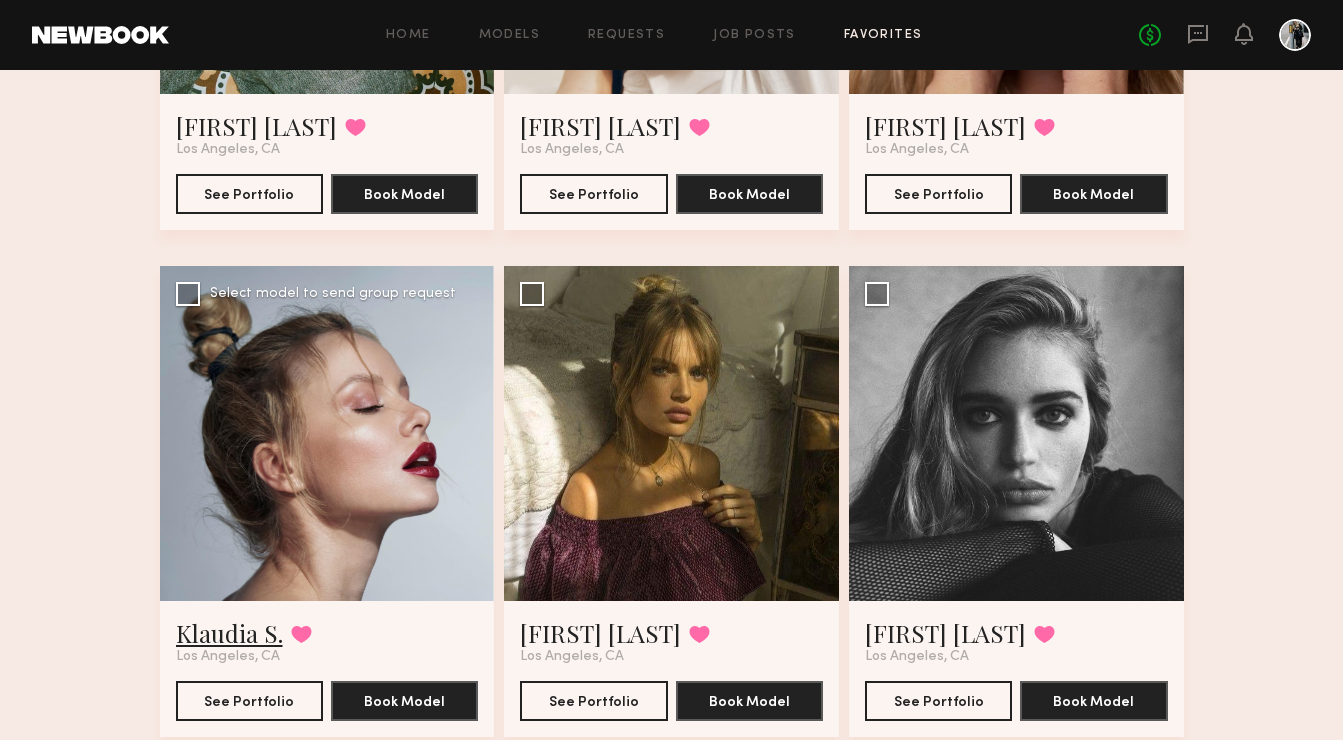 click on "Klaudia S." 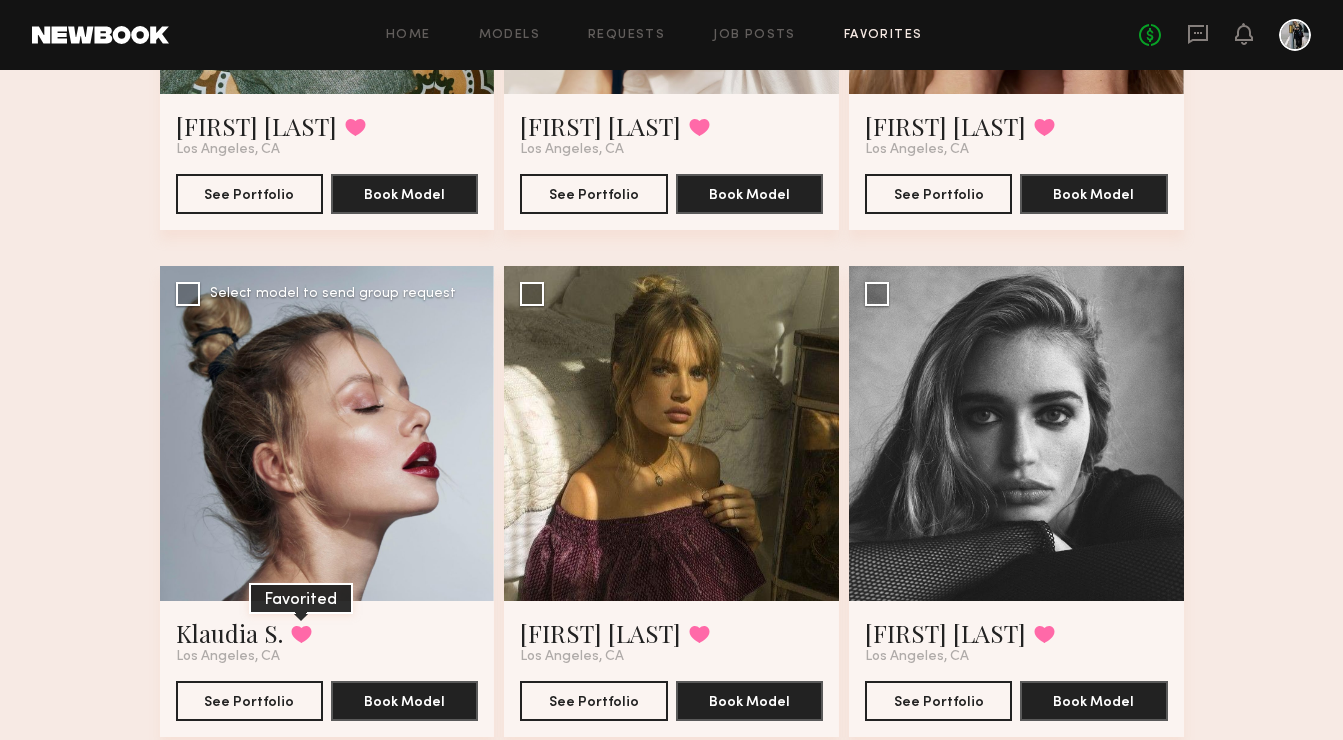 click 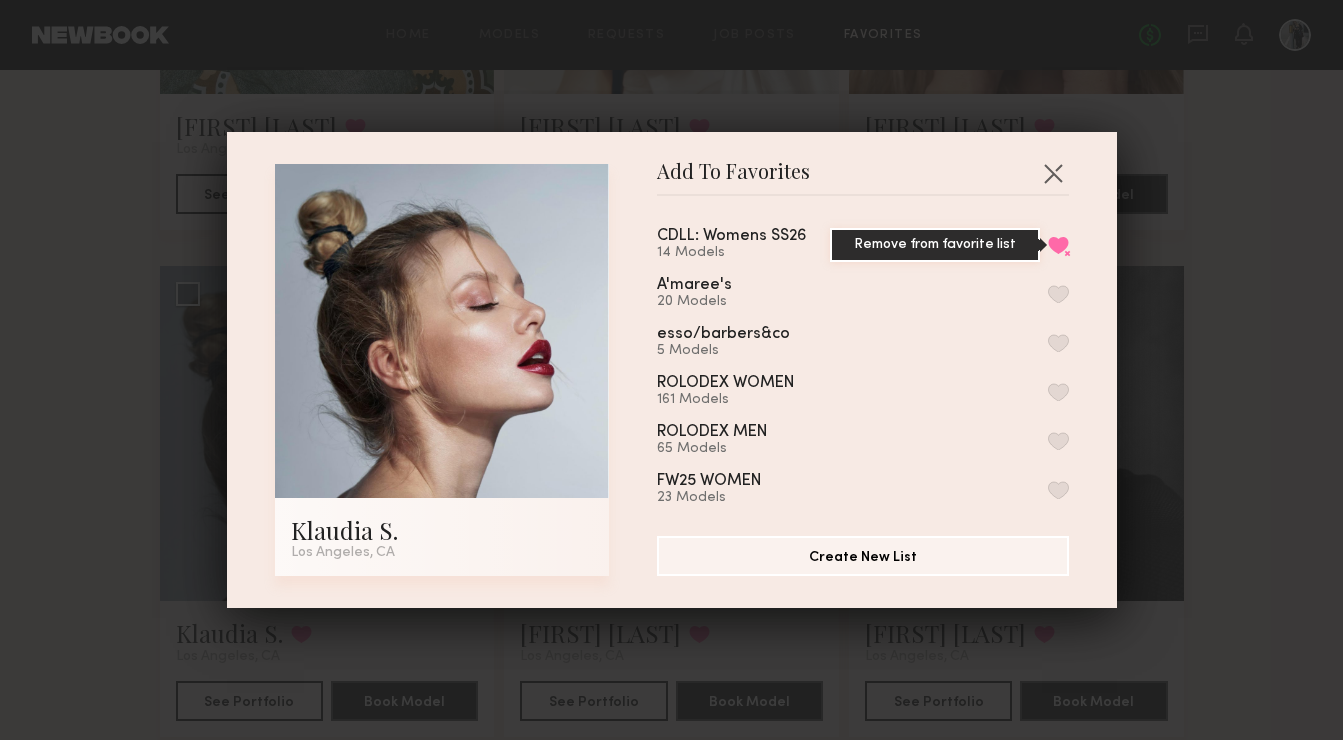 click on "Remove from favorite list" at bounding box center [1058, 245] 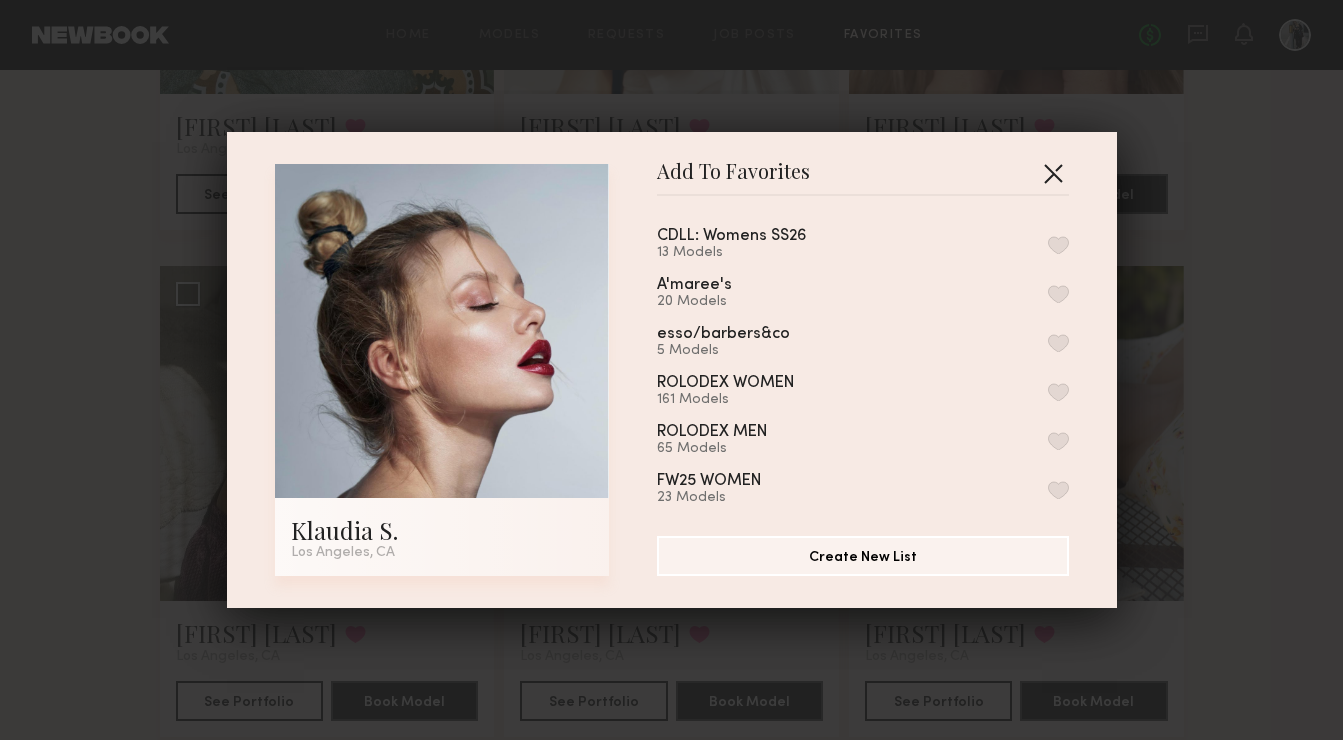 click at bounding box center (1053, 173) 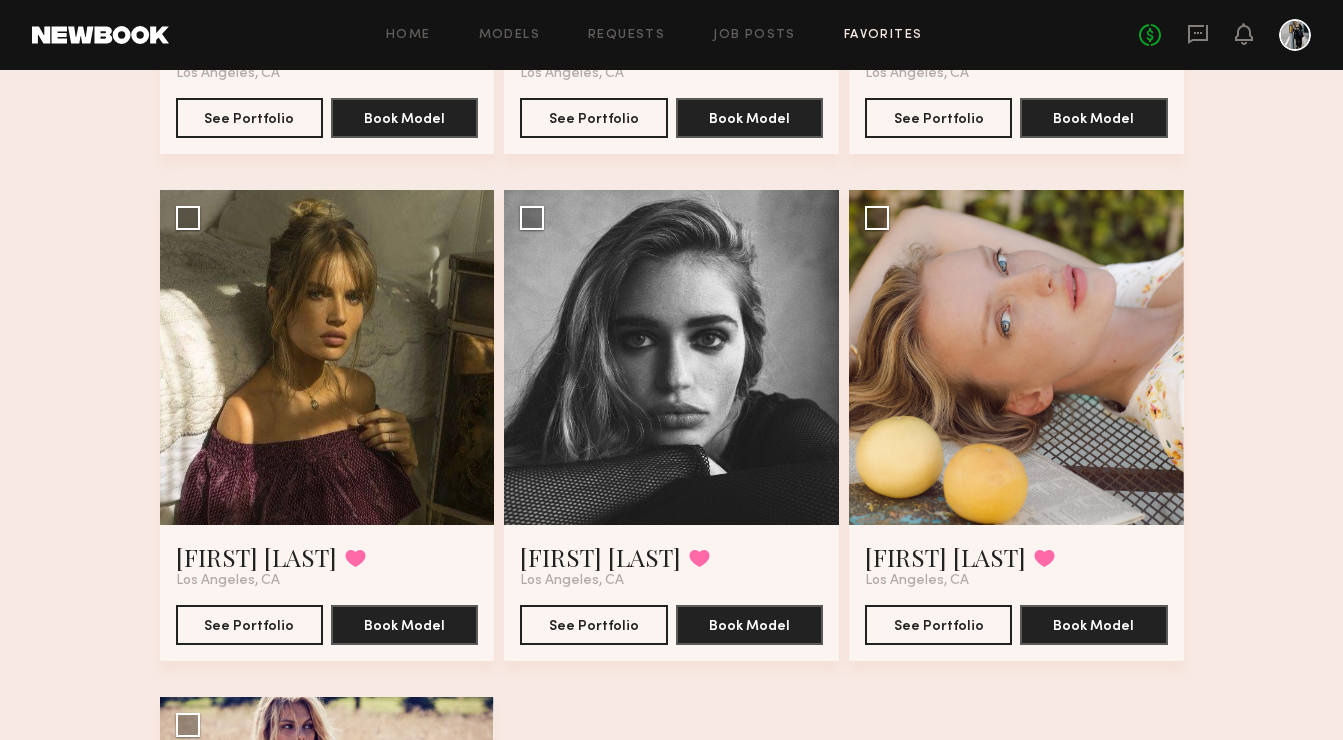 scroll, scrollTop: 1566, scrollLeft: 0, axis: vertical 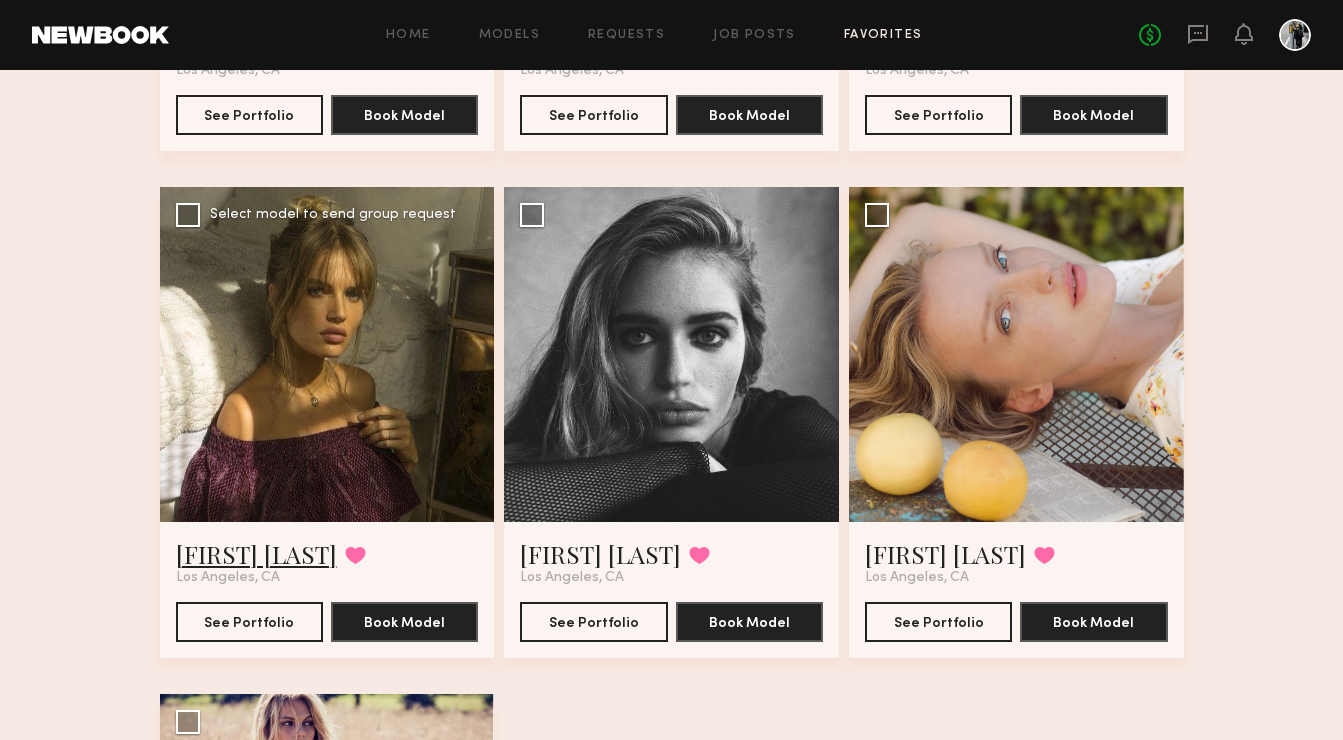 click on "Rachel M." 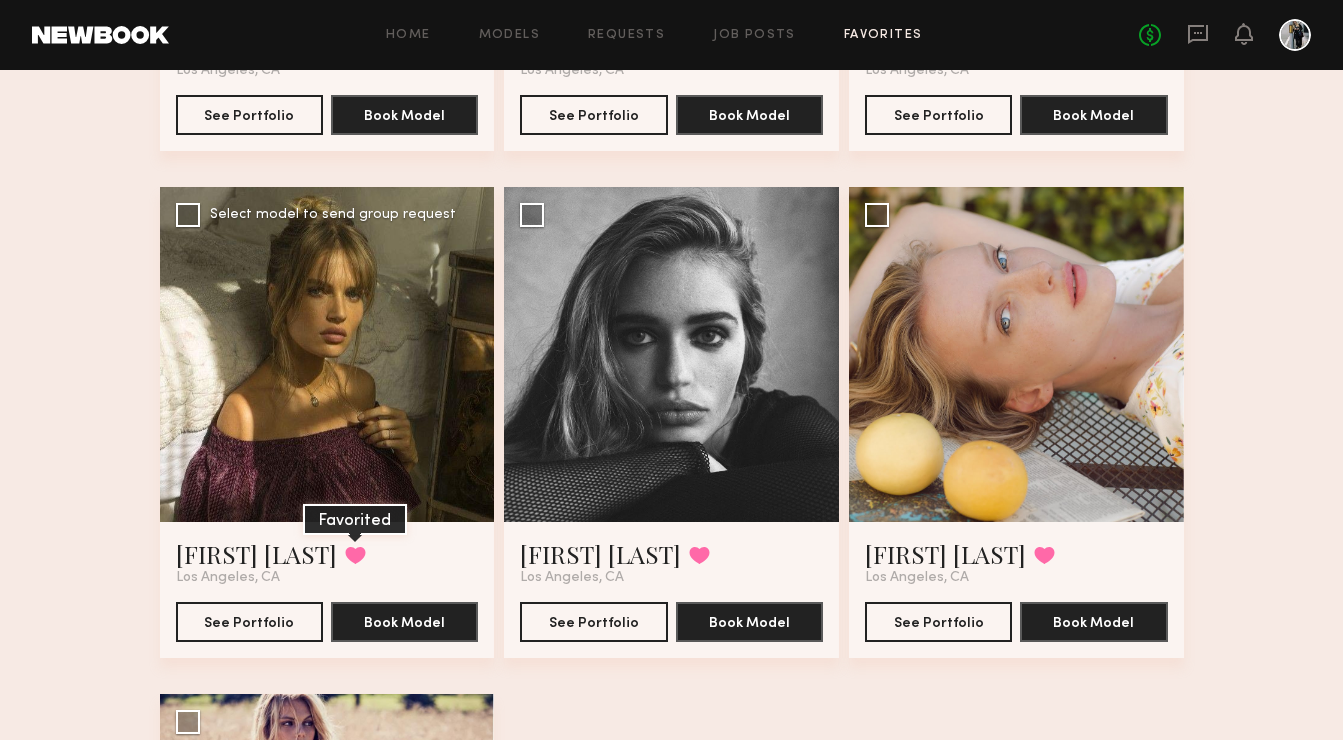 click 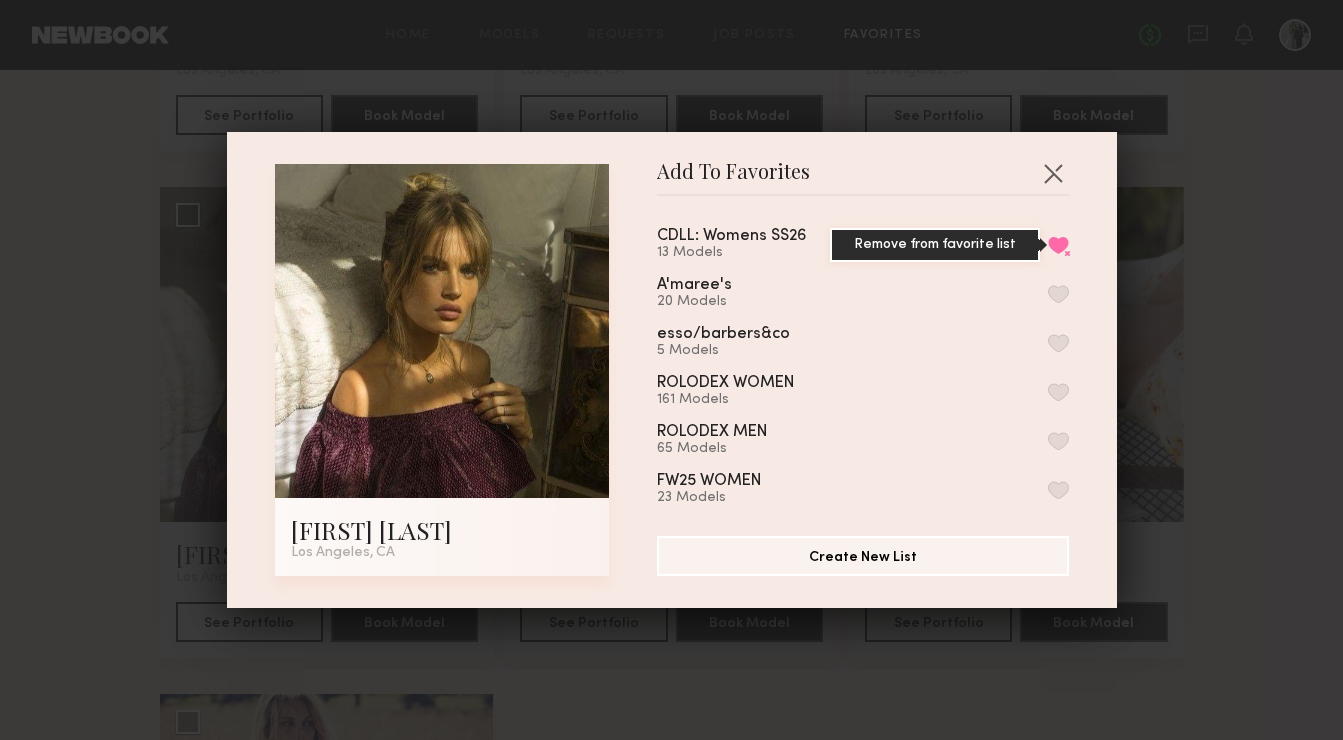 click on "Remove from favorite list" at bounding box center [1058, 245] 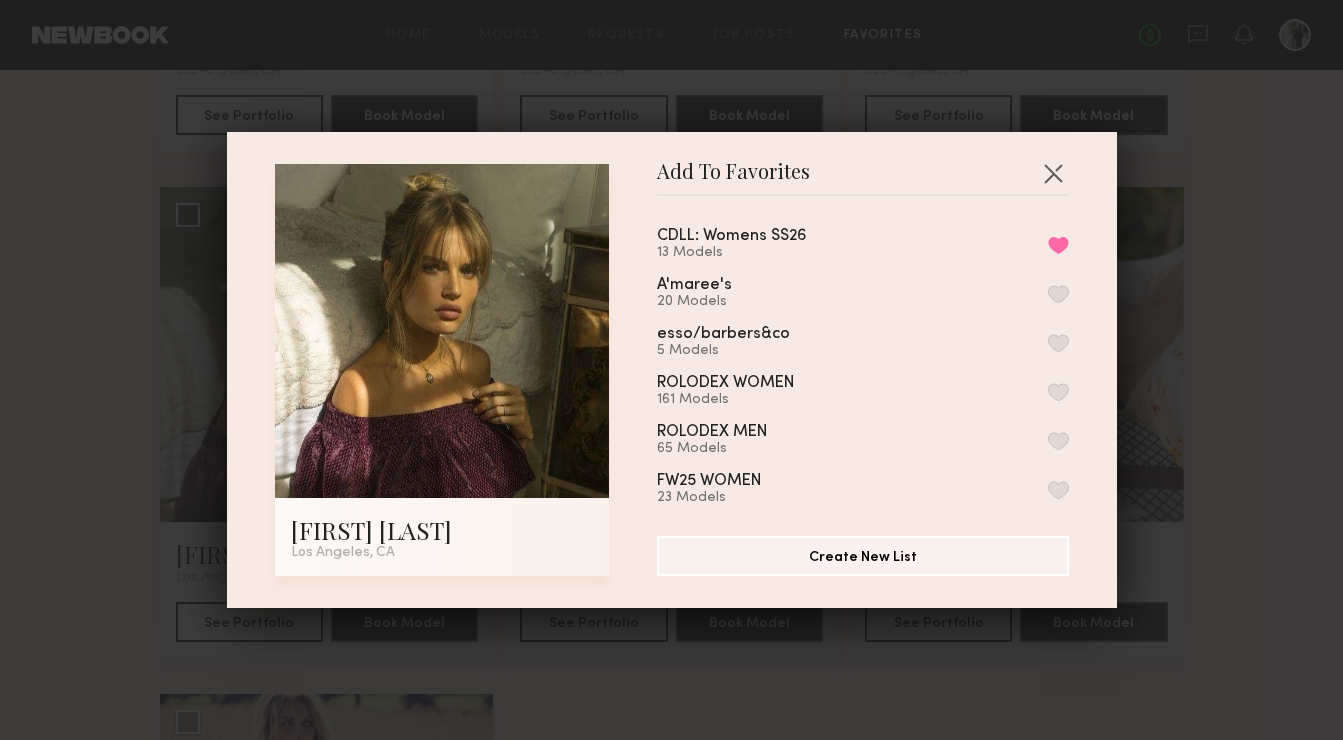 scroll, scrollTop: 1550, scrollLeft: 0, axis: vertical 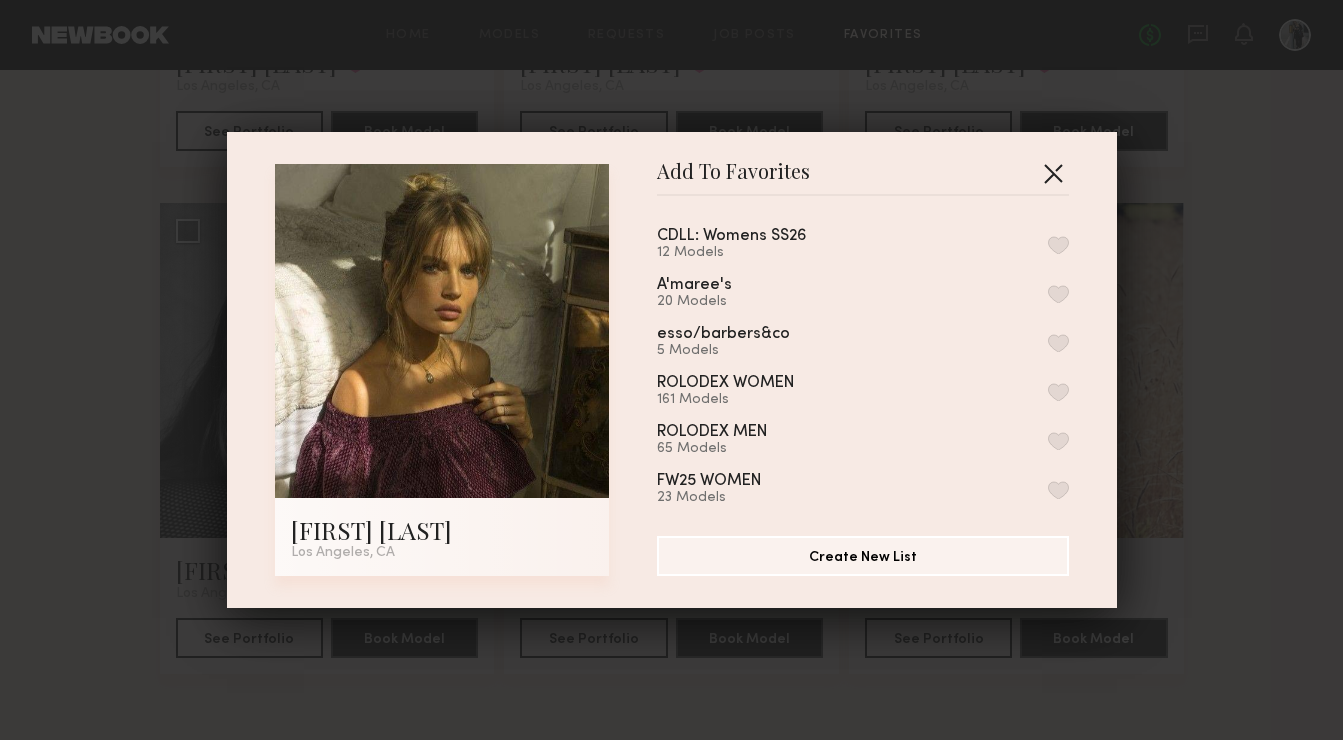 click at bounding box center [1053, 173] 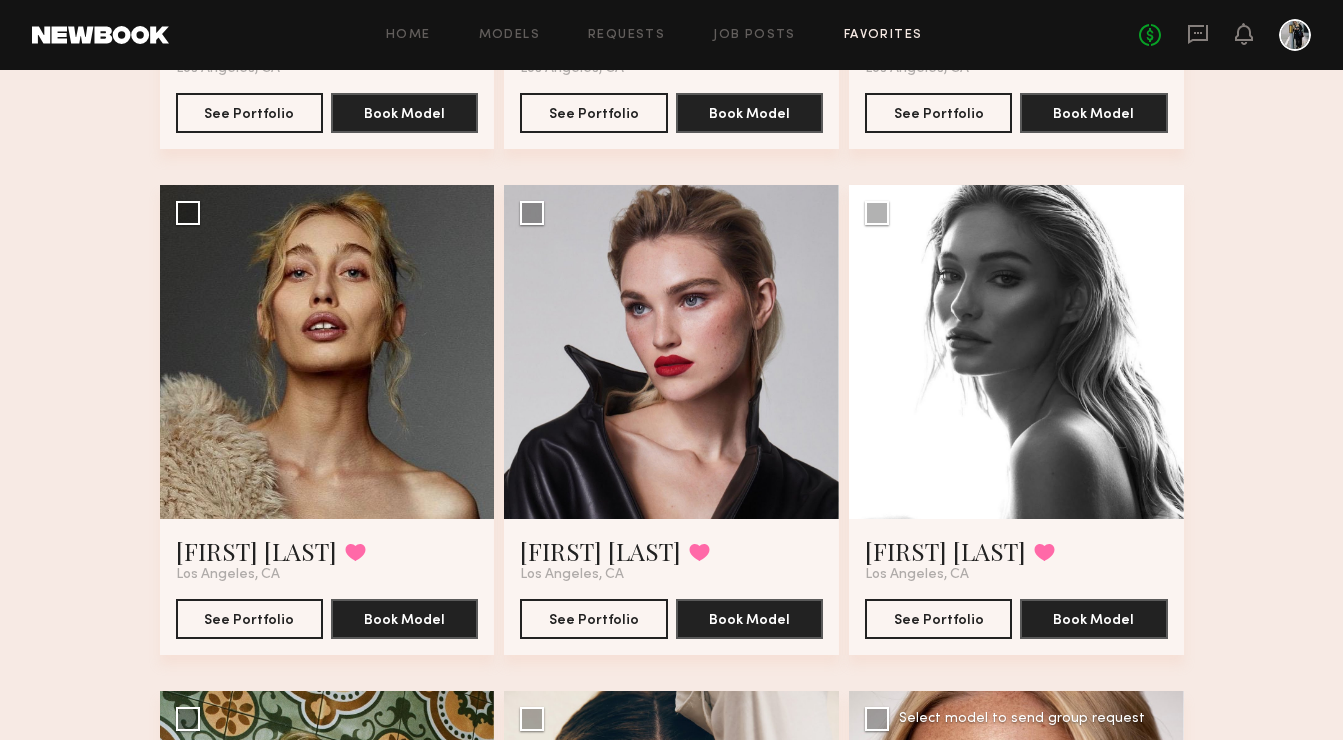 scroll, scrollTop: 549, scrollLeft: 0, axis: vertical 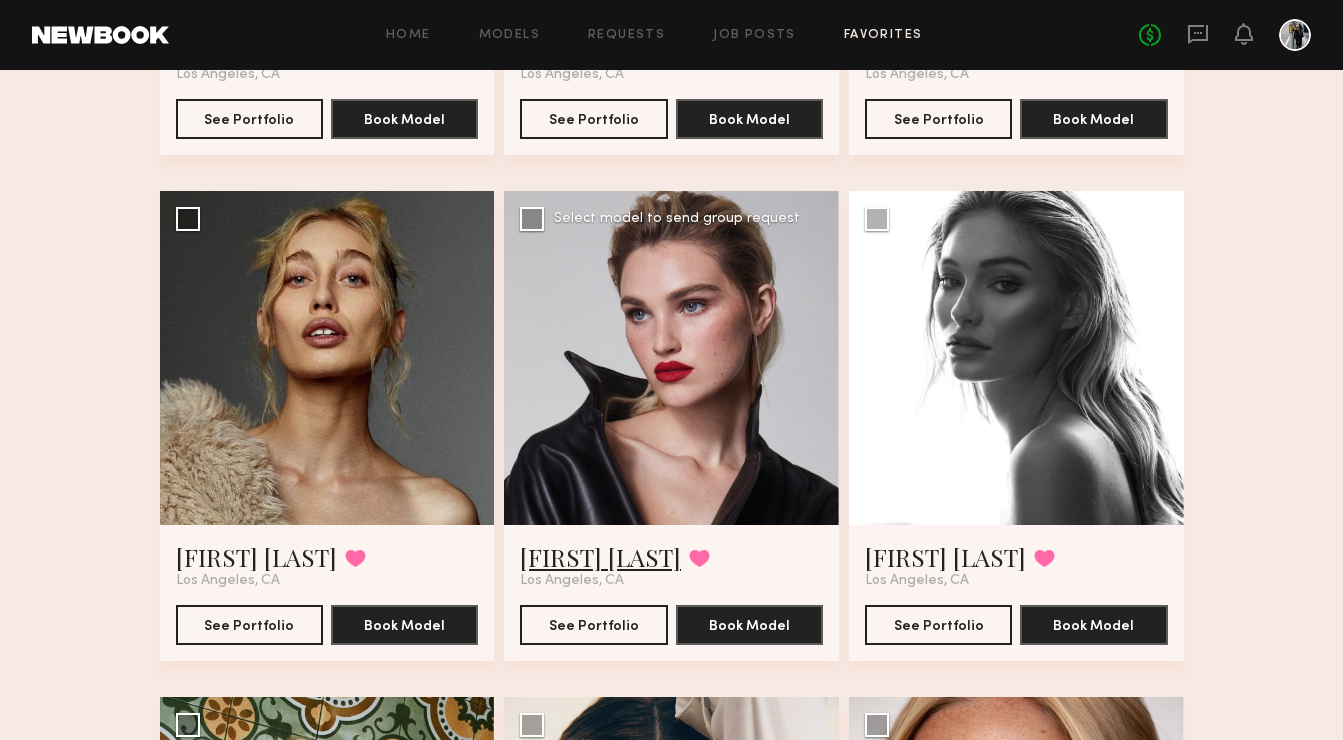 click on "[FIRST] [LAST]" 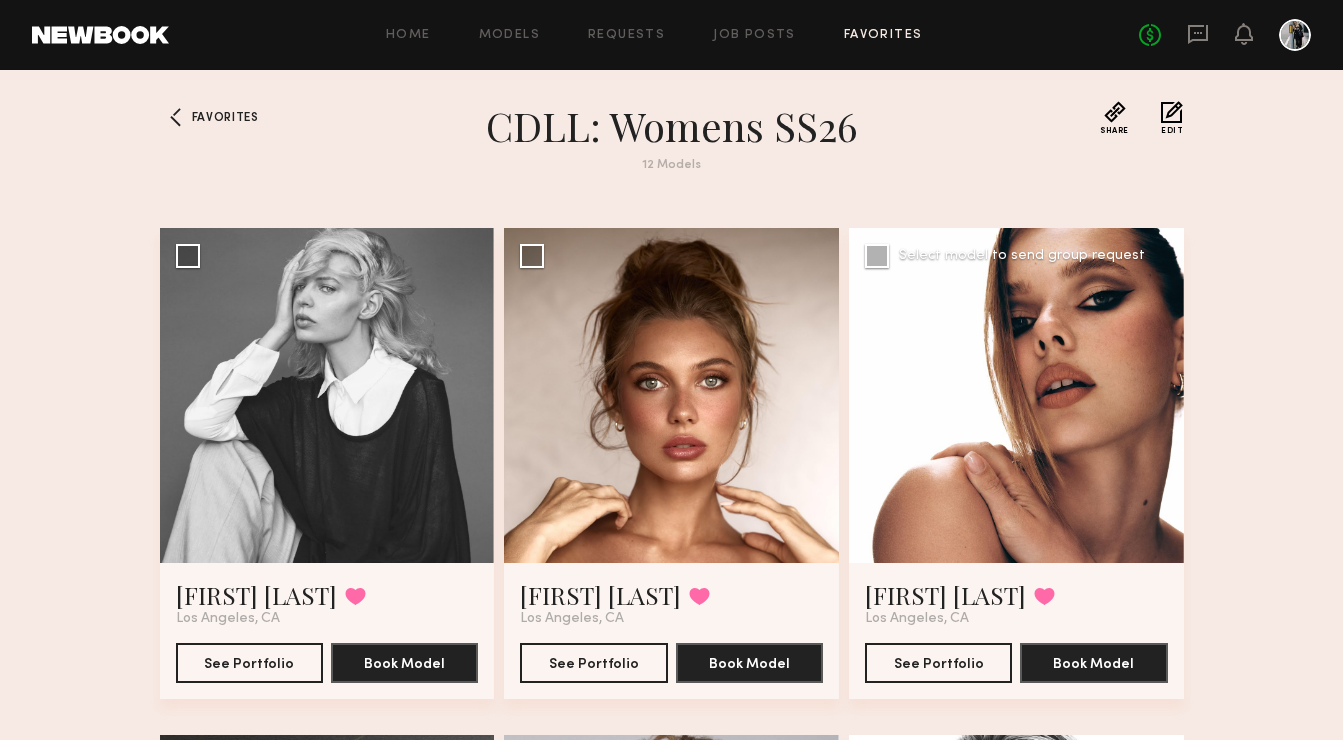scroll, scrollTop: 8, scrollLeft: 0, axis: vertical 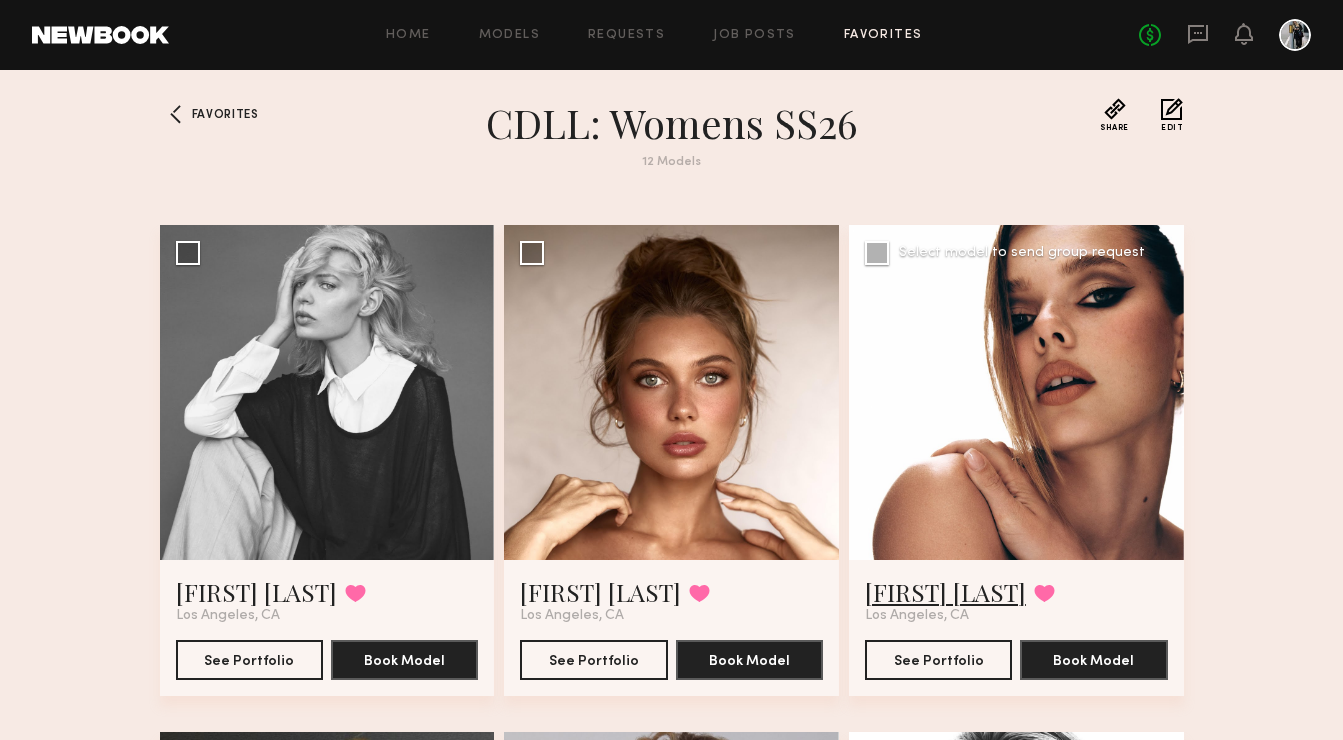 click on "[FIRST] [LAST]" 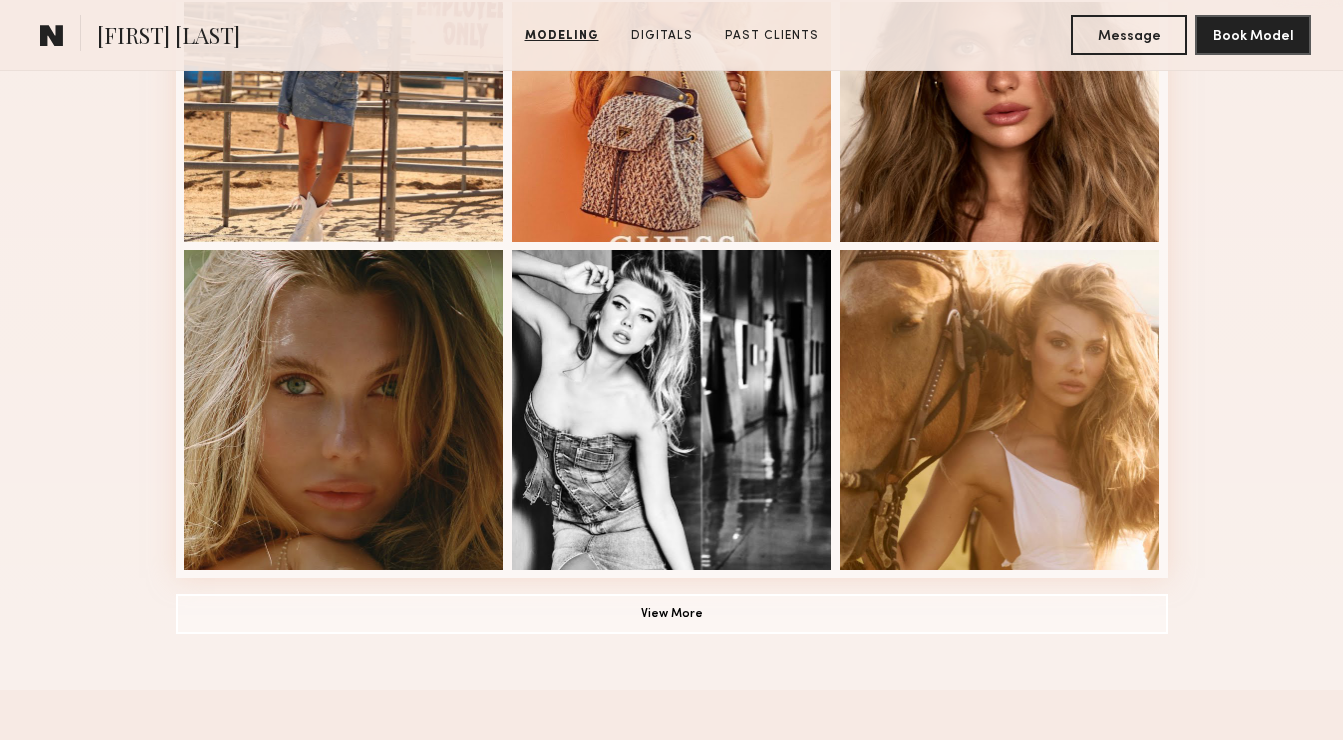 scroll, scrollTop: 1320, scrollLeft: 0, axis: vertical 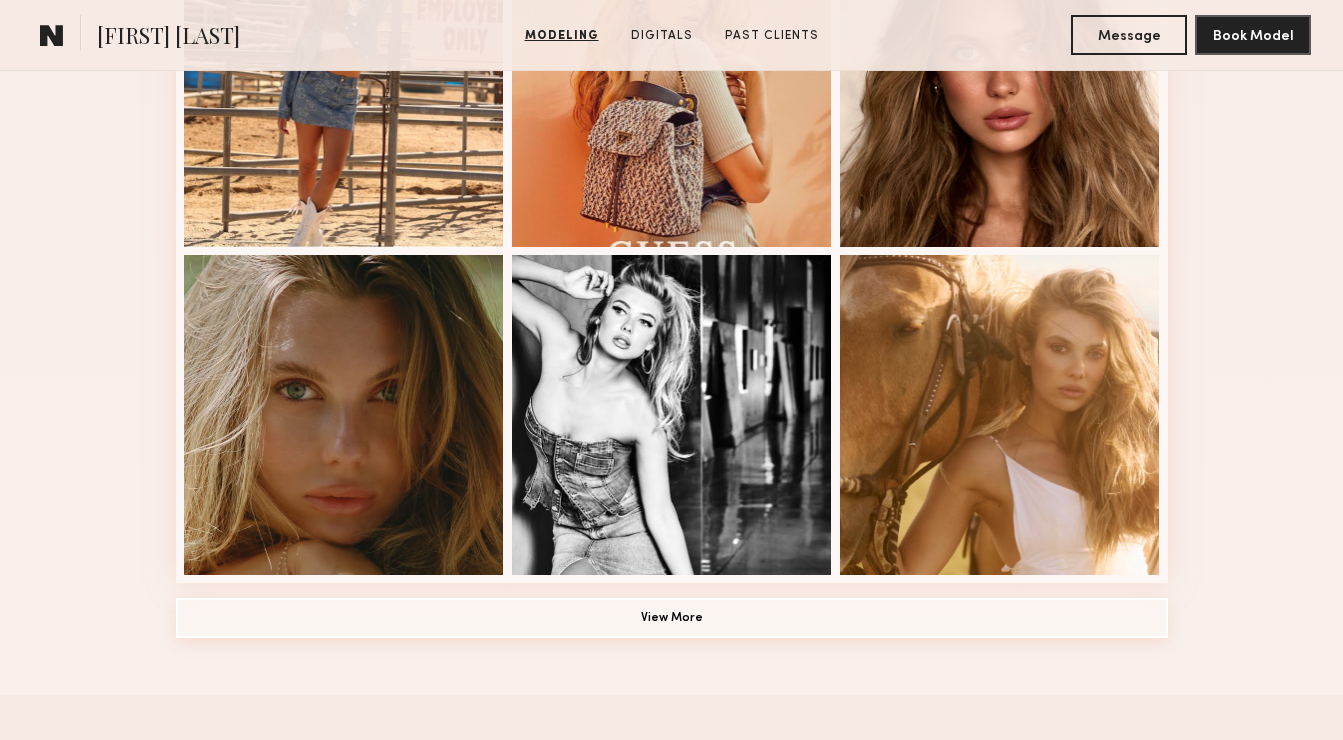 click on "View More" 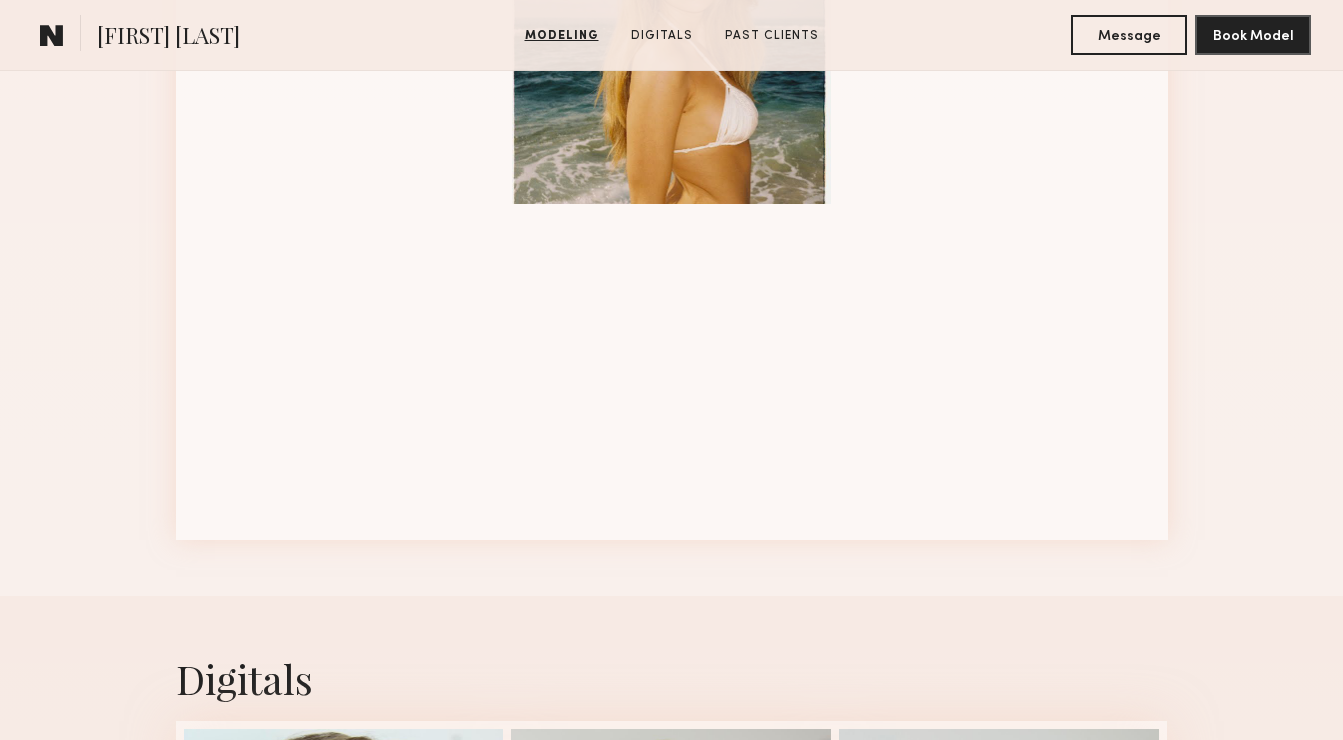 scroll, scrollTop: 2669, scrollLeft: 0, axis: vertical 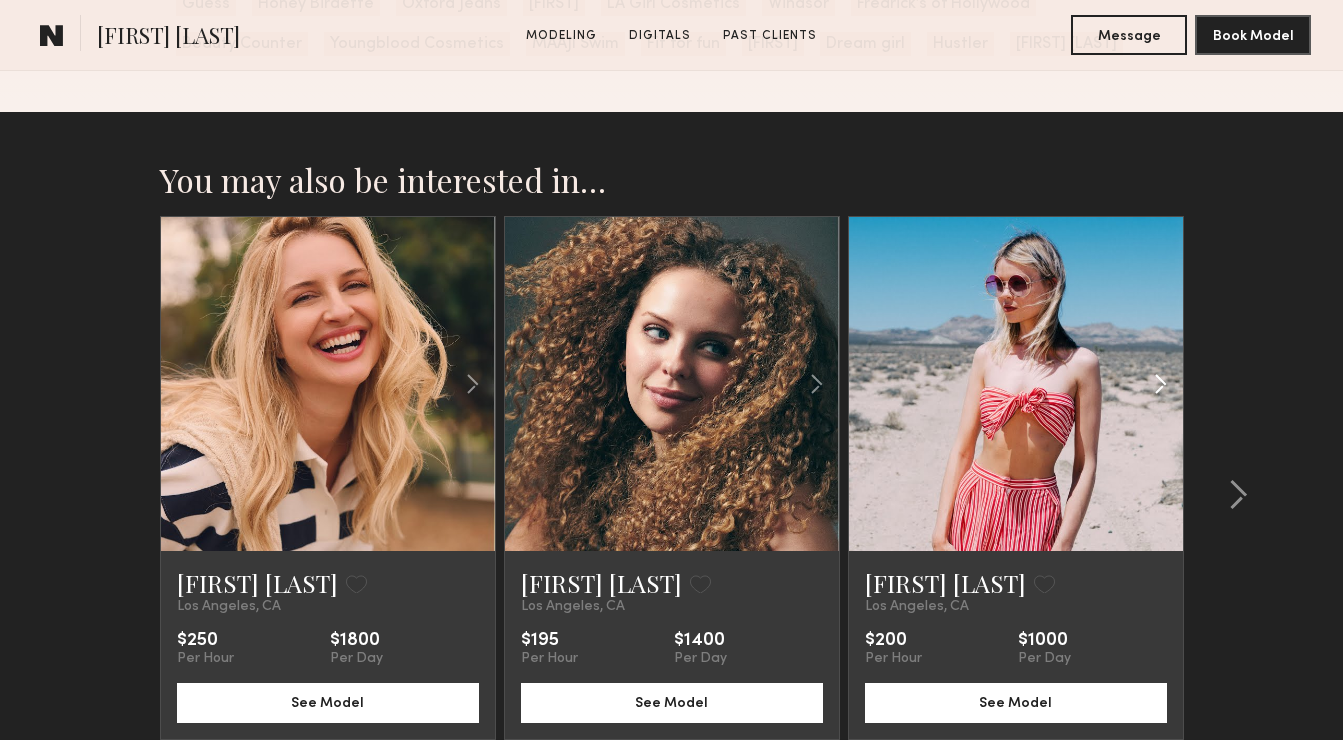 click 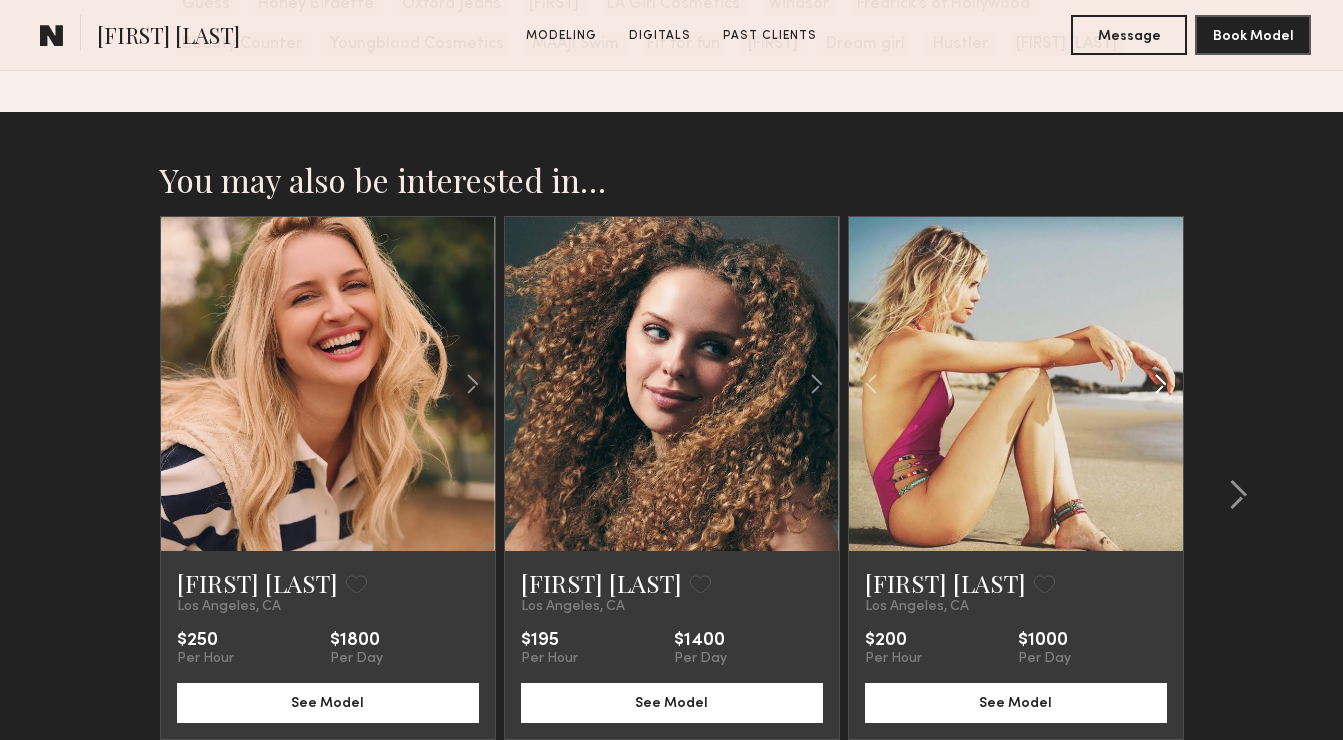 click 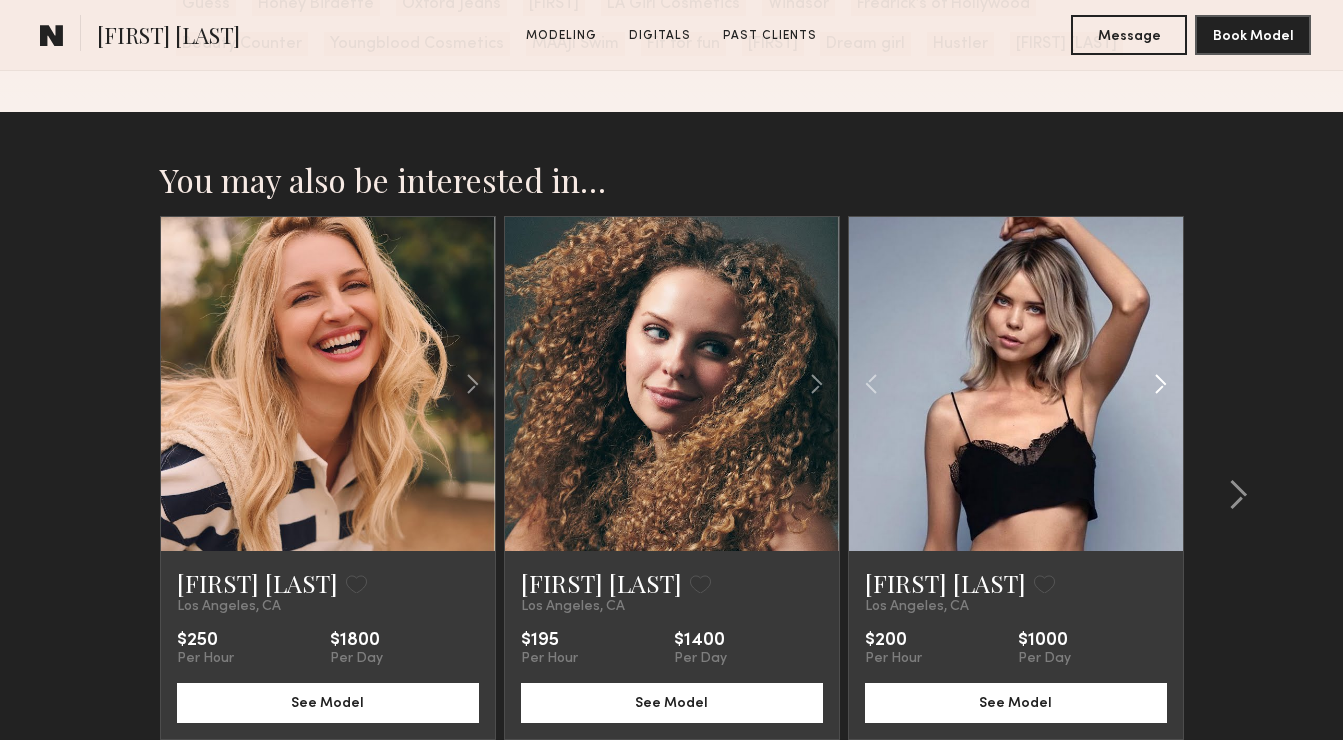 click 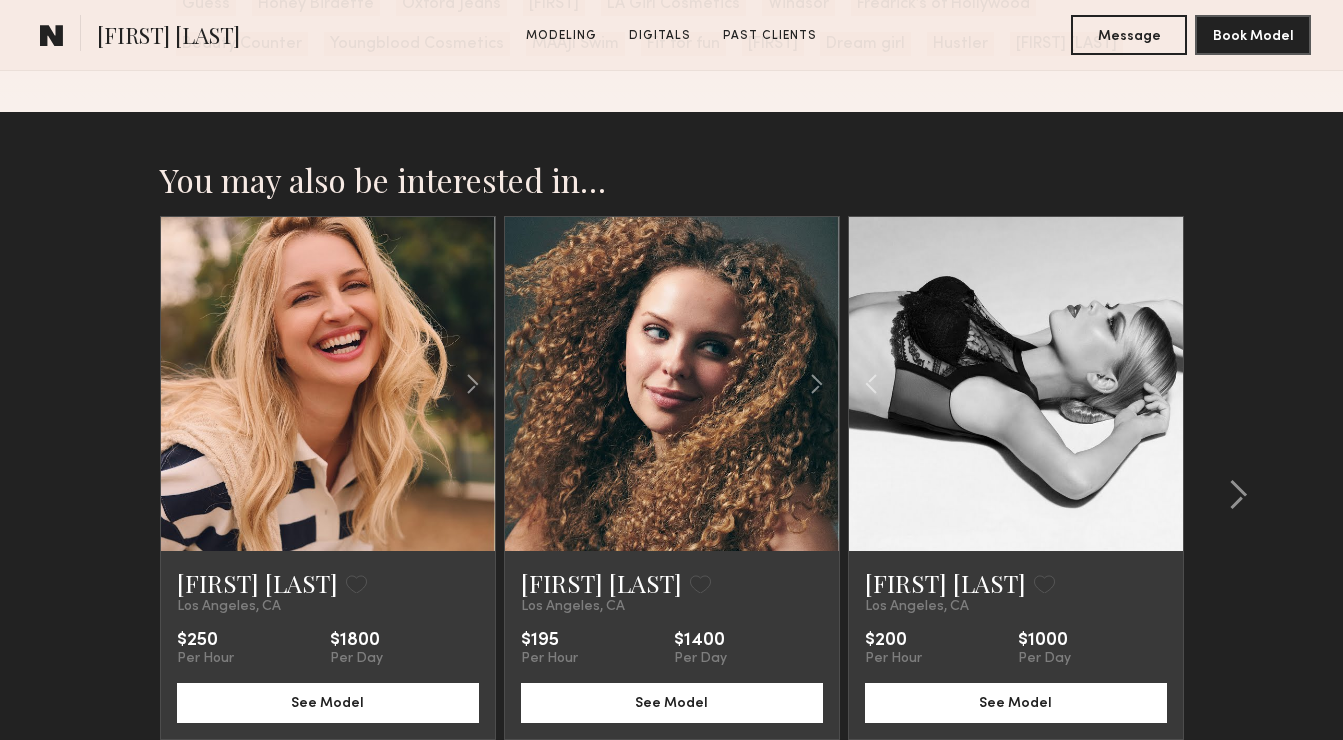 click 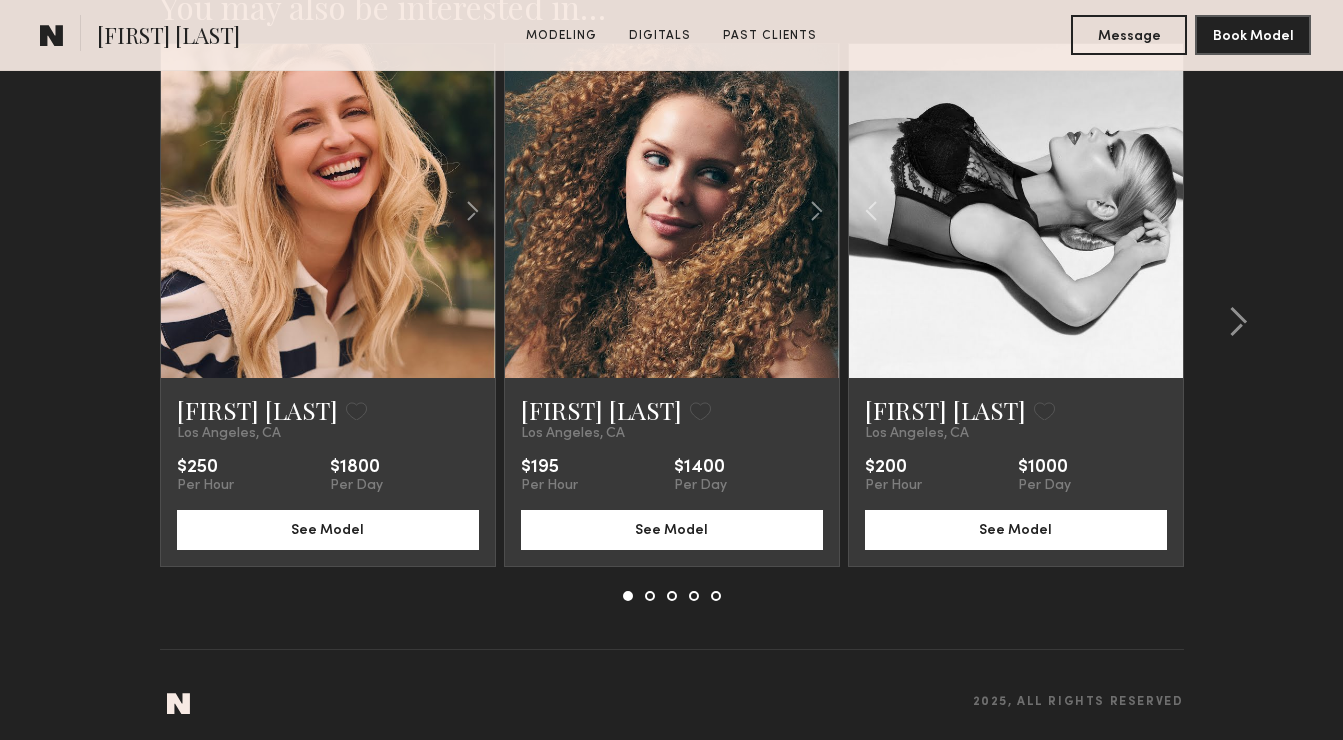 scroll, scrollTop: 4432, scrollLeft: 0, axis: vertical 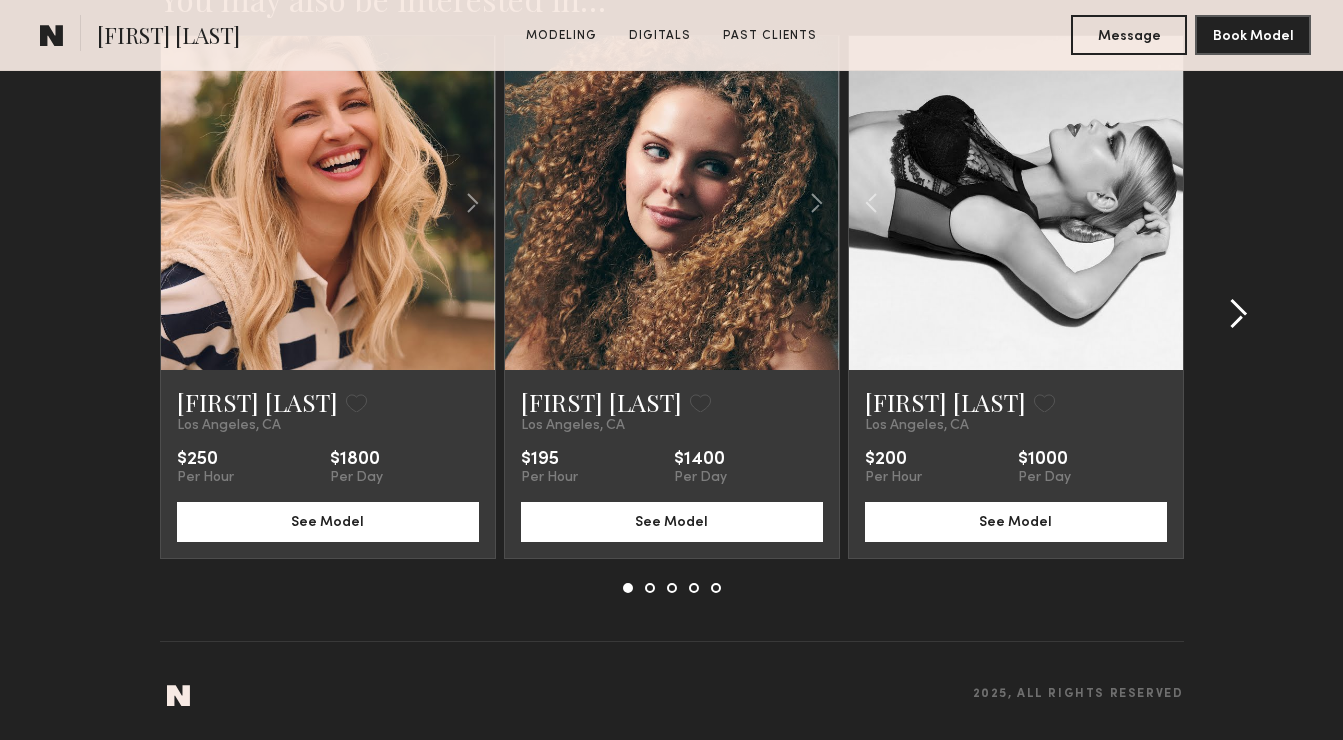 click 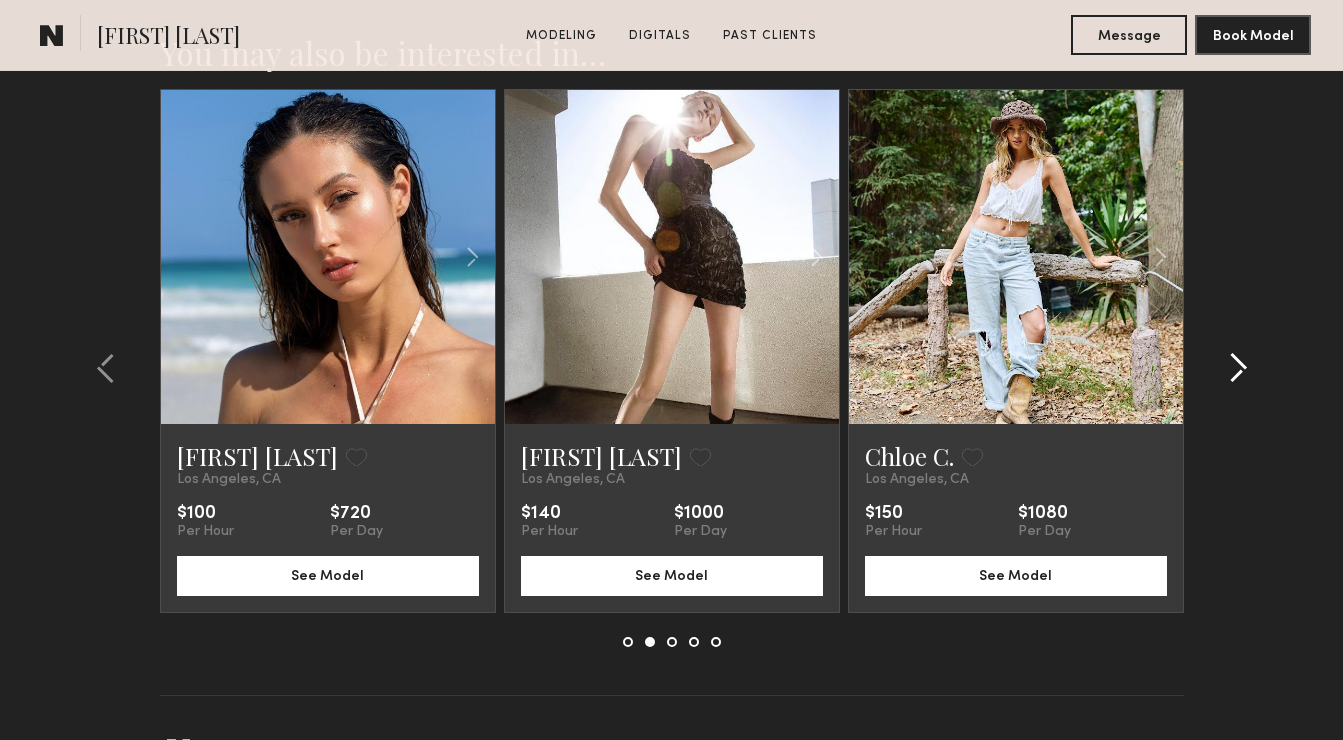 scroll, scrollTop: 4361, scrollLeft: 0, axis: vertical 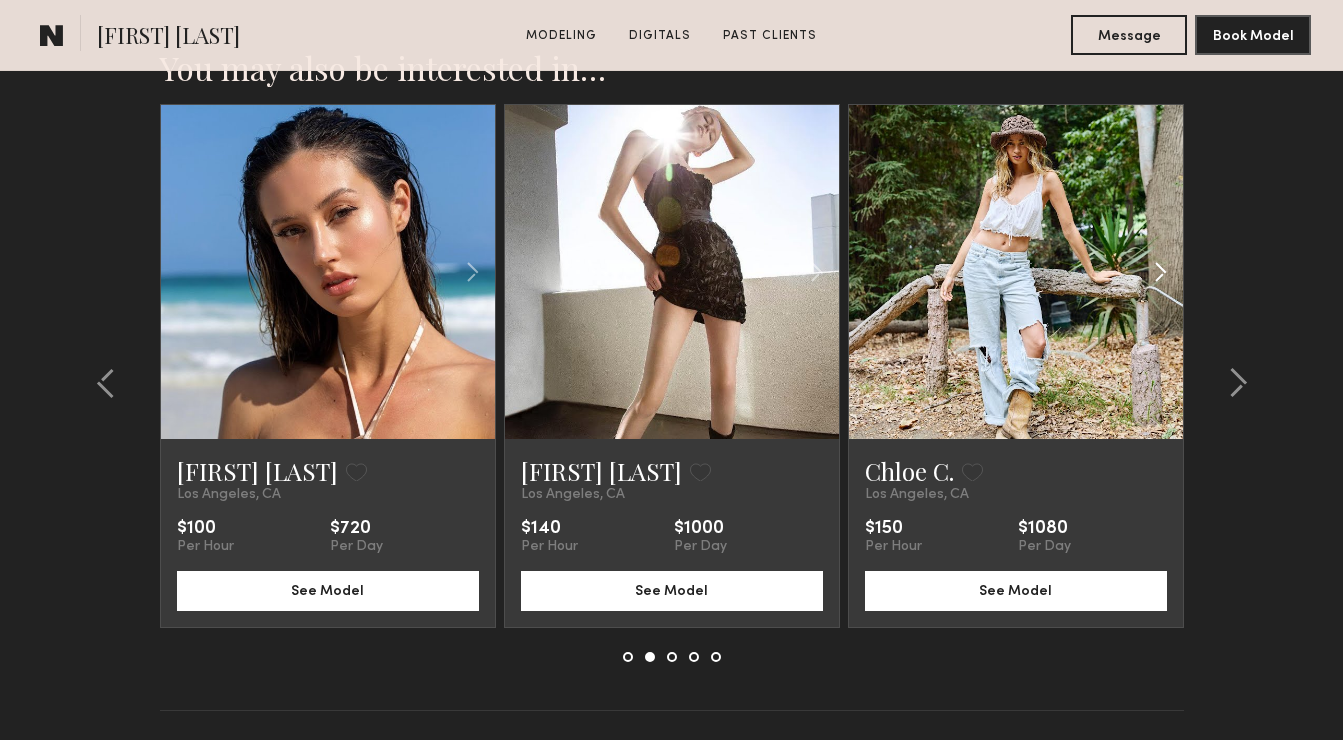 click 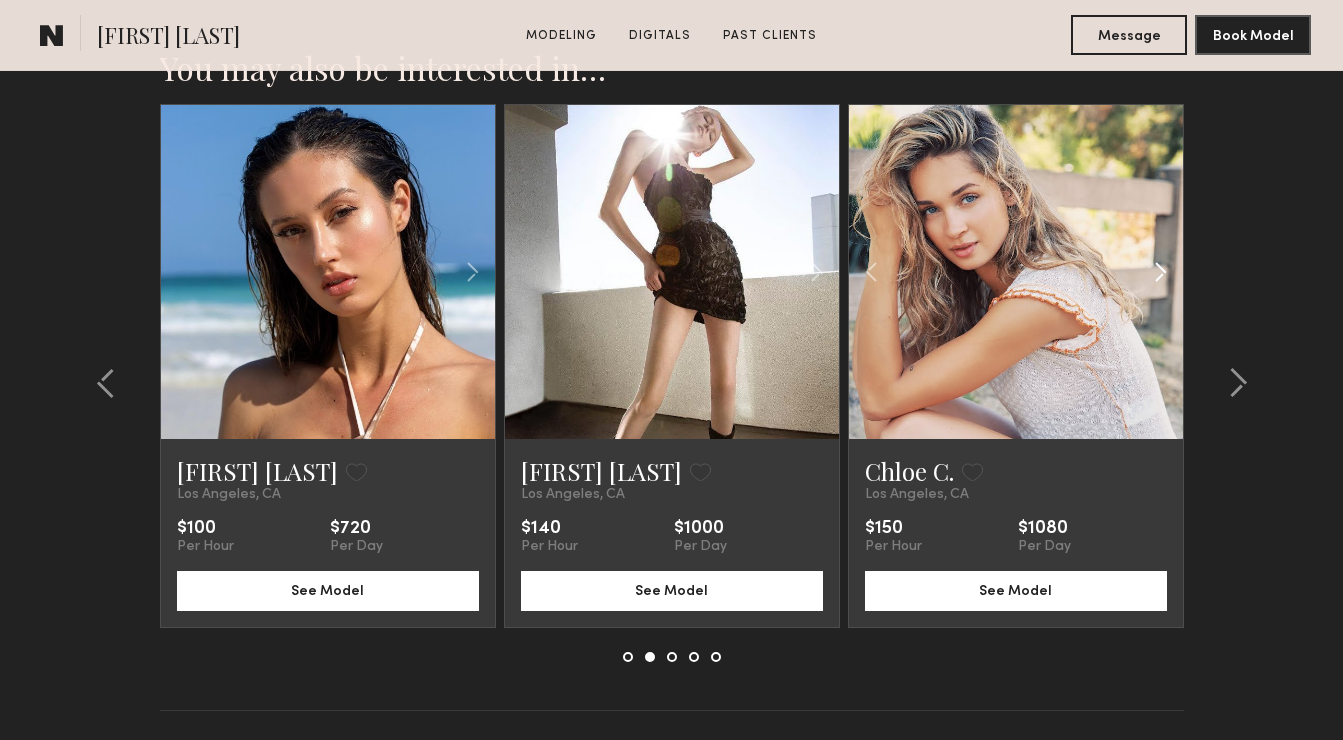 click 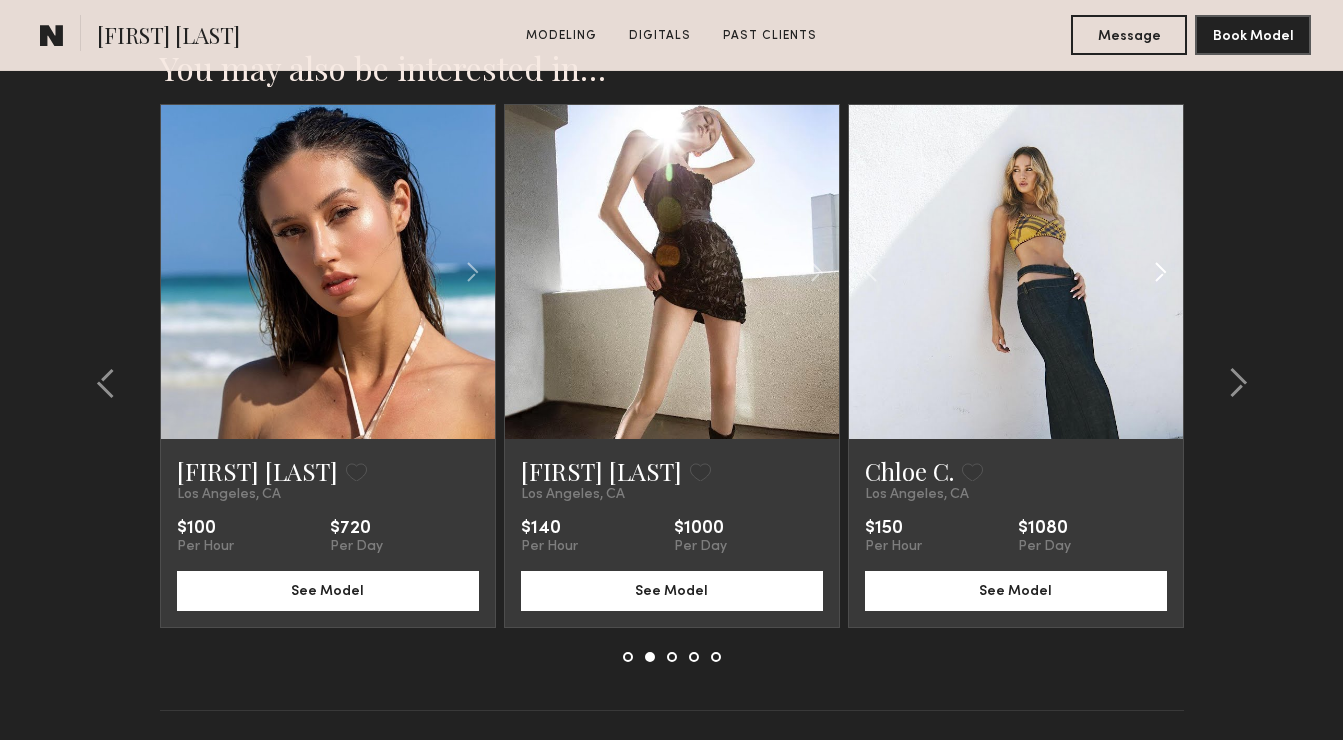 click 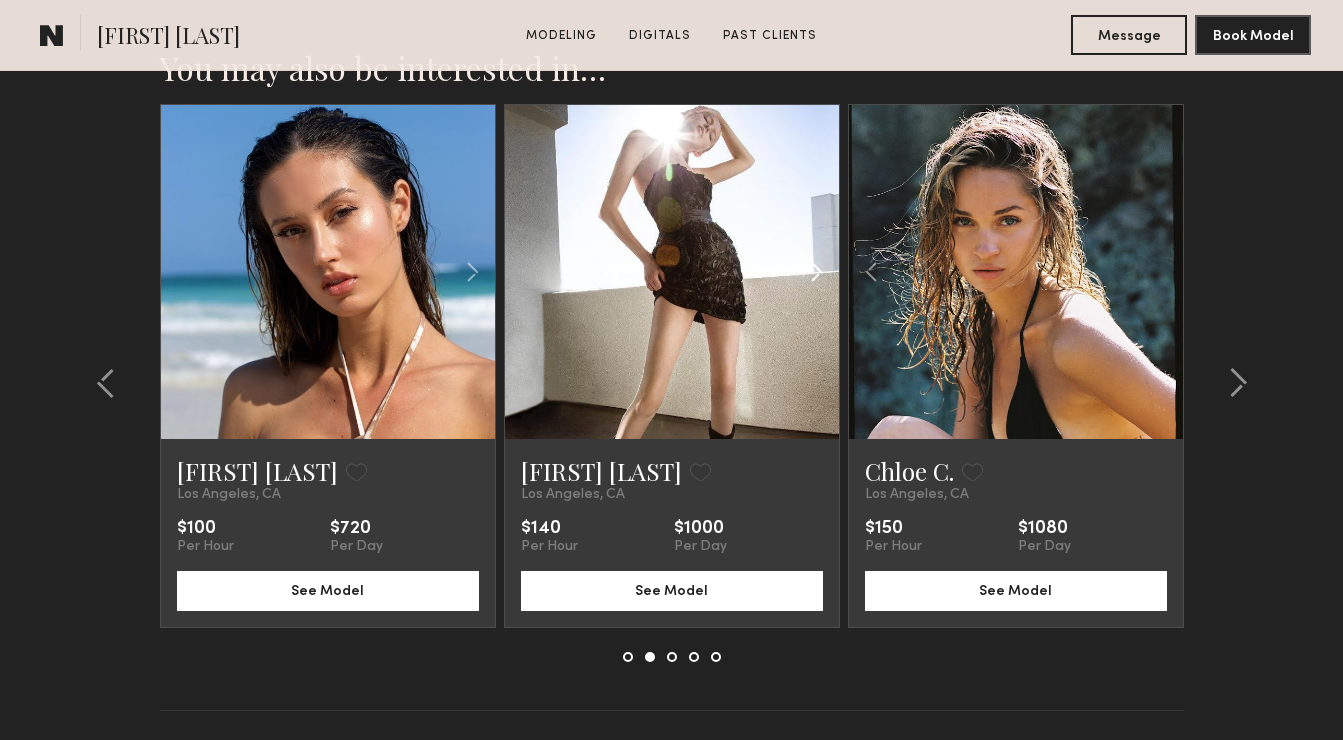 click 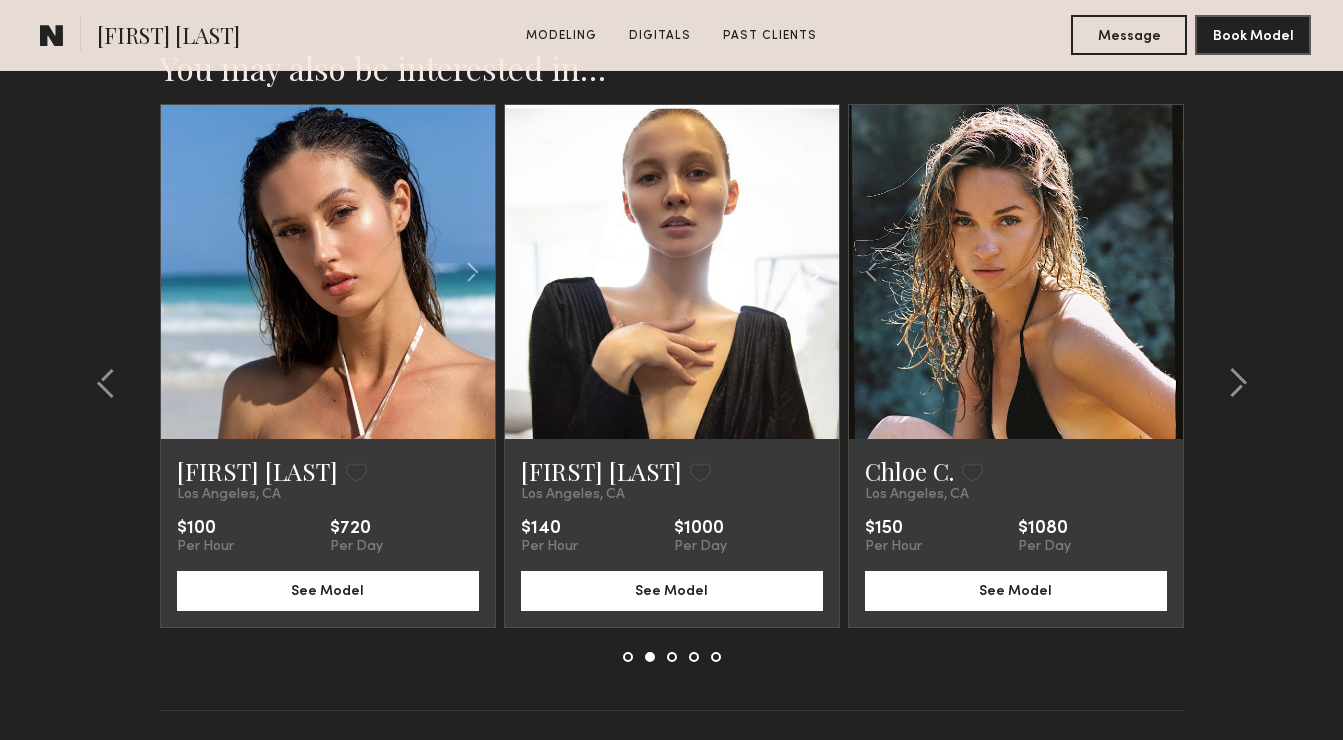 click 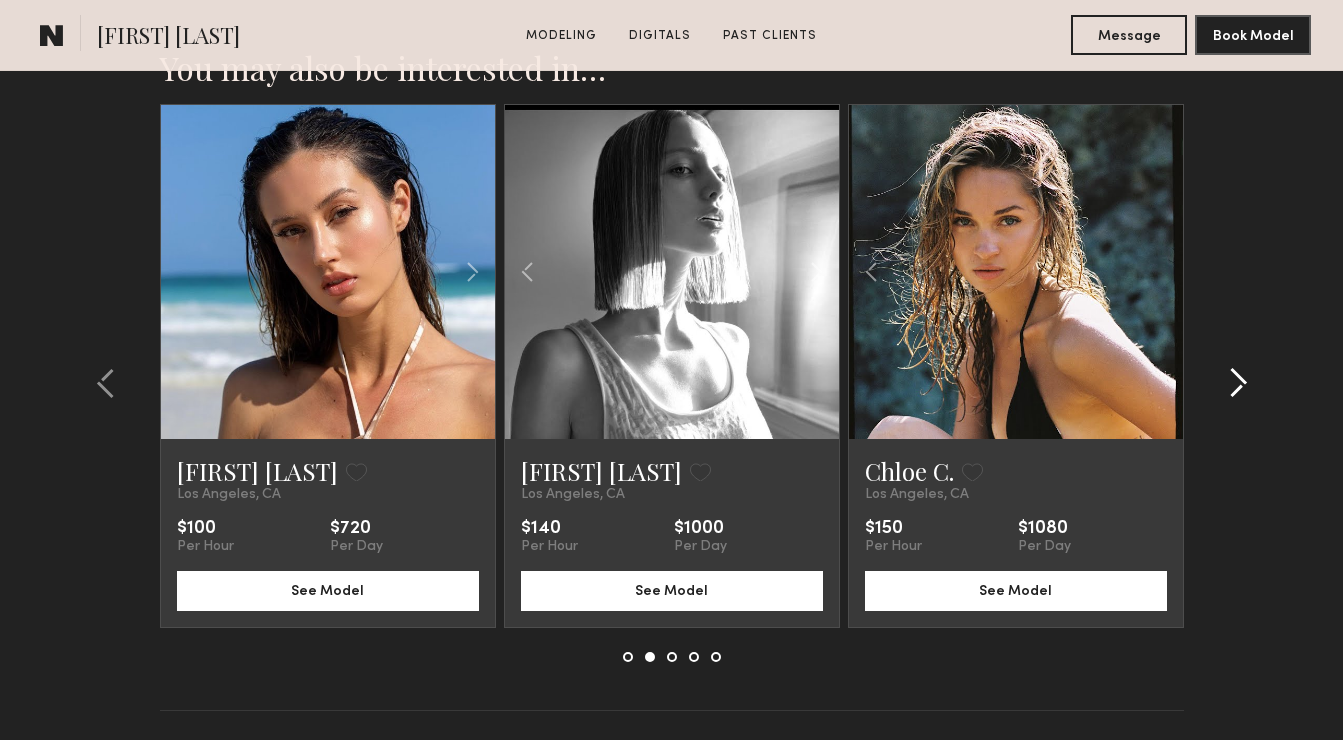 click 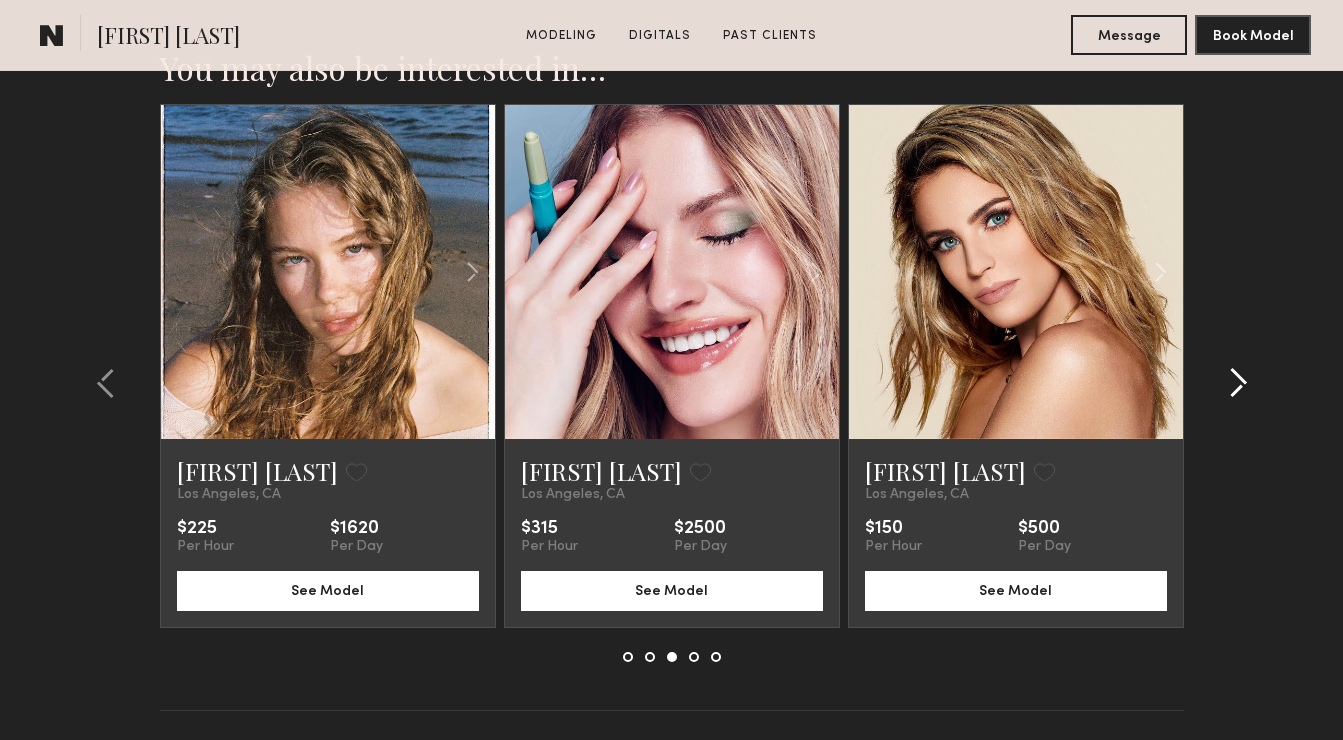 click 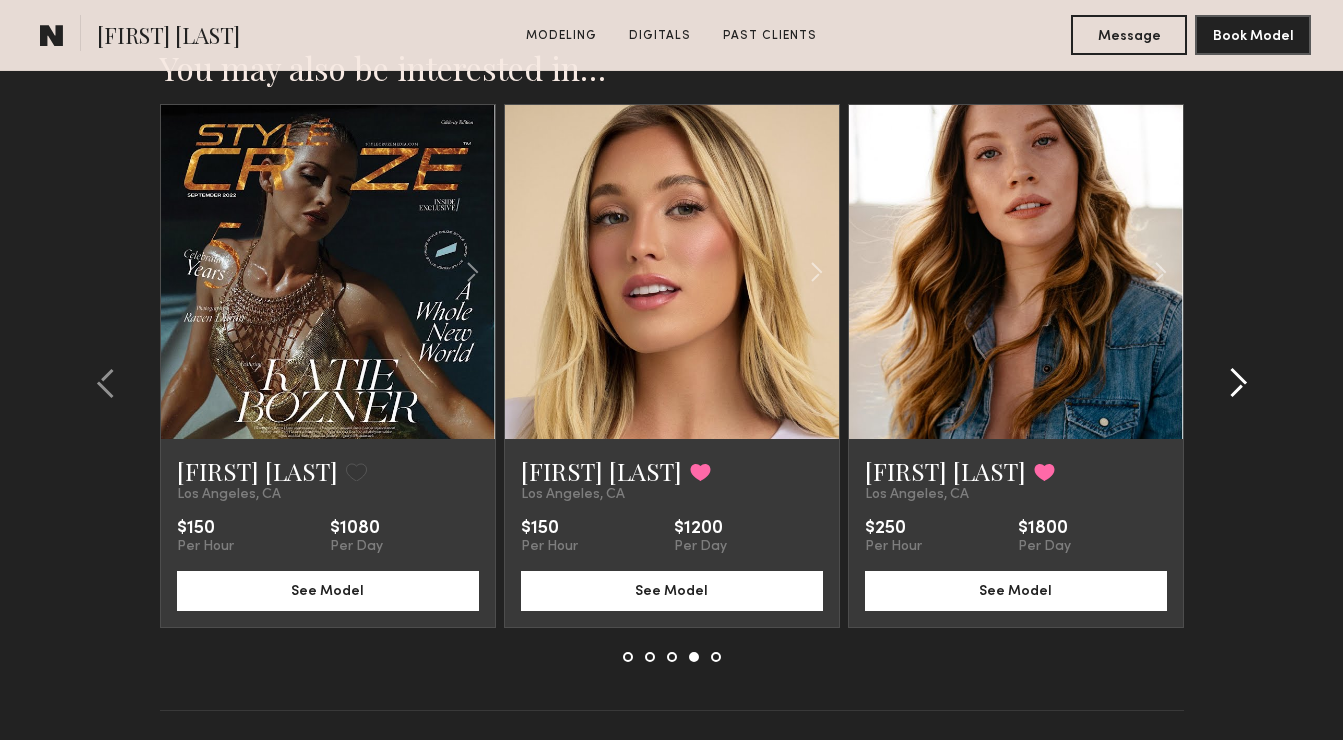 click 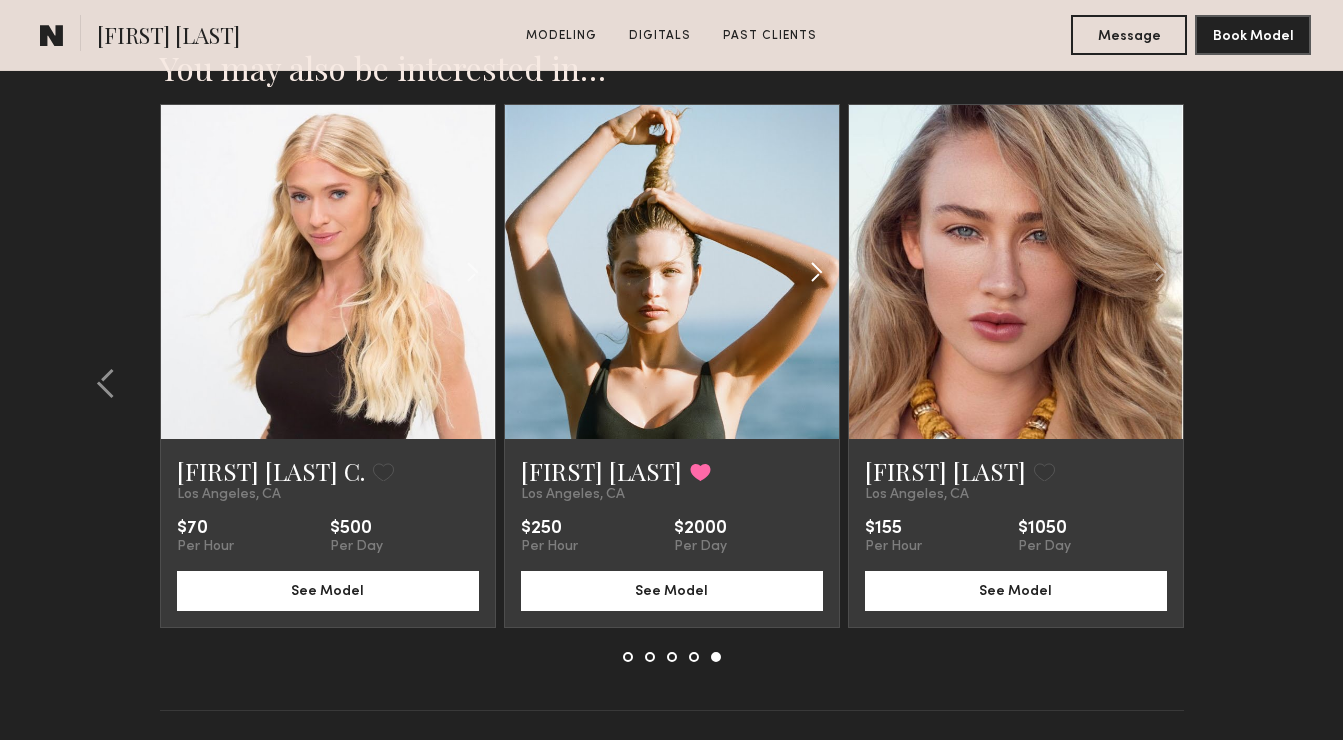 click 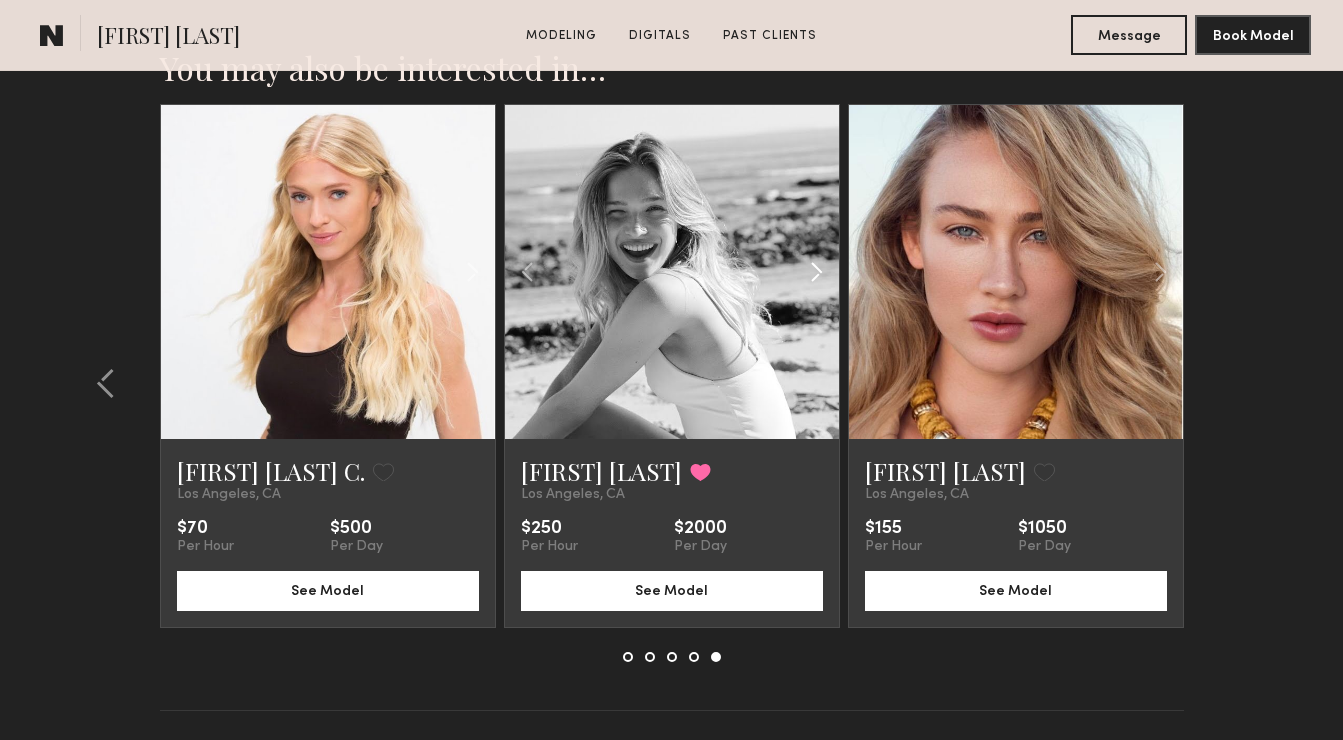 click 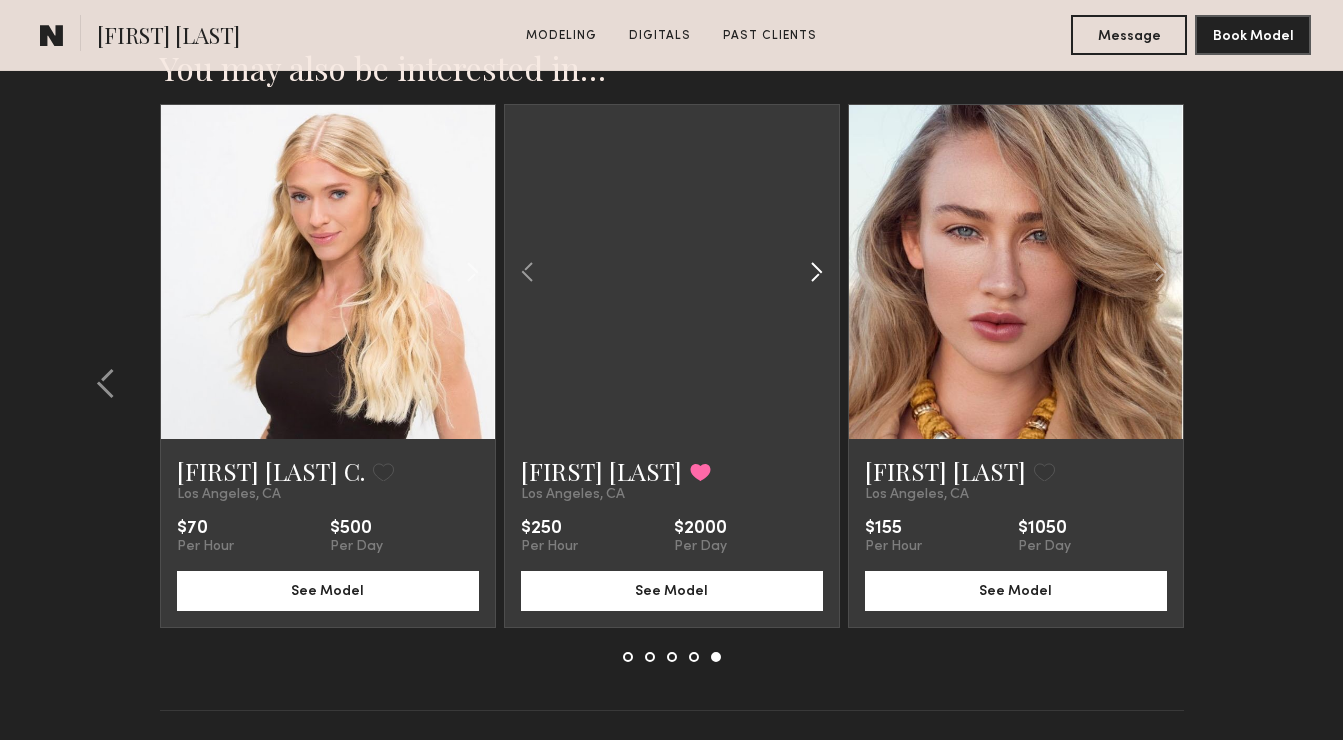 click 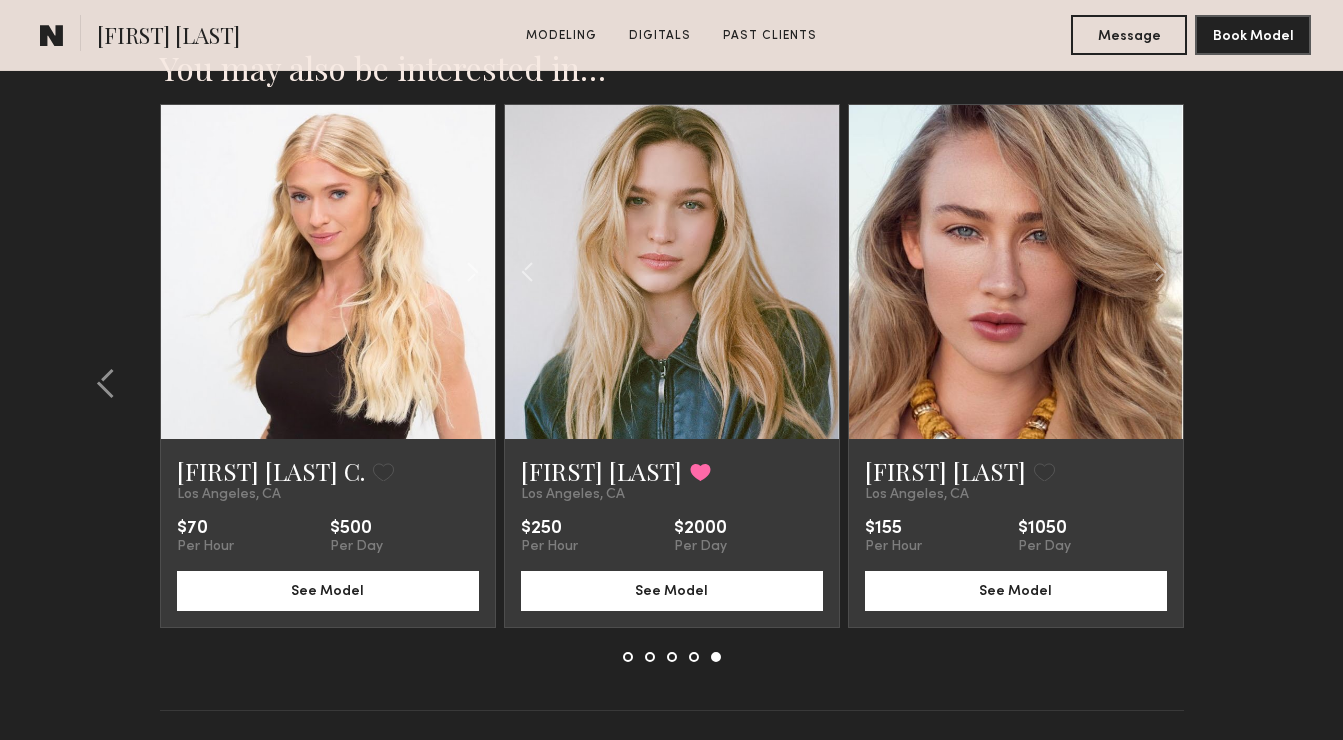 click 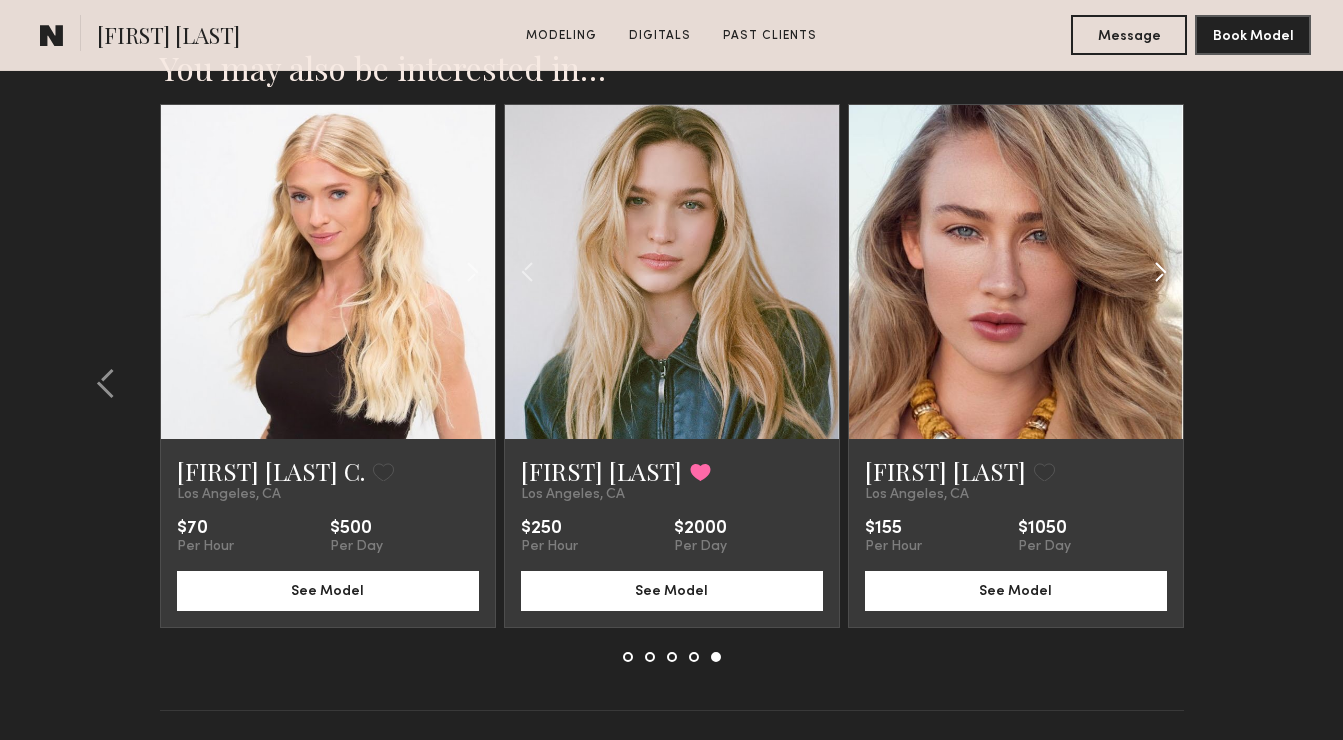 click 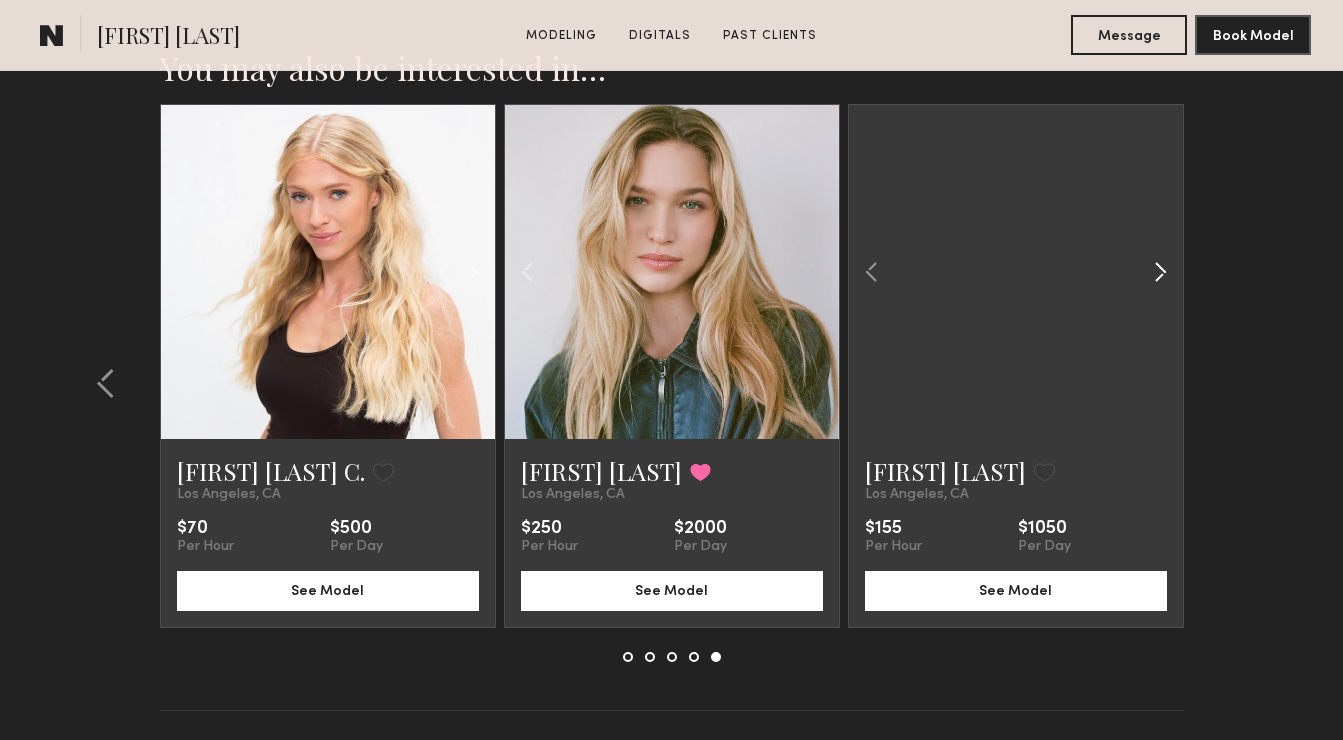 click 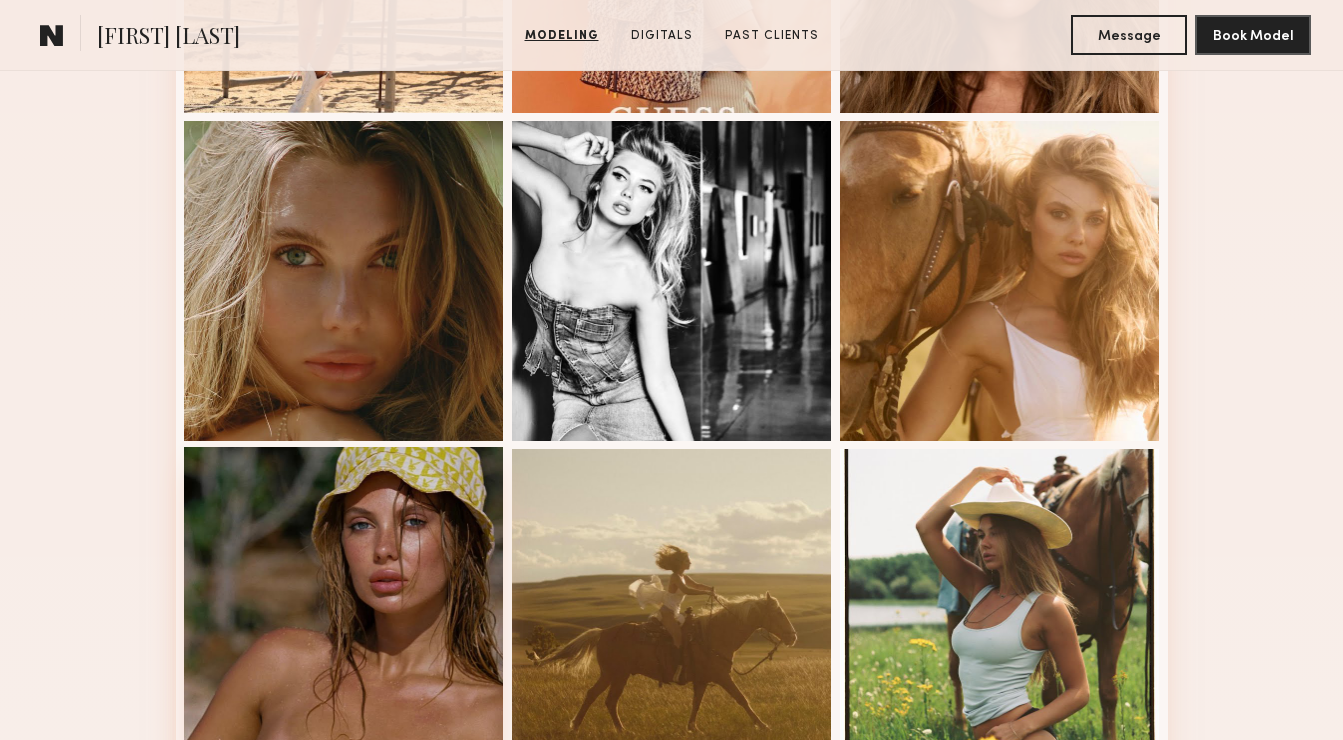 scroll, scrollTop: 1684, scrollLeft: 0, axis: vertical 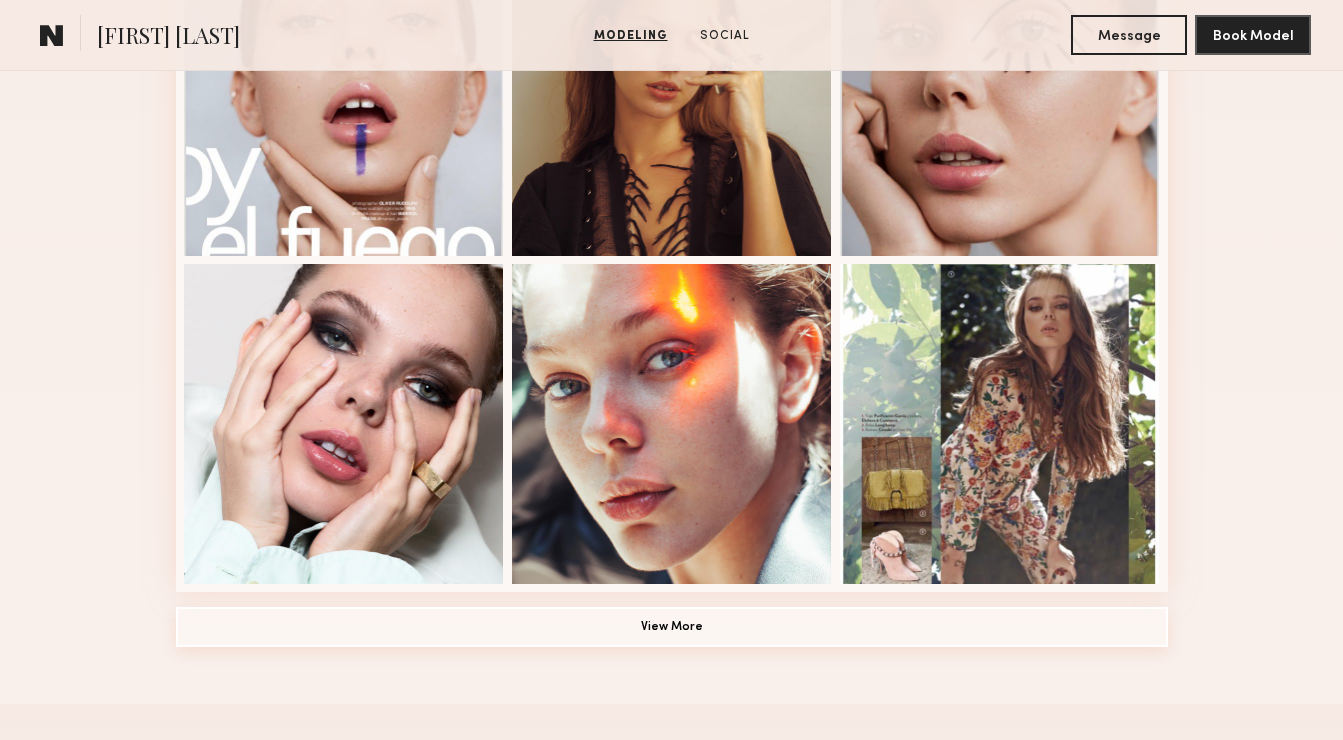 click on "View More" 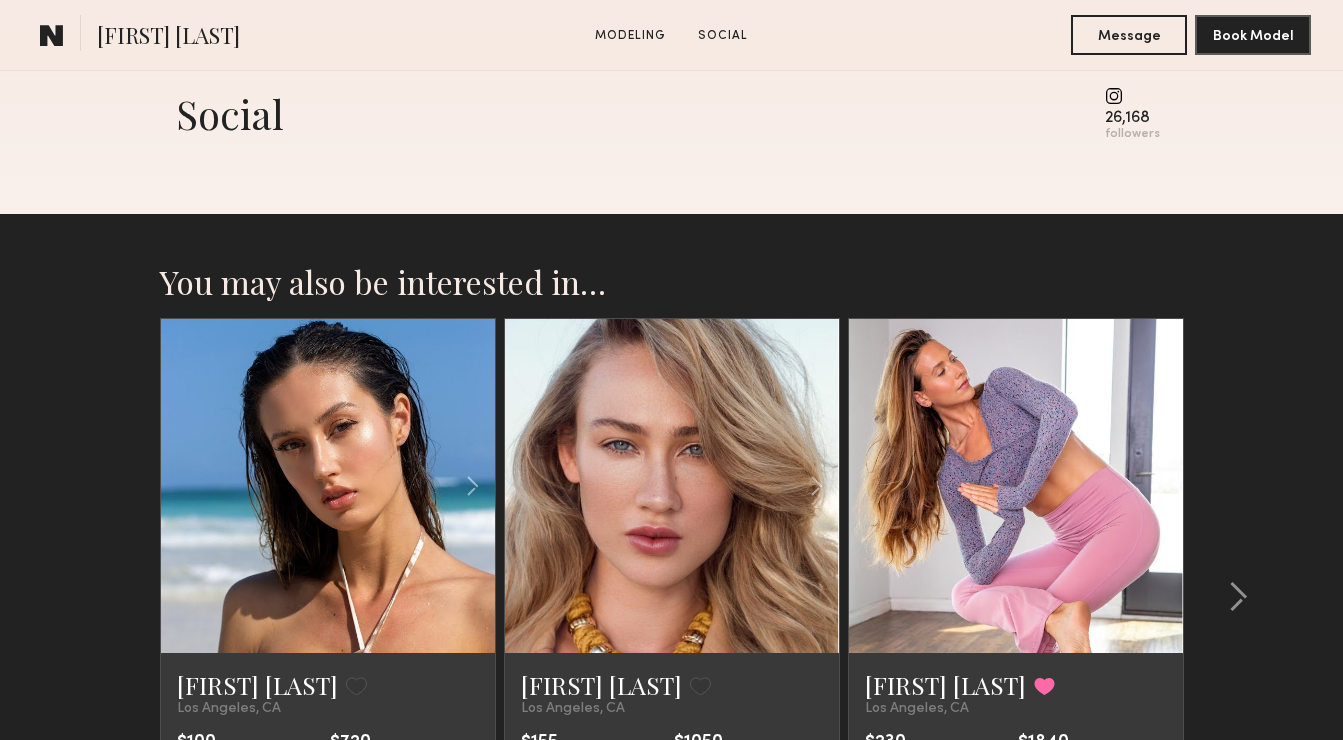 scroll, scrollTop: 2578, scrollLeft: 0, axis: vertical 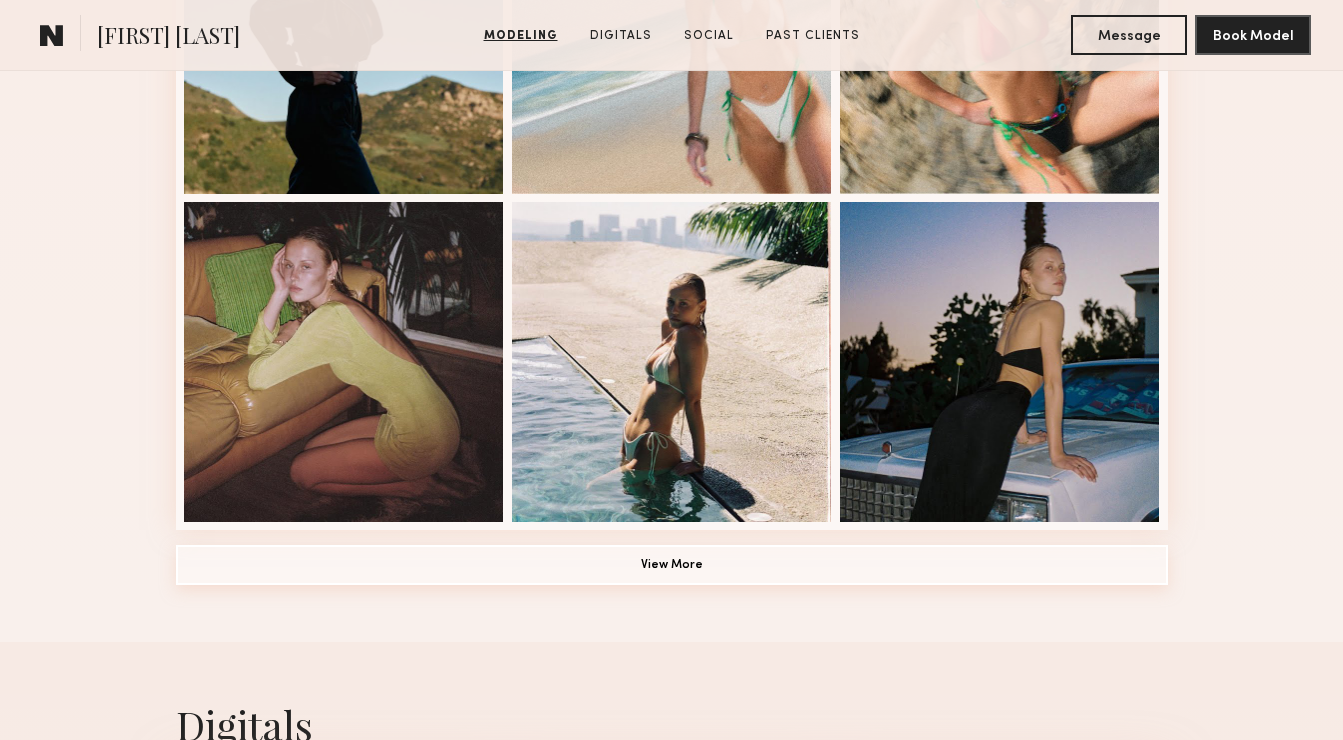click on "View More" 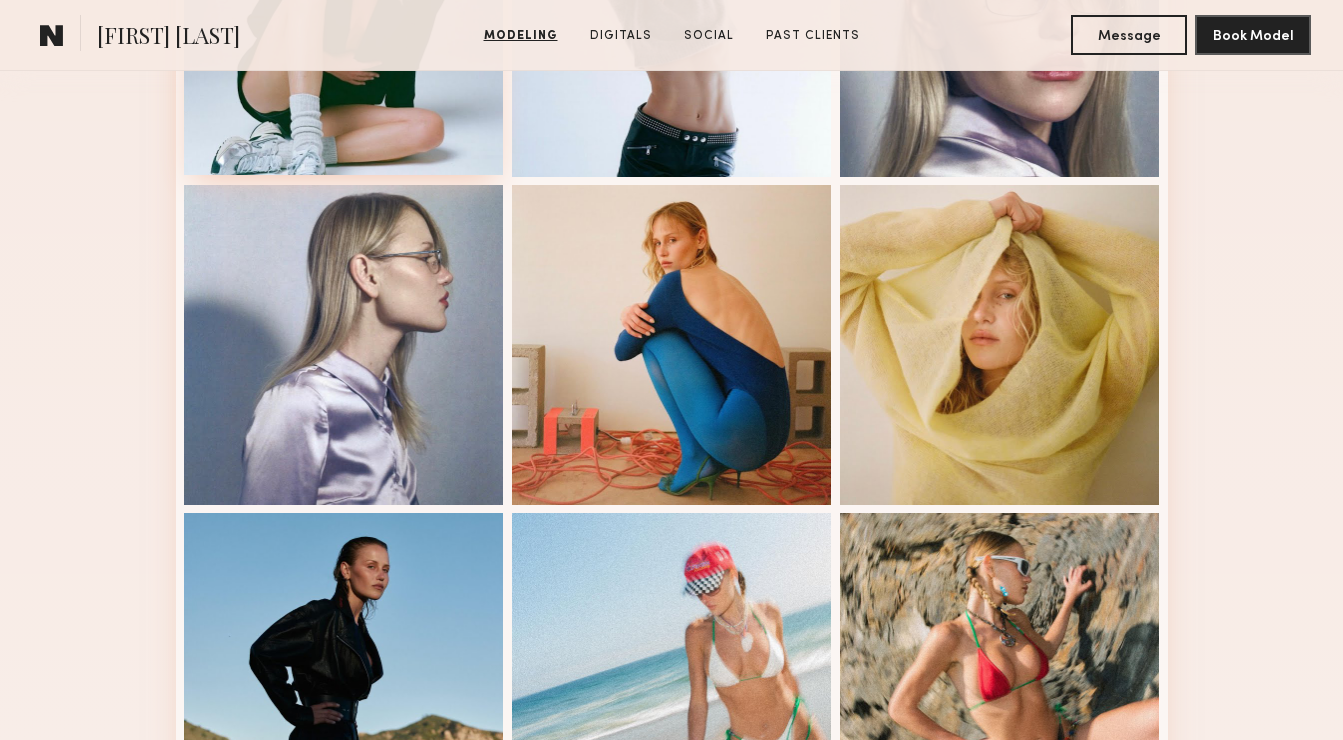 scroll, scrollTop: 733, scrollLeft: 0, axis: vertical 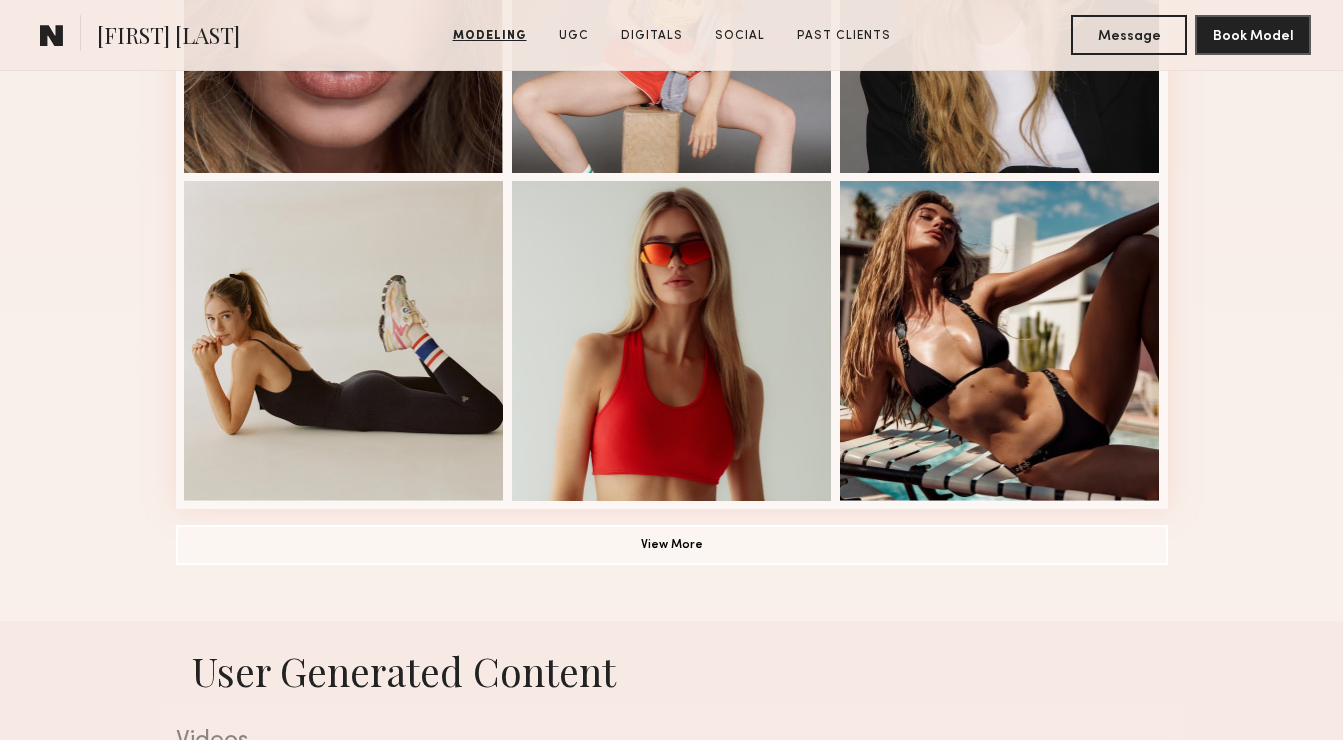 click on "Modeling Portfolio View More" at bounding box center [671, -158] 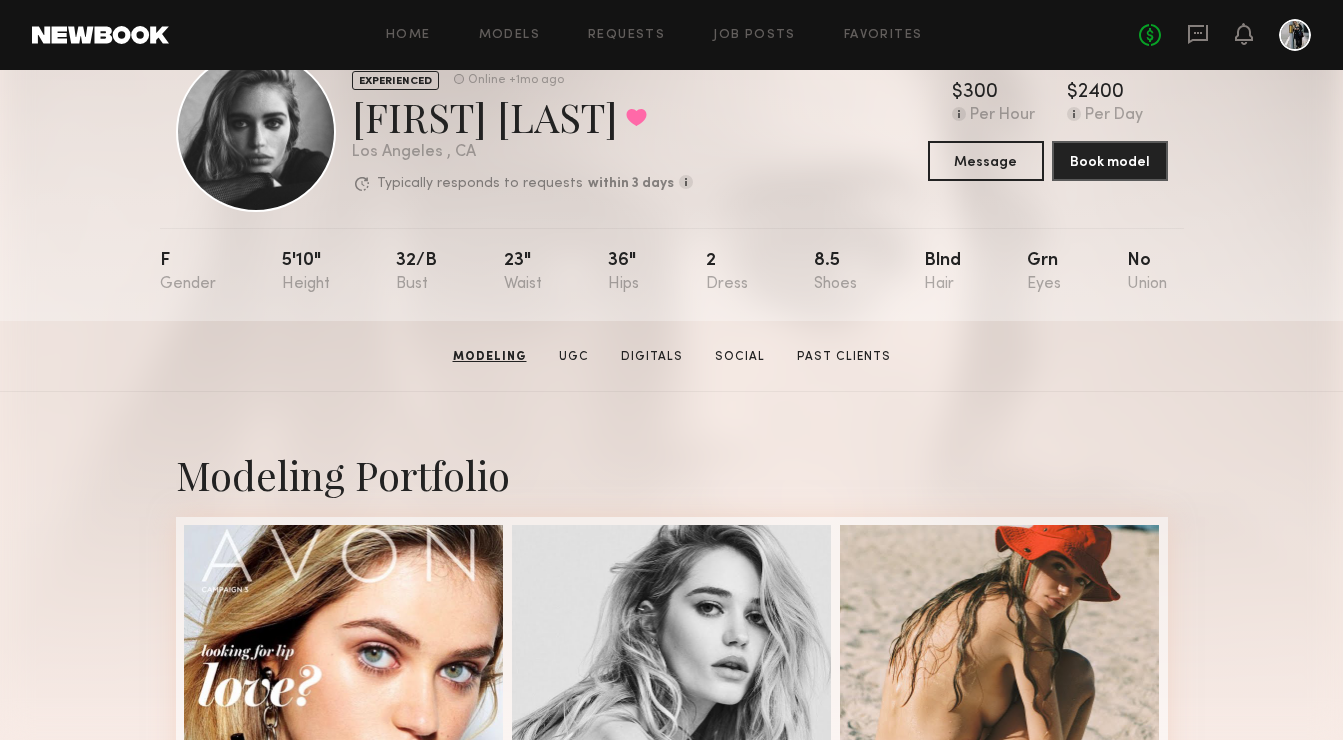 scroll, scrollTop: 0, scrollLeft: 0, axis: both 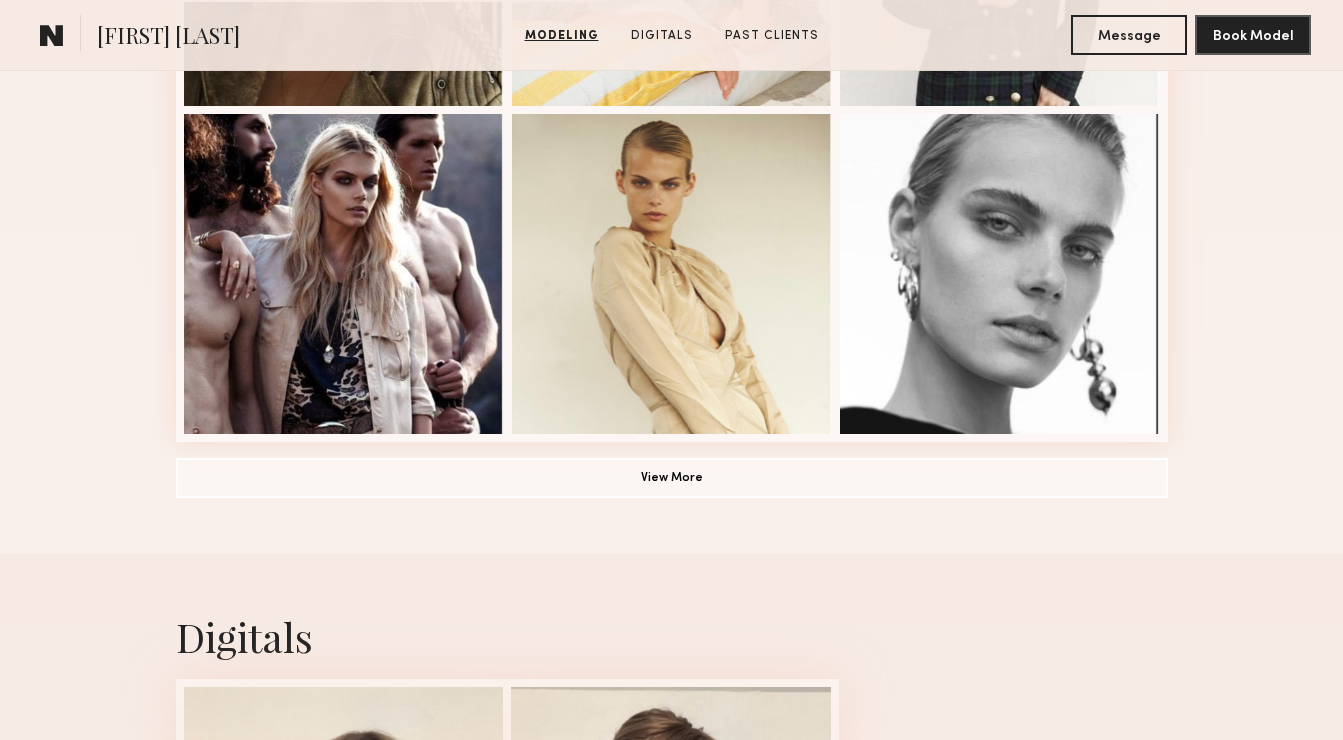 click on "Modeling Portfolio View More" at bounding box center [672, -225] 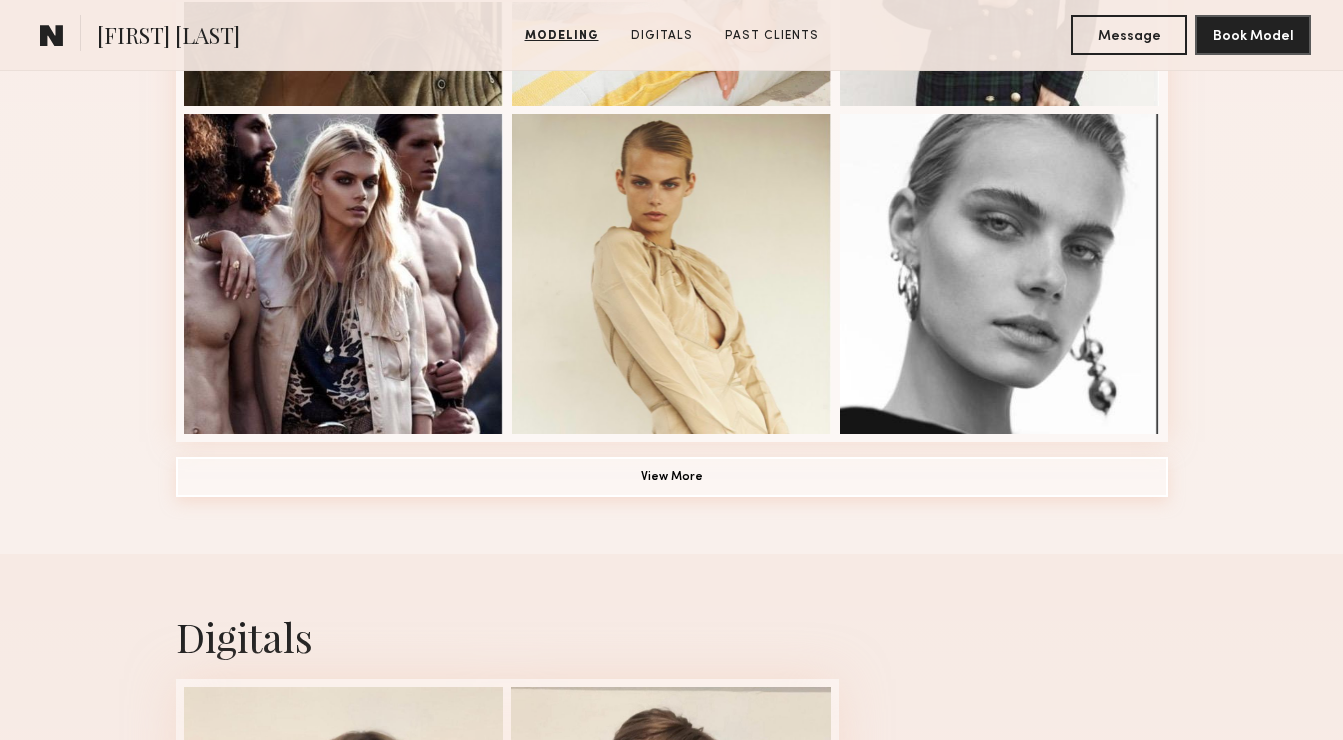 click on "View More" 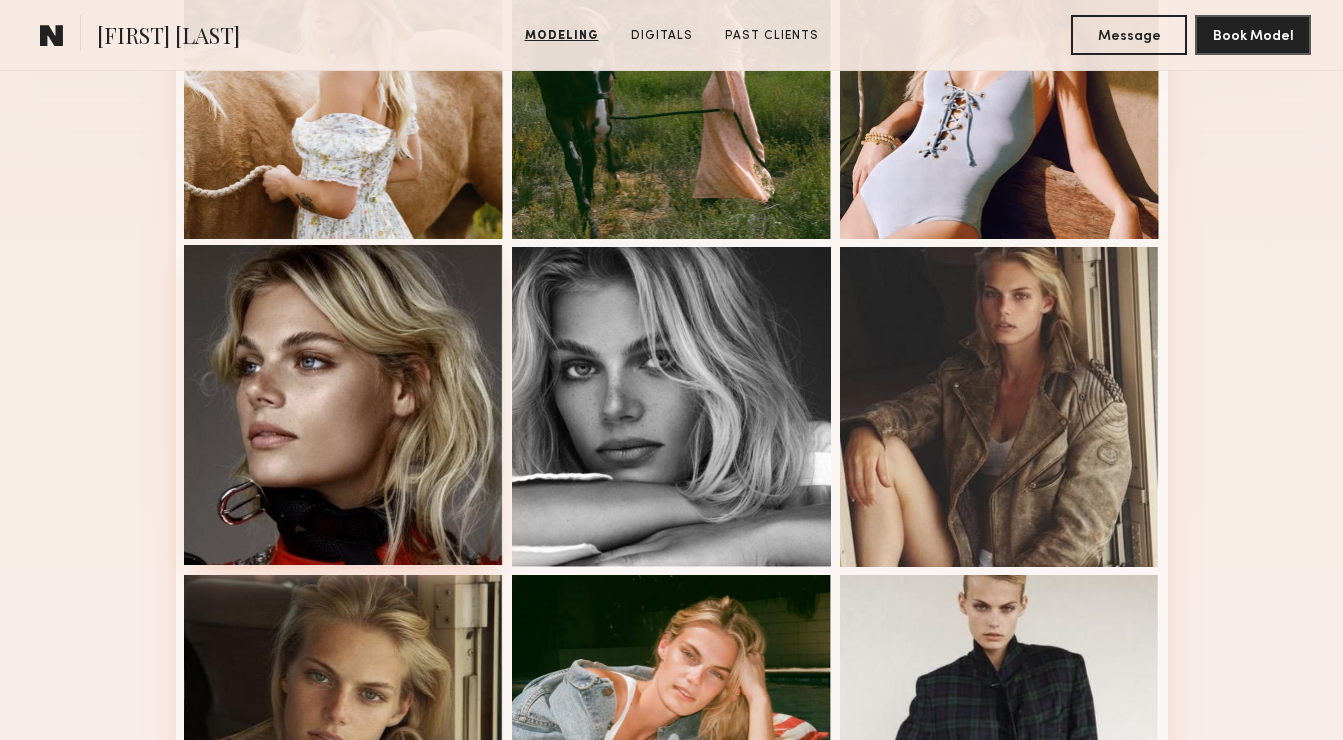scroll, scrollTop: 728, scrollLeft: 0, axis: vertical 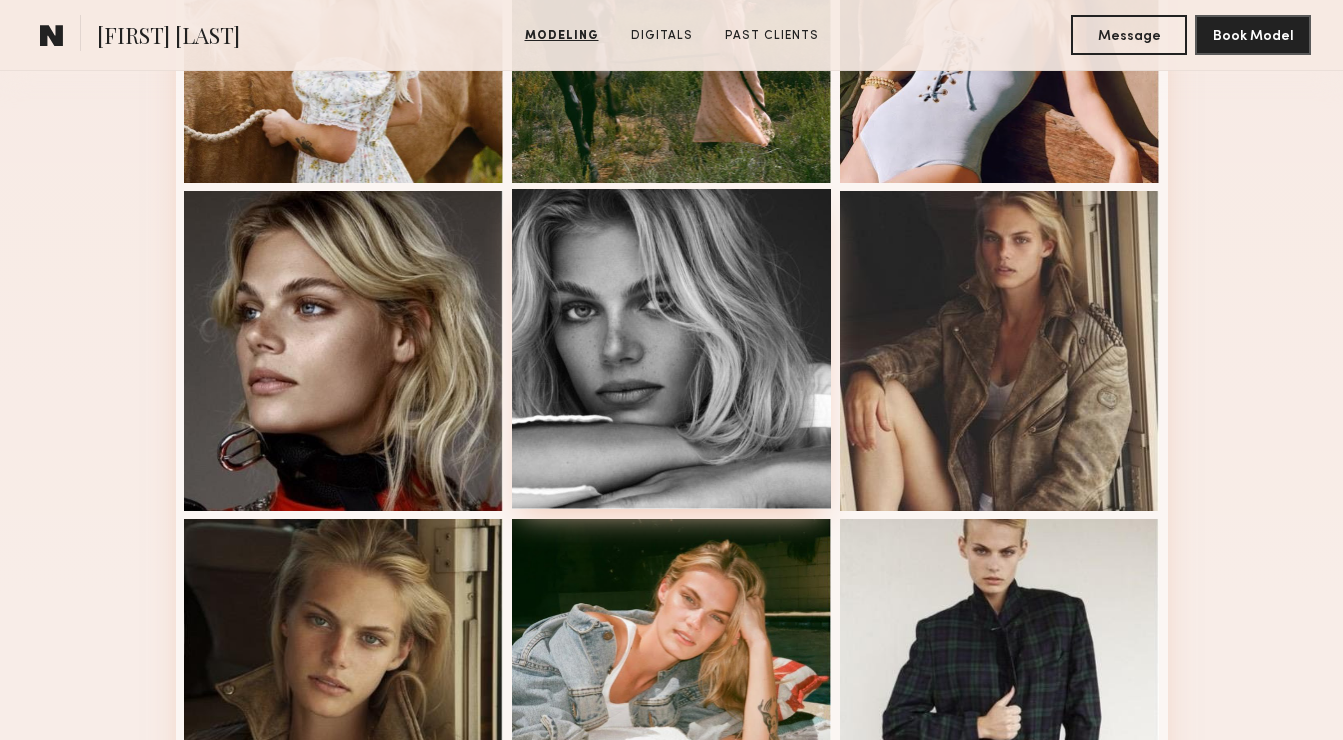 click at bounding box center [672, 349] 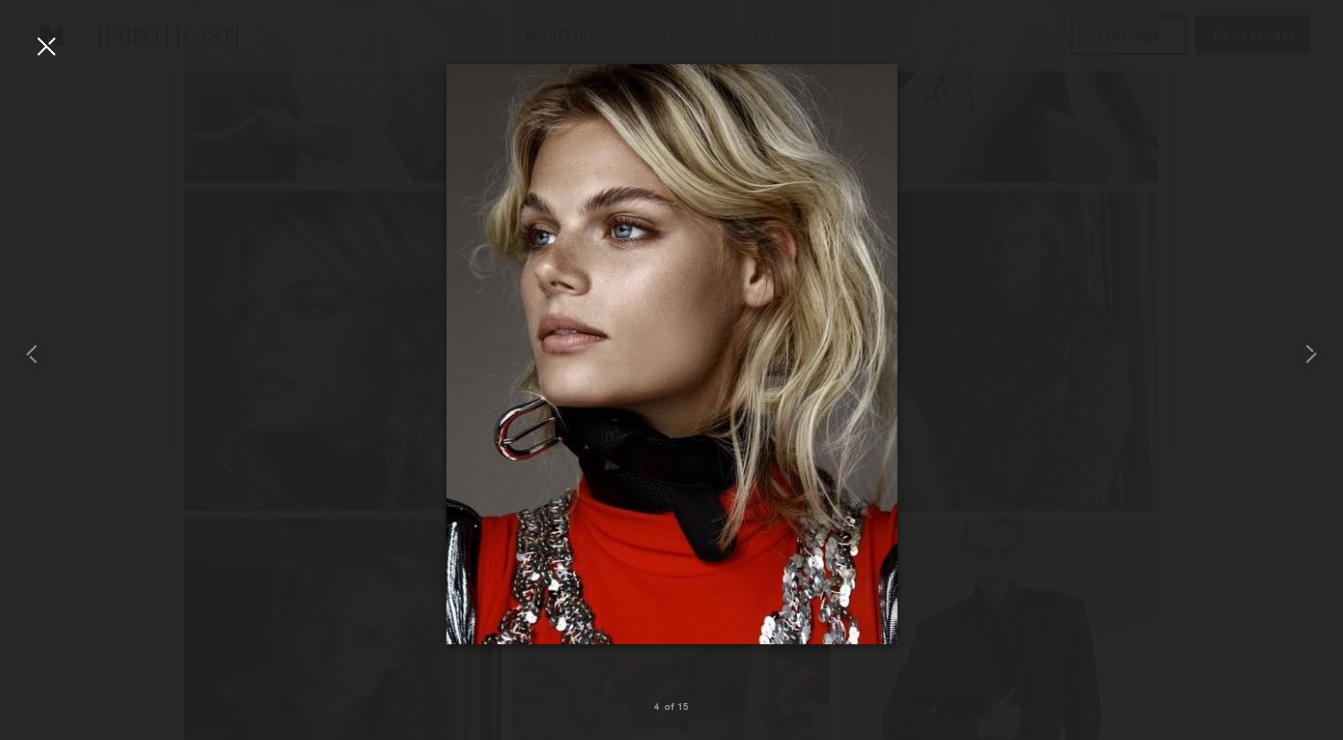 click at bounding box center (46, 46) 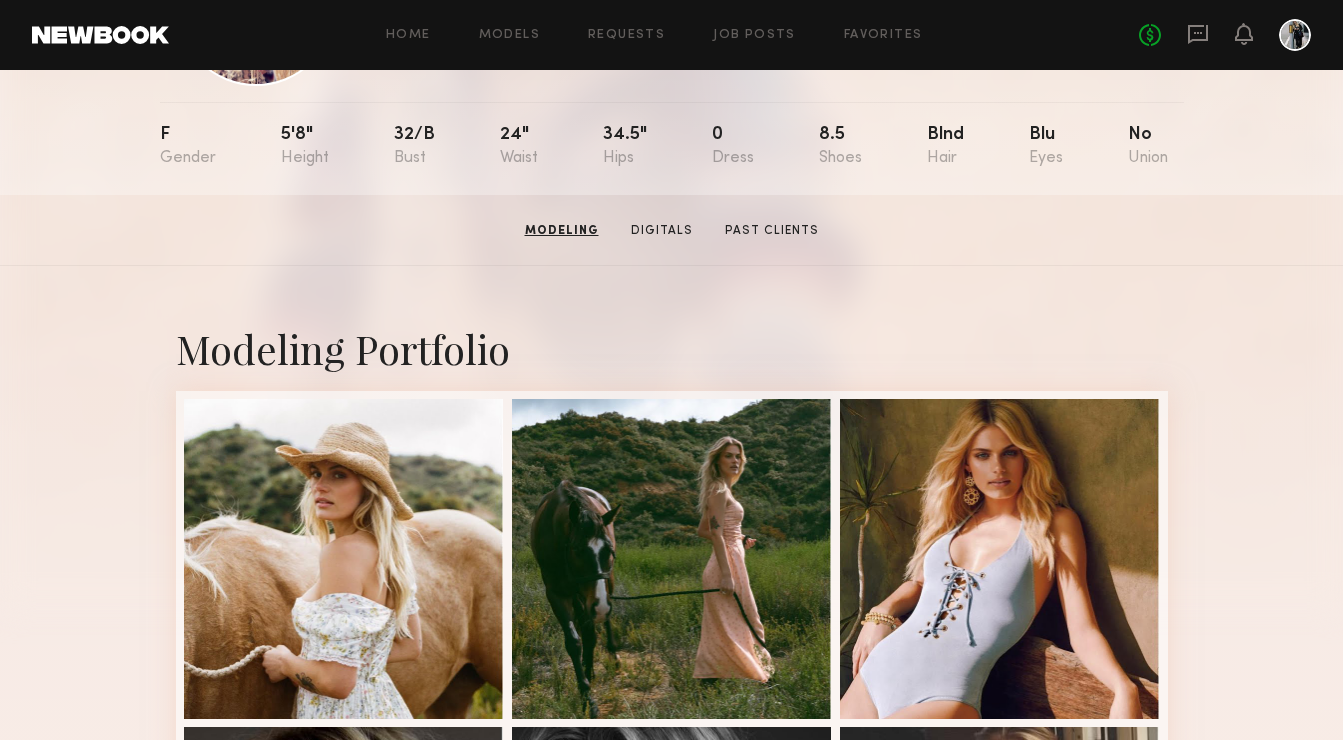 scroll, scrollTop: 0, scrollLeft: 0, axis: both 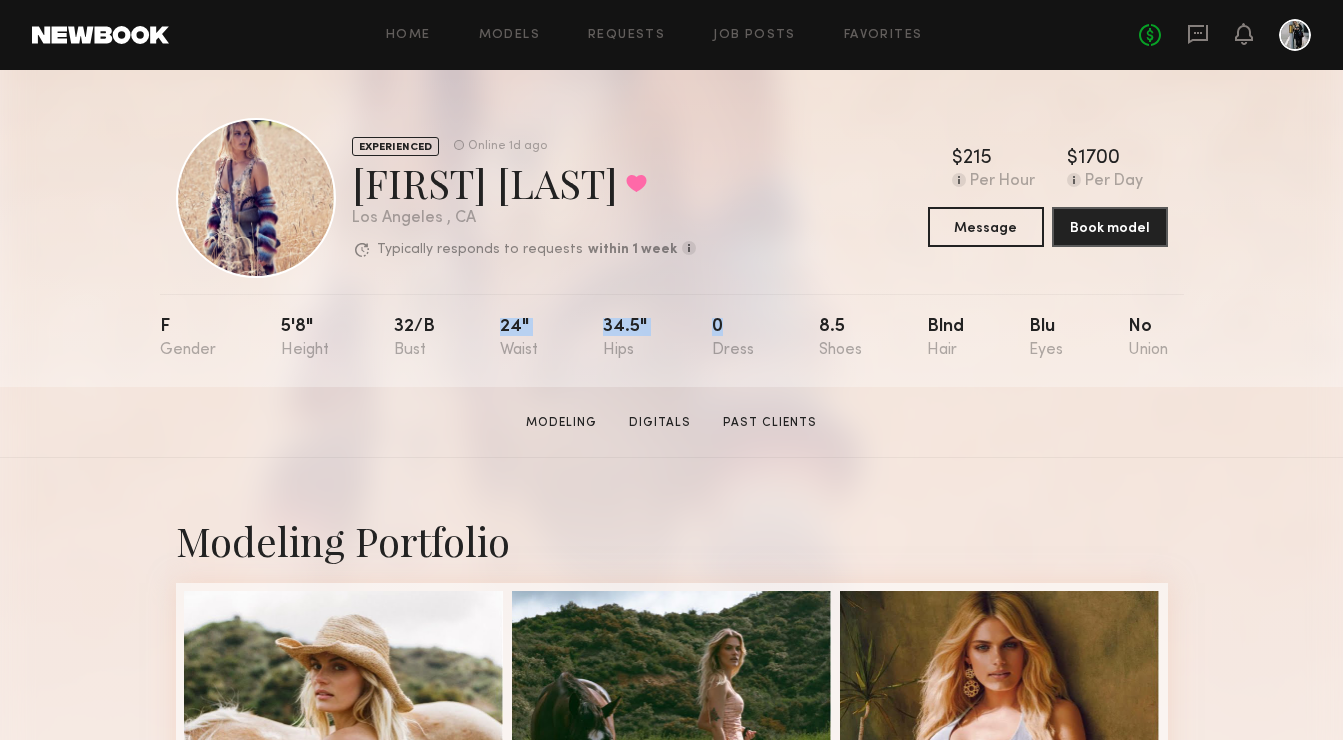 drag, startPoint x: 478, startPoint y: 331, endPoint x: 729, endPoint y: 333, distance: 251.00797 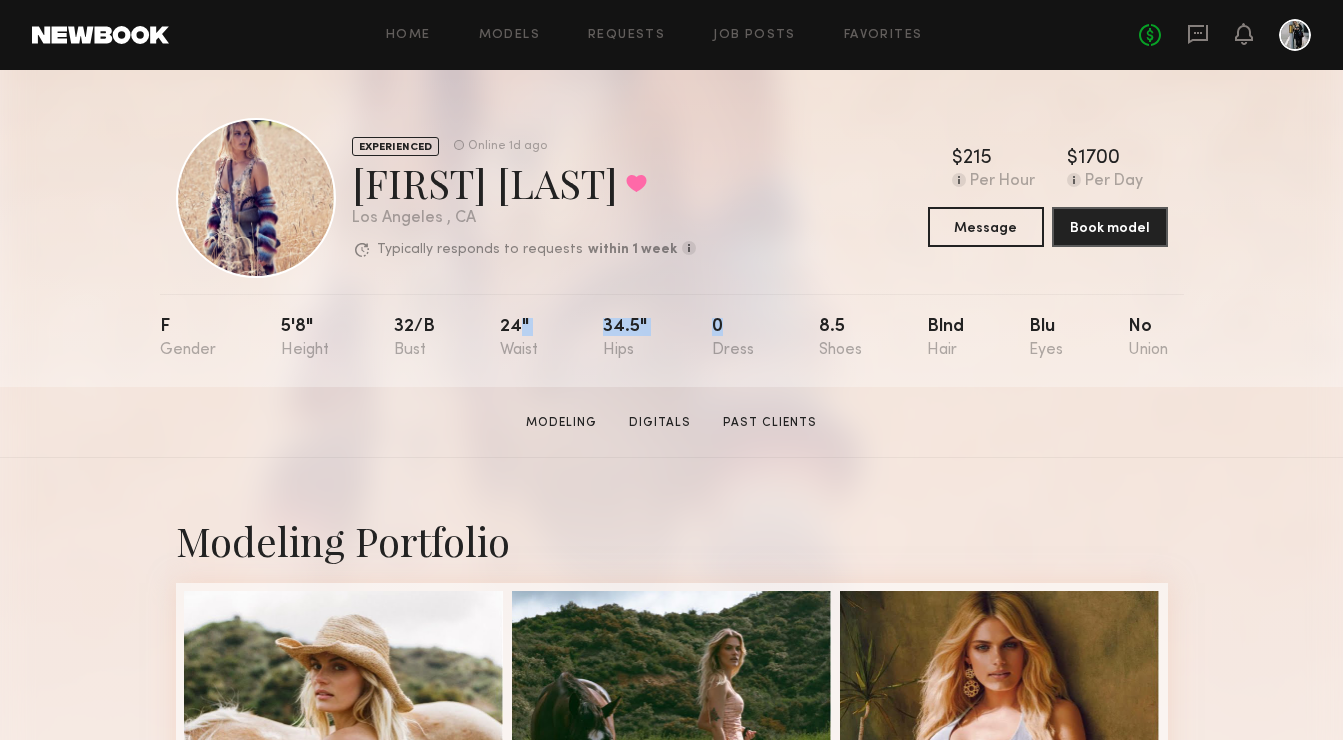 drag, startPoint x: 729, startPoint y: 332, endPoint x: 518, endPoint y: 332, distance: 211 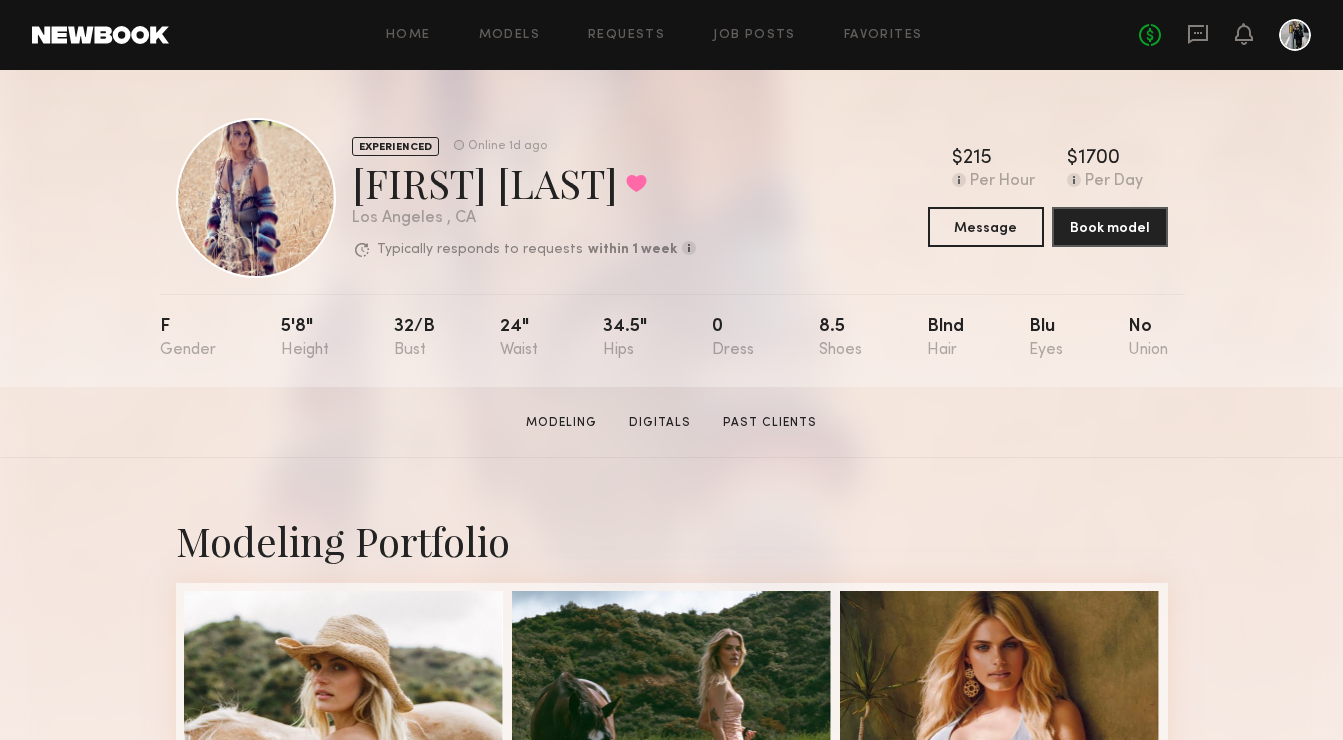 click on "F 5'8" 32/b 24" 34.5" 0 8.5 Blnd Blu No" 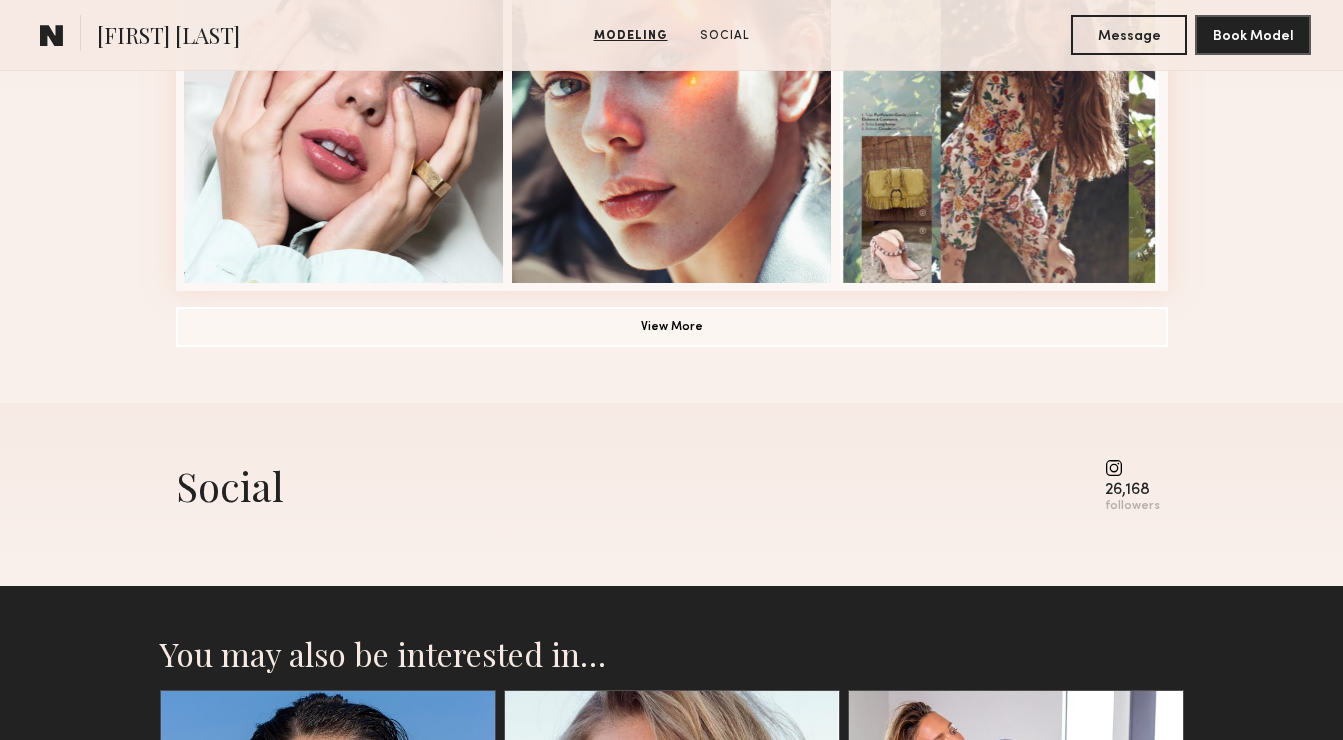 scroll, scrollTop: 1607, scrollLeft: 0, axis: vertical 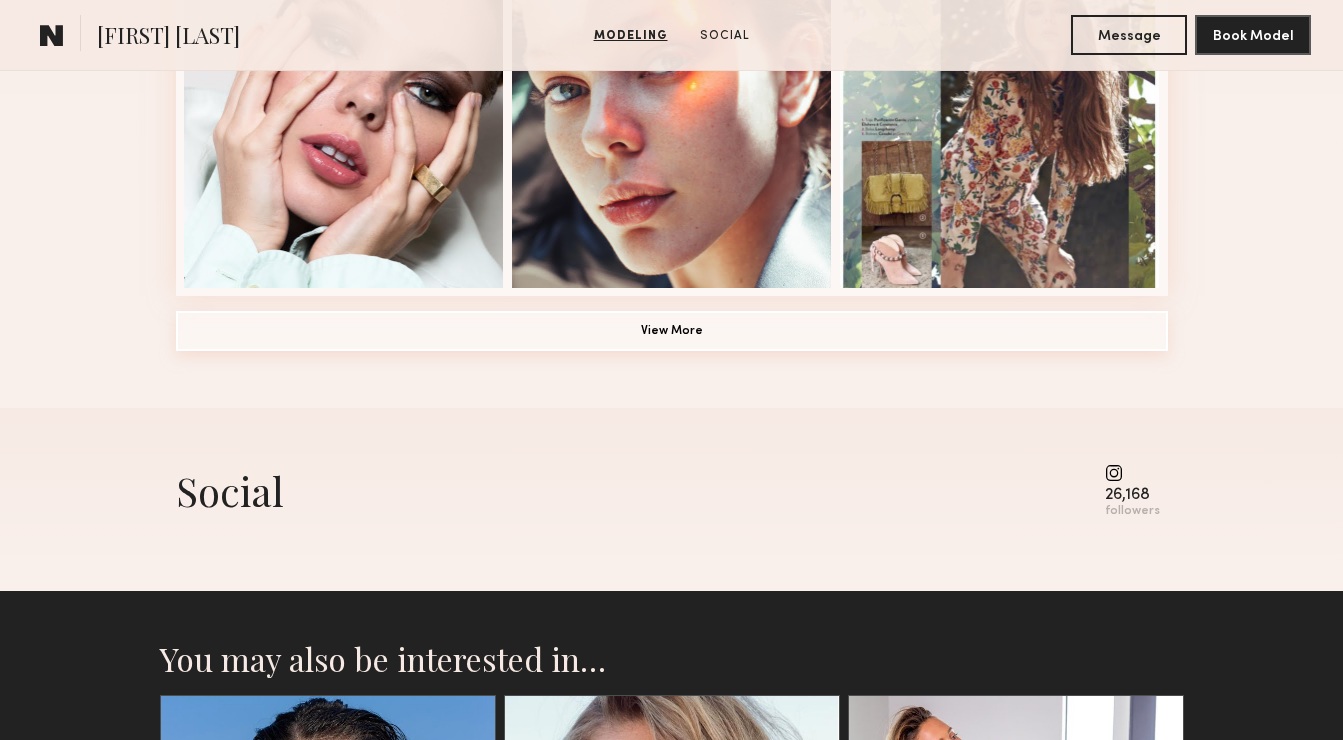 click on "View More" 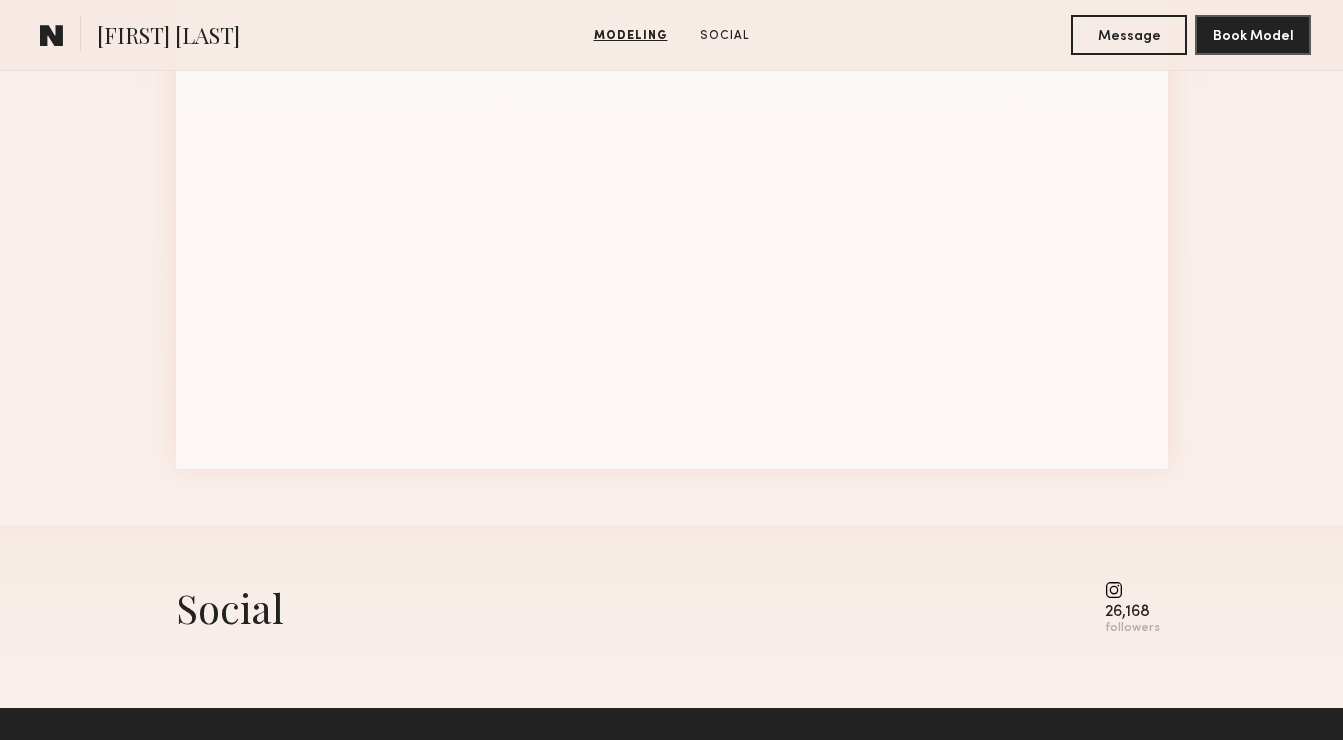 scroll, scrollTop: 2088, scrollLeft: 0, axis: vertical 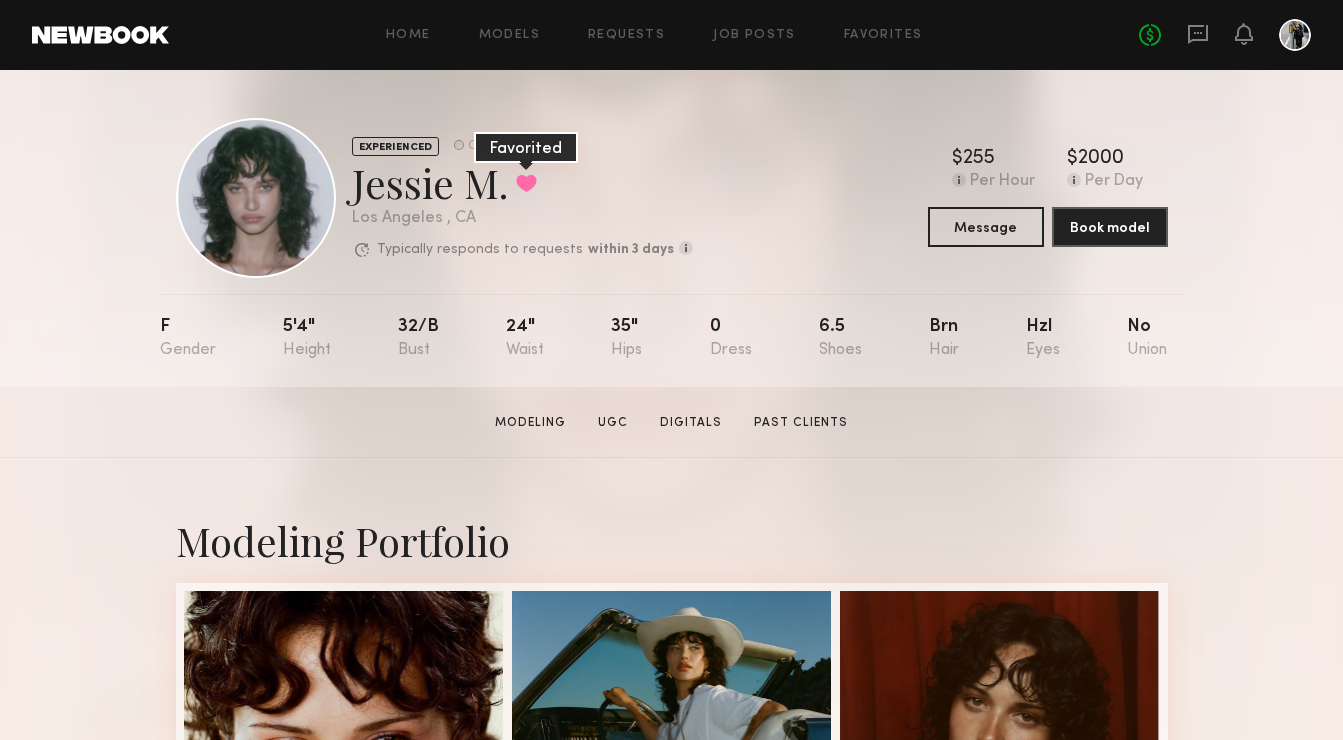 click 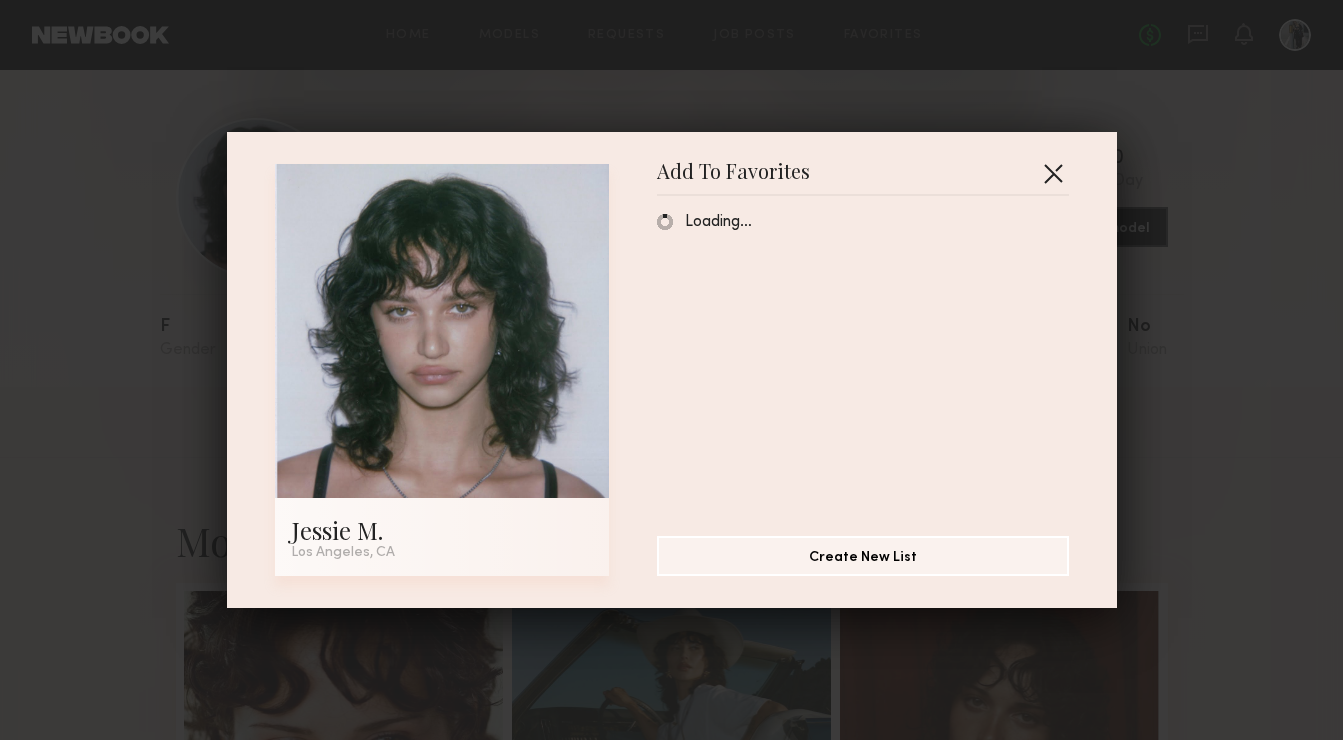 click at bounding box center [1053, 173] 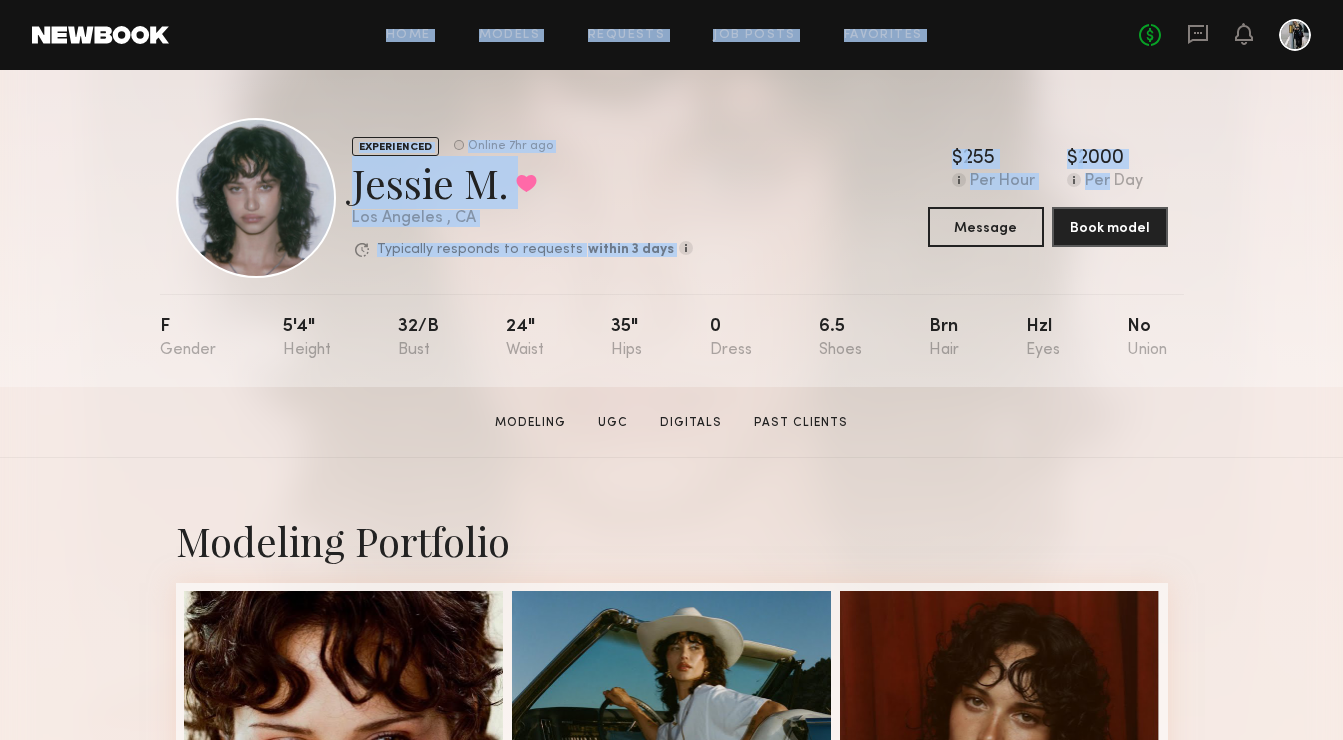 drag, startPoint x: 1050, startPoint y: 180, endPoint x: 242, endPoint y: -98, distance: 854.487 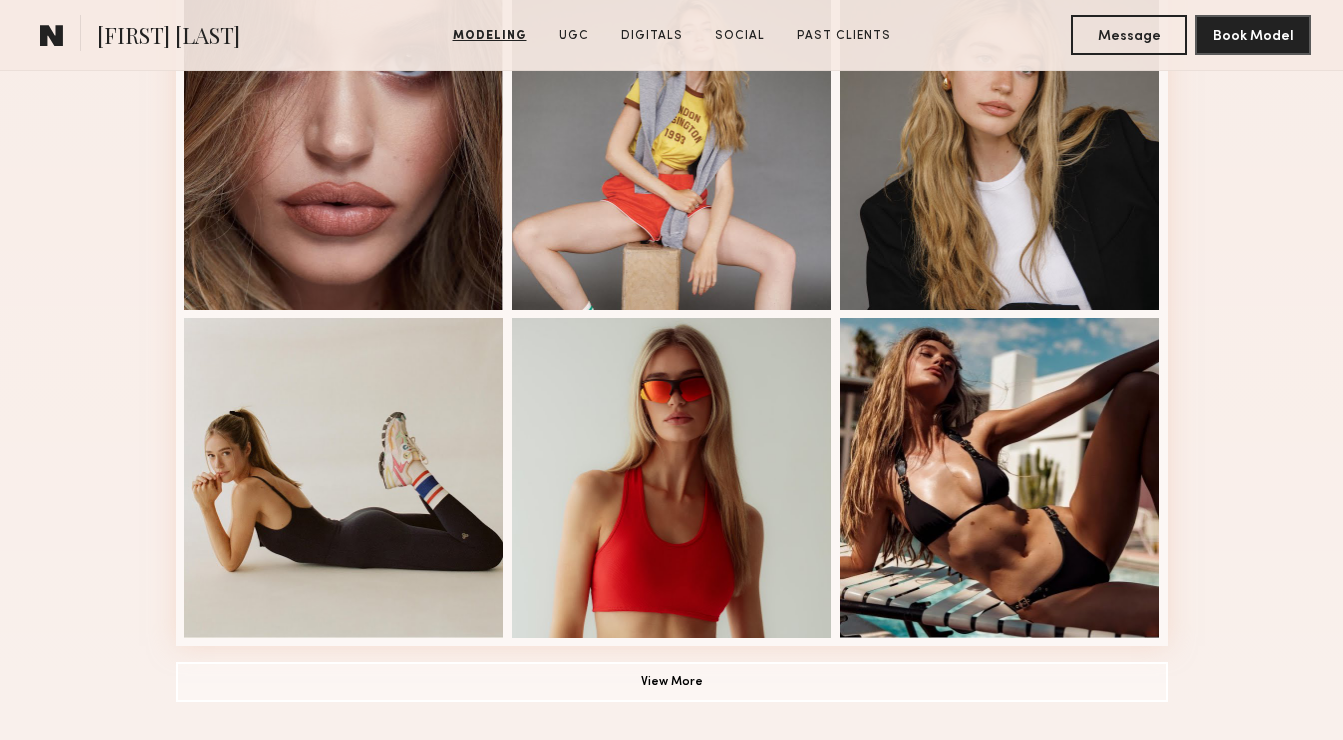 scroll, scrollTop: 1256, scrollLeft: 0, axis: vertical 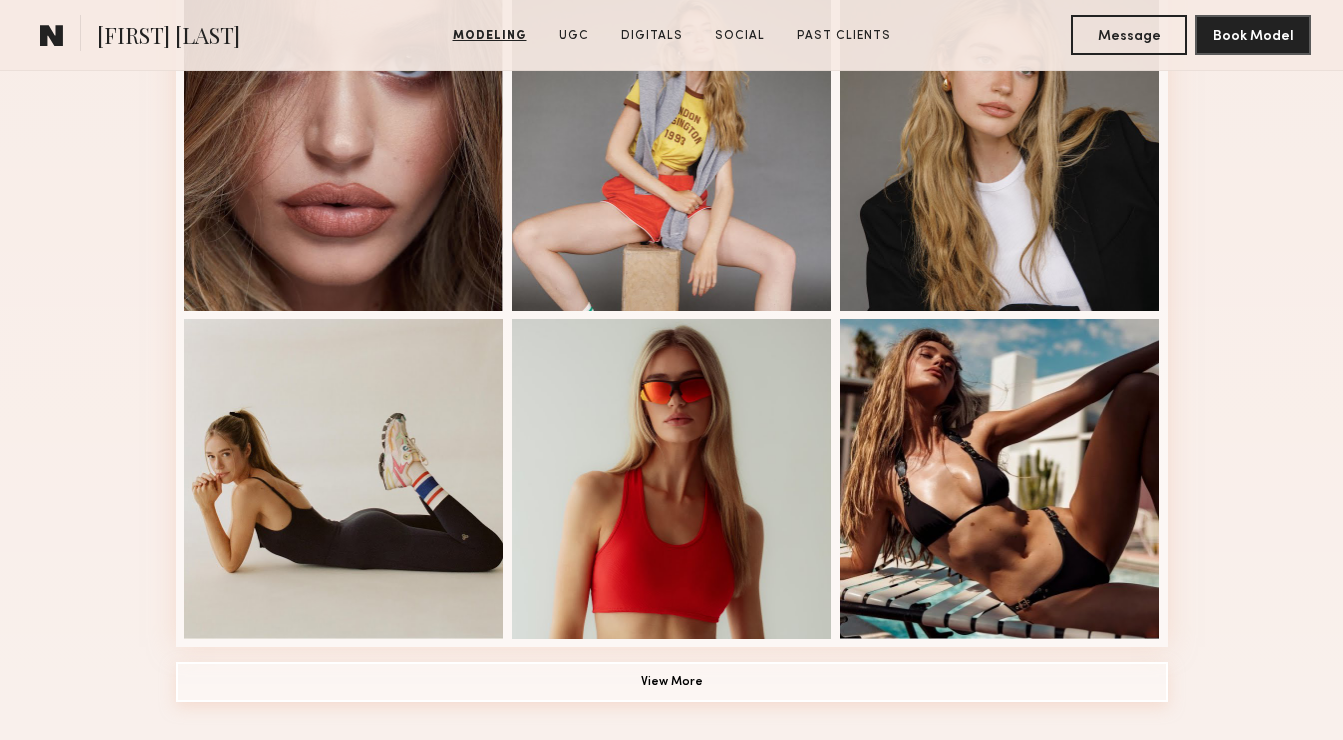click on "View More" 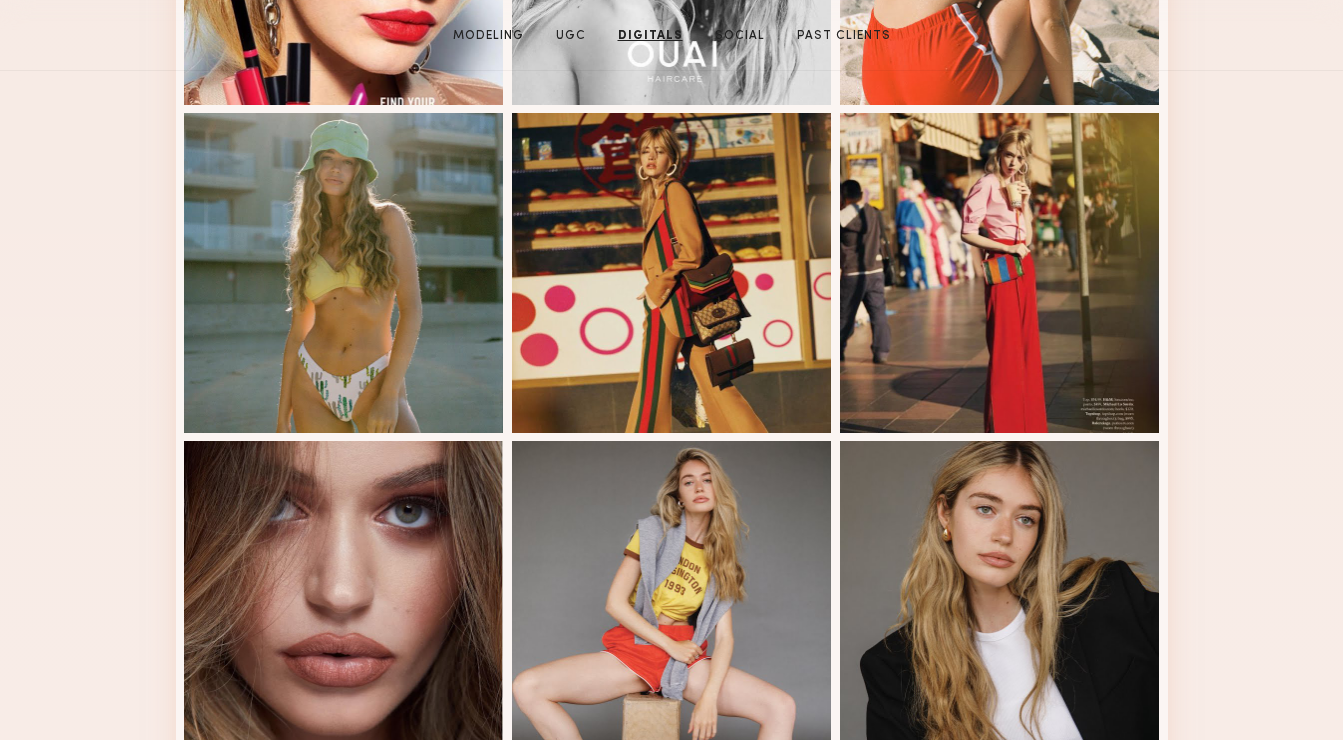 scroll, scrollTop: 0, scrollLeft: 0, axis: both 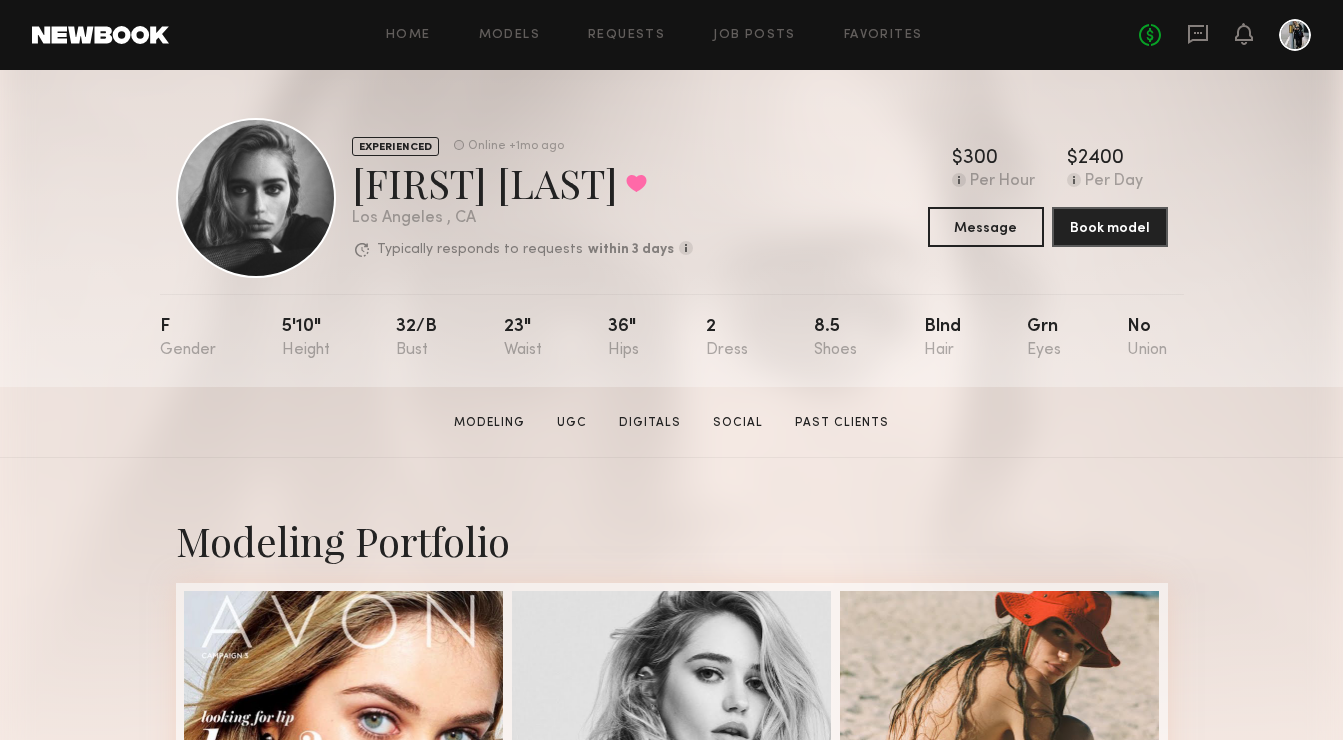 click on "[FIRST] [LAST]  Favorited" 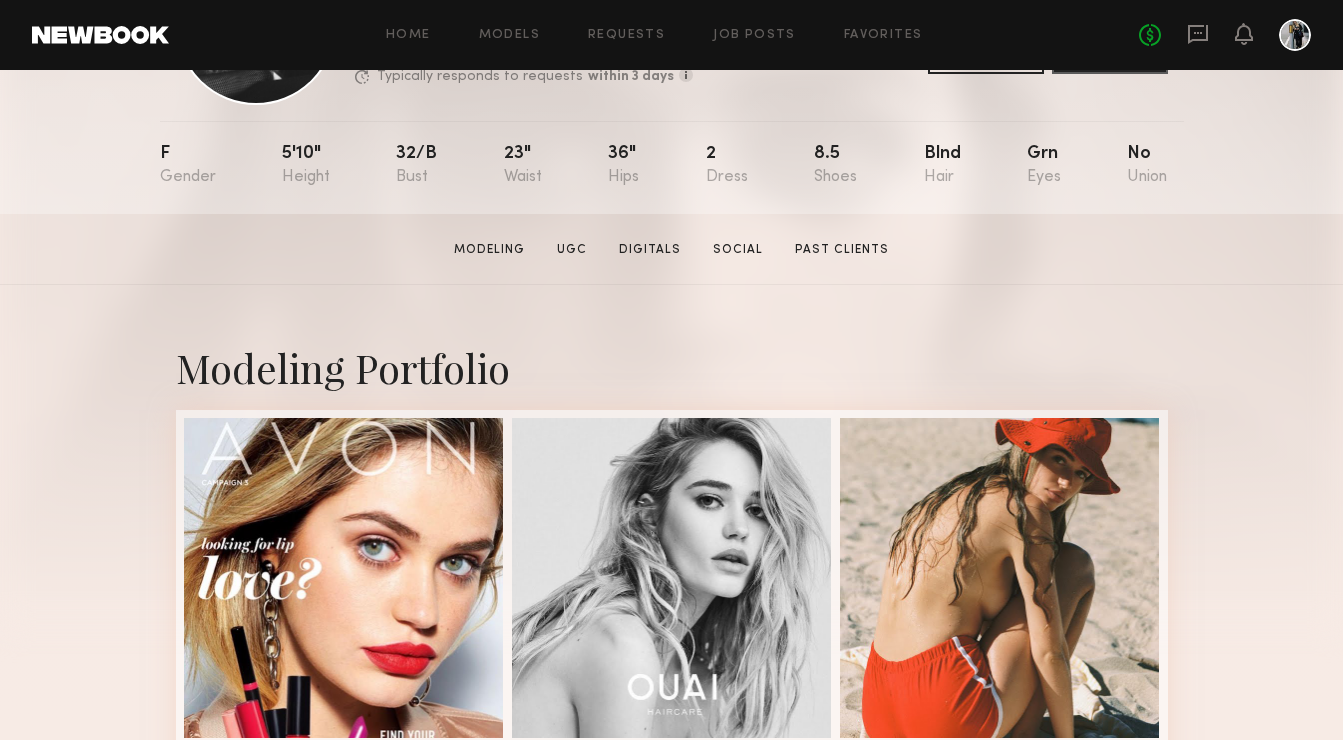 scroll, scrollTop: 180, scrollLeft: 0, axis: vertical 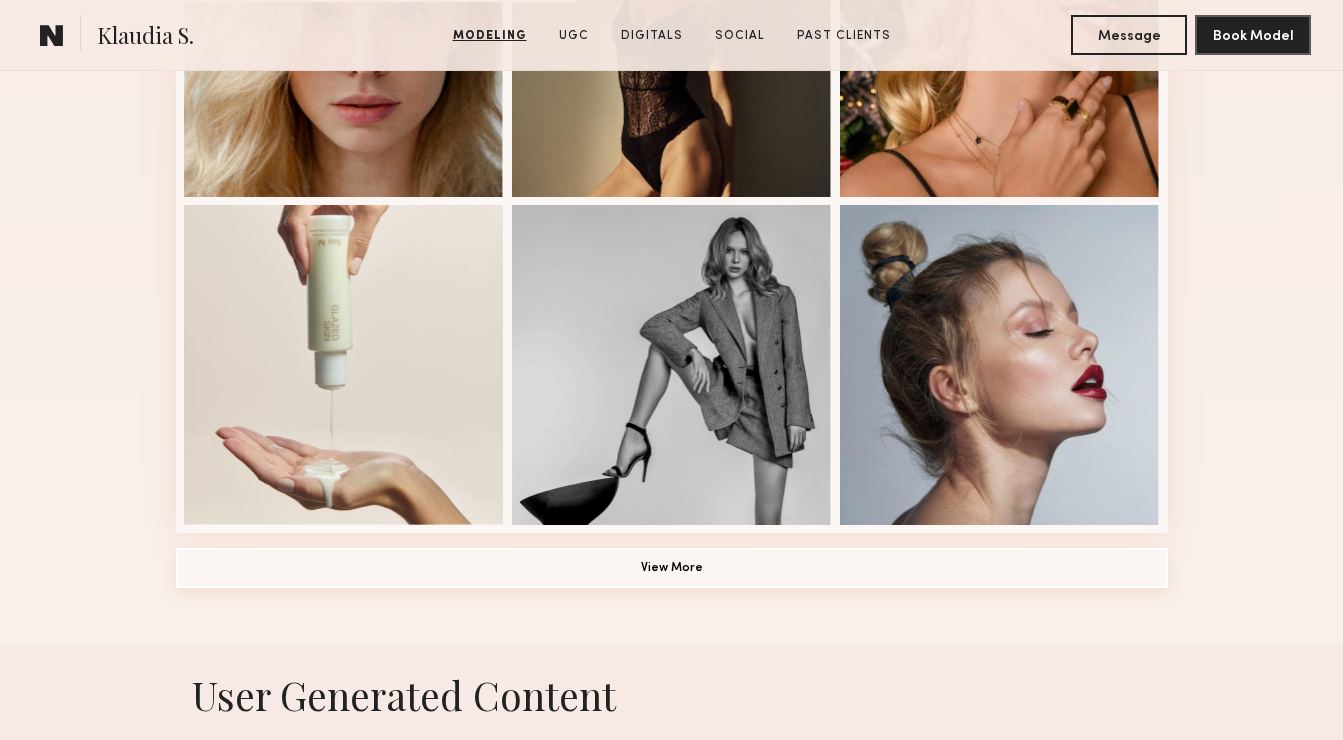 click on "View More" 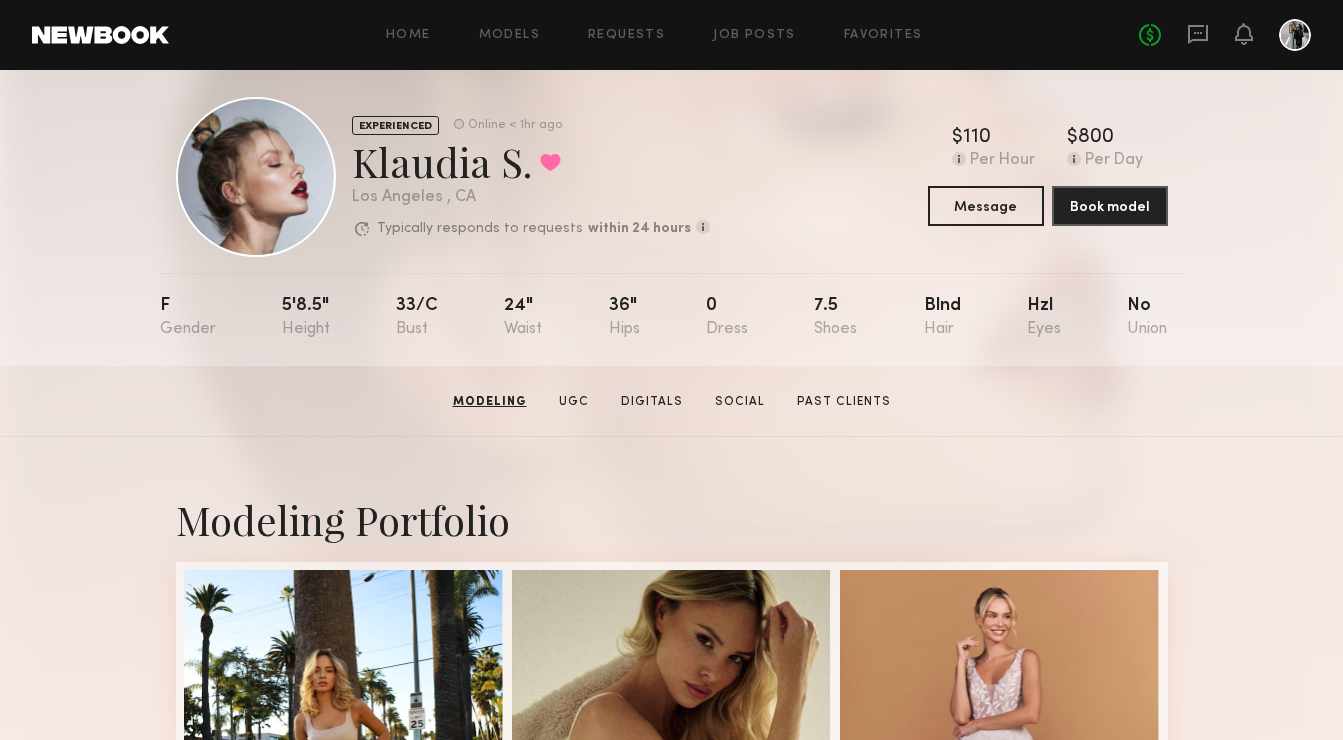 scroll, scrollTop: 0, scrollLeft: 0, axis: both 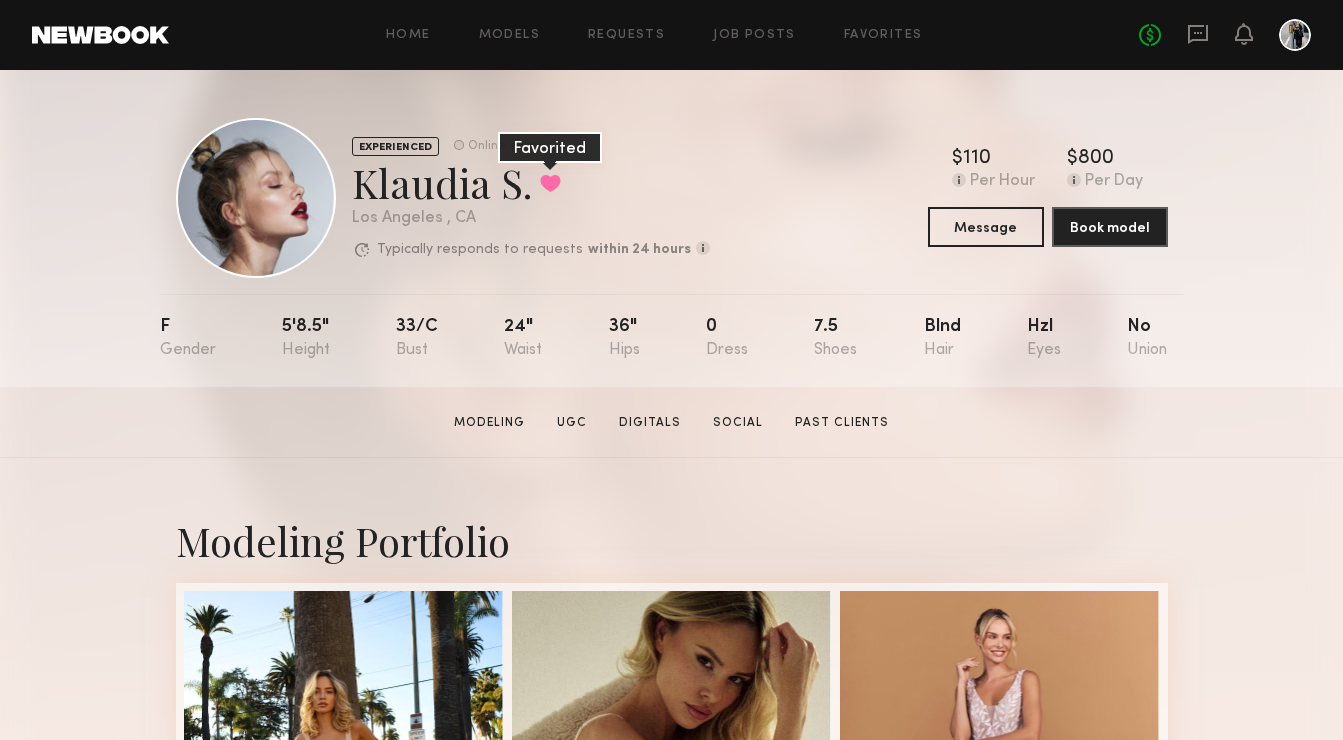 click 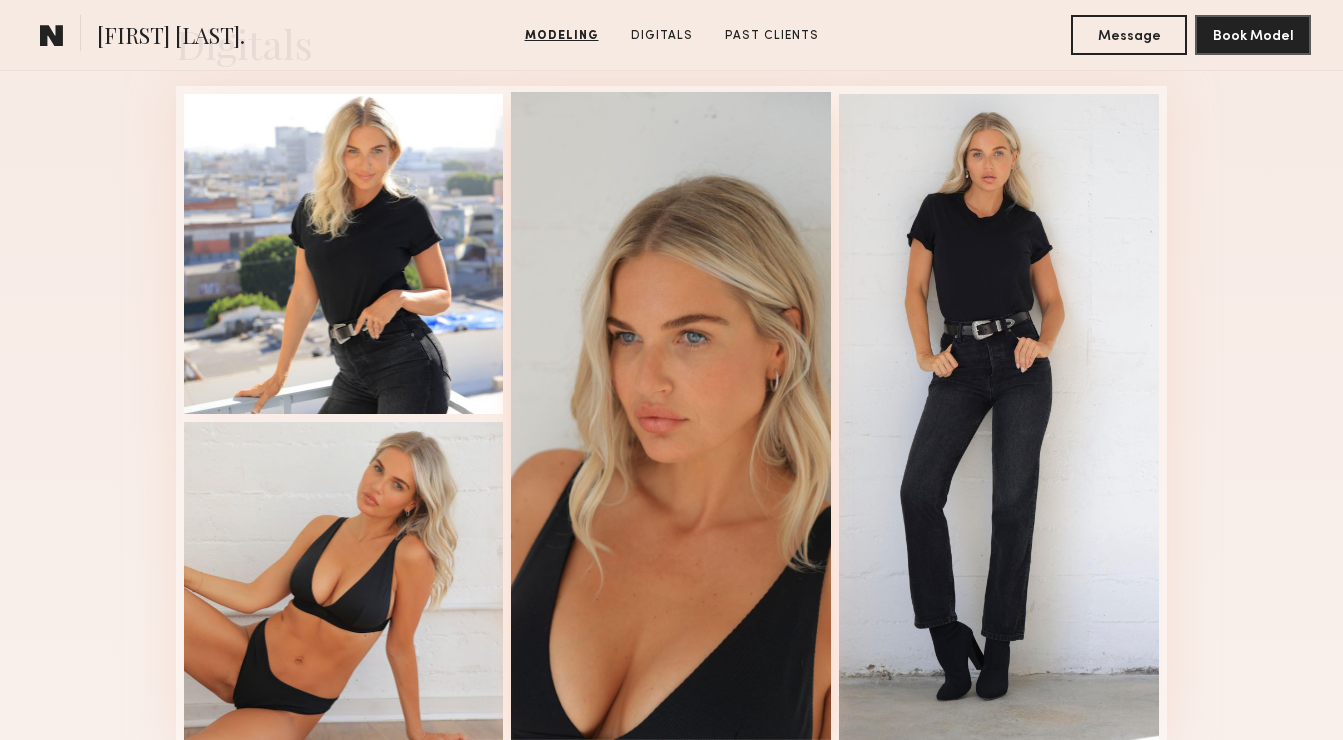 scroll, scrollTop: 2060, scrollLeft: 0, axis: vertical 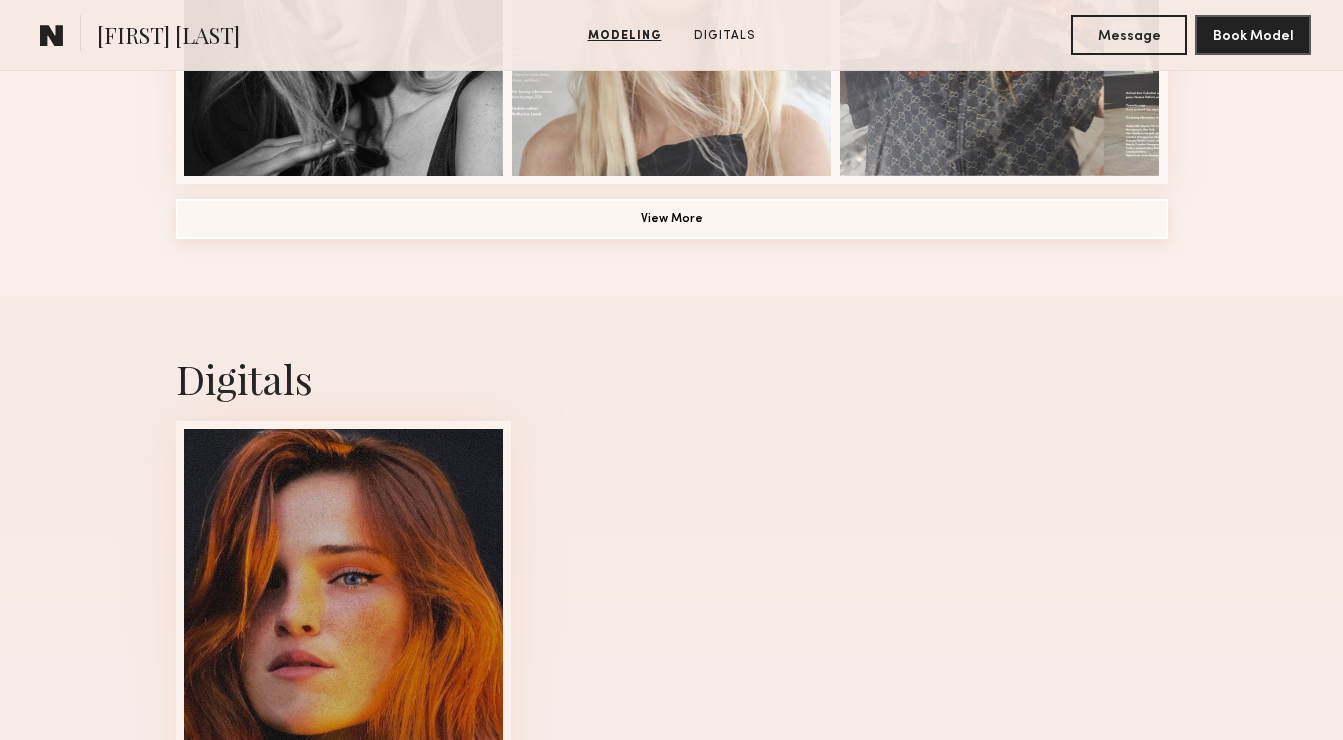 click on "View More" 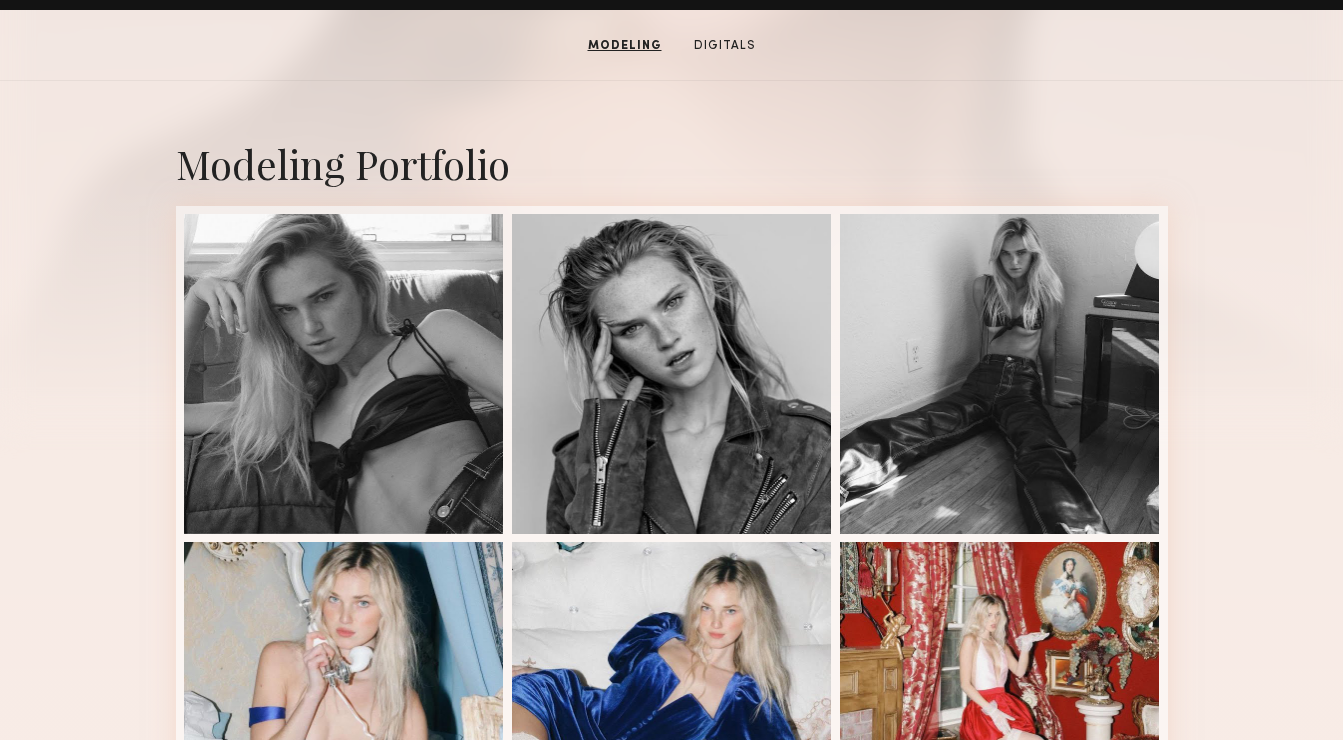 scroll, scrollTop: 0, scrollLeft: 0, axis: both 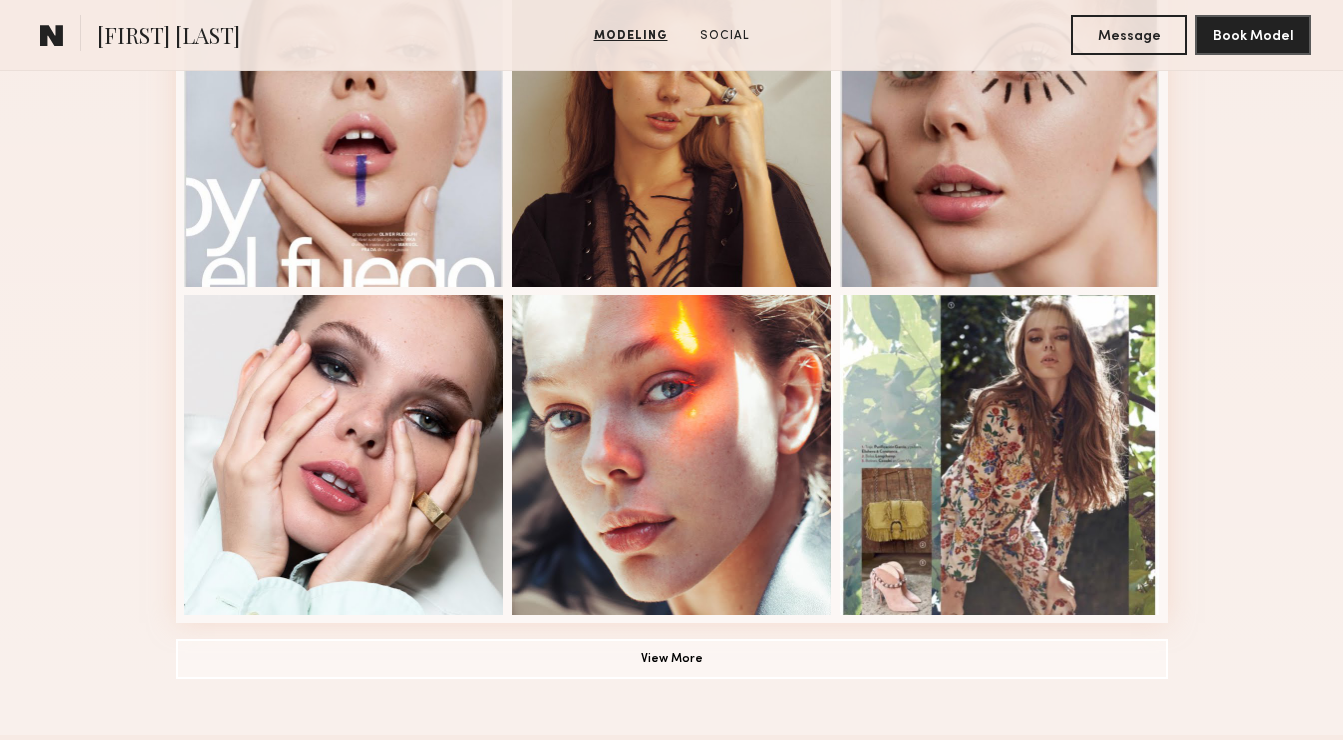 click on "Modeling Portfolio View More" at bounding box center [672, -44] 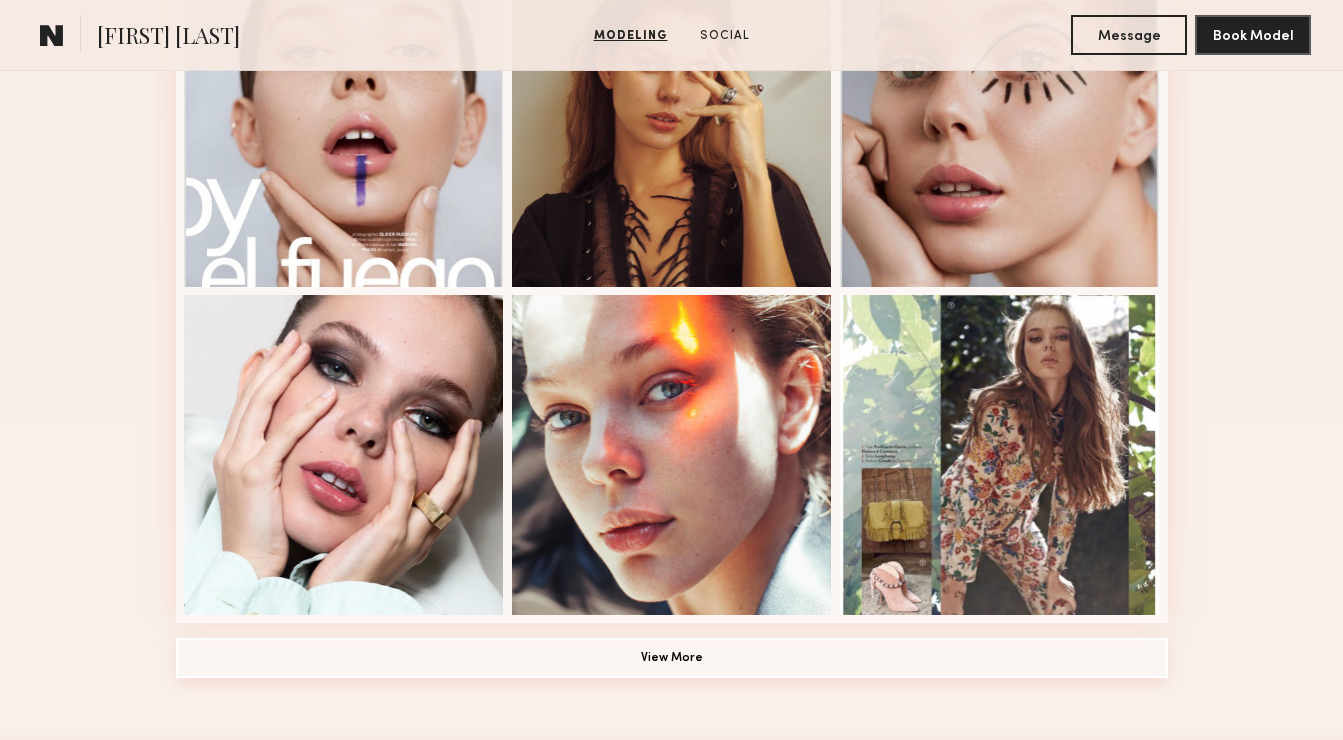 click on "View More" 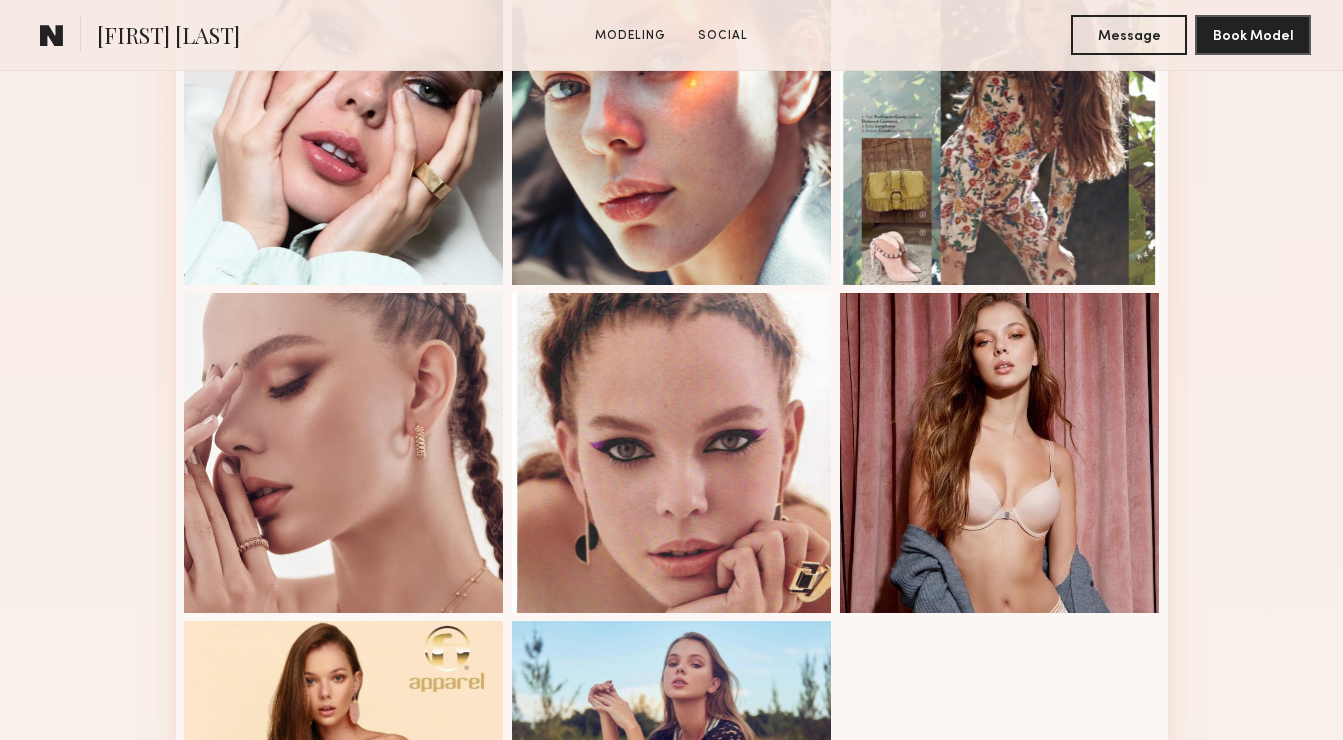 scroll, scrollTop: 1381, scrollLeft: 0, axis: vertical 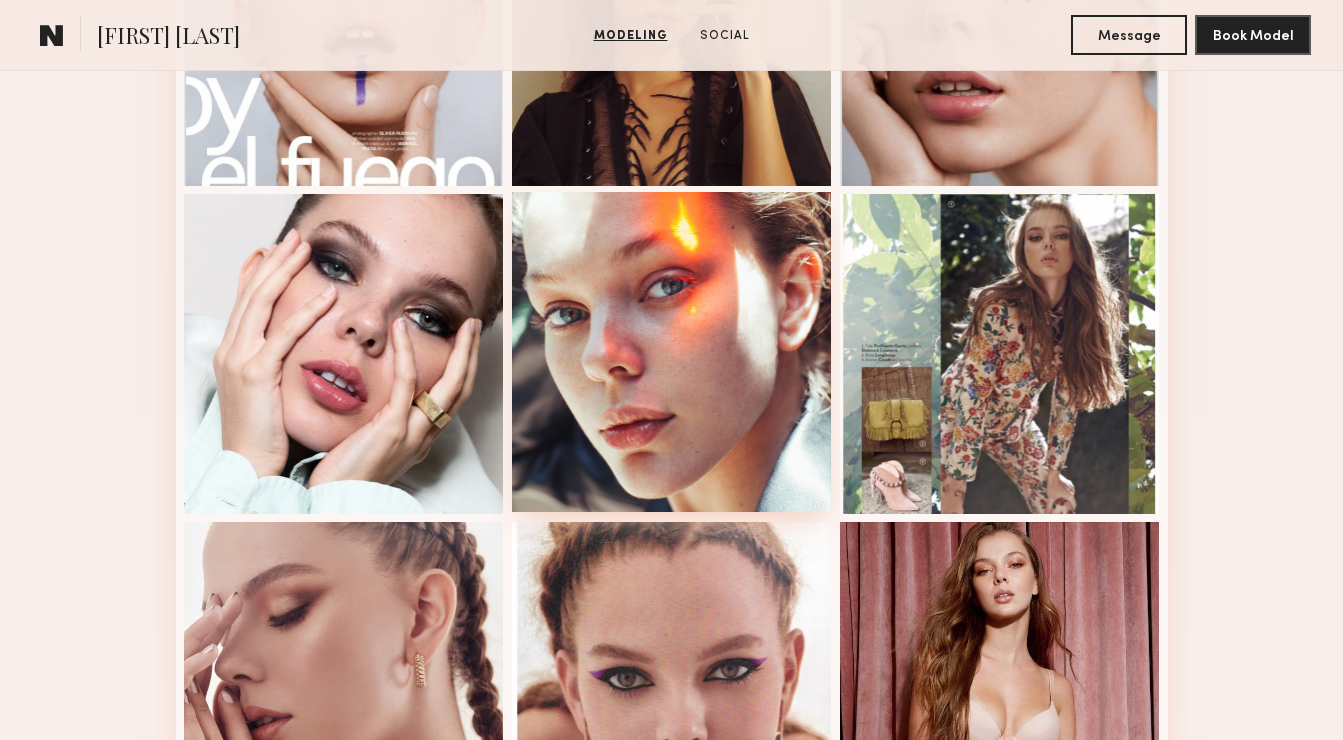 click at bounding box center [672, 352] 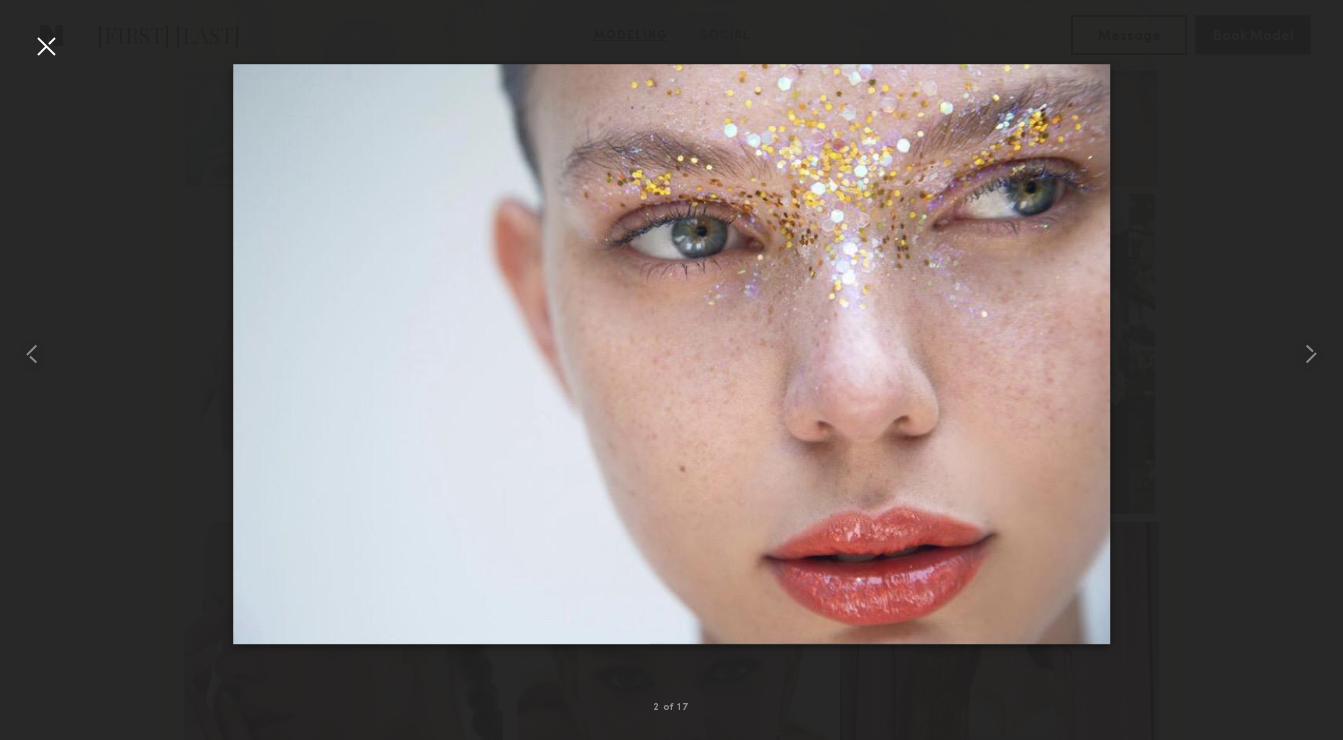 click at bounding box center [671, 354] 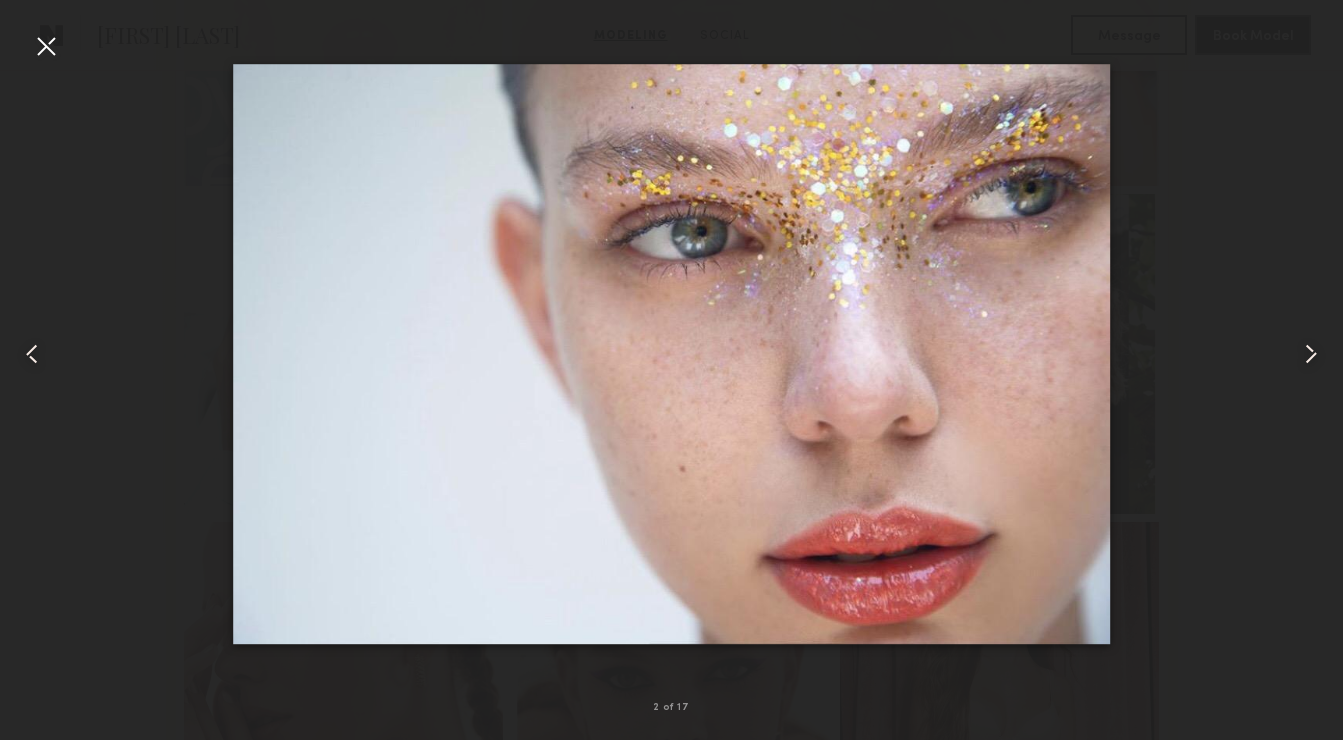 click at bounding box center [27, 354] 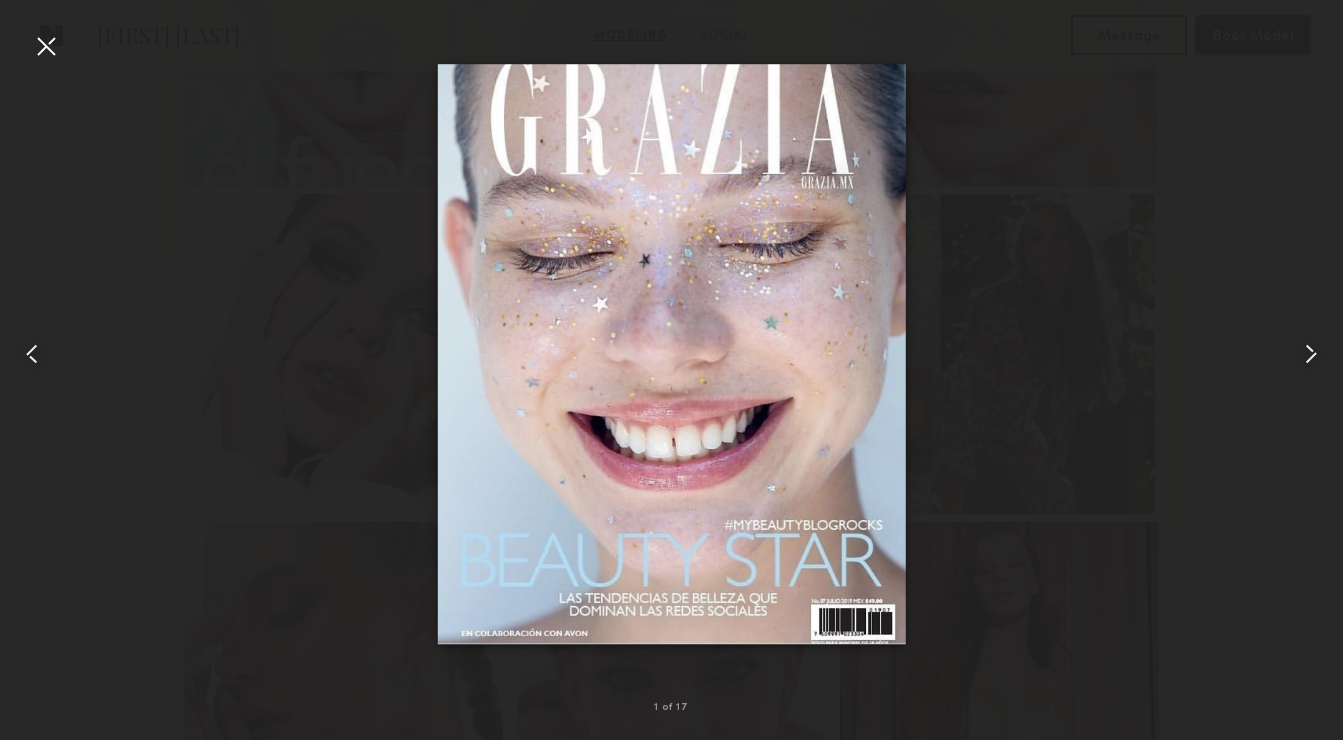 click at bounding box center [46, 46] 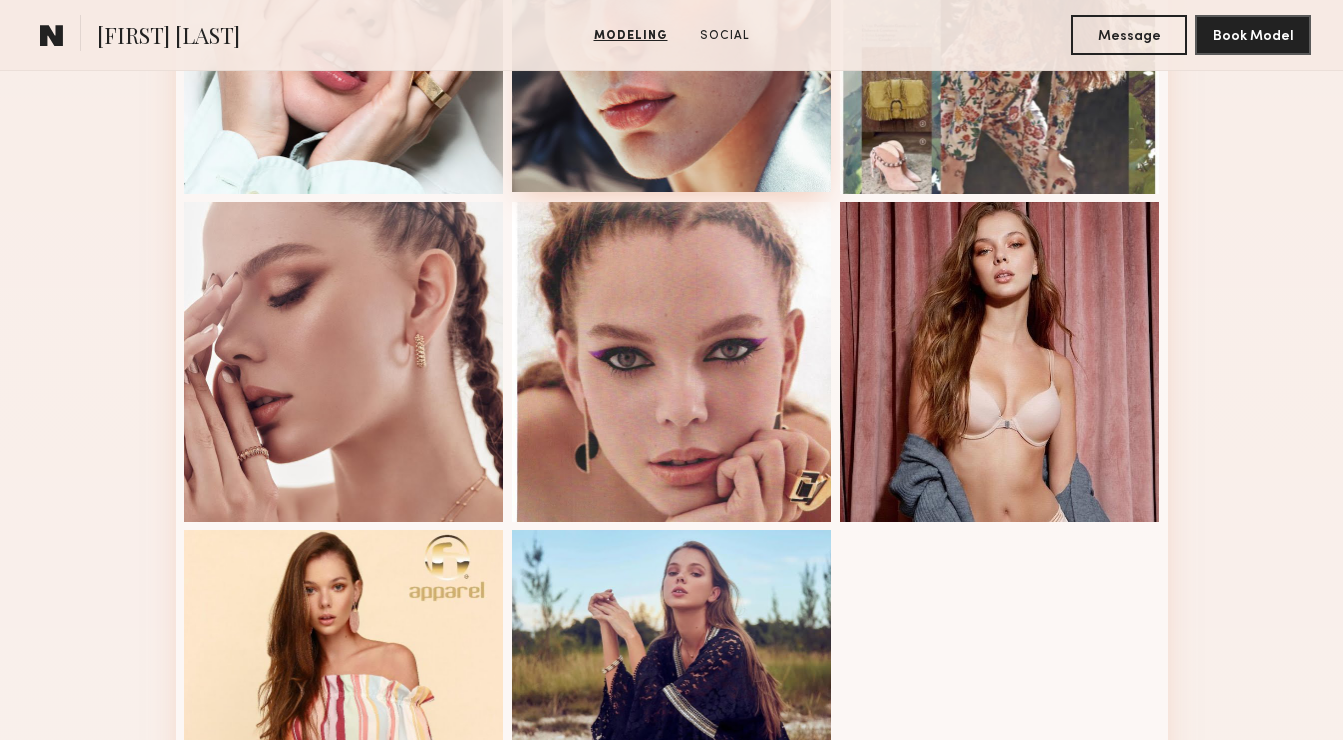 scroll, scrollTop: 1703, scrollLeft: 0, axis: vertical 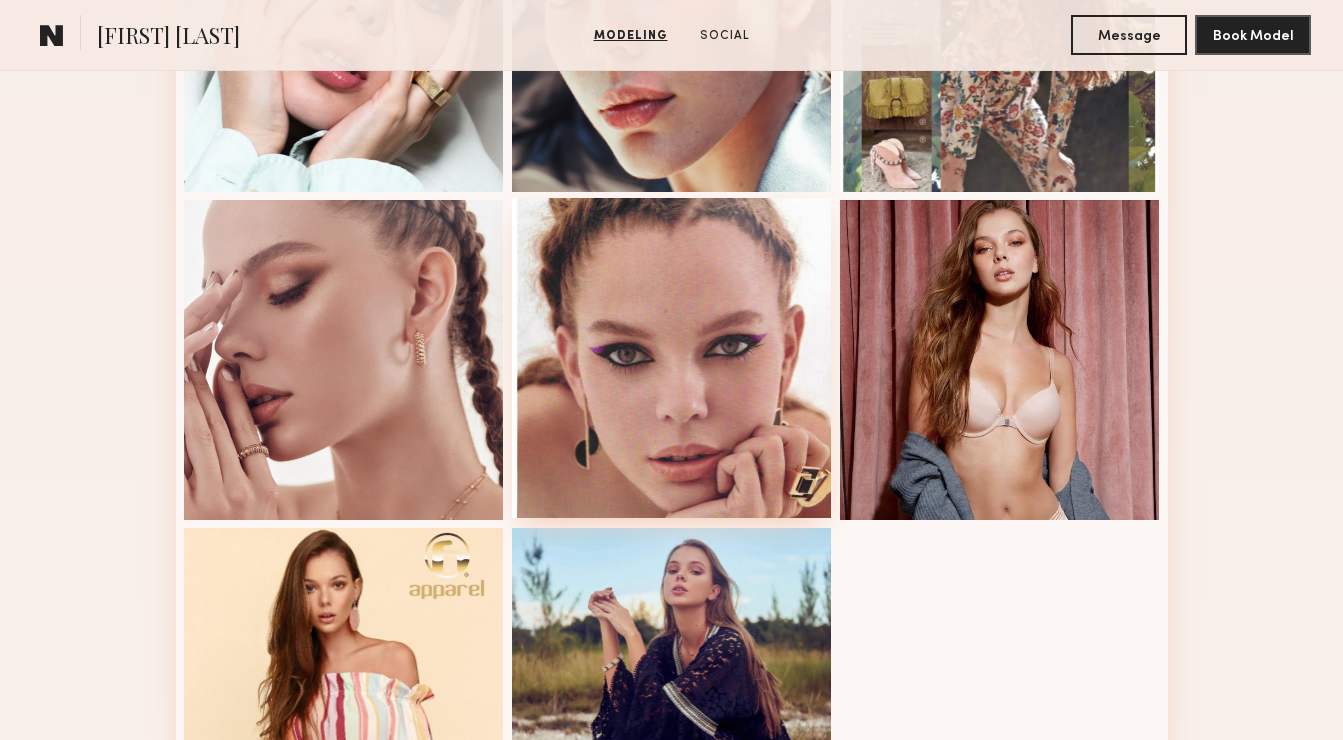 click at bounding box center (672, 358) 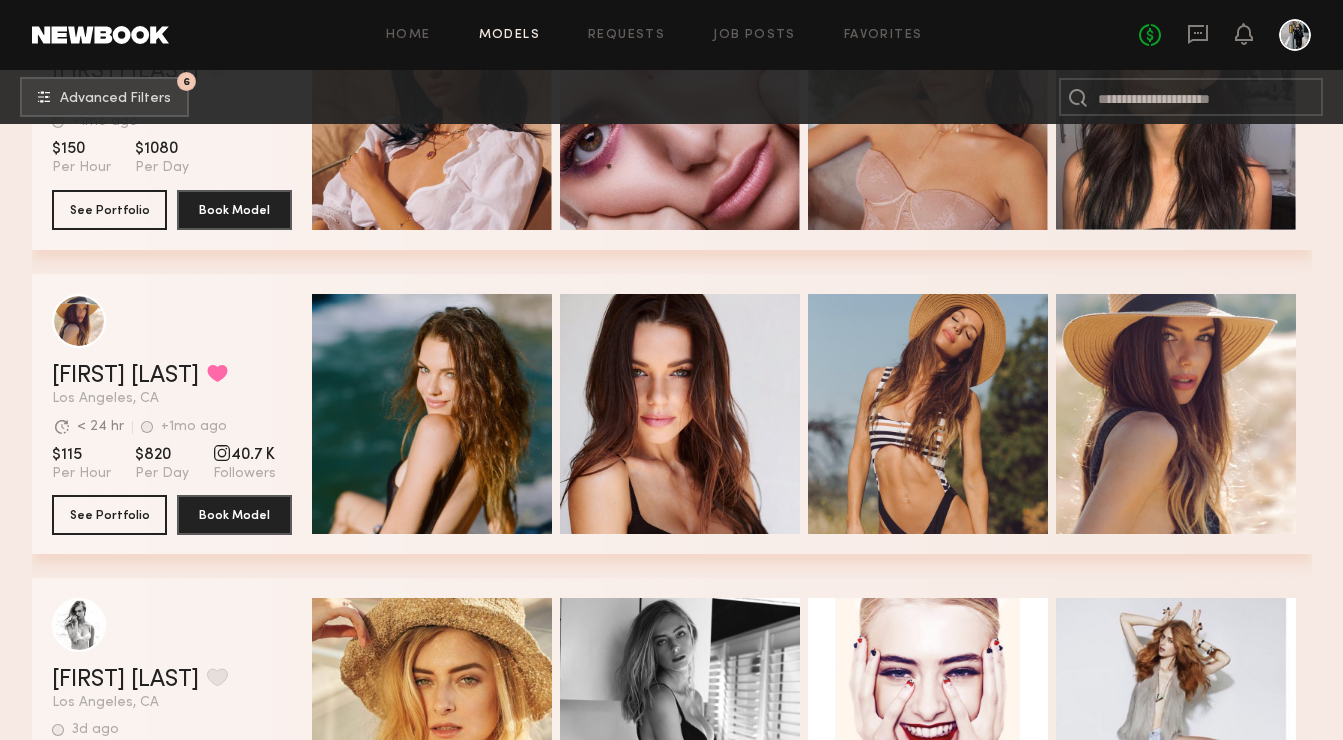 scroll, scrollTop: 33307, scrollLeft: 0, axis: vertical 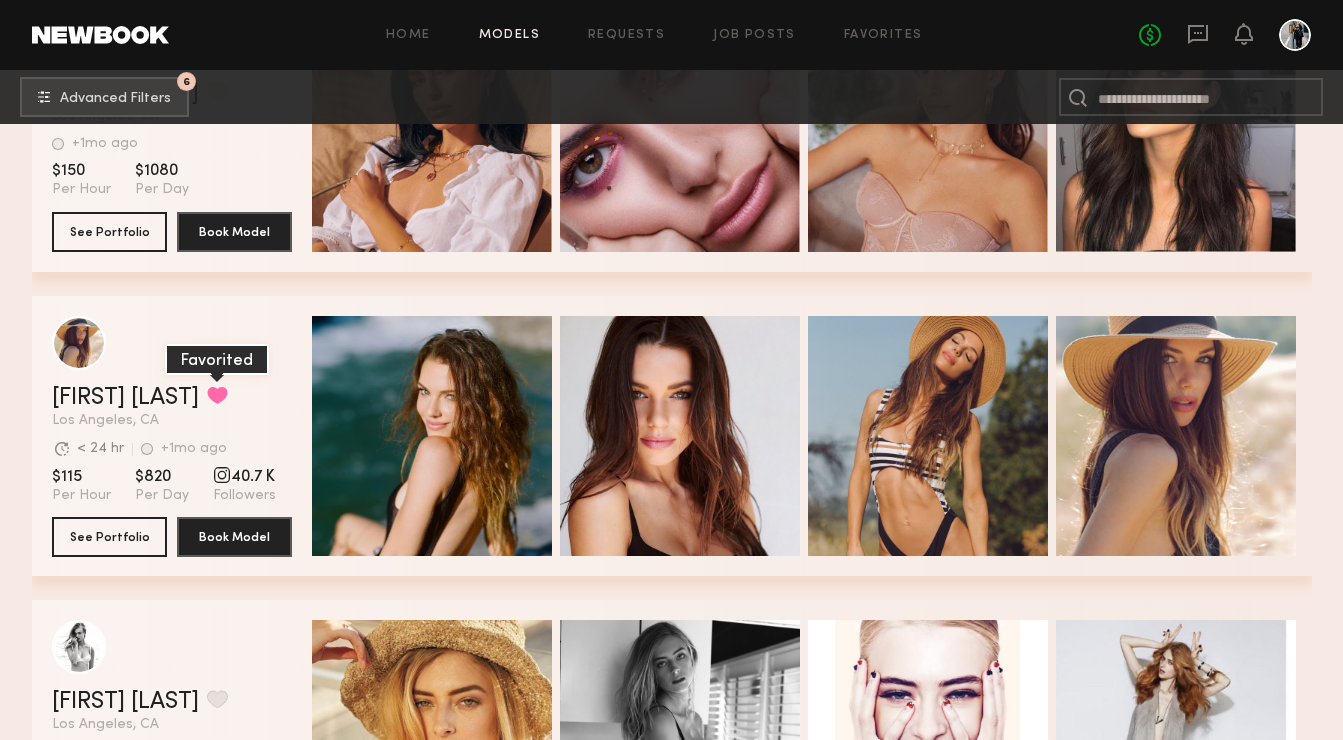 click 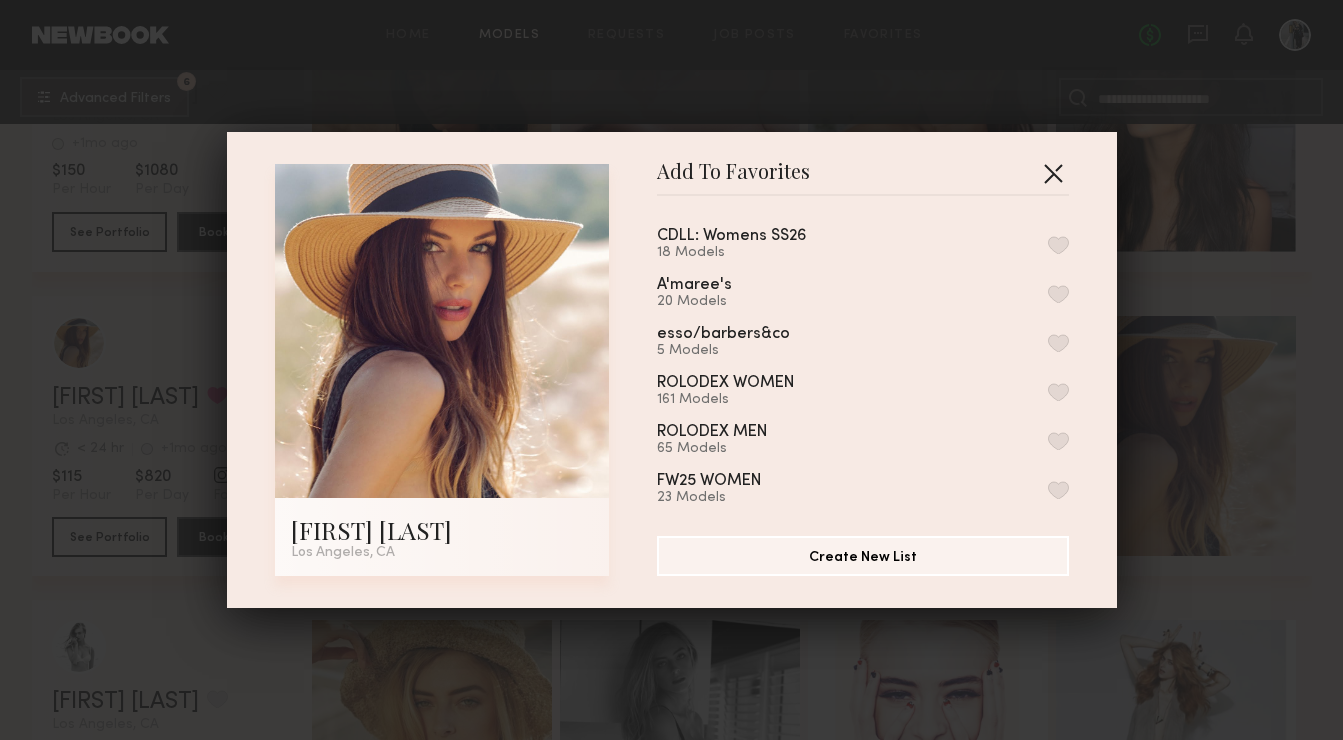 click at bounding box center (1053, 173) 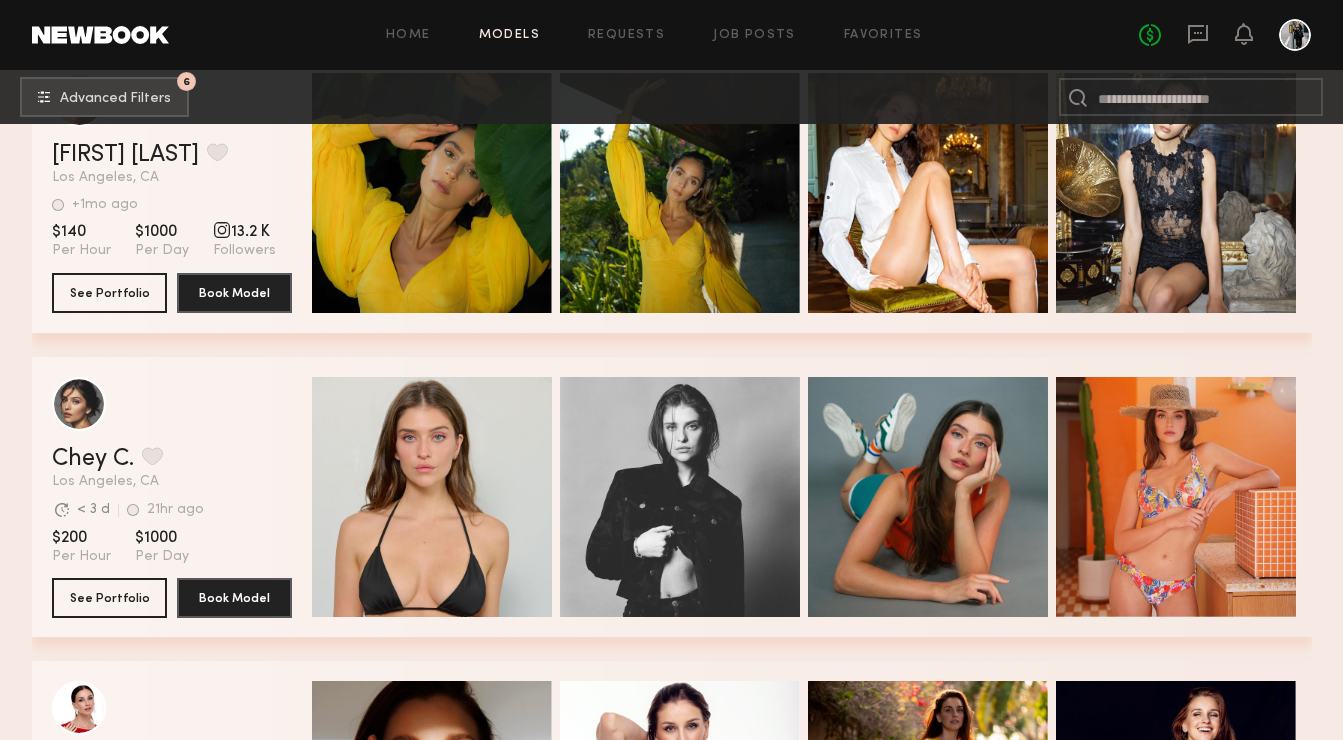 scroll, scrollTop: 35983, scrollLeft: 0, axis: vertical 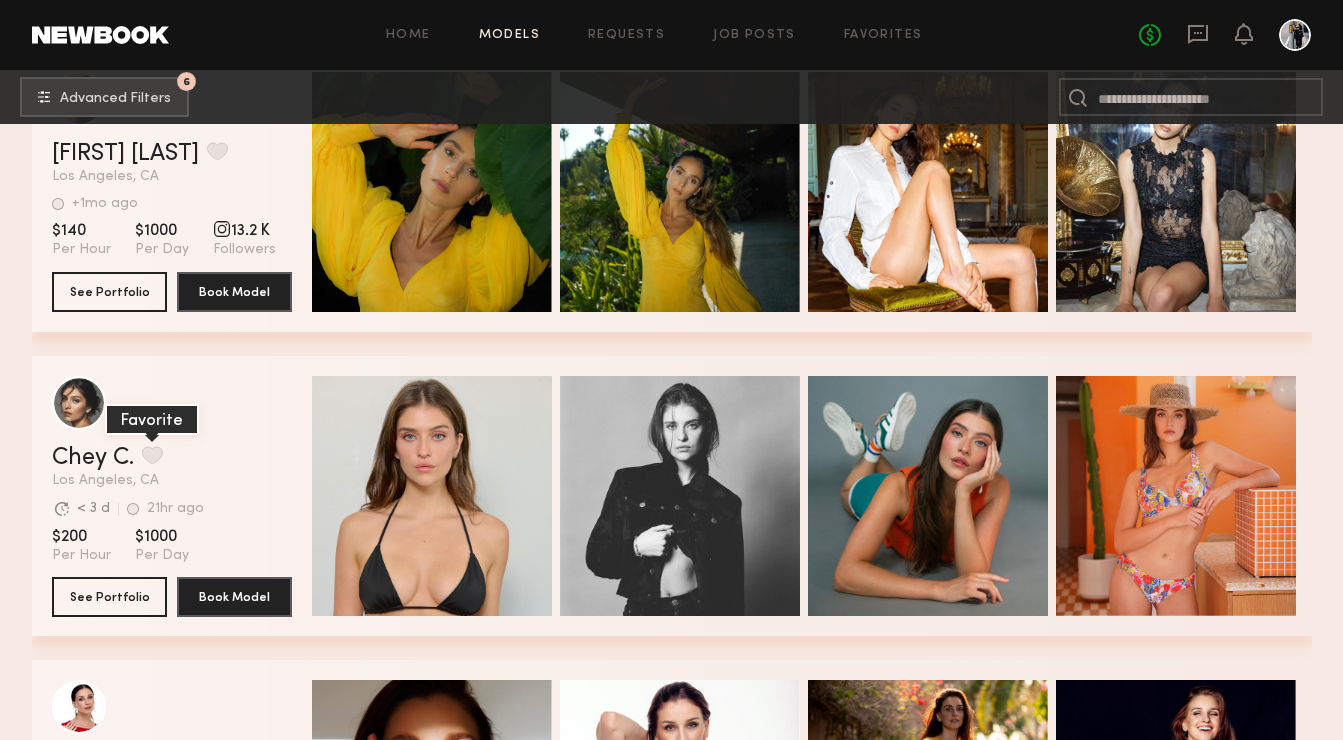 click 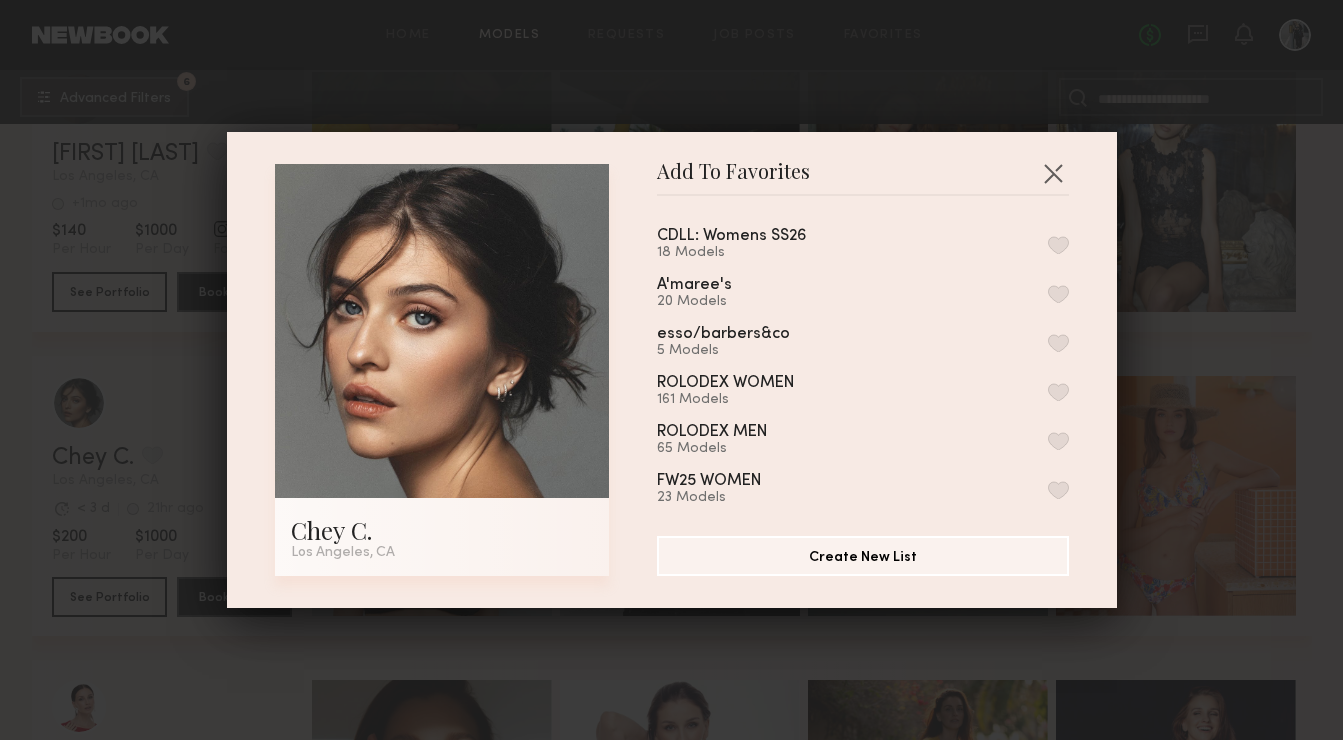 click at bounding box center [1058, 245] 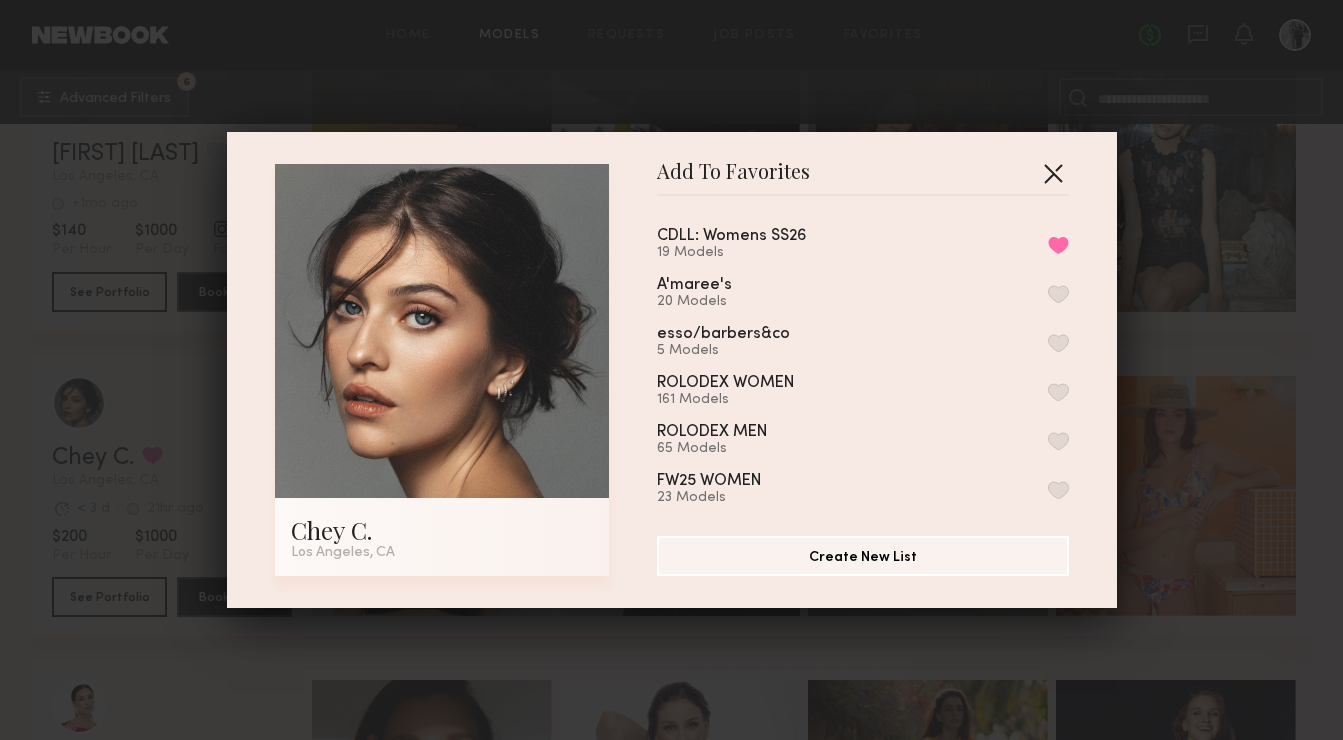 click at bounding box center (1053, 173) 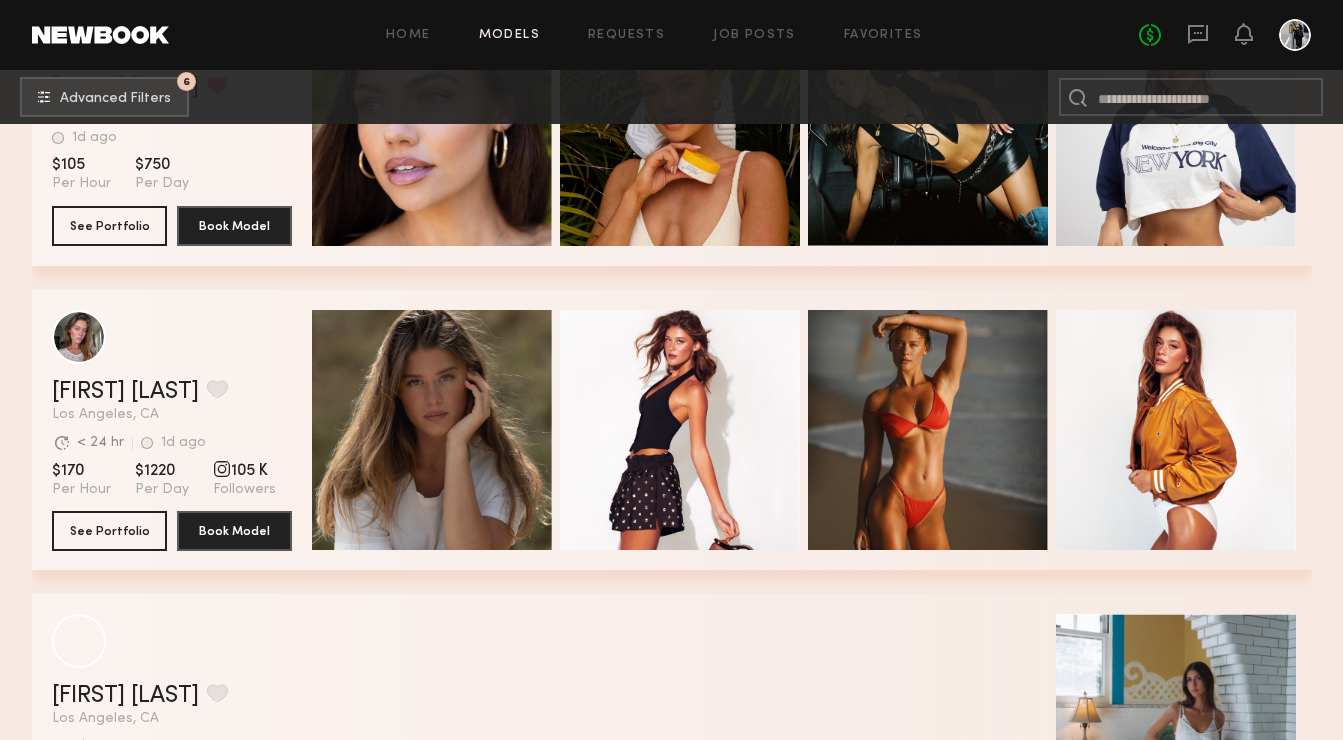 scroll, scrollTop: 41463, scrollLeft: 0, axis: vertical 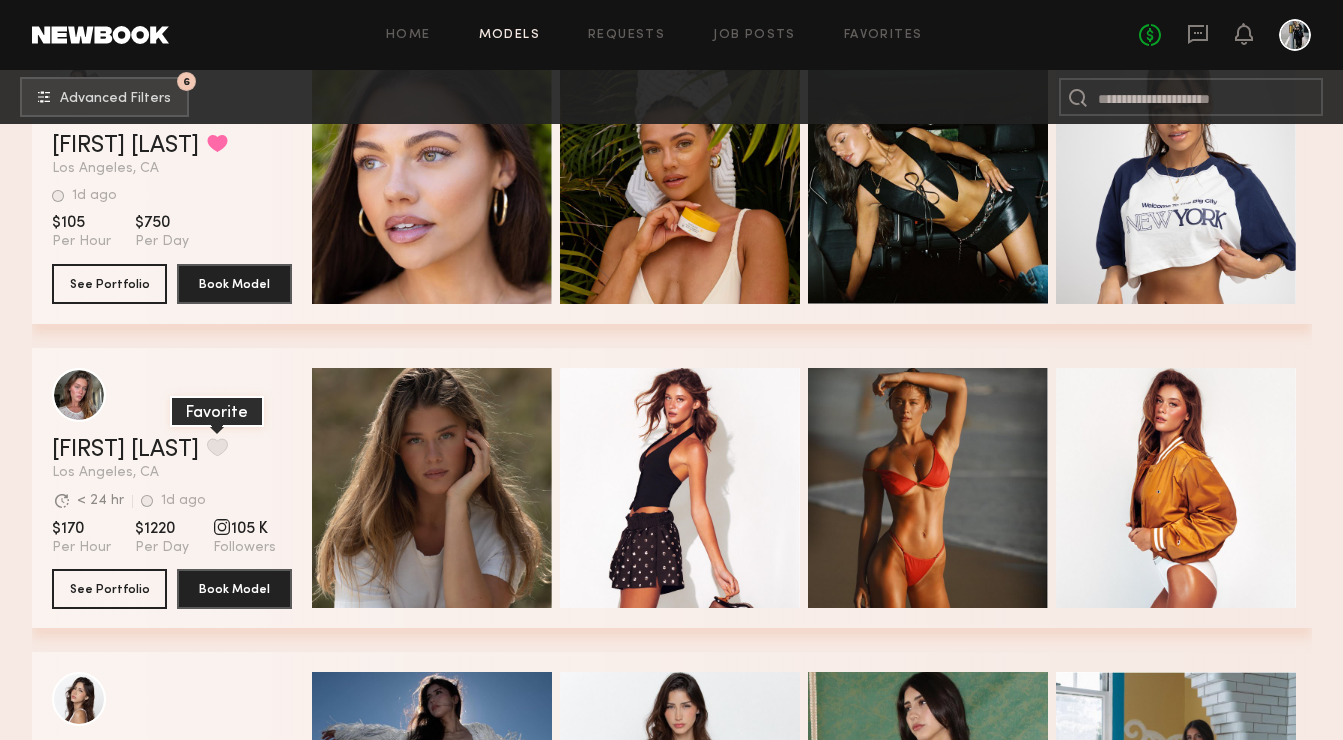 click 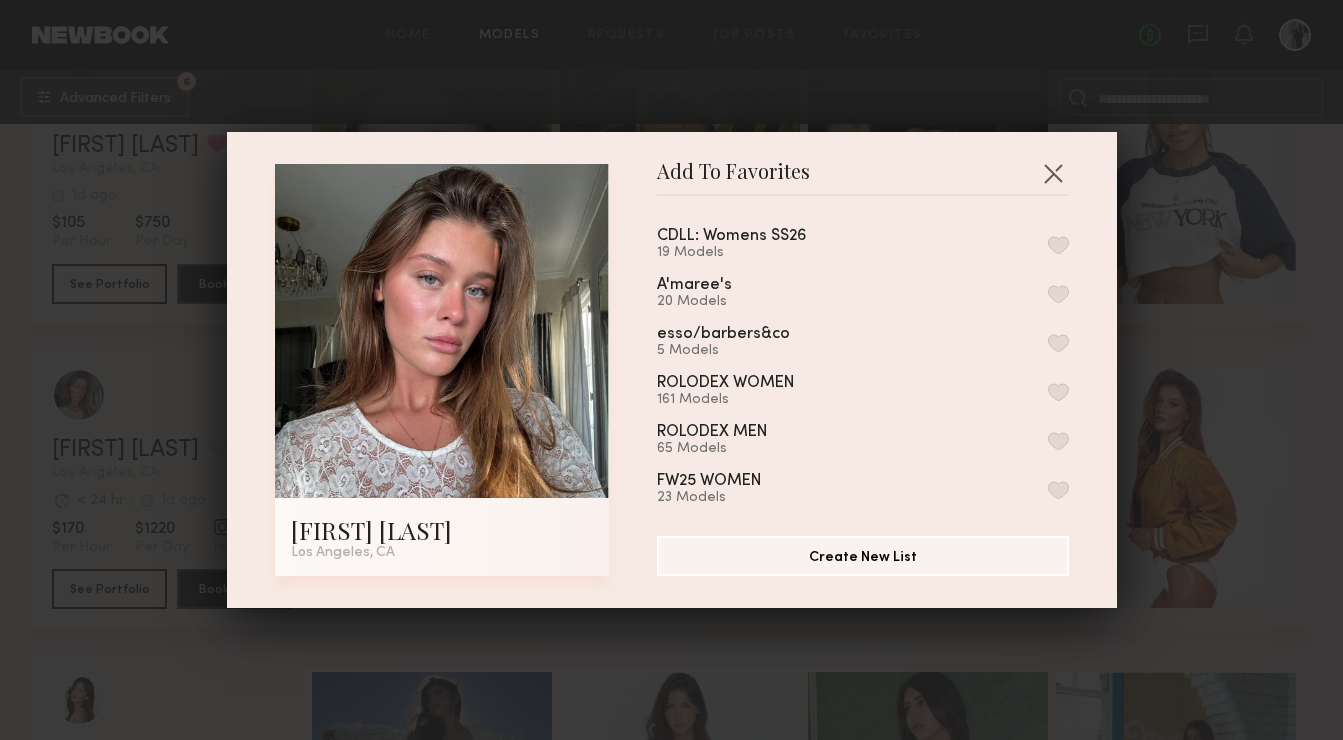 click at bounding box center (1058, 245) 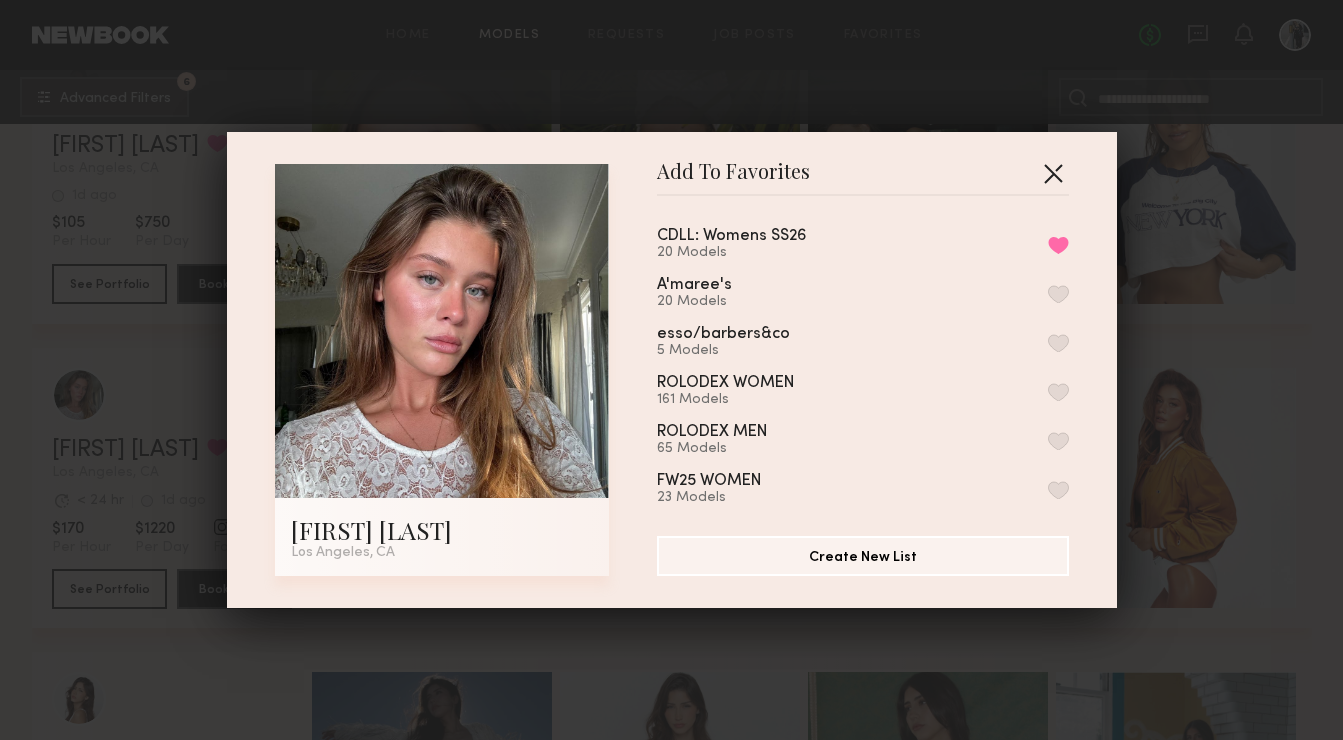 click at bounding box center [1053, 173] 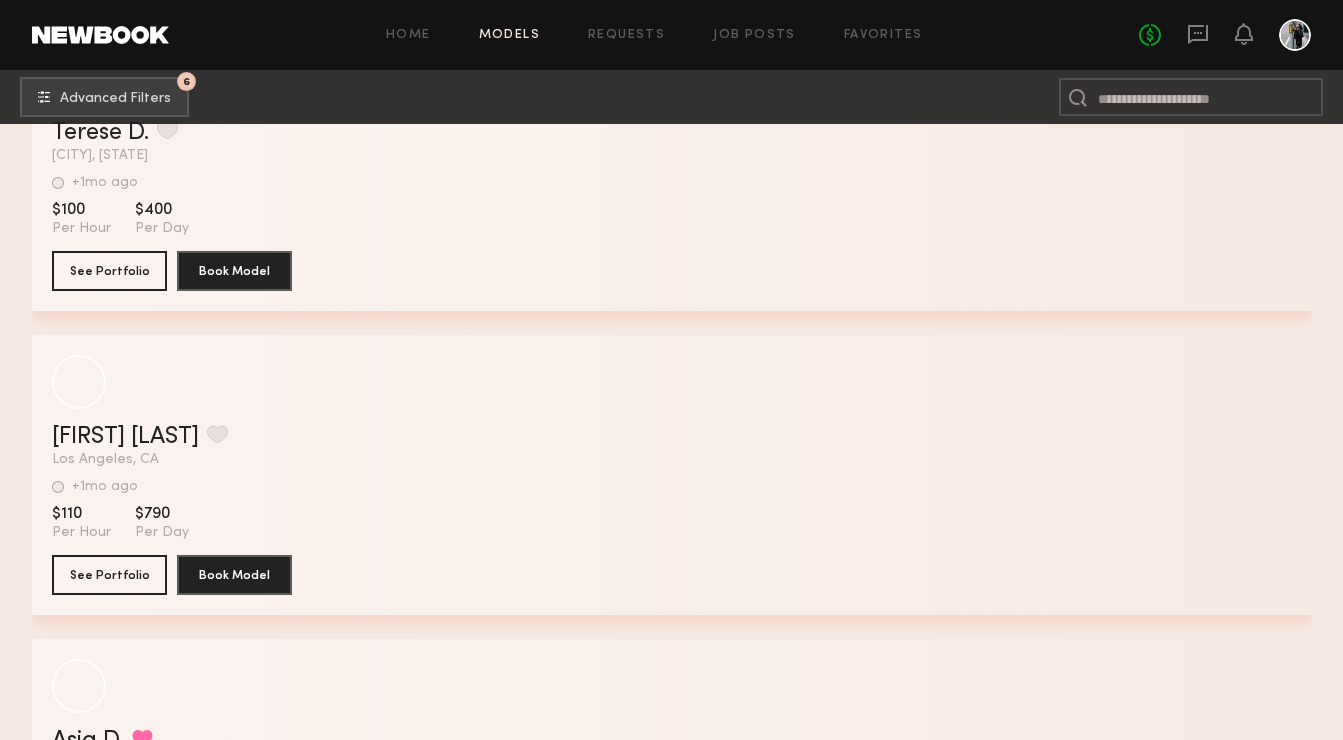 scroll, scrollTop: 54549, scrollLeft: 0, axis: vertical 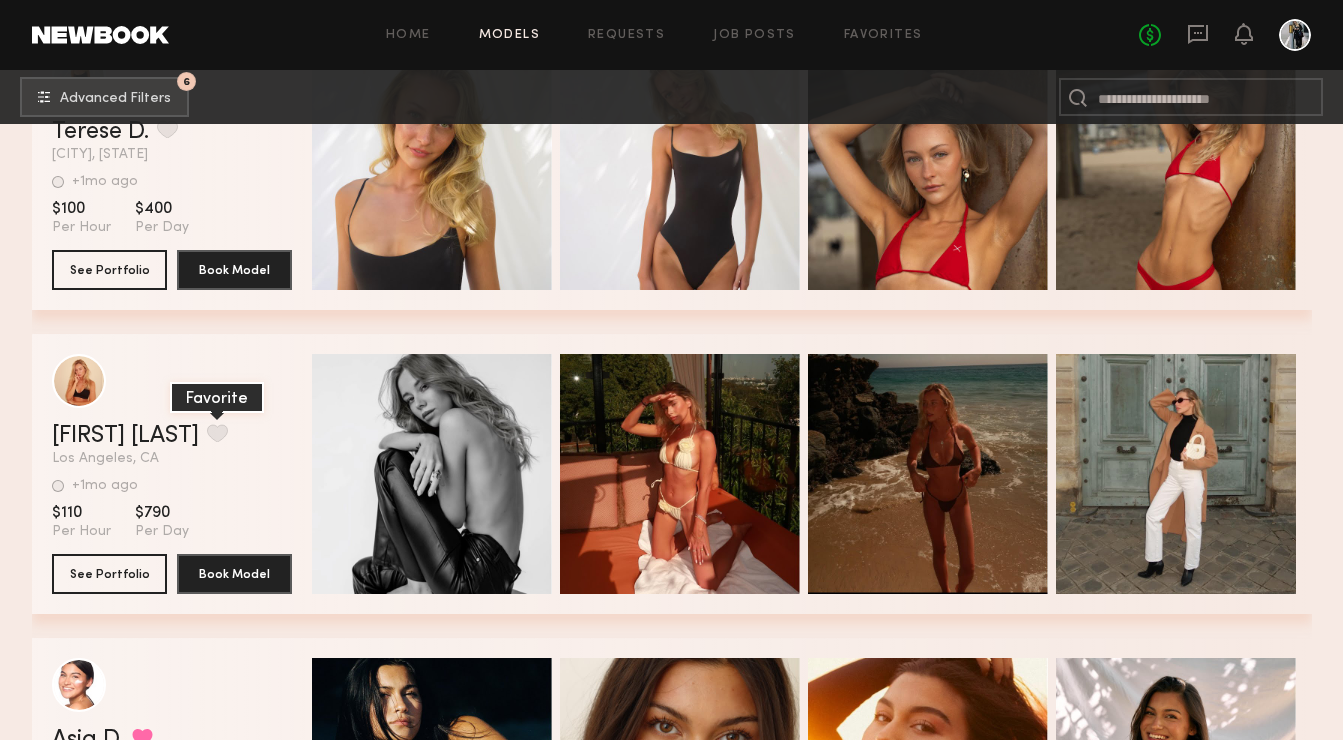 click 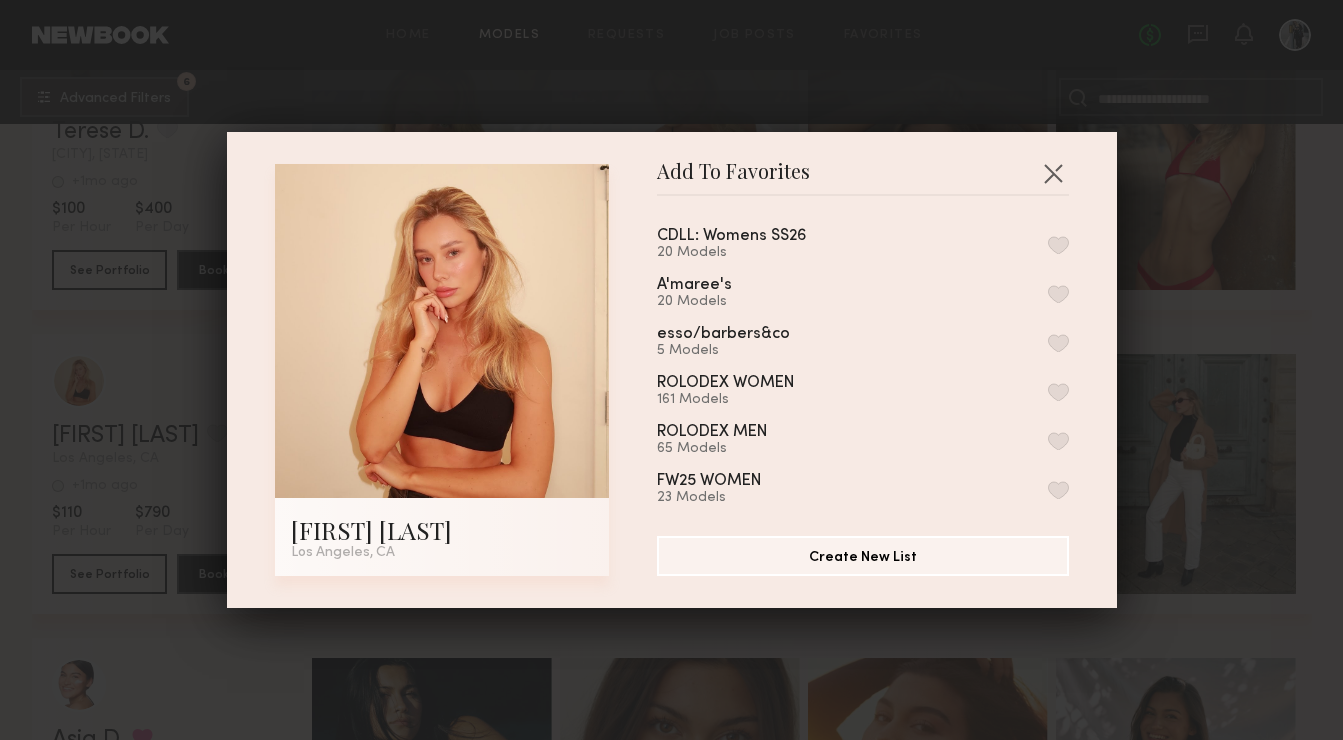 click at bounding box center [1058, 245] 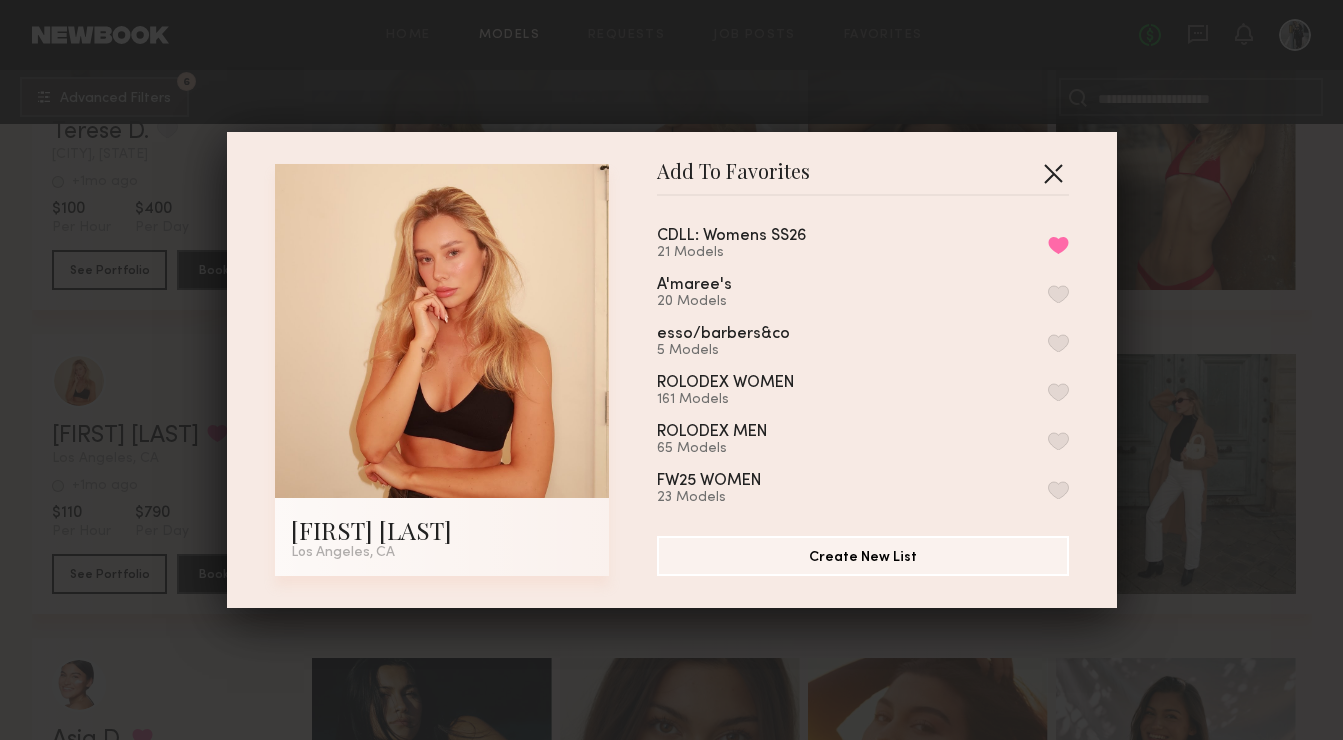 click at bounding box center [1053, 173] 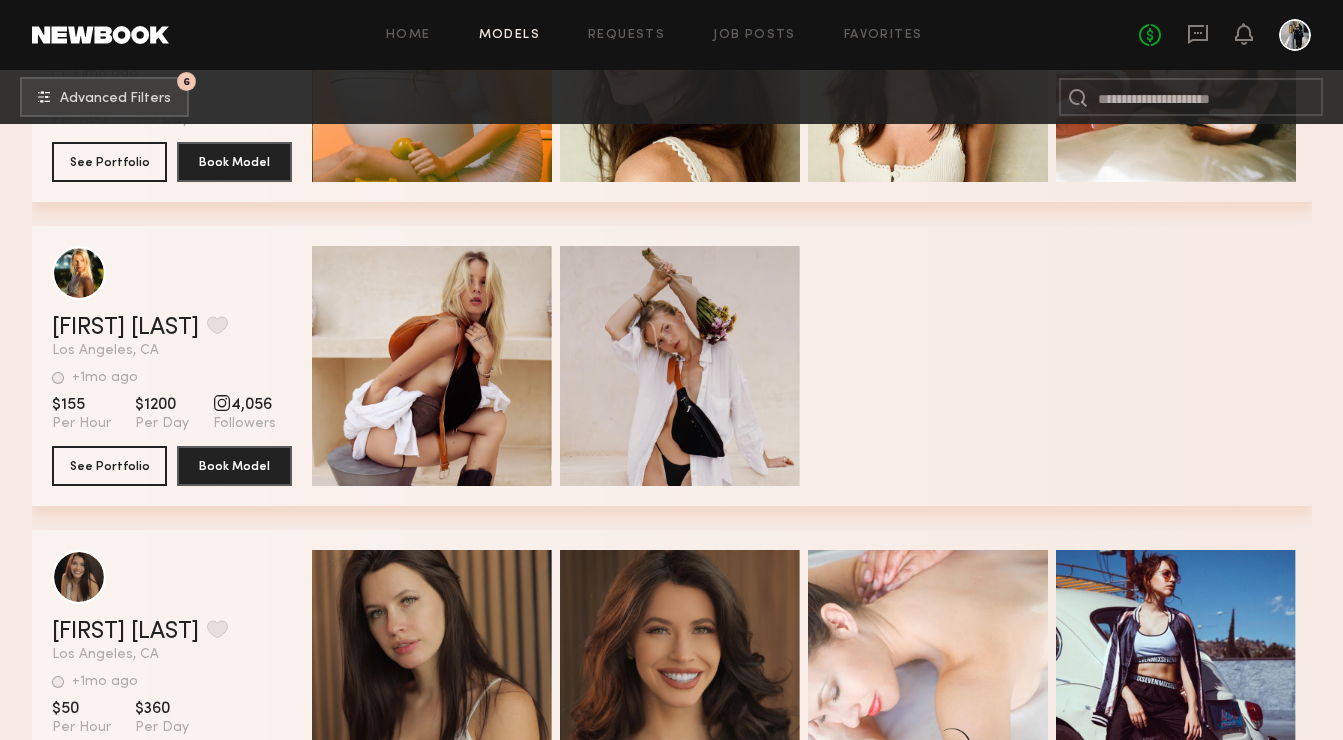 scroll, scrollTop: 58353, scrollLeft: 0, axis: vertical 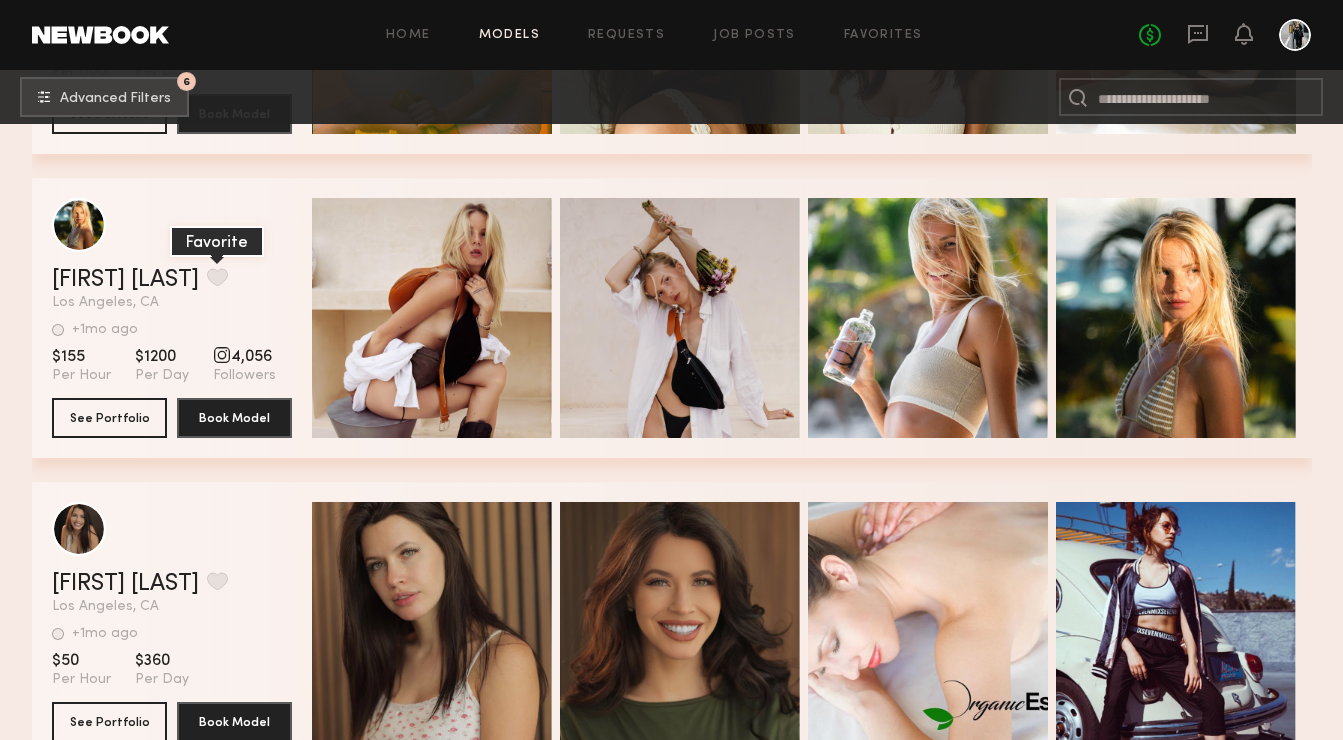 click 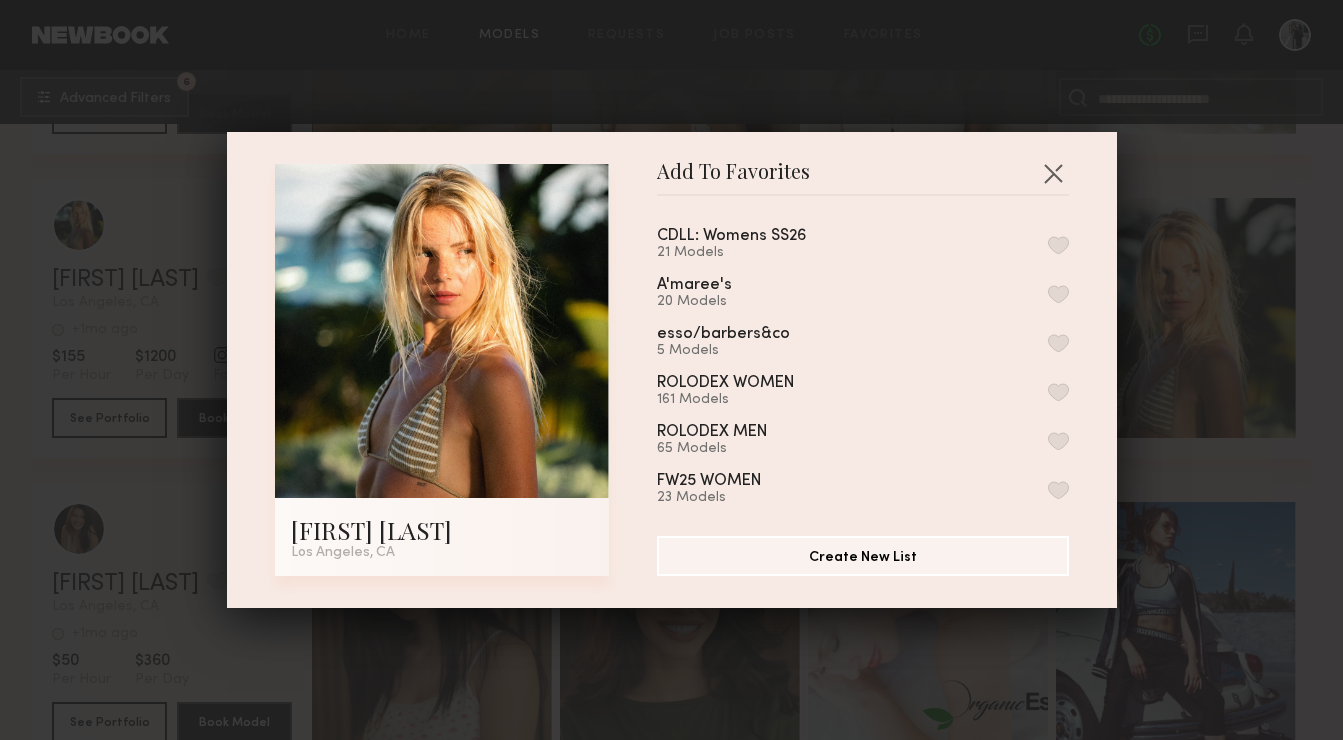 click at bounding box center (1058, 245) 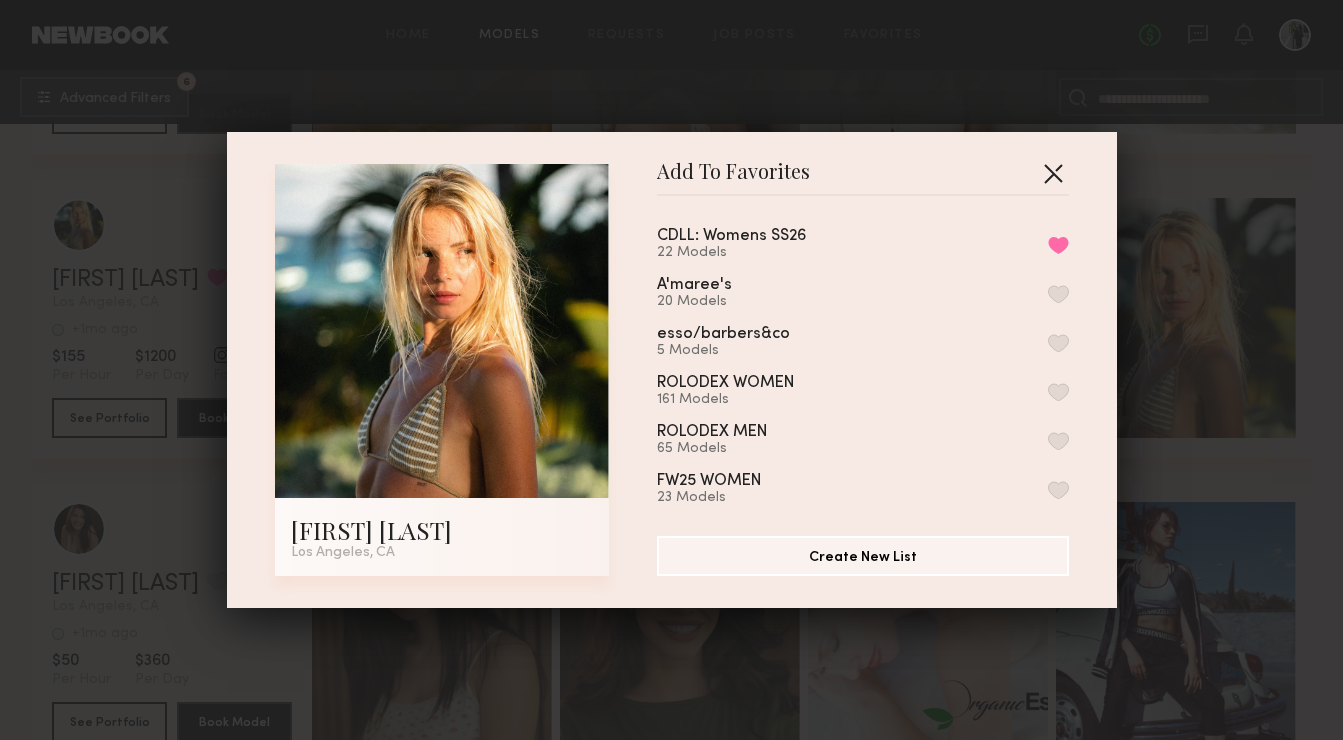 click at bounding box center (1053, 173) 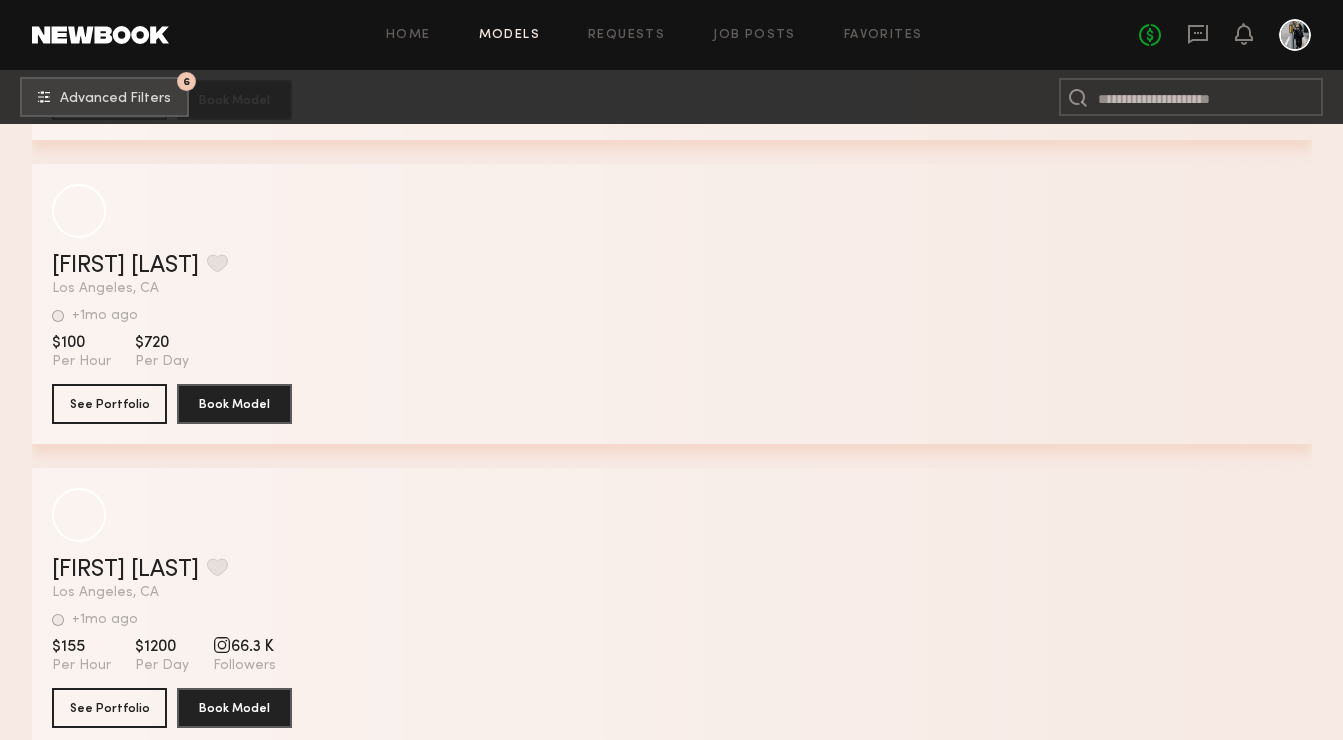 scroll, scrollTop: 79037, scrollLeft: 0, axis: vertical 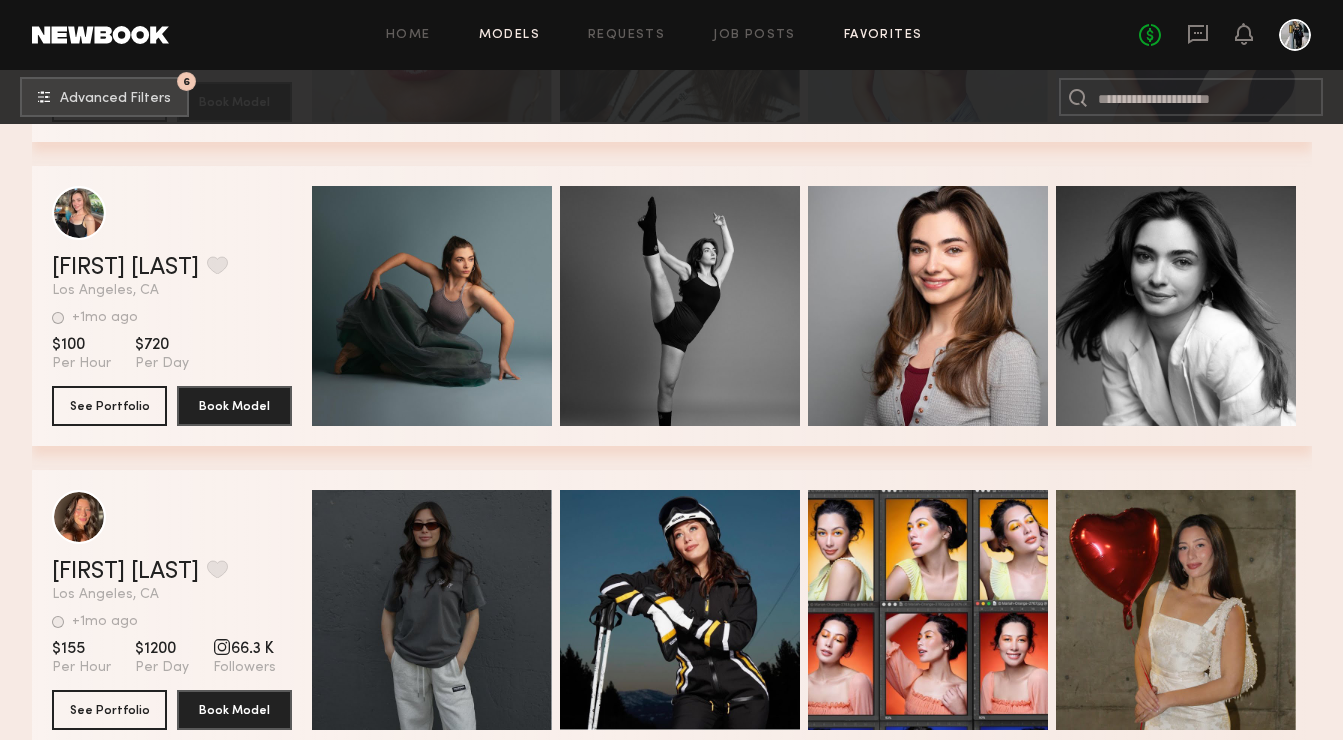click on "Favorites" 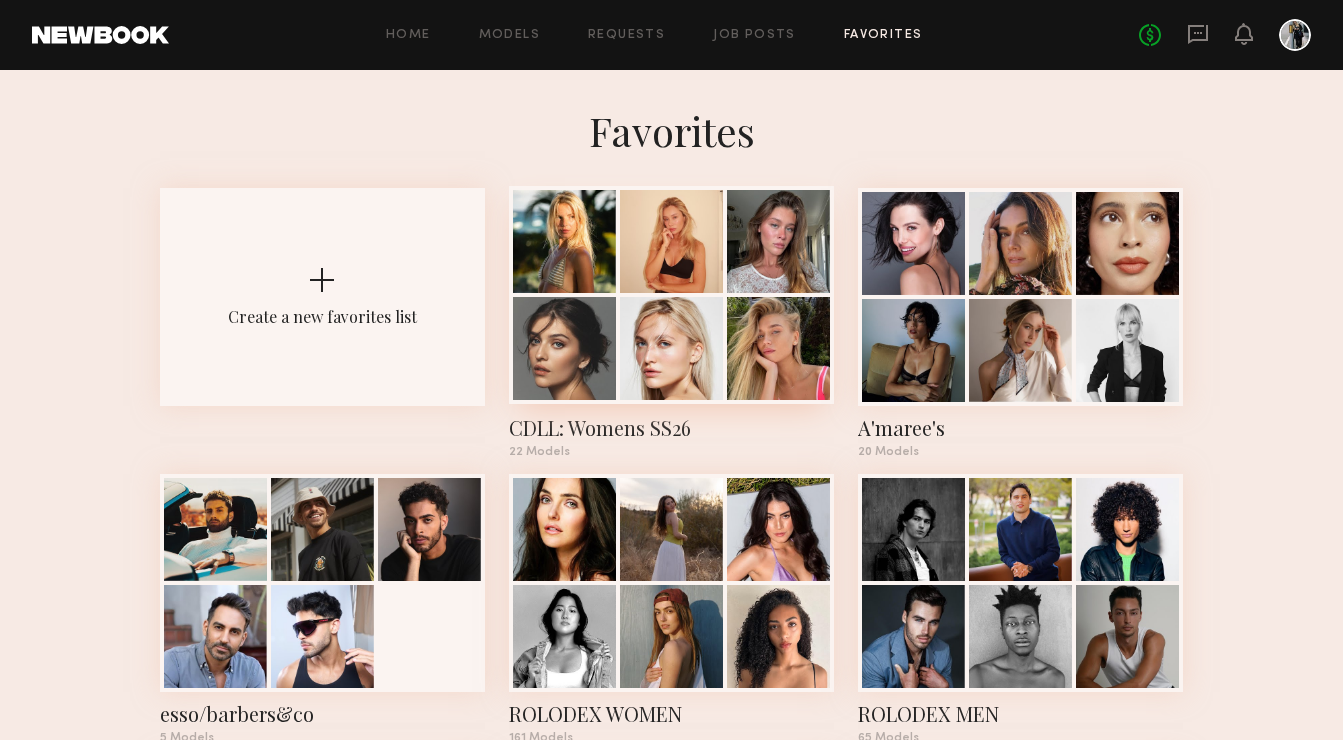 click 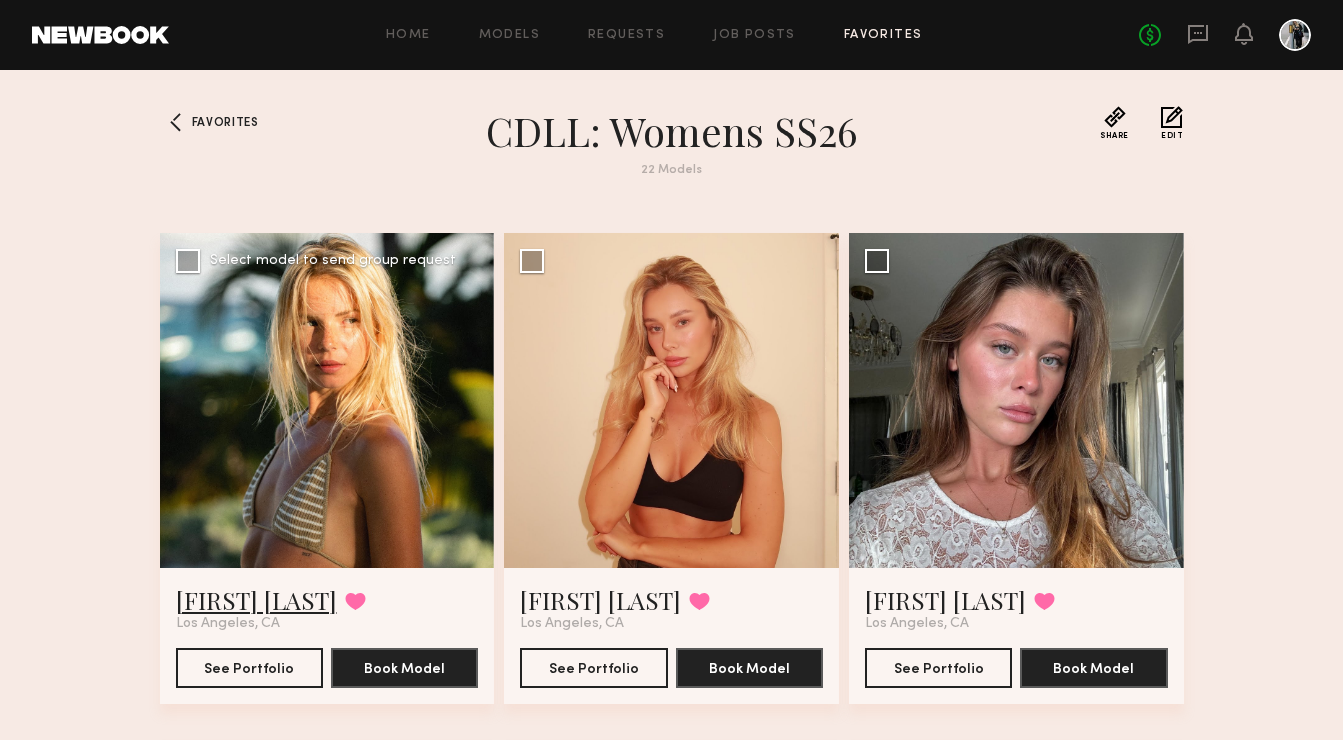 click on "[FIRST] [LAST]" 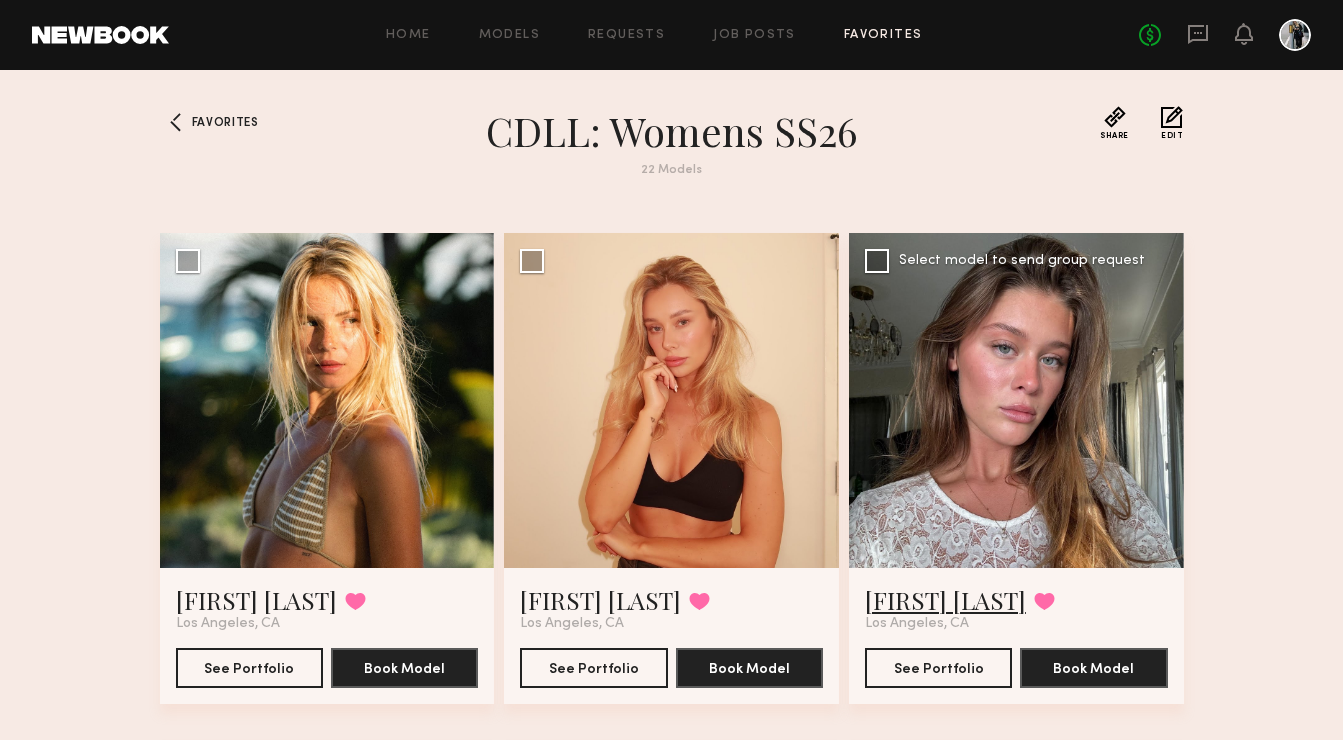 click on "[FIRST] [LAST]" 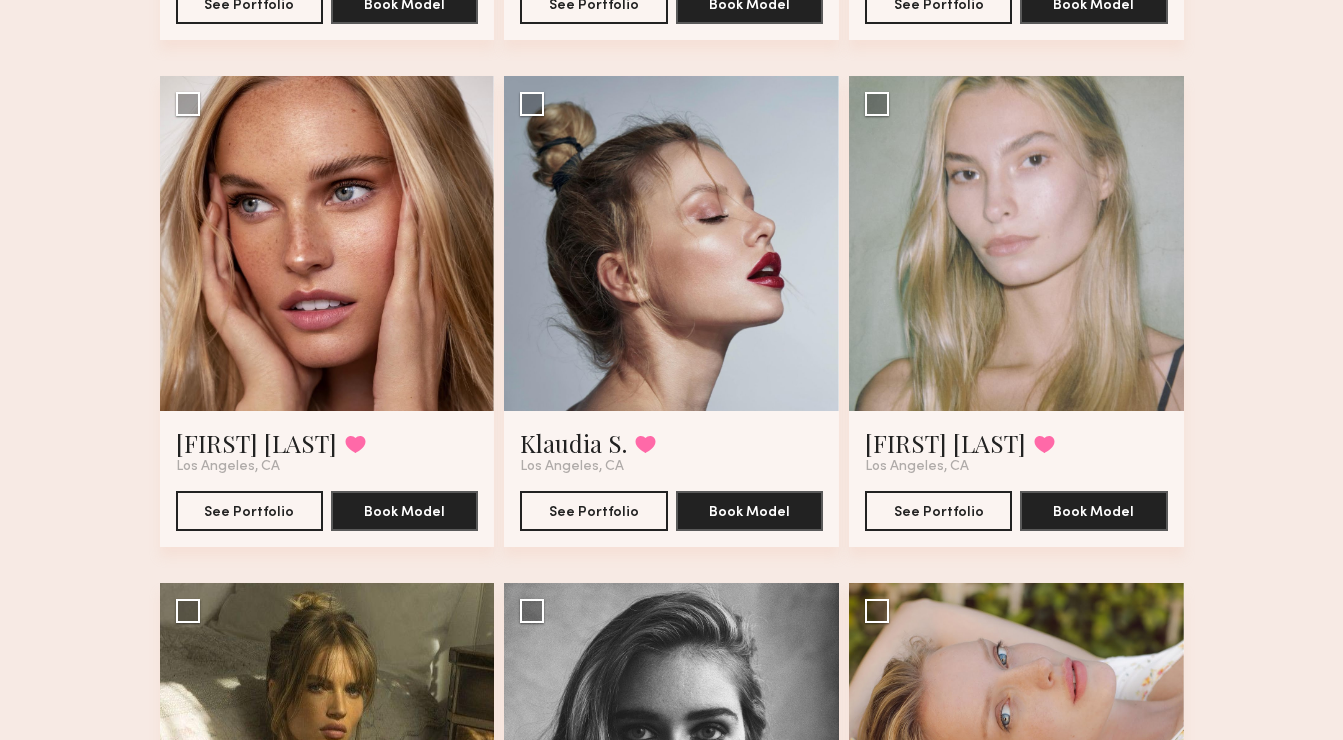 scroll, scrollTop: 3228, scrollLeft: 0, axis: vertical 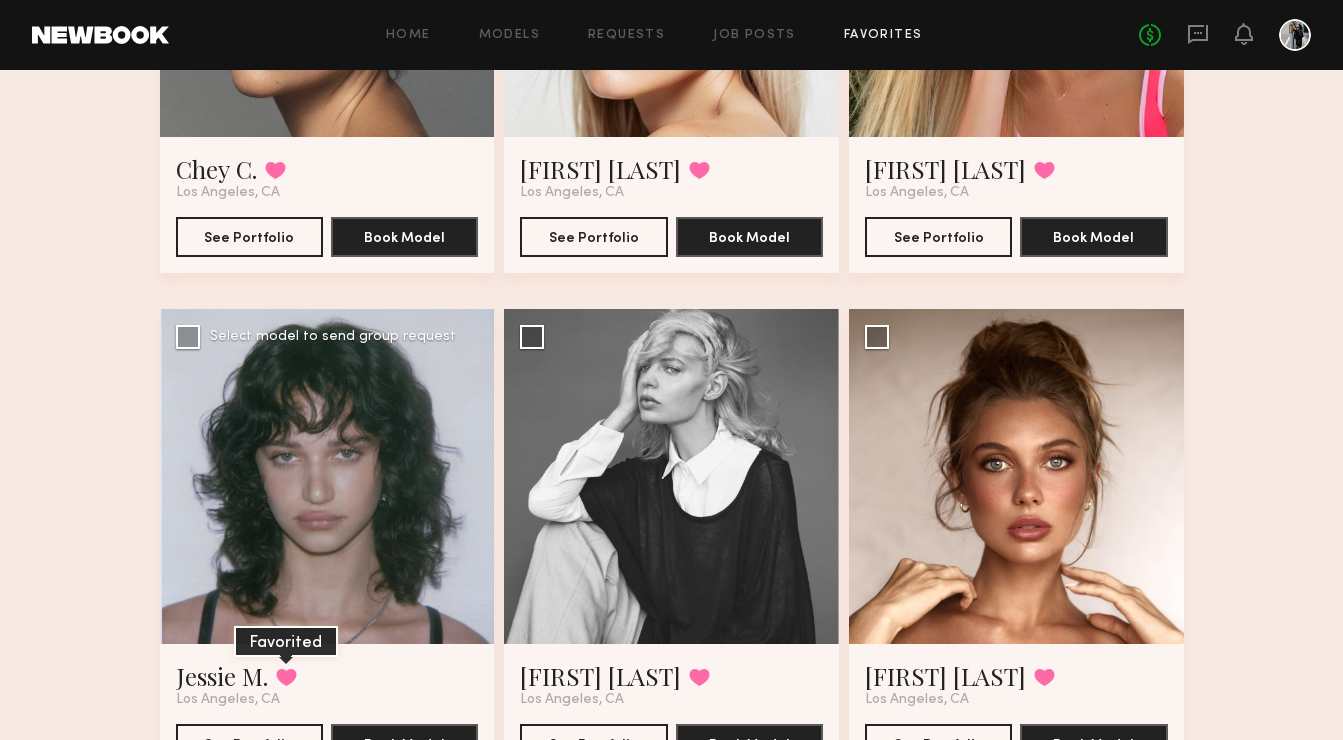click 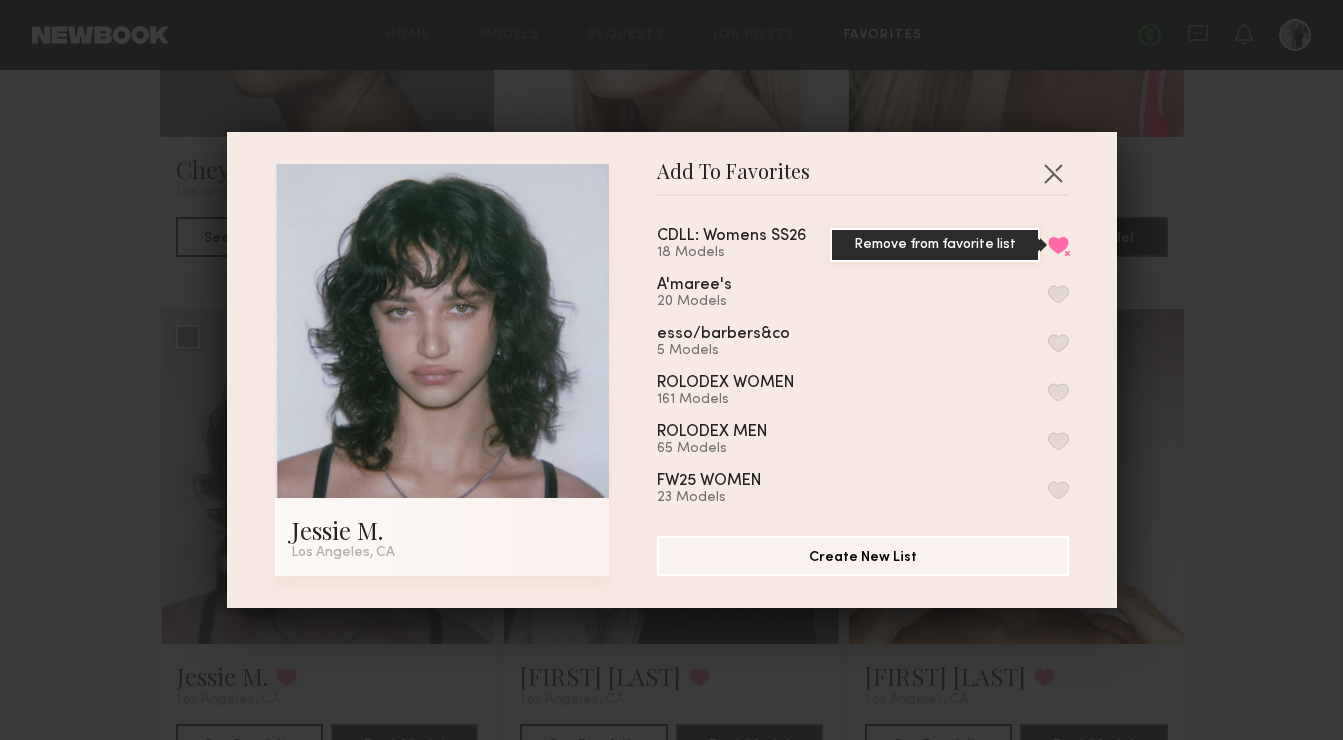 click on "Remove from favorite list" at bounding box center (1058, 245) 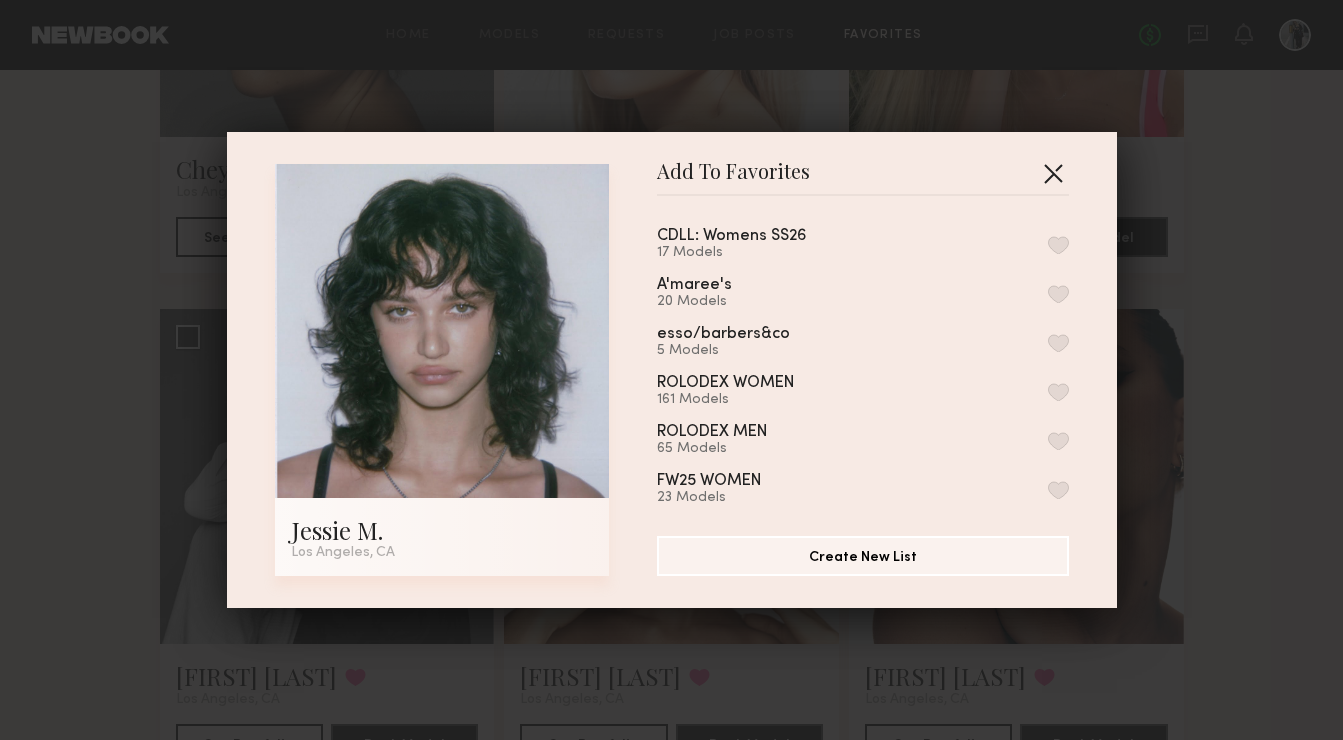 click at bounding box center (1053, 173) 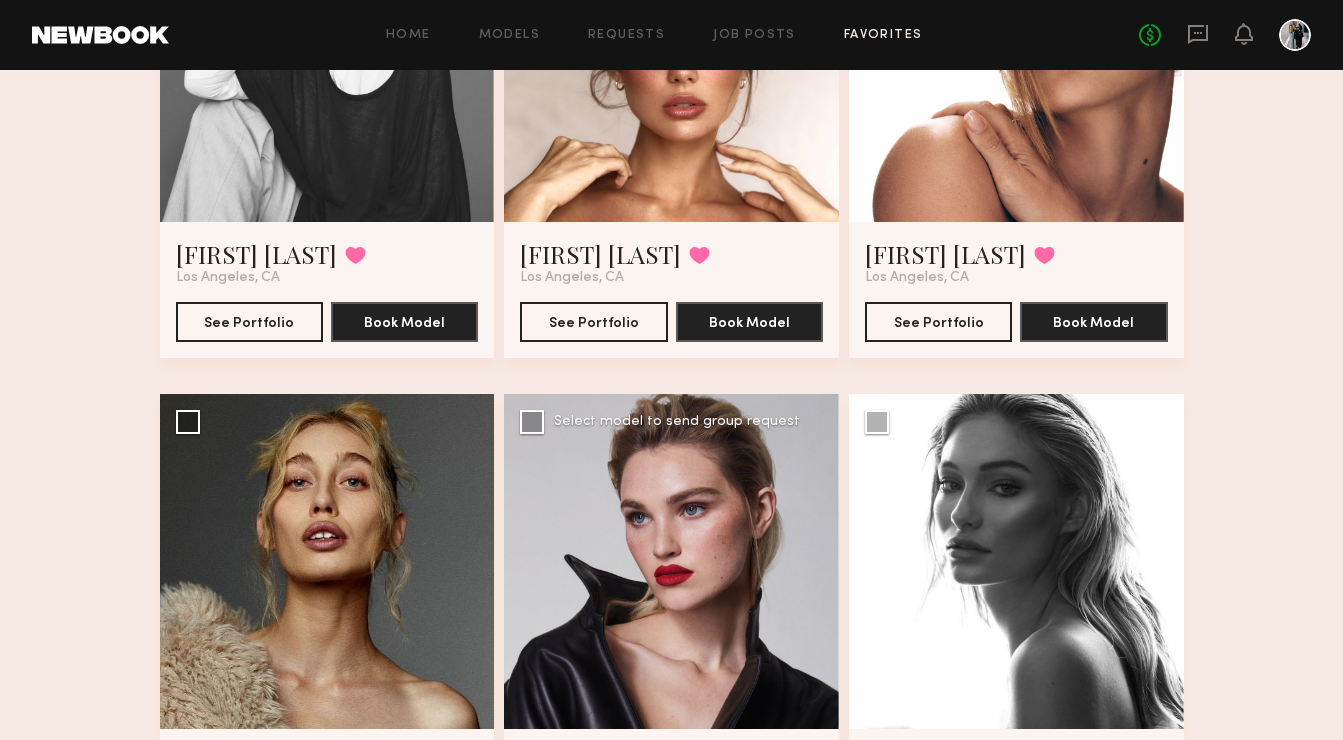 scroll, scrollTop: 1734, scrollLeft: 0, axis: vertical 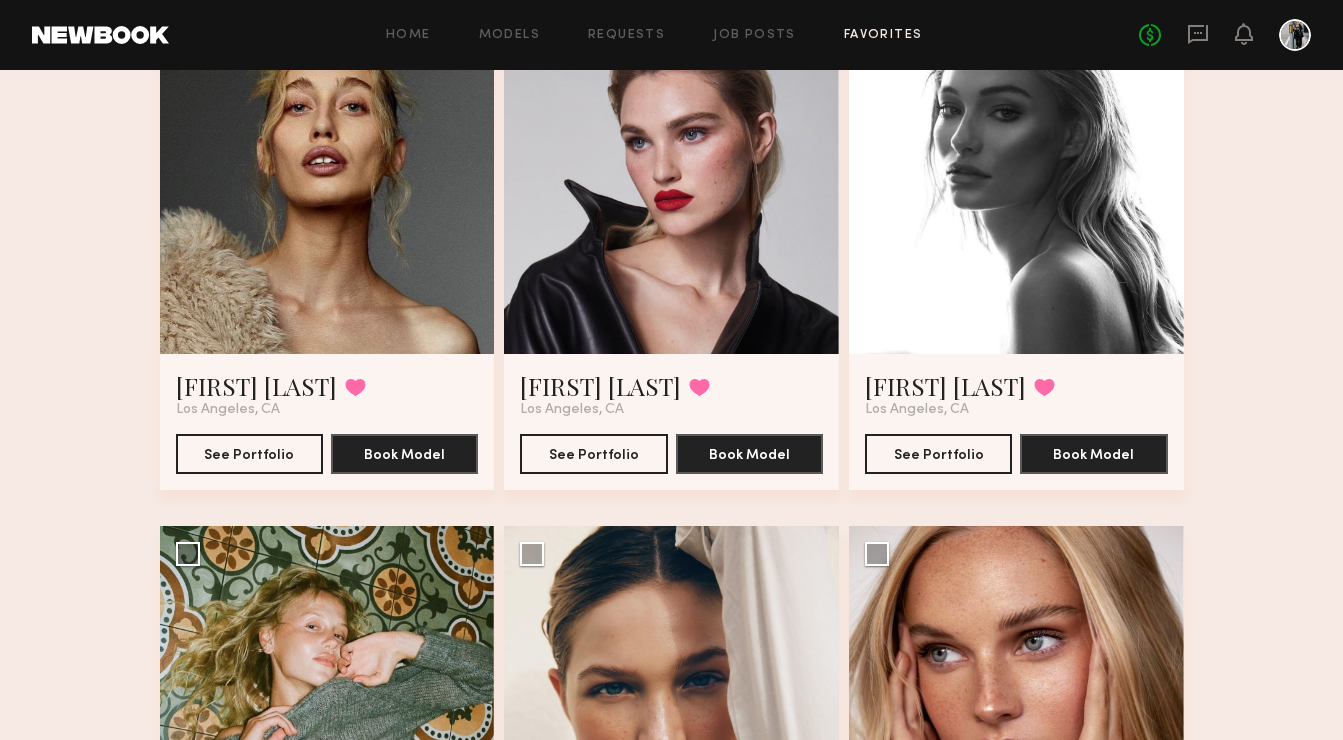 click 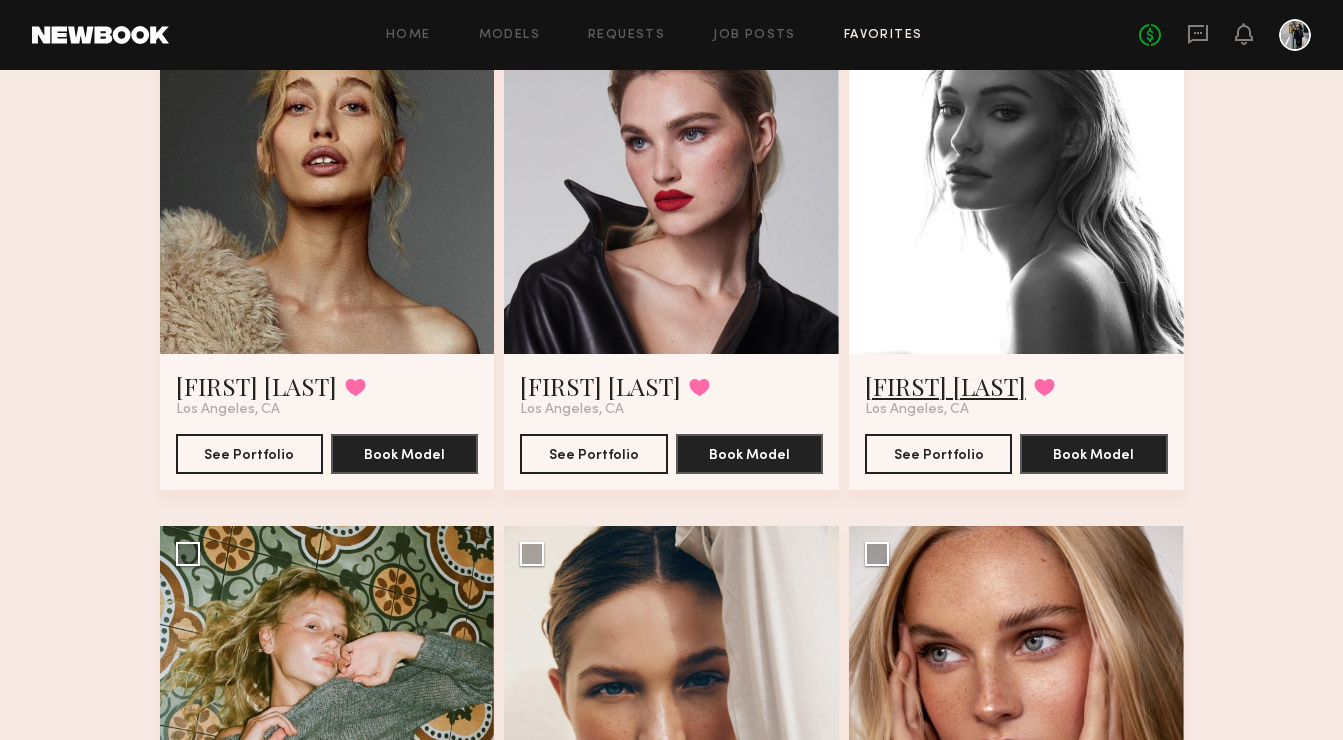click on "[FIRST] [LAST]" 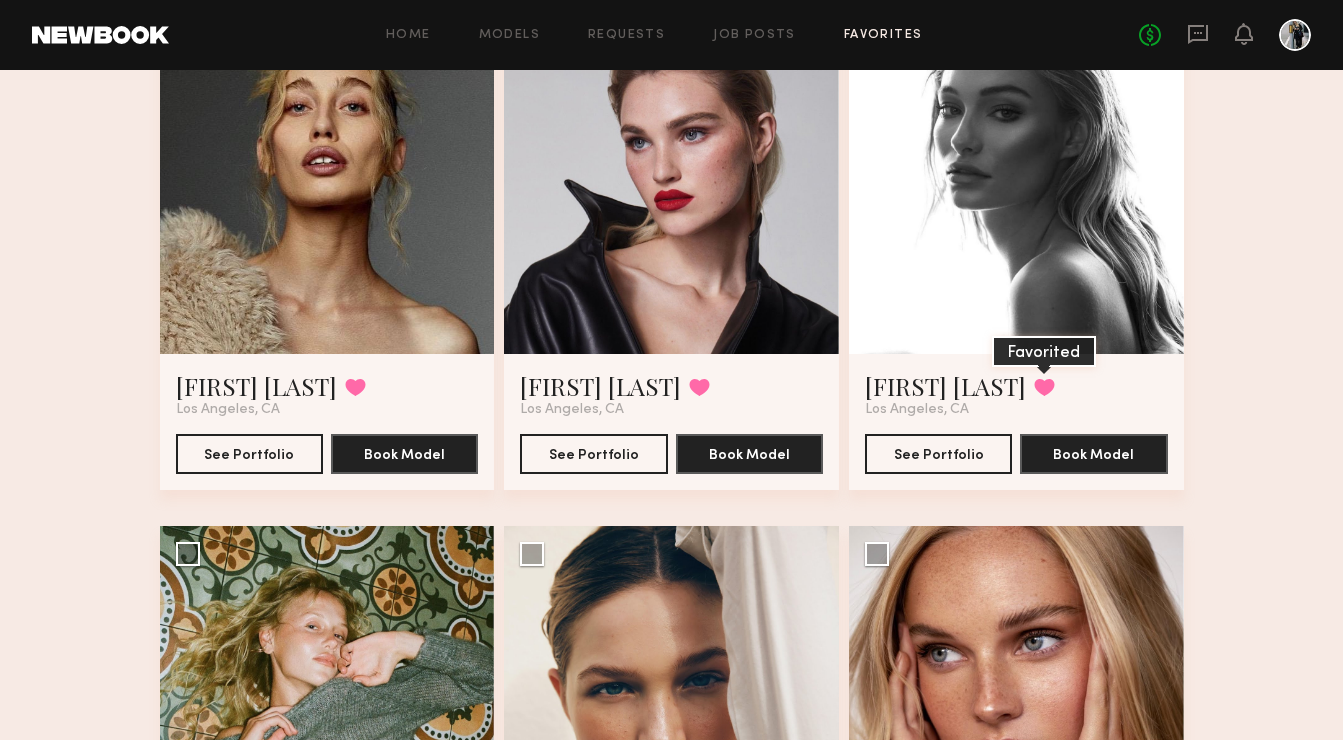 click 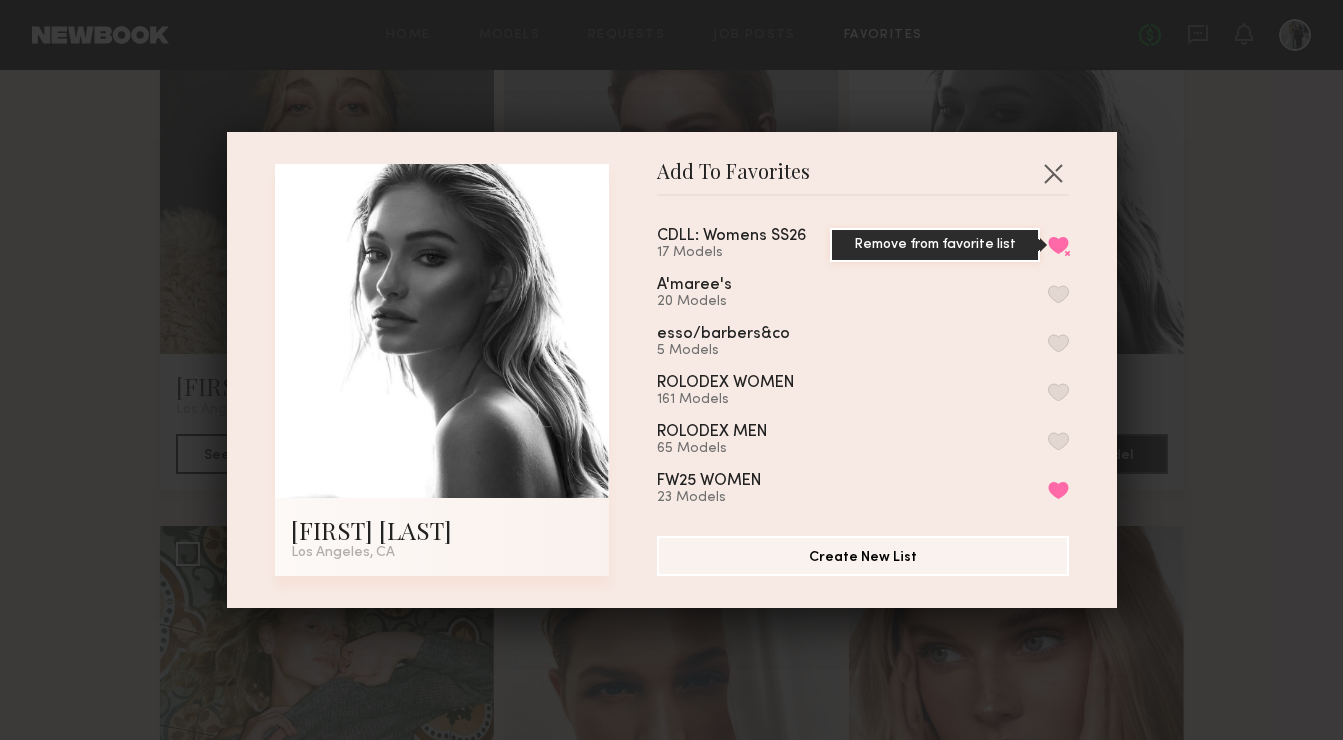 click on "Remove from favorite list" at bounding box center (1058, 245) 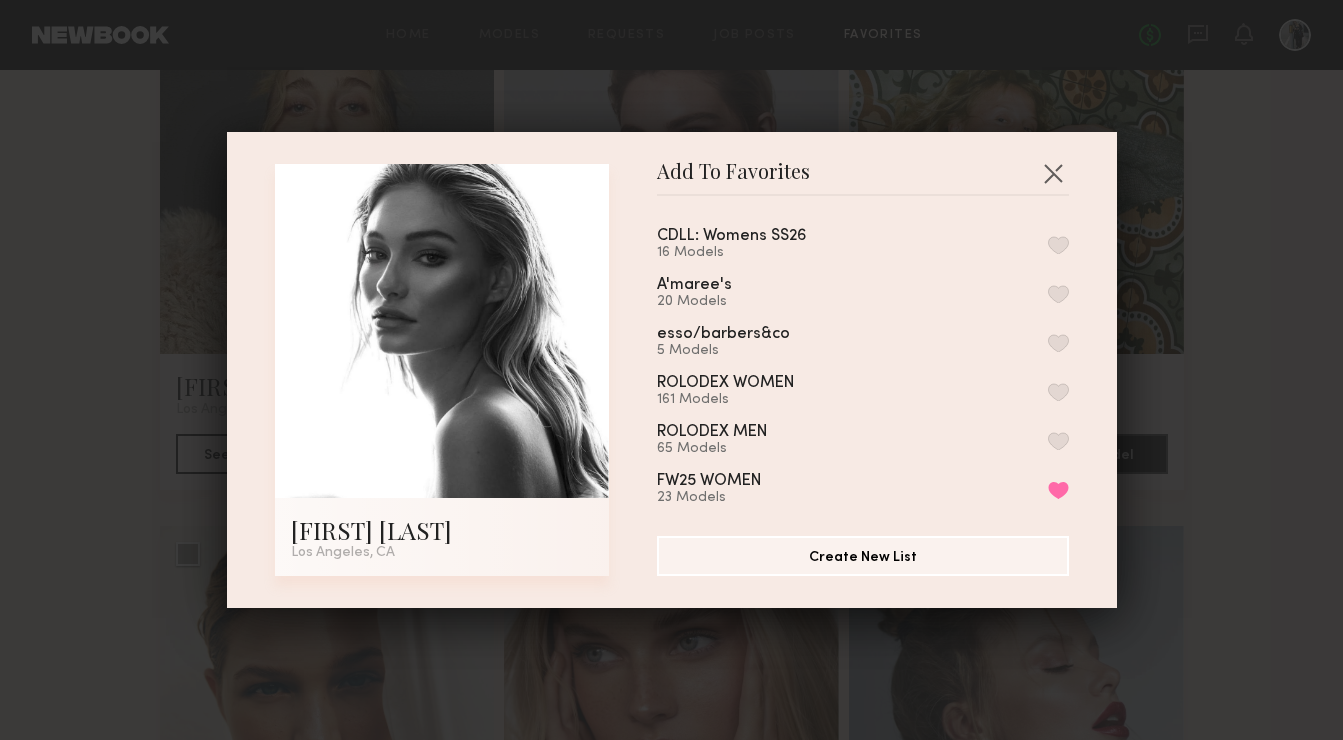 click on "Add To Favorites Jessica F. Los Angeles, CA Add To Favorites CDLL: Womens SS26 16   Models A'maree's 20   Models esso/barbers&co 5   Models ROLODEX WOMEN 161   Models ROLODEX MEN 65   Models FW25 WOMEN 23   Models Remove from favorite list Hwood Rolodex 37   Models Cout De La Liberte 33   Models Rose Gold Saint Tropez 31   Models Rose Gold Campaign 6   Models Pizzana Top Selects 11   Models Fat Sal's list 16   Models Osadia - Male Models 5   Models Curatorial Dept. 6   Models The Shirt 17   Models Osadía - Female Models 13   Models My Favorites 0   Models Create New List" at bounding box center [672, 370] 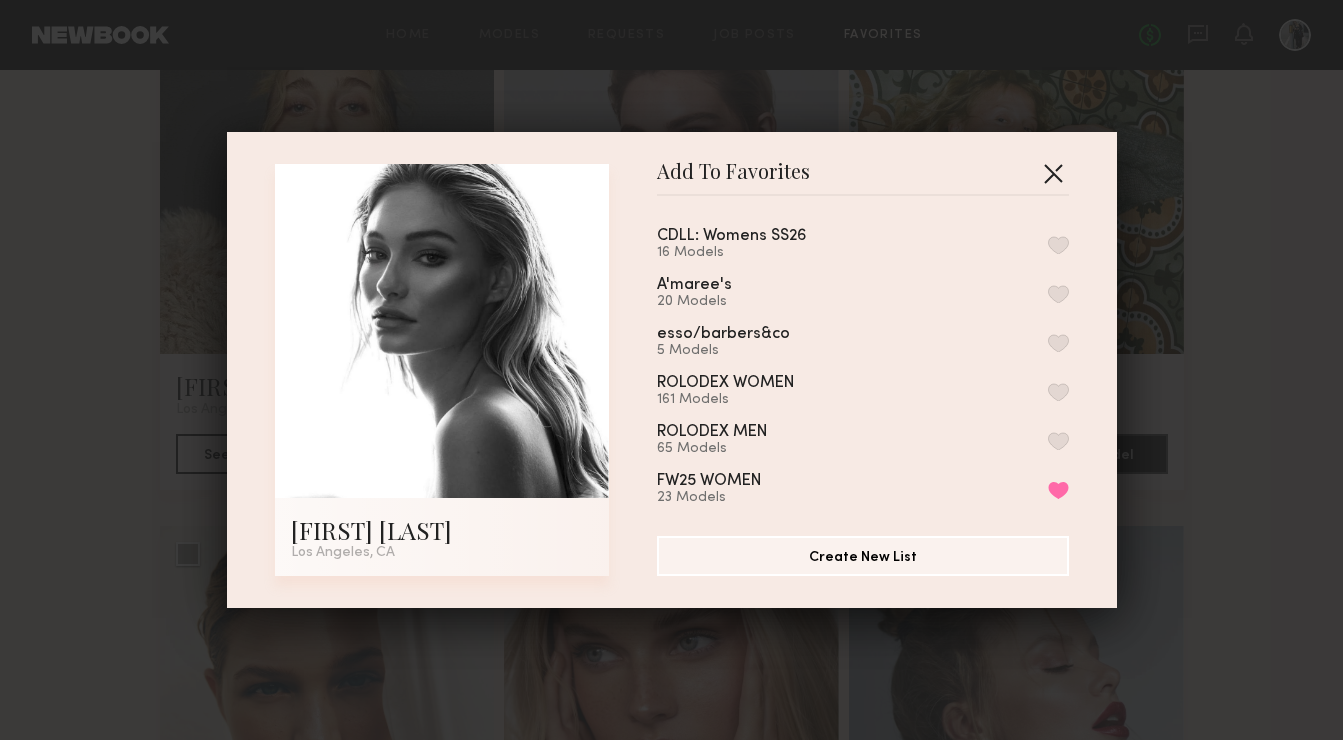 click at bounding box center [1053, 173] 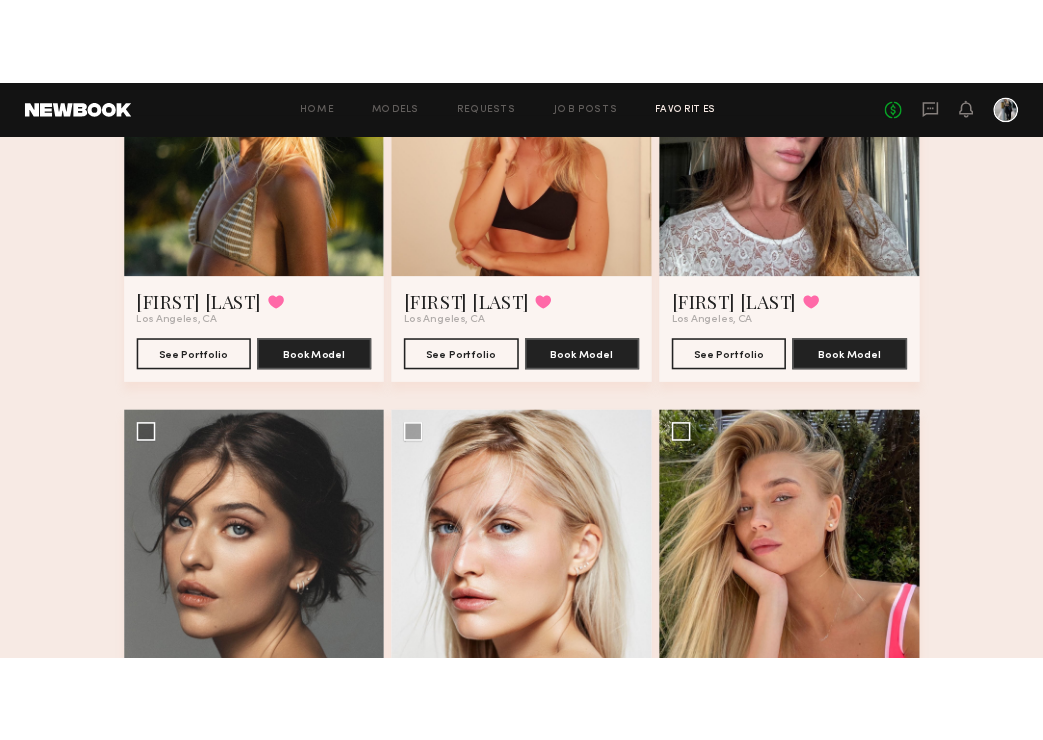 scroll, scrollTop: 0, scrollLeft: 0, axis: both 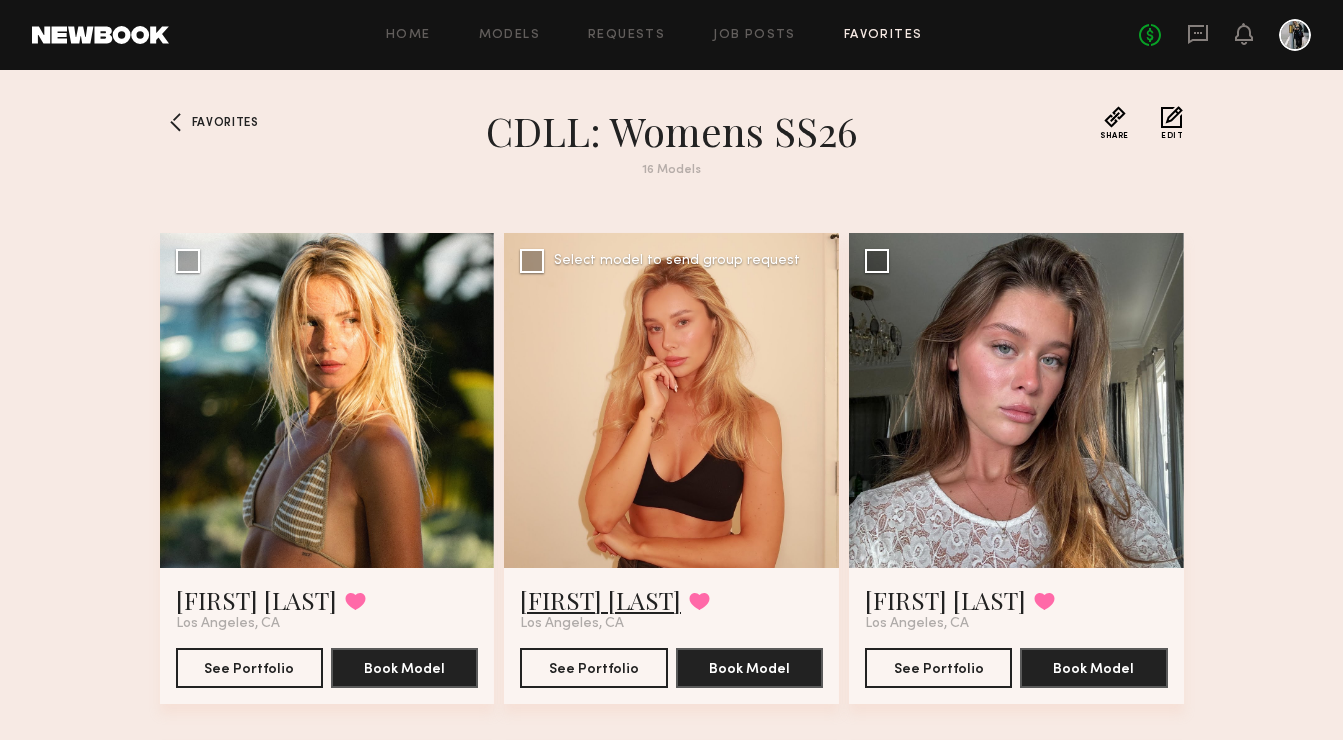 click on "[FIRST] [LAST]" 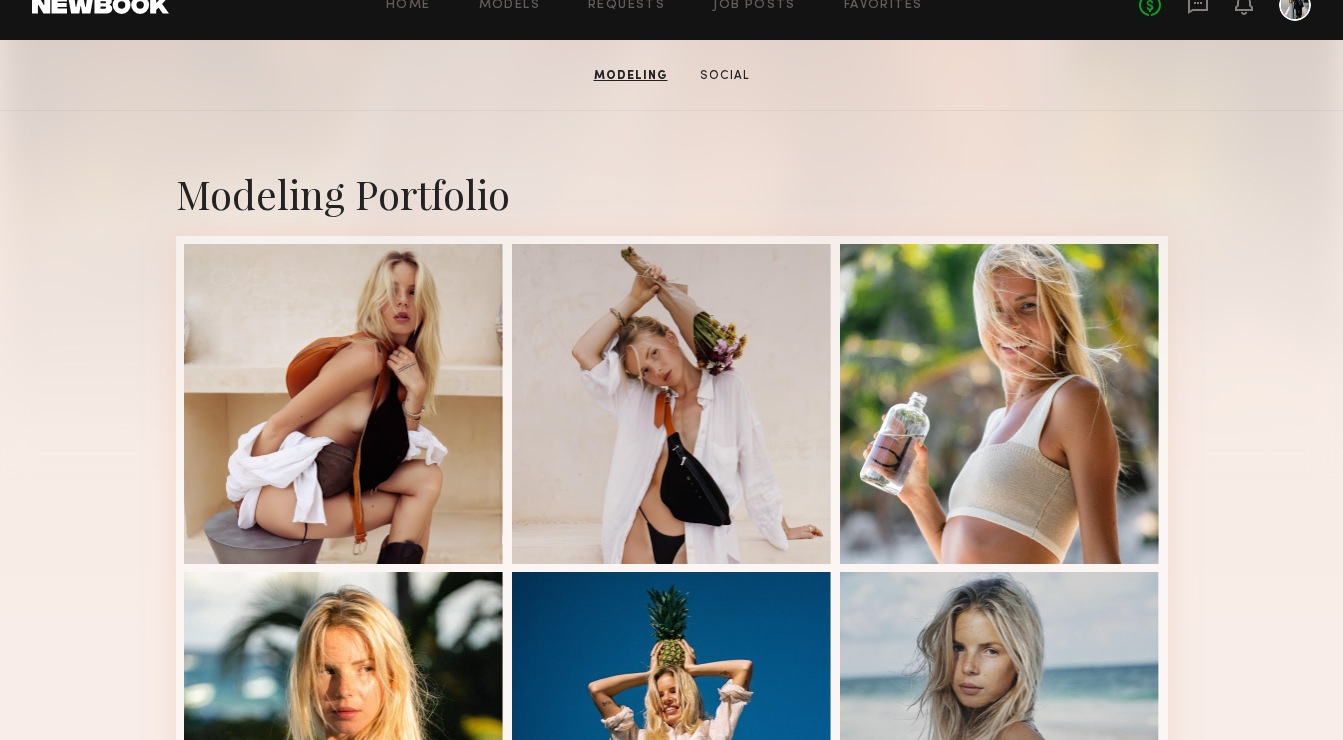 scroll, scrollTop: 345, scrollLeft: 0, axis: vertical 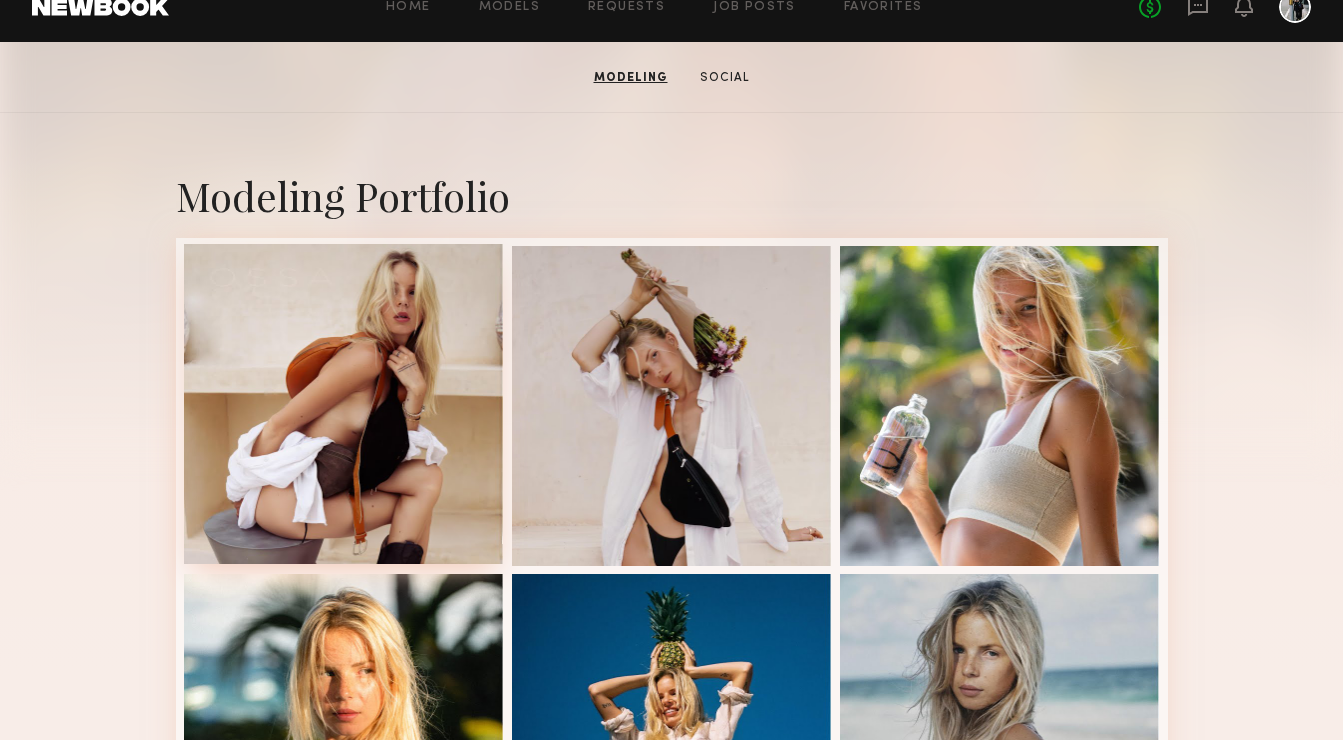 click at bounding box center (344, 404) 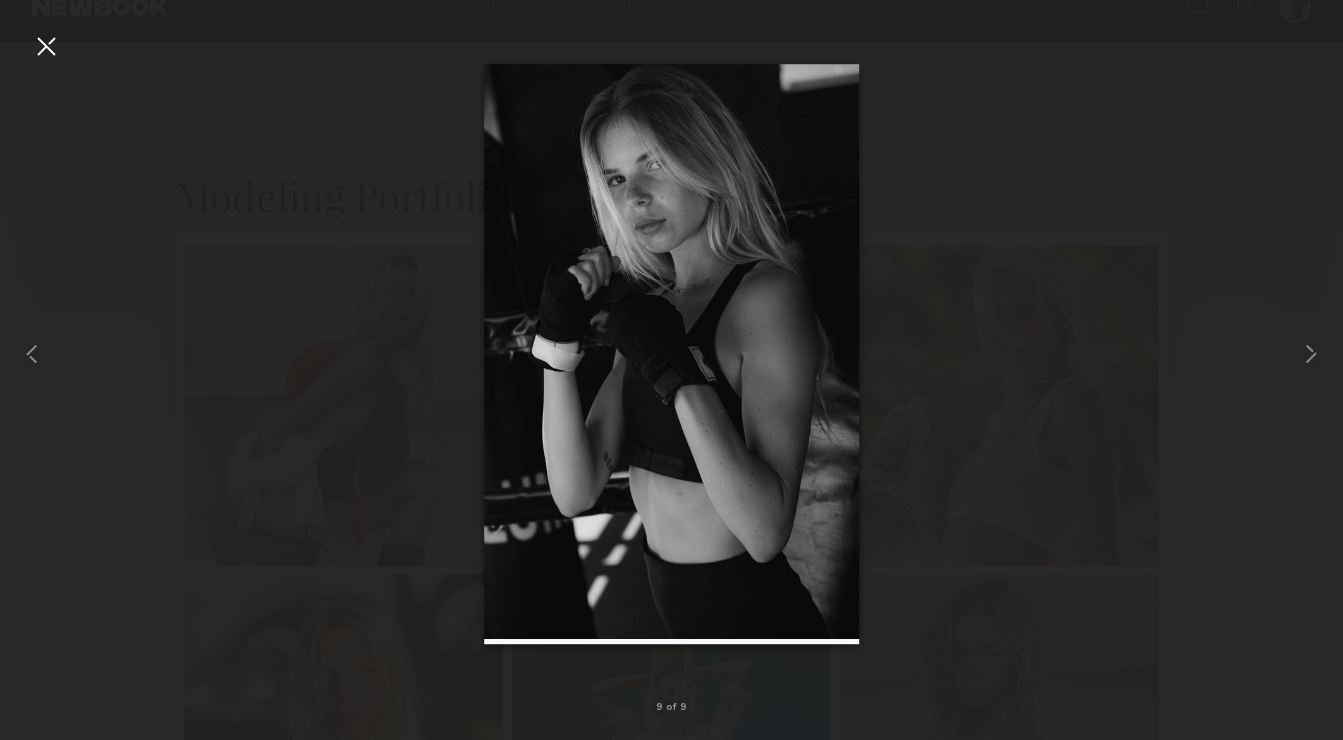 click at bounding box center (671, 354) 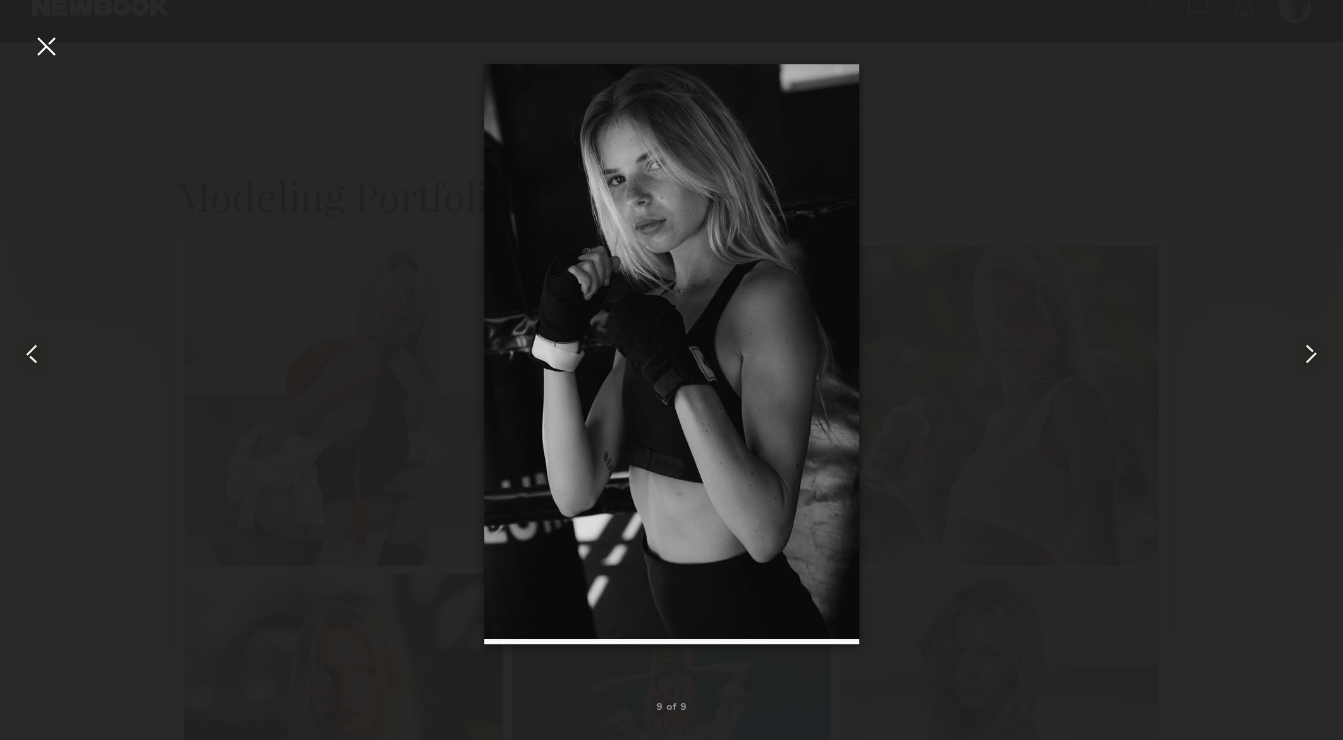 click at bounding box center (46, 46) 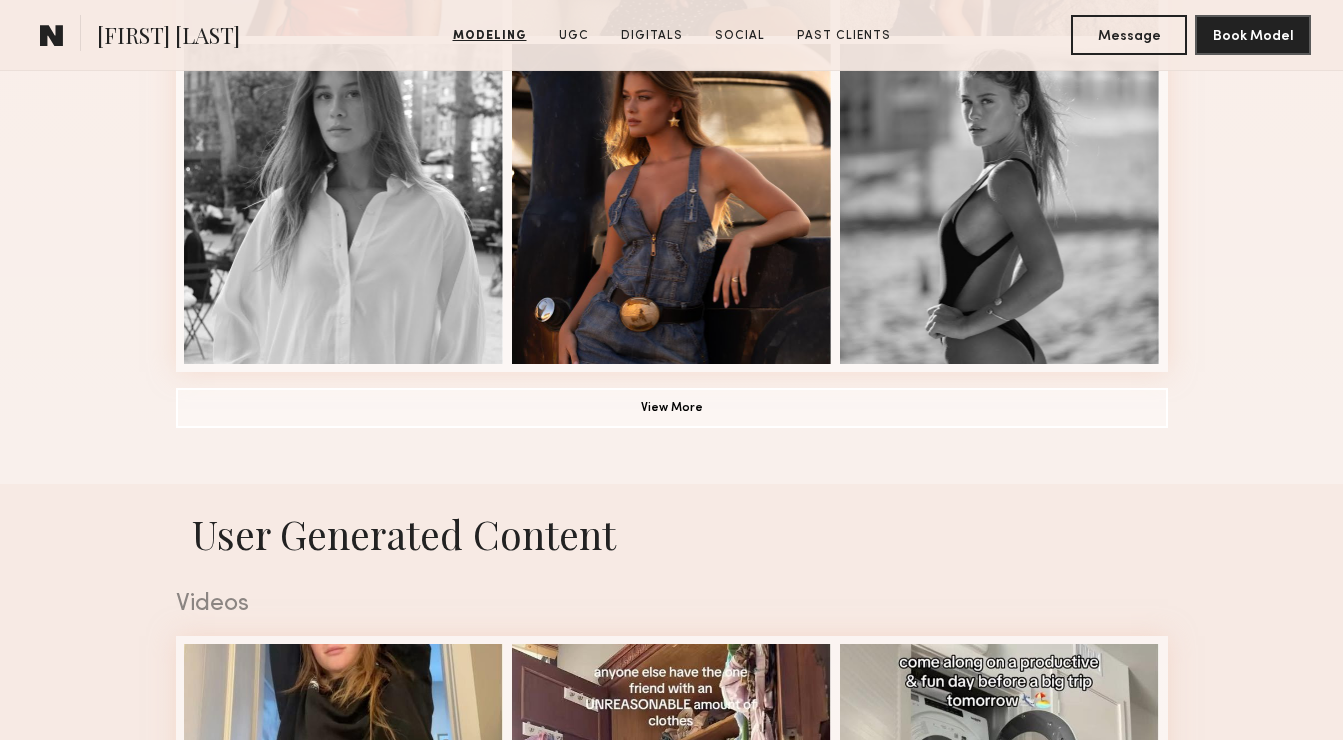 scroll, scrollTop: 1536, scrollLeft: 0, axis: vertical 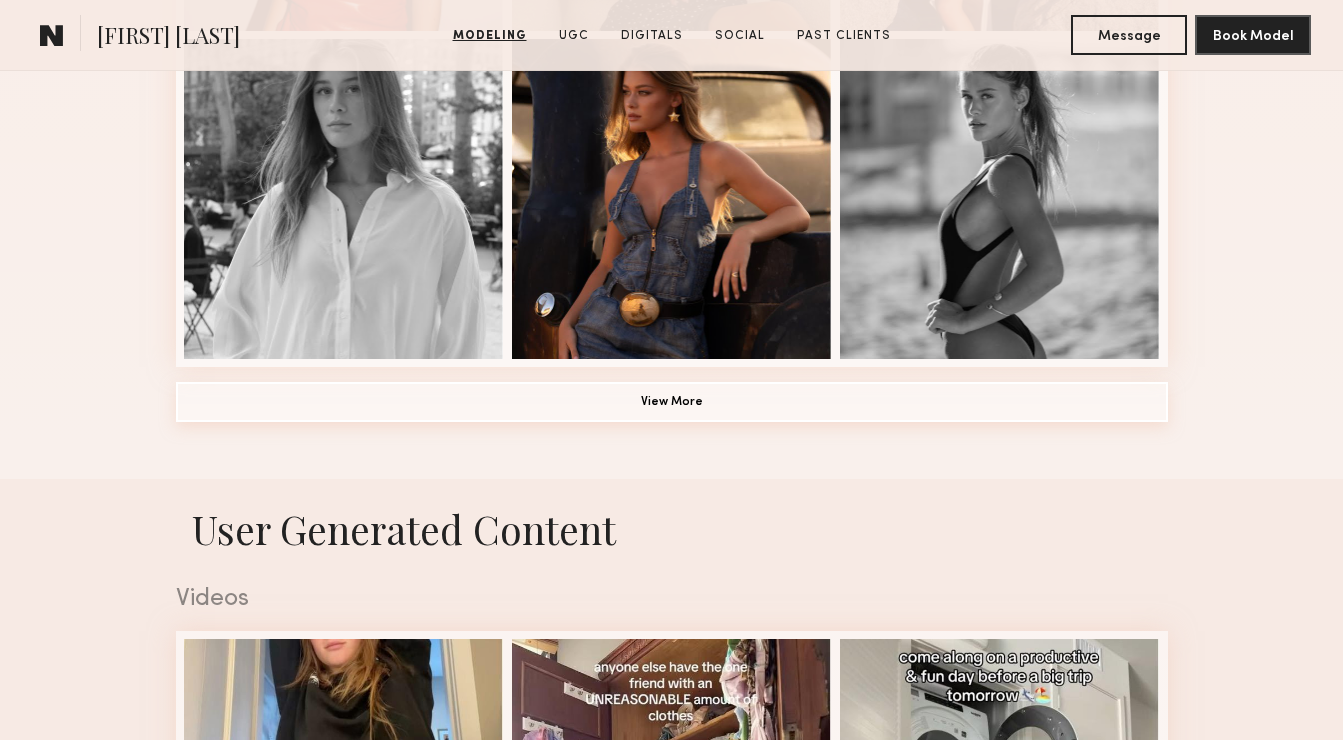 click on "View More" 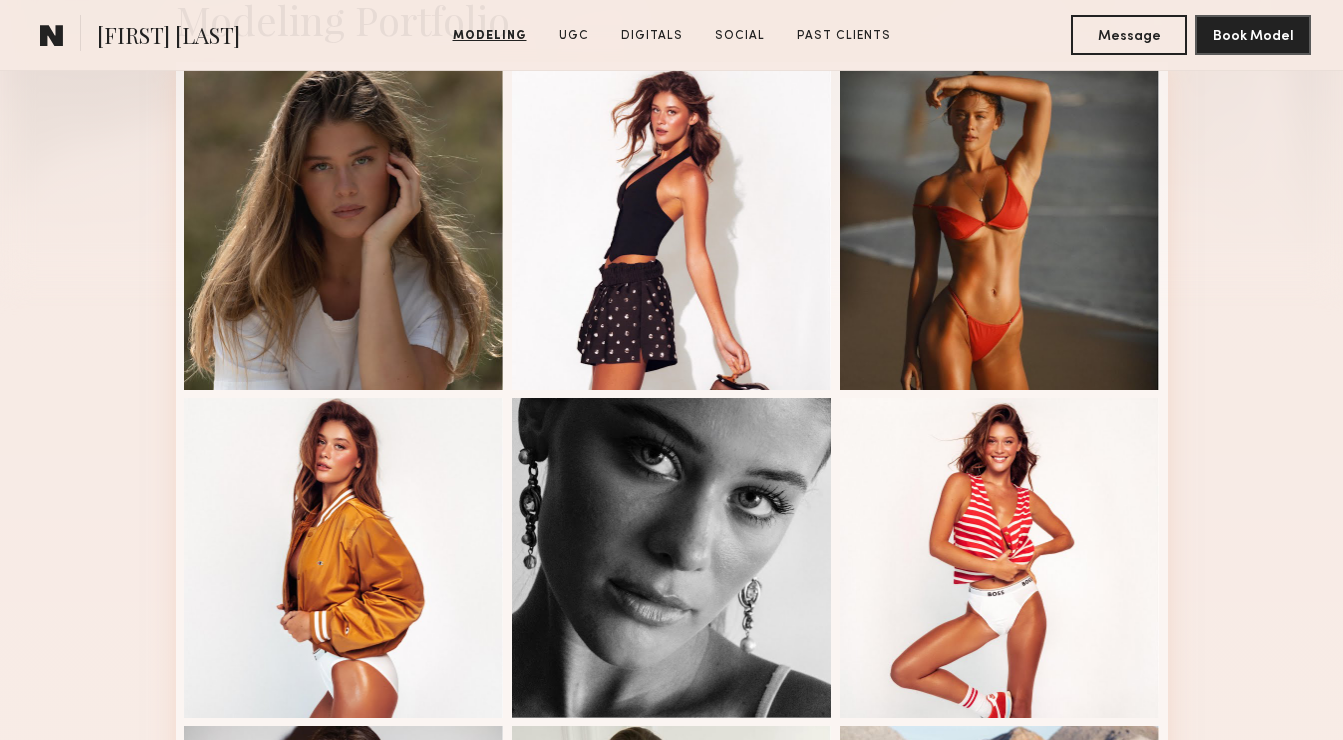 scroll, scrollTop: 0, scrollLeft: 0, axis: both 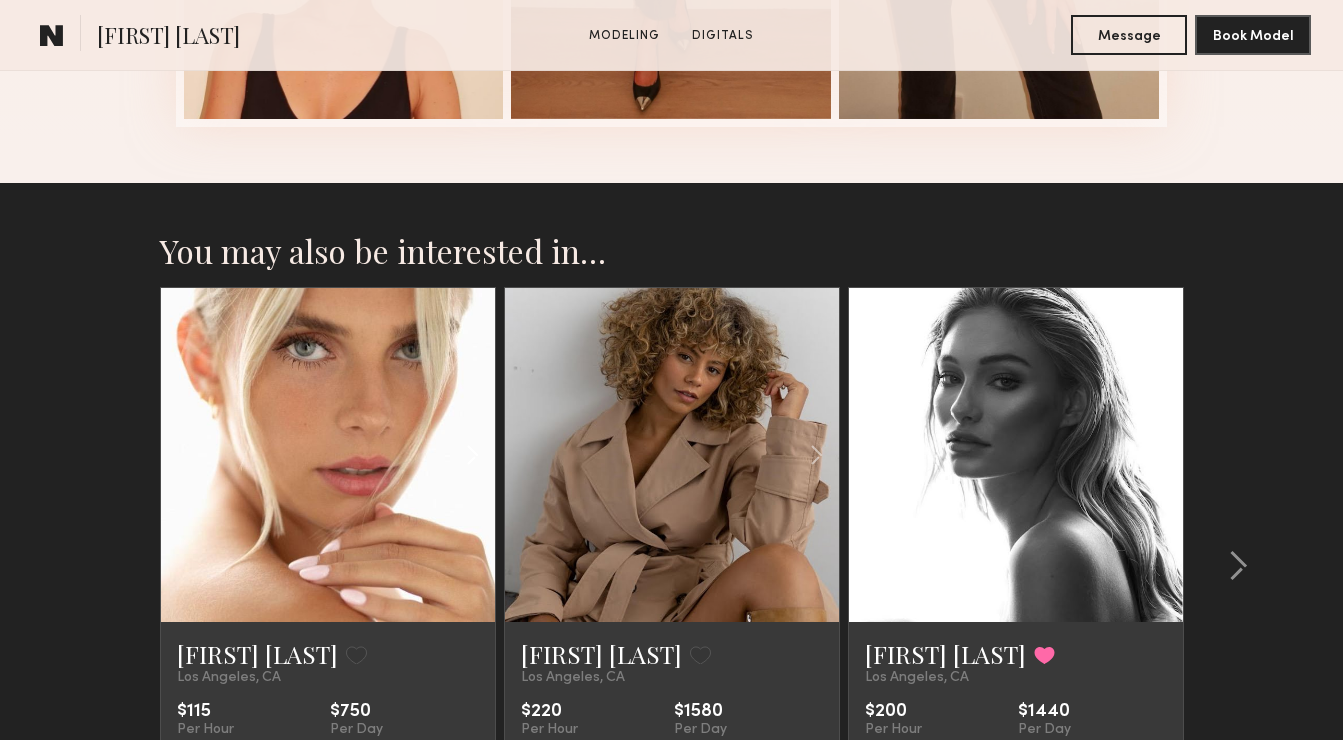 click 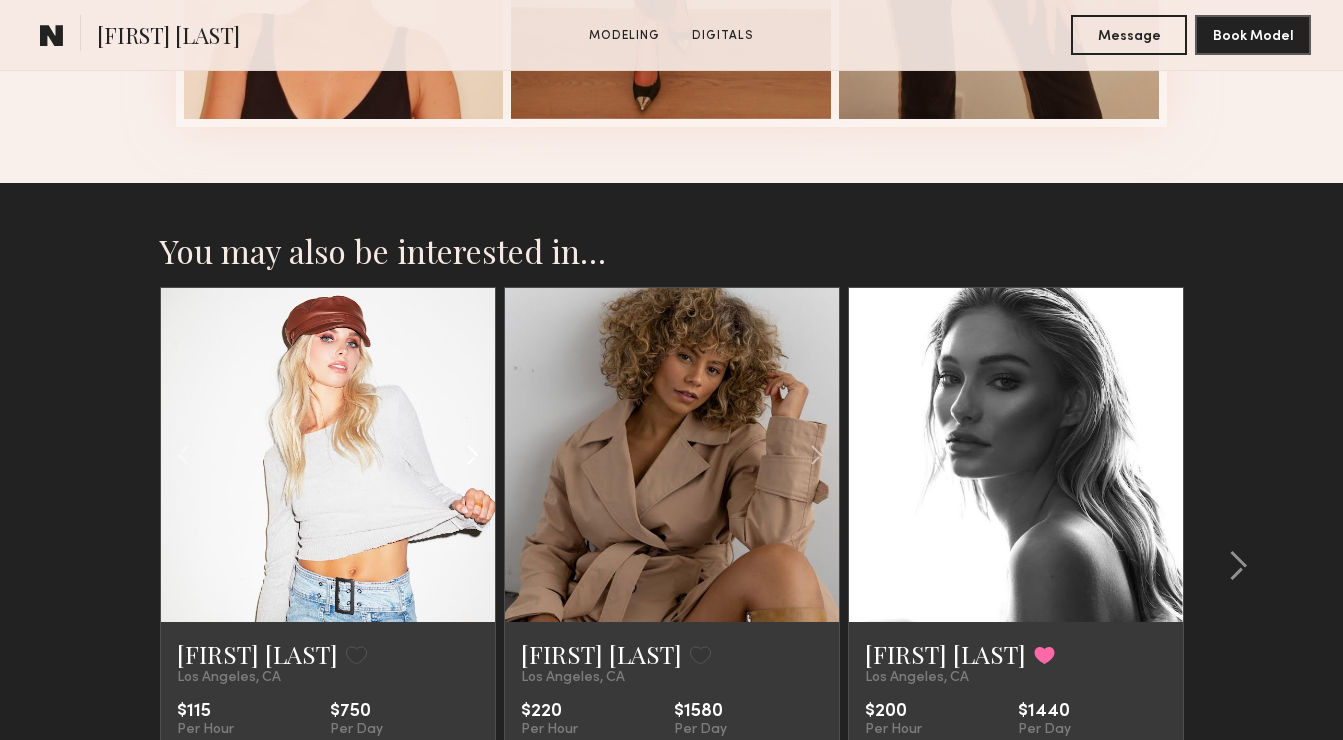 click 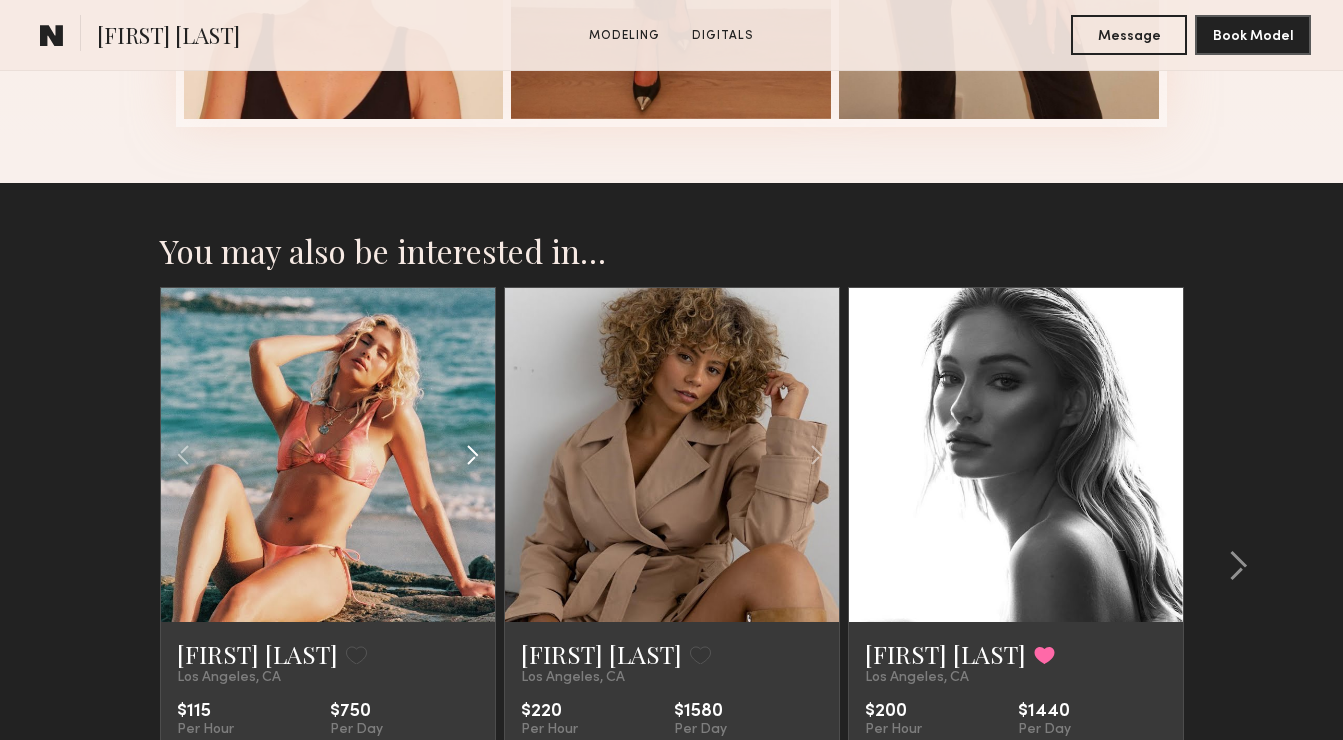 click 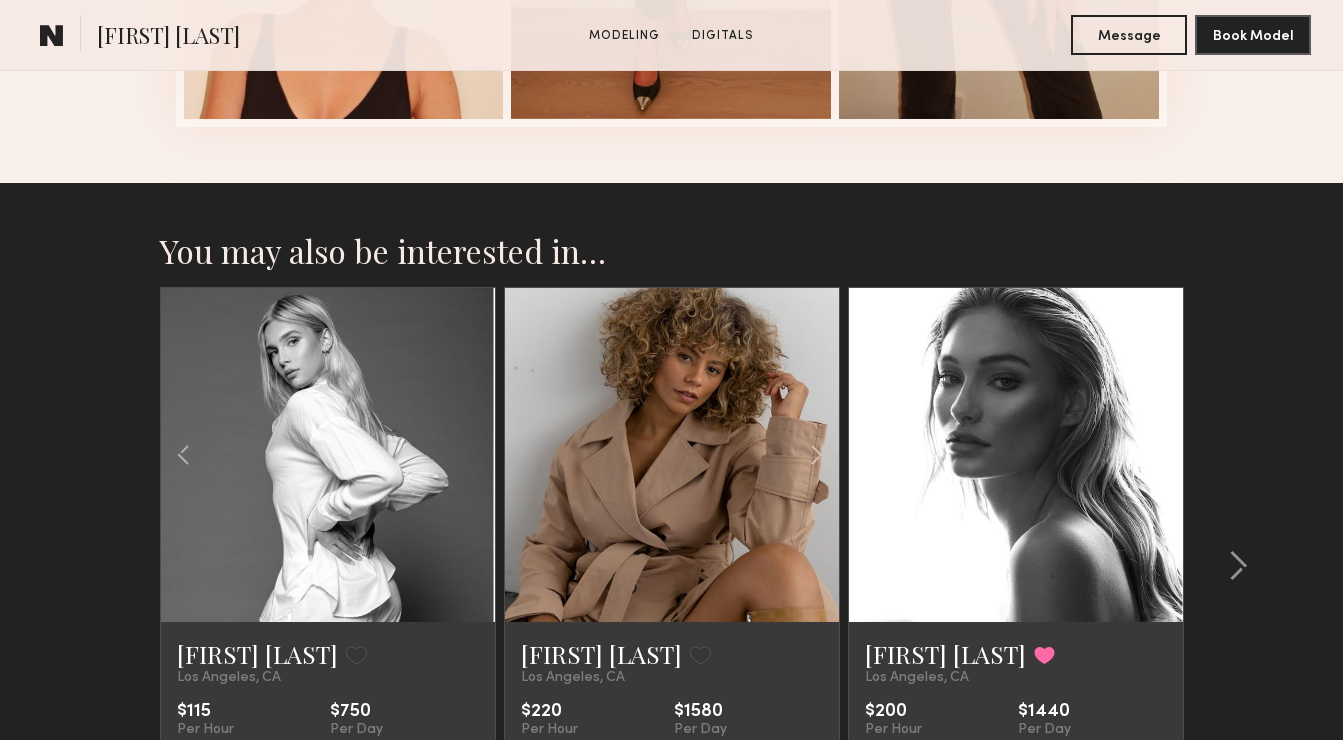 click 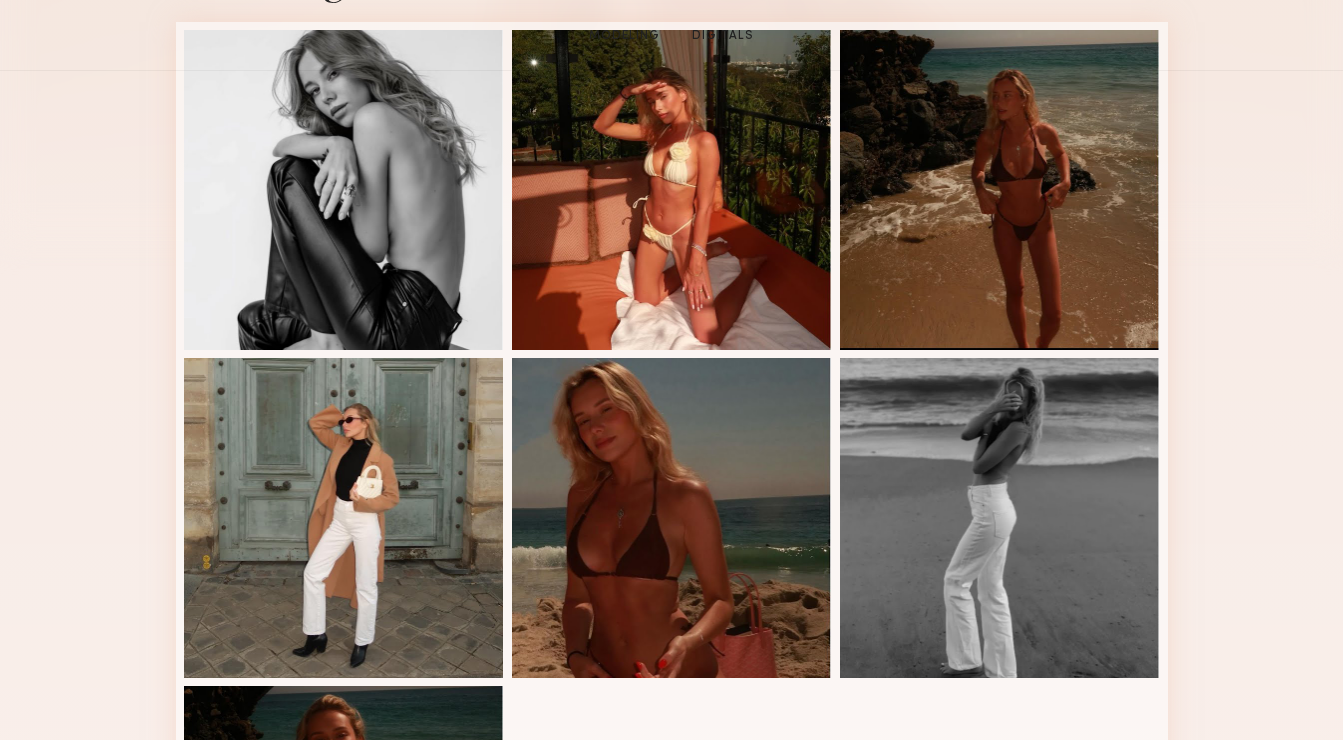 scroll, scrollTop: 0, scrollLeft: 0, axis: both 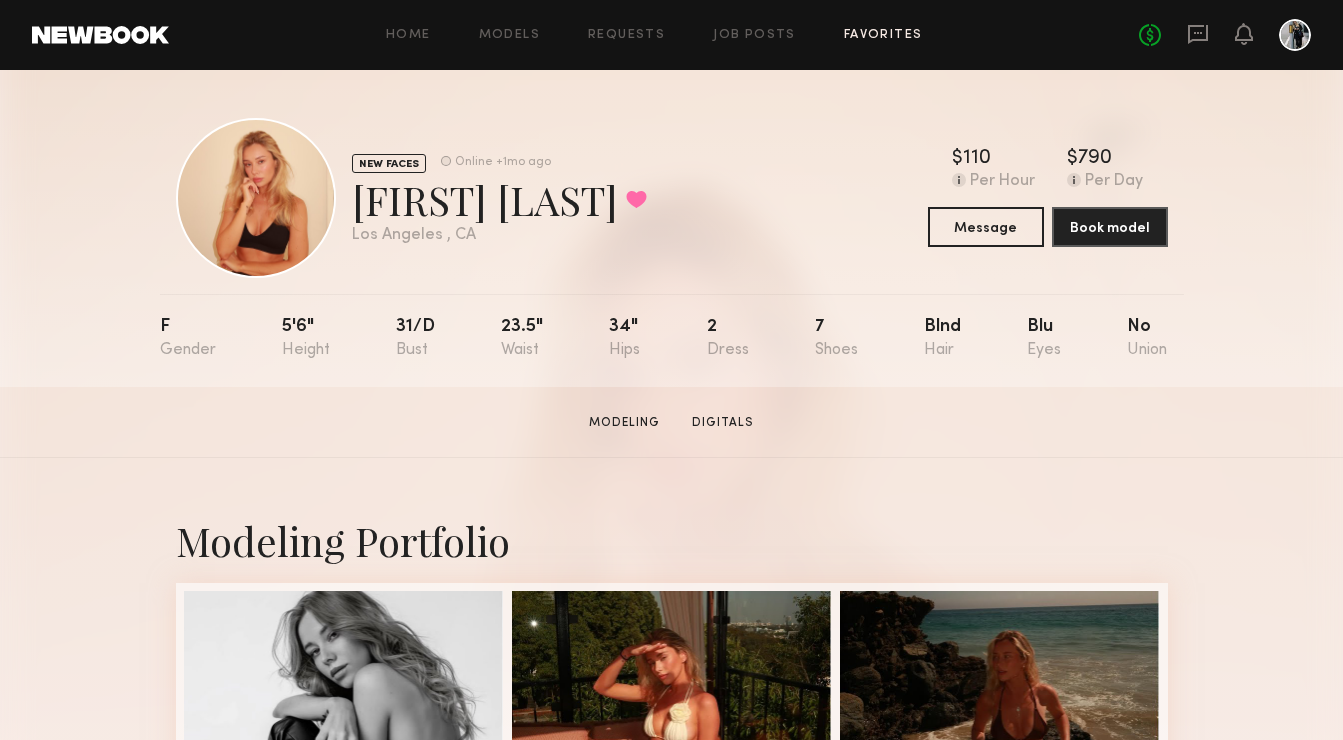 click on "Favorites" 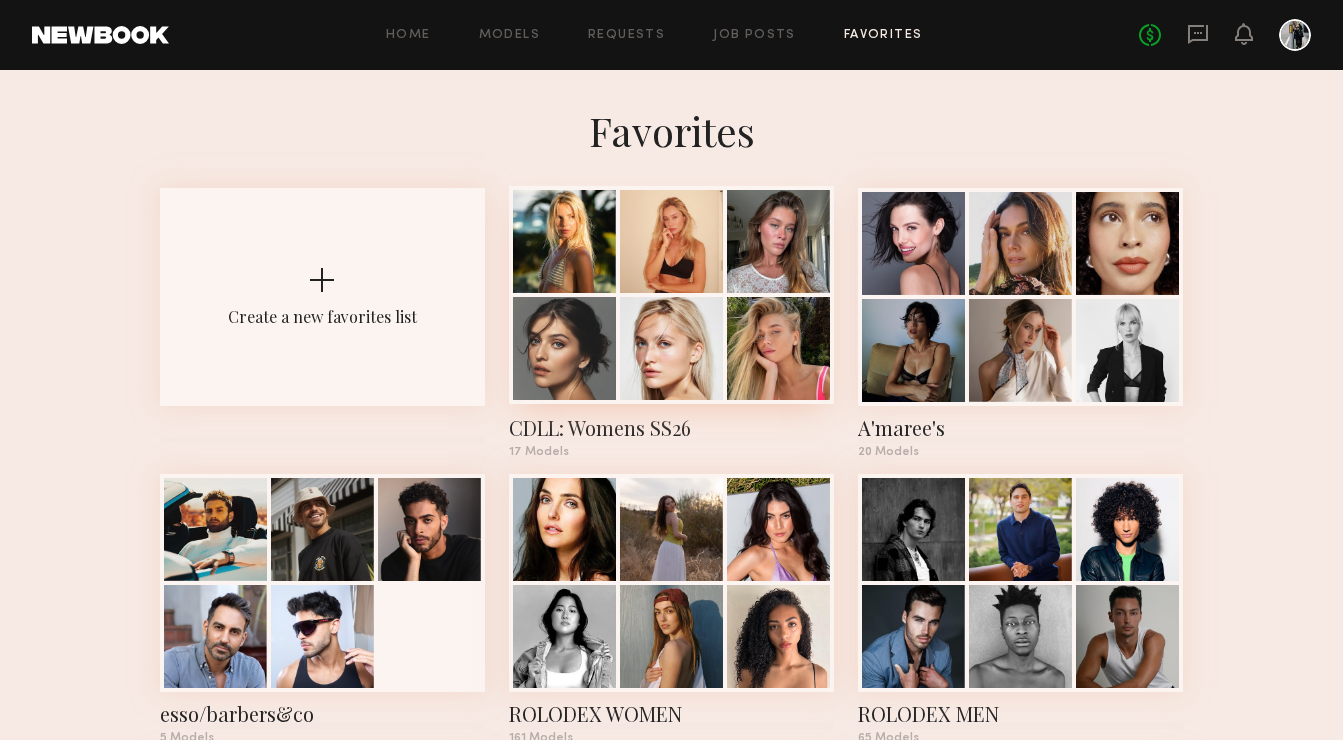 click 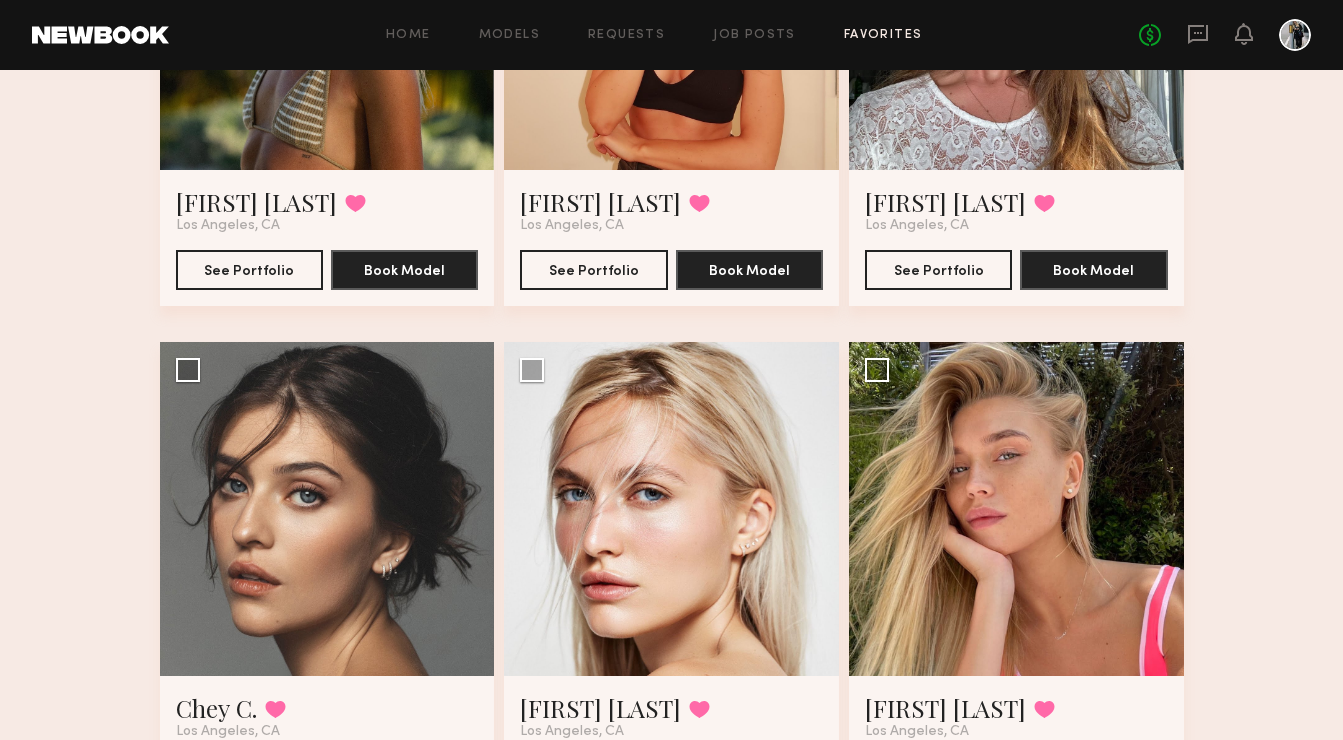 scroll, scrollTop: 0, scrollLeft: 0, axis: both 